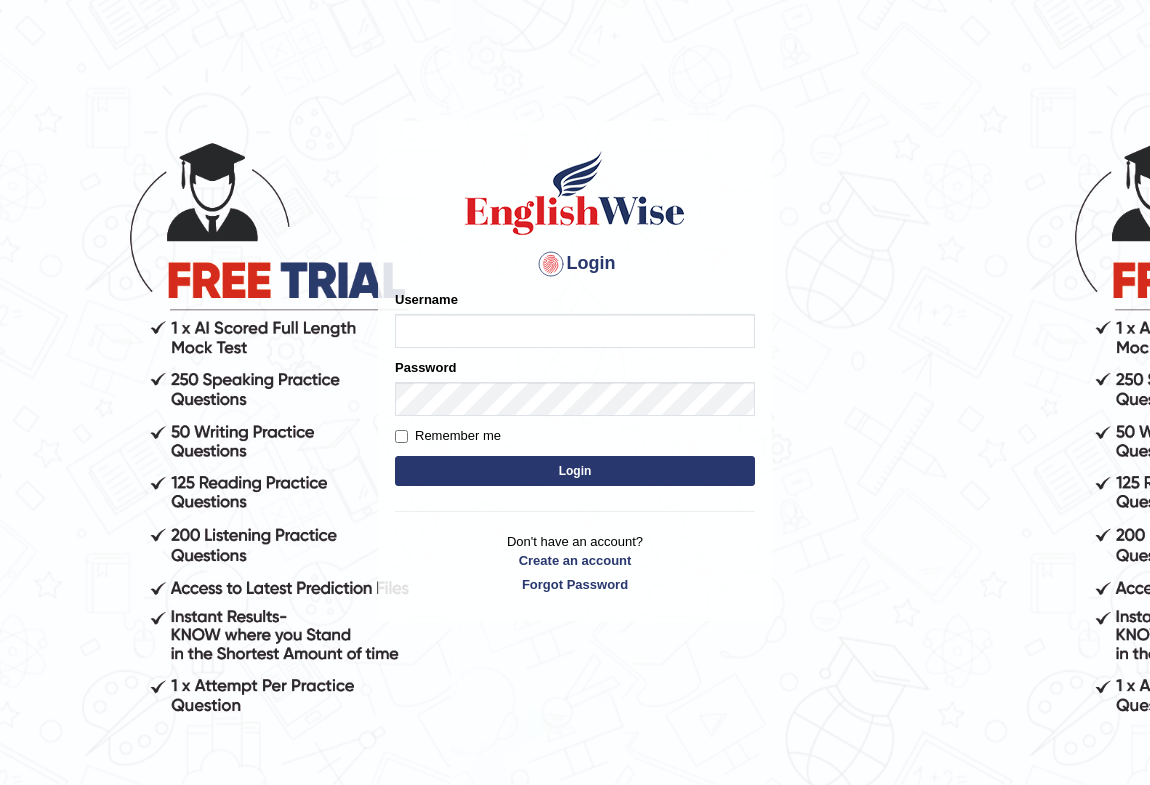 scroll, scrollTop: 0, scrollLeft: 0, axis: both 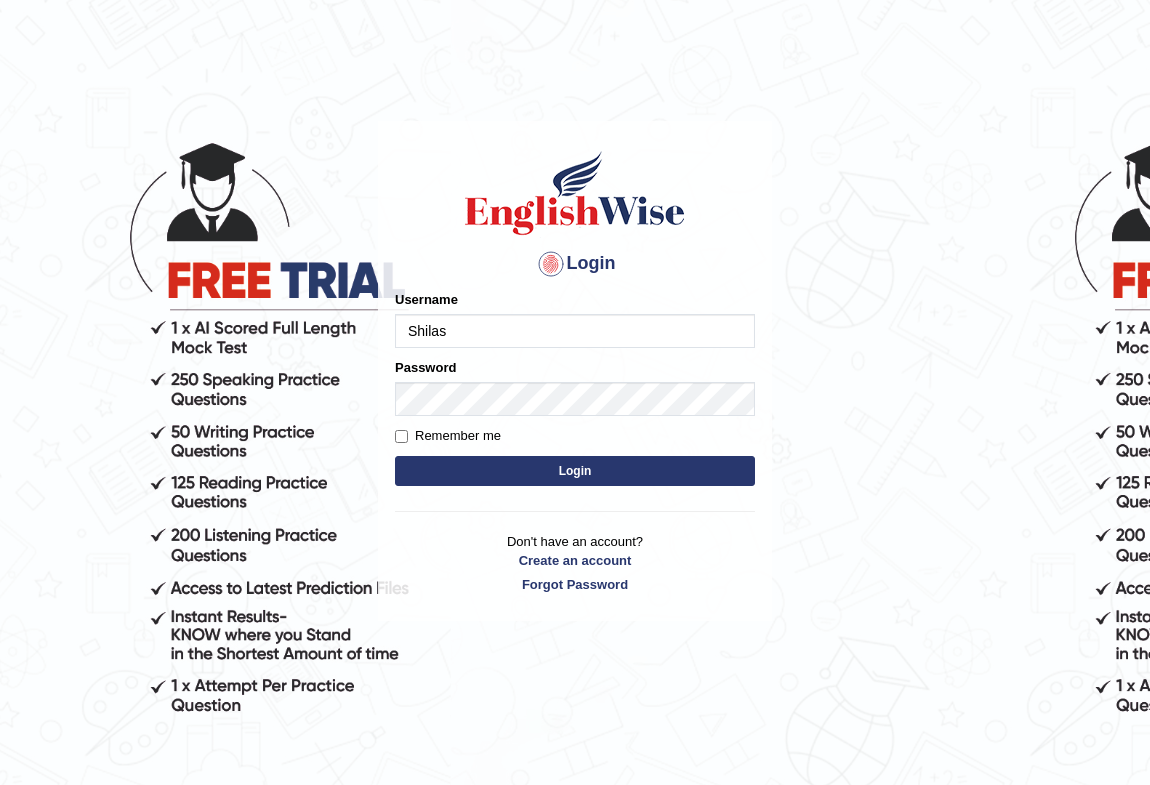type on "Shilas" 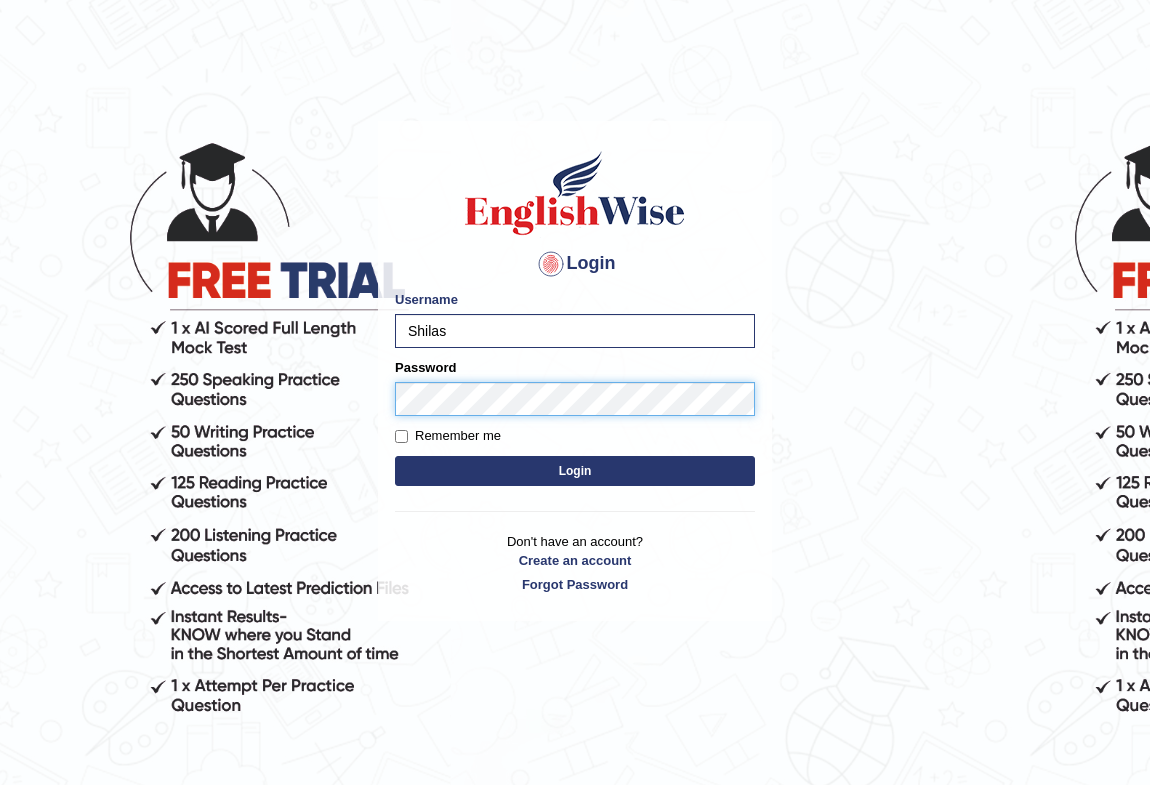click on "Login" at bounding box center (575, 471) 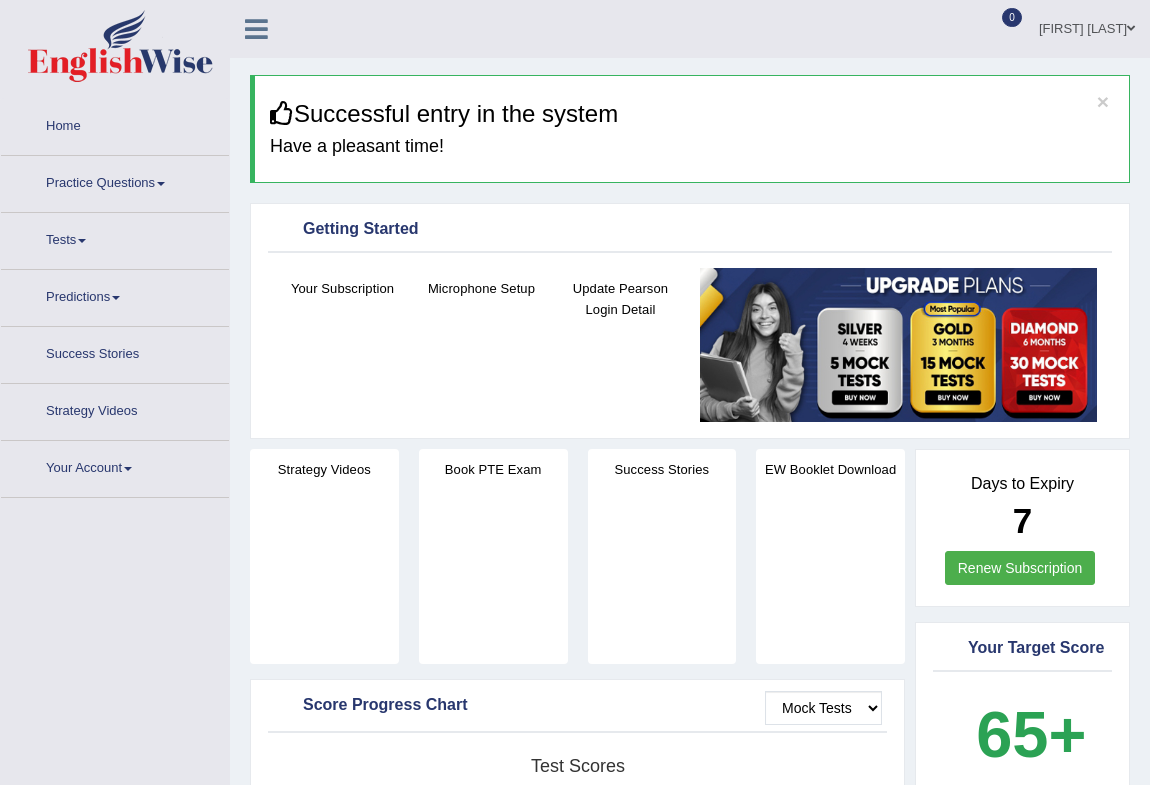 scroll, scrollTop: 0, scrollLeft: 0, axis: both 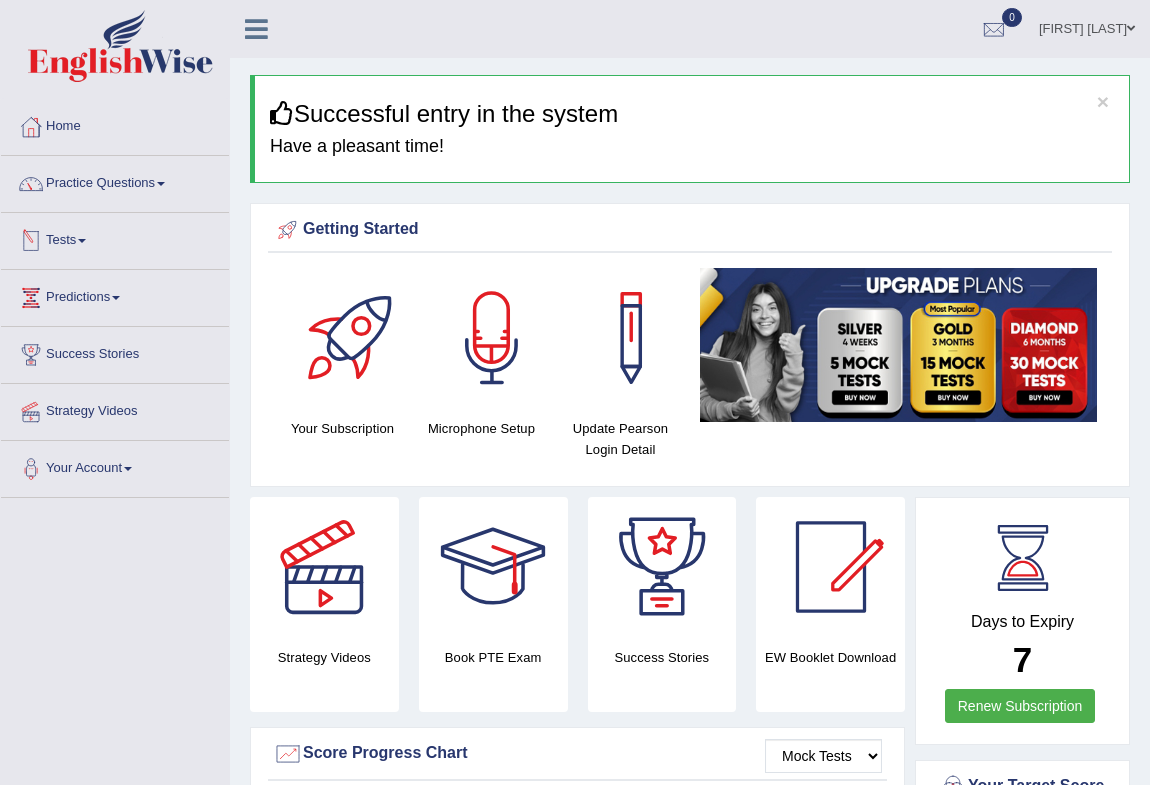 click at bounding box center [82, 241] 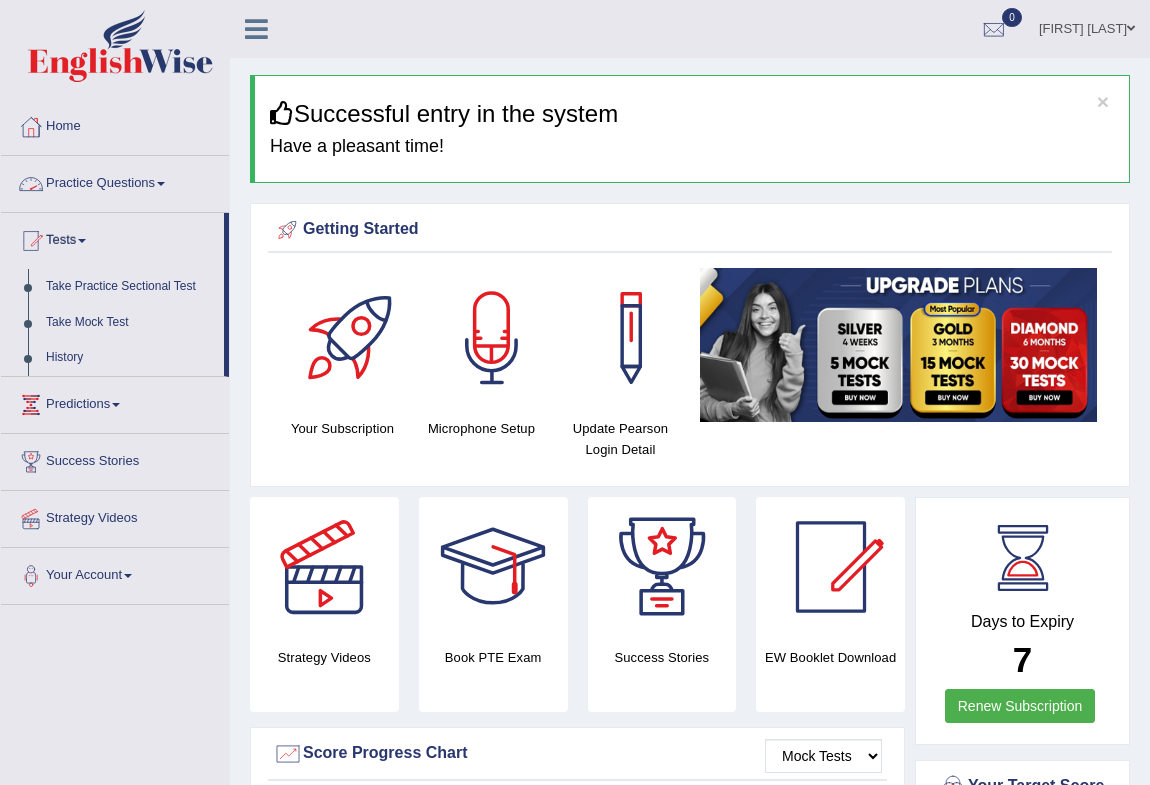 click on "Practice Questions" at bounding box center [115, 181] 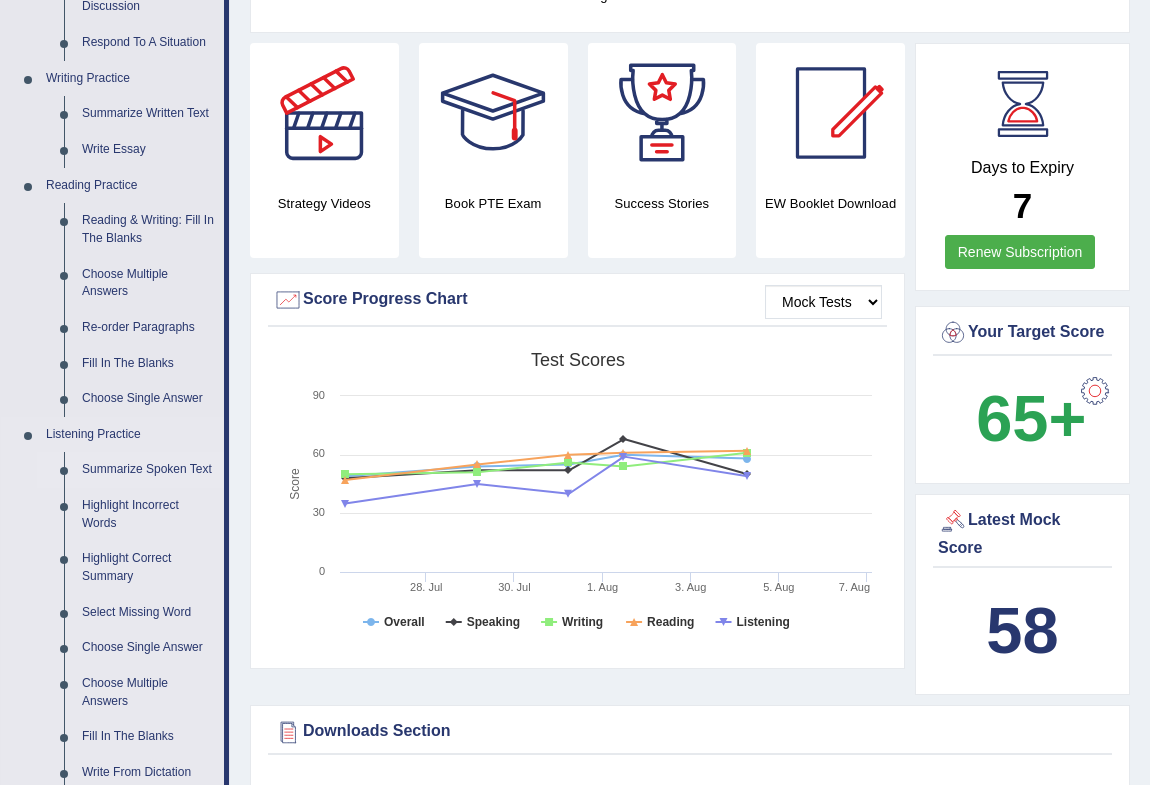 scroll, scrollTop: 545, scrollLeft: 0, axis: vertical 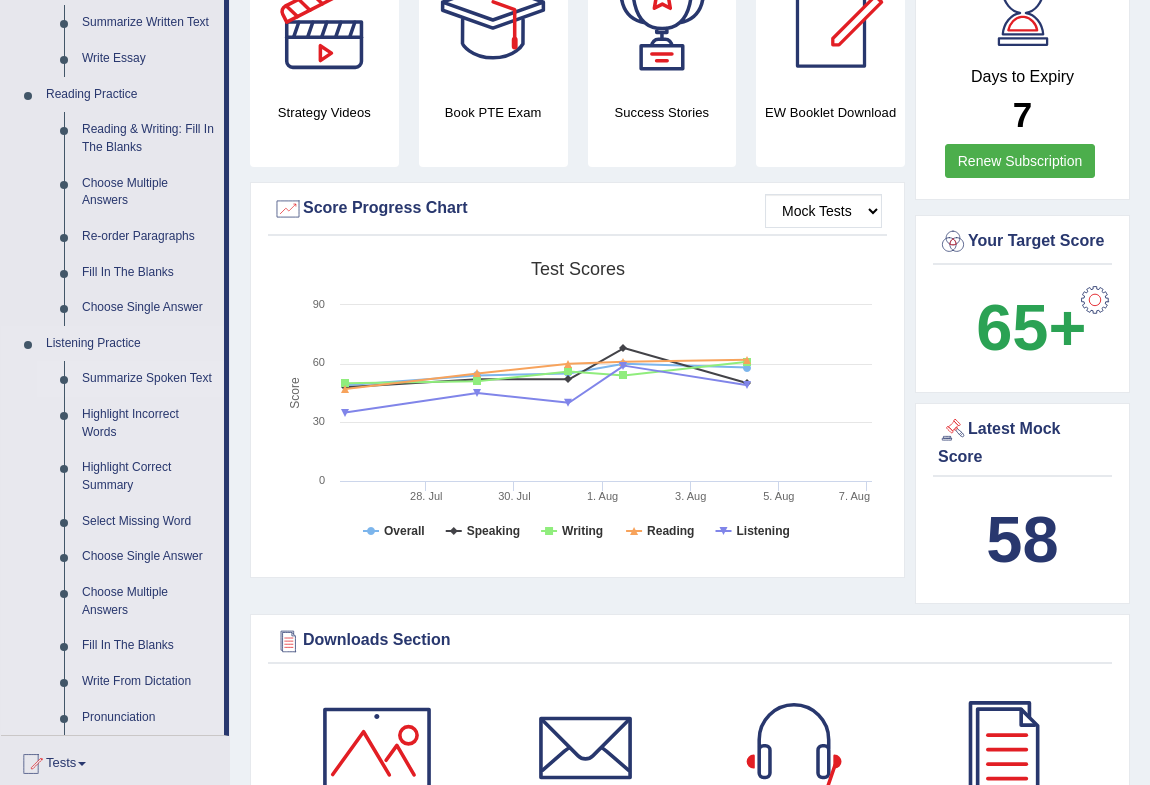 click on "Summarize Spoken Text" at bounding box center [148, 379] 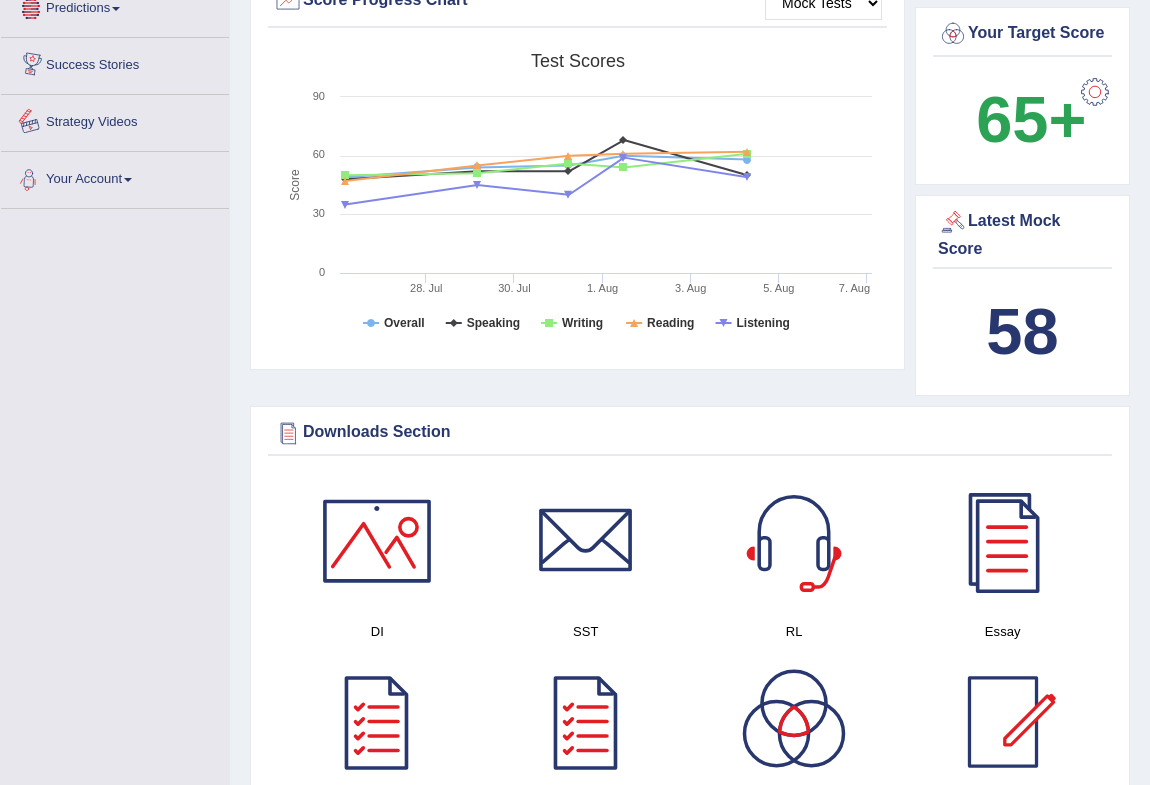scroll, scrollTop: 1232, scrollLeft: 0, axis: vertical 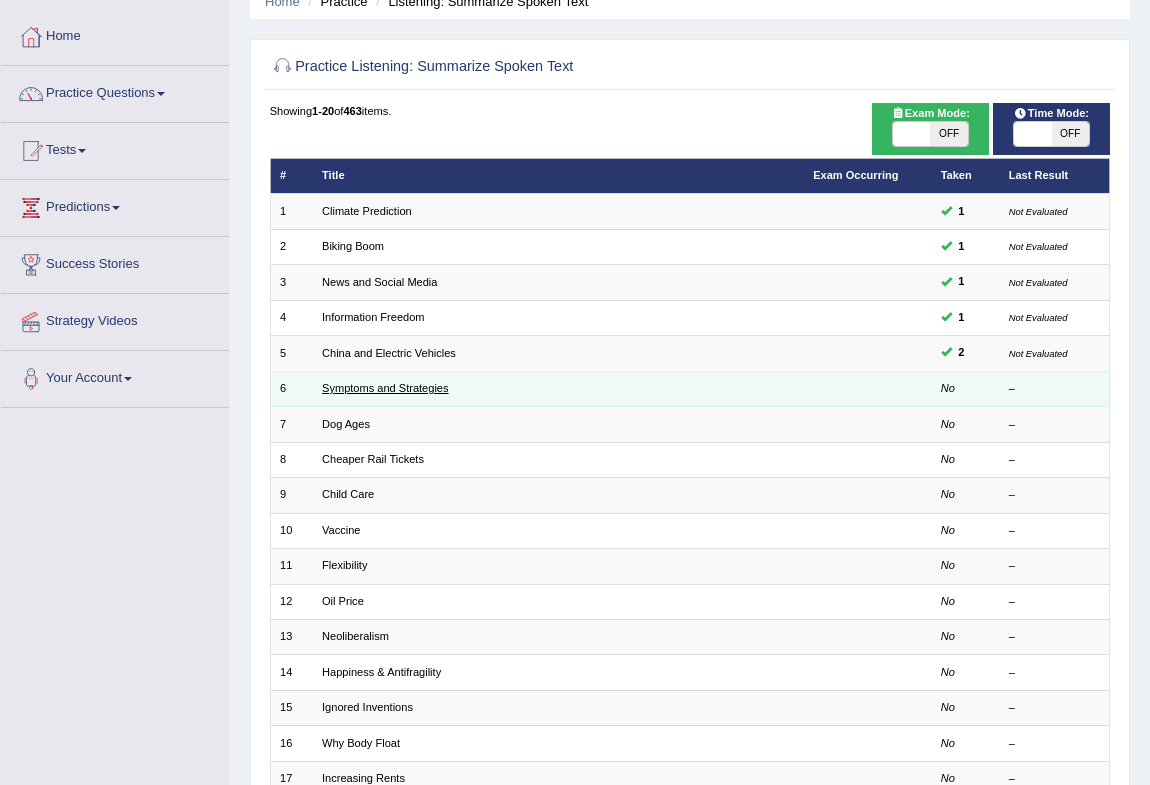 click on "Symptoms and Strategies" at bounding box center (385, 388) 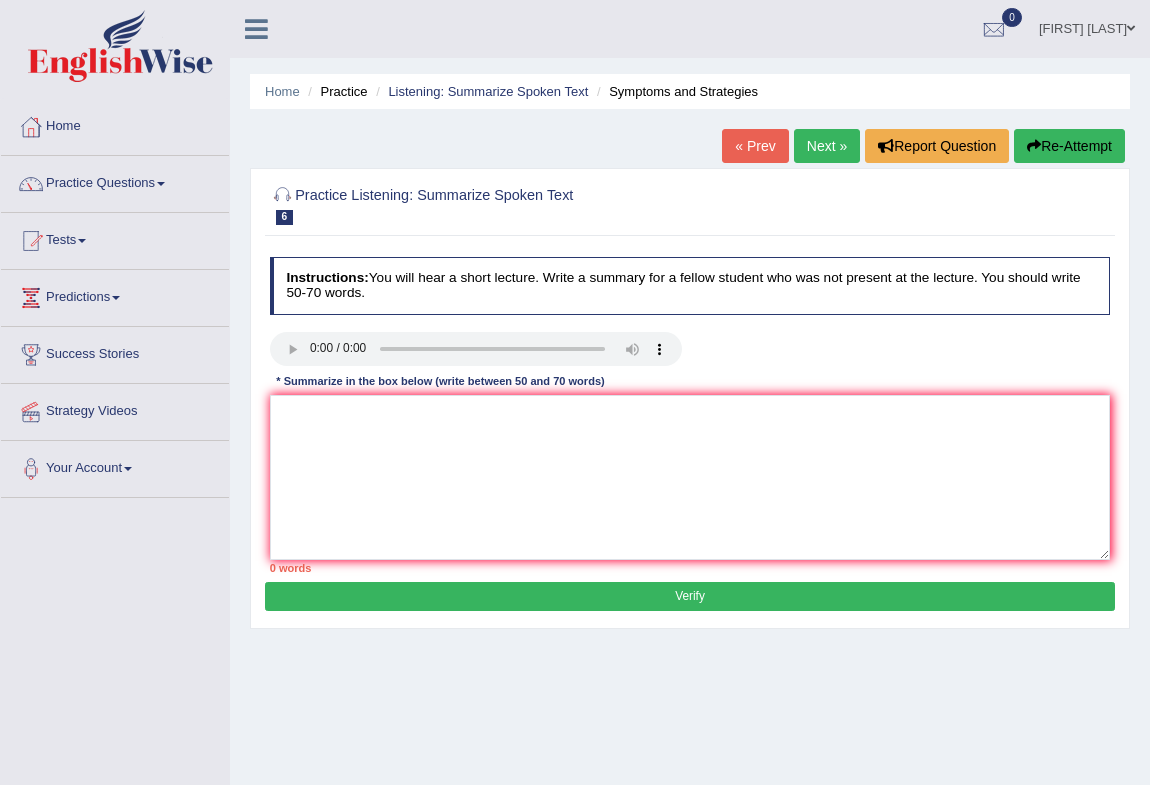 scroll, scrollTop: 0, scrollLeft: 0, axis: both 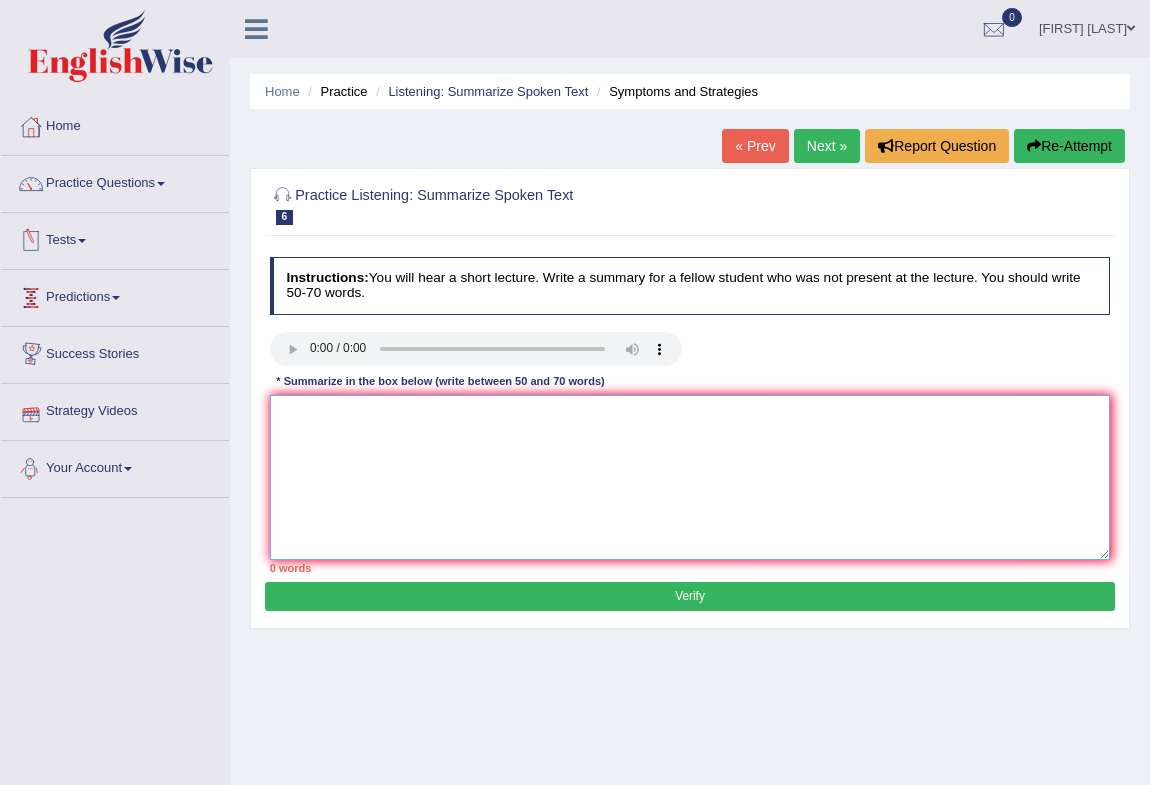 click at bounding box center (690, 477) 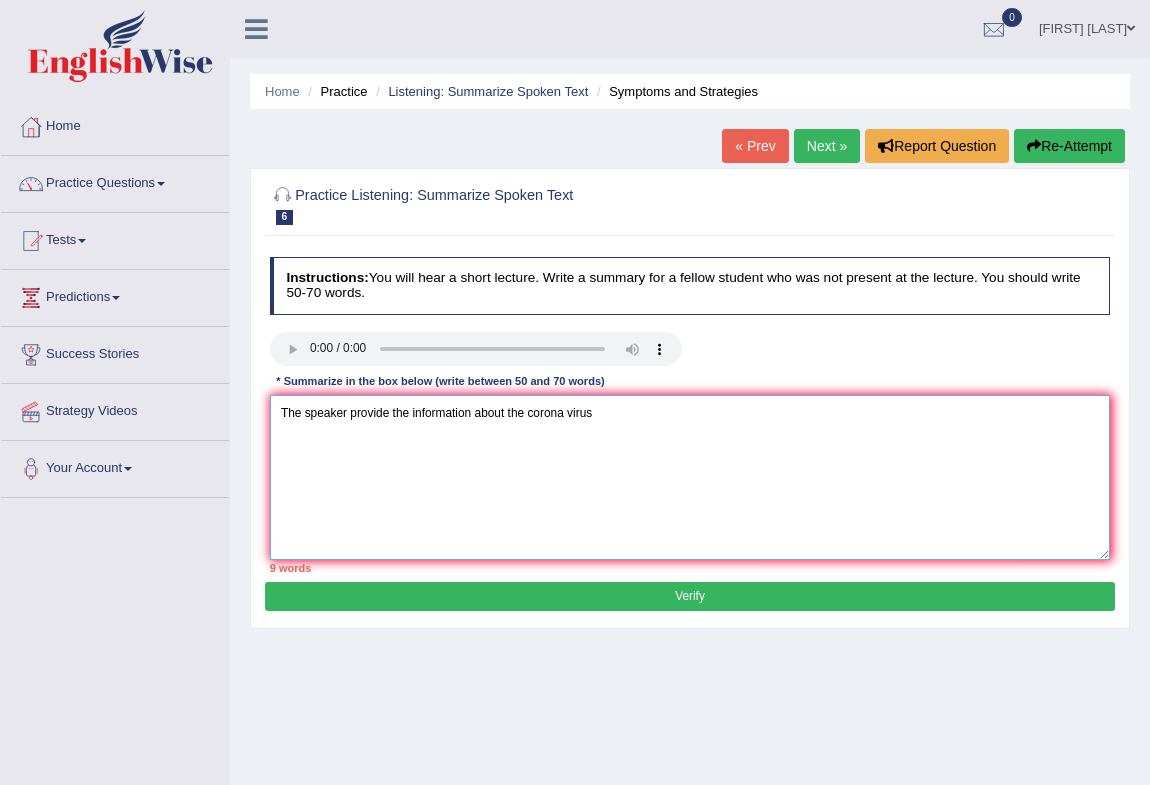 click on "The speaker provide the information about the corona virus" at bounding box center [690, 477] 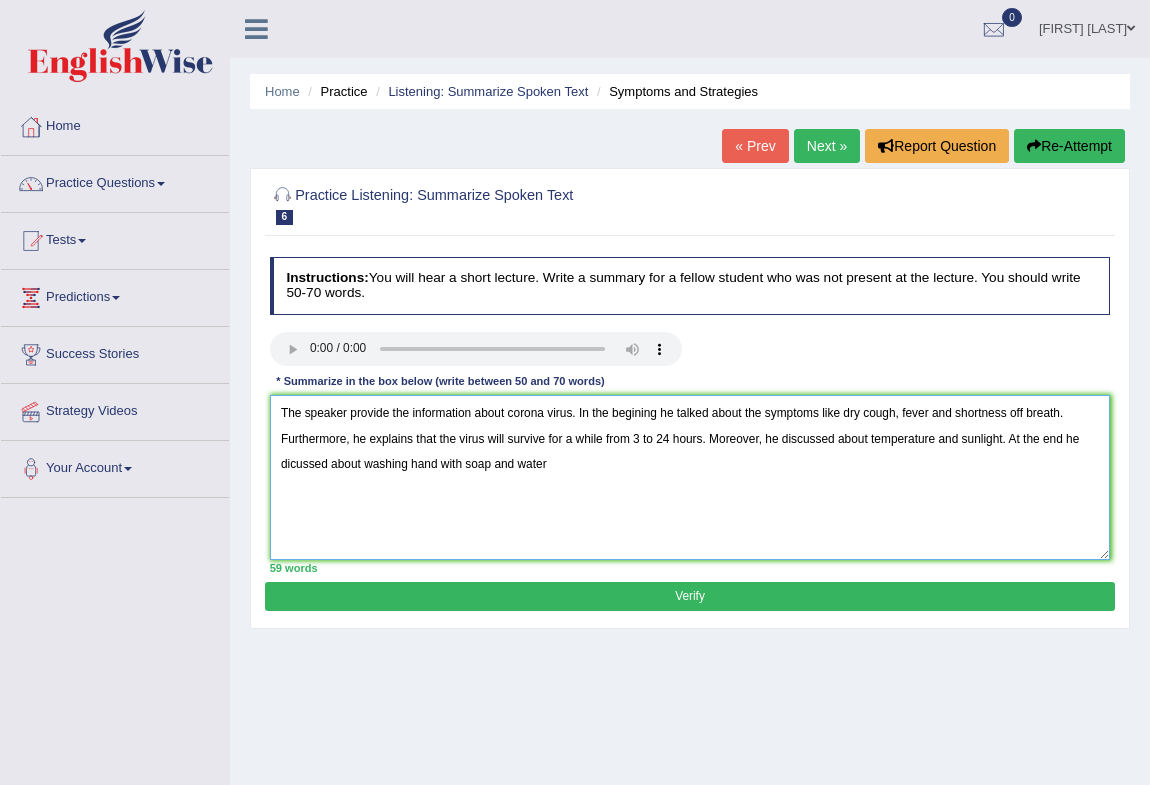 click on "The speaker provide the information about corona virus. In the begining he talked about the symptoms like dry cough, fever and shortness off breath. Furthermore, he explains that the virus will survive for a while from 3 to 24 hours. Moreover, he discussed about temperature and sunlight. At the end he dicussed about washing hand with soap and water" at bounding box center (690, 477) 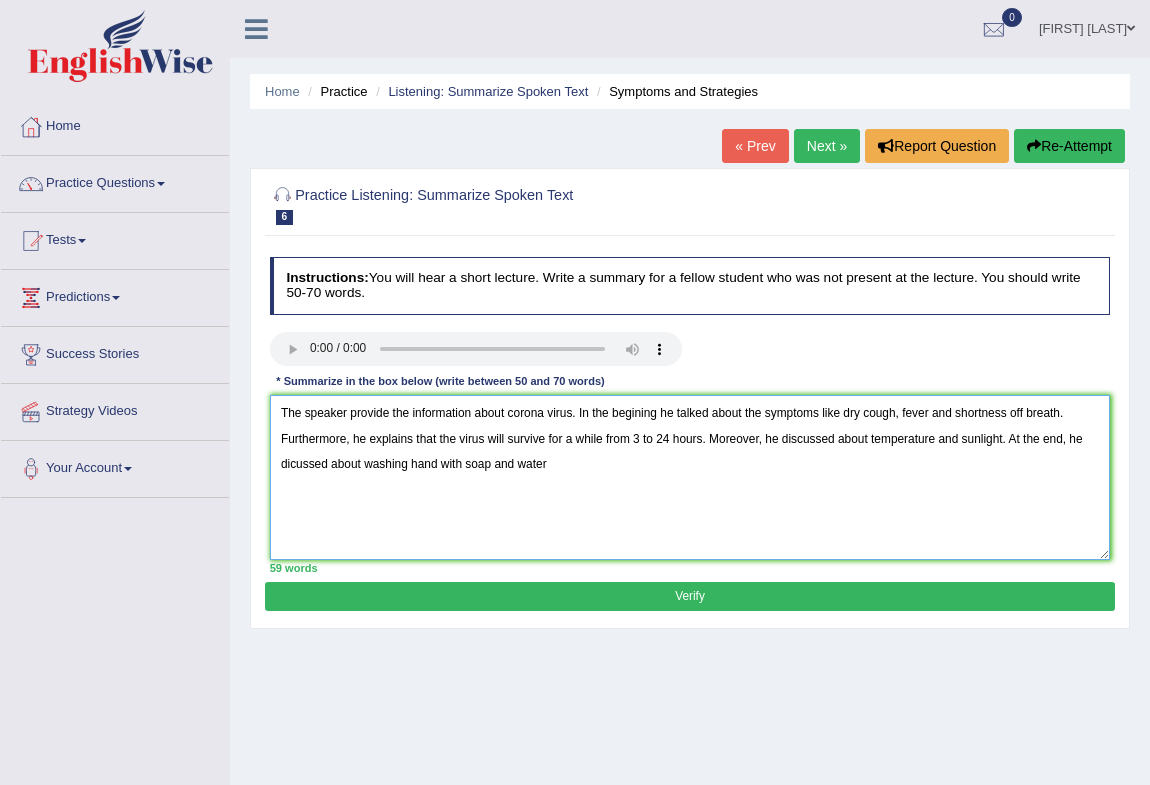 click on "The speaker provide the information about corona virus. In the begining he talked about the symptoms like dry cough, fever and shortness off breath. Furthermore, he explains that the virus will survive for a while from 3 to 24 hours. Moreover, he discussed about temperature and sunlight. At the end, he dicussed about washing hand with soap and water" at bounding box center (690, 477) 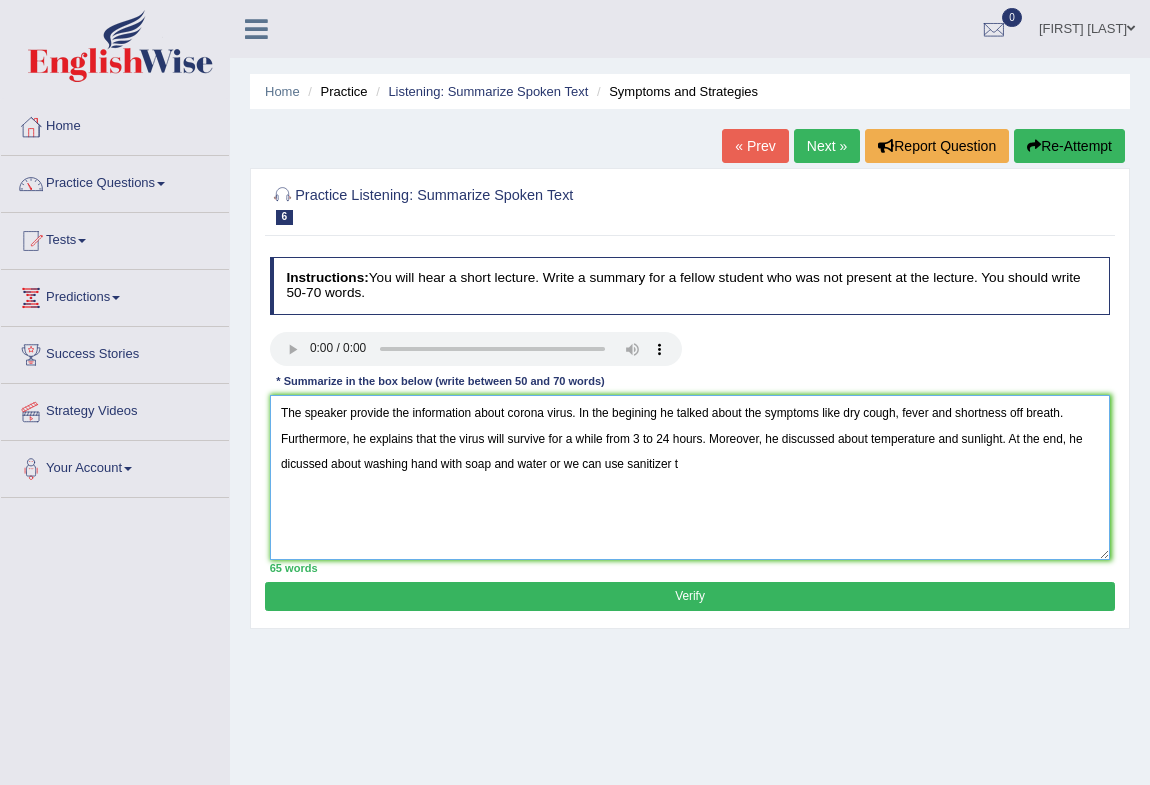 click on "The speaker provide the information about corona virus. In the begining he talked about the symptoms like dry cough, fever and shortness off breath. Furthermore, he explains that the virus will survive for a while from 3 to 24 hours. Moreover, he discussed about temperature and sunlight. At the end, he dicussed about washing hand with soap and water or we can use sanitizer t" at bounding box center (690, 477) 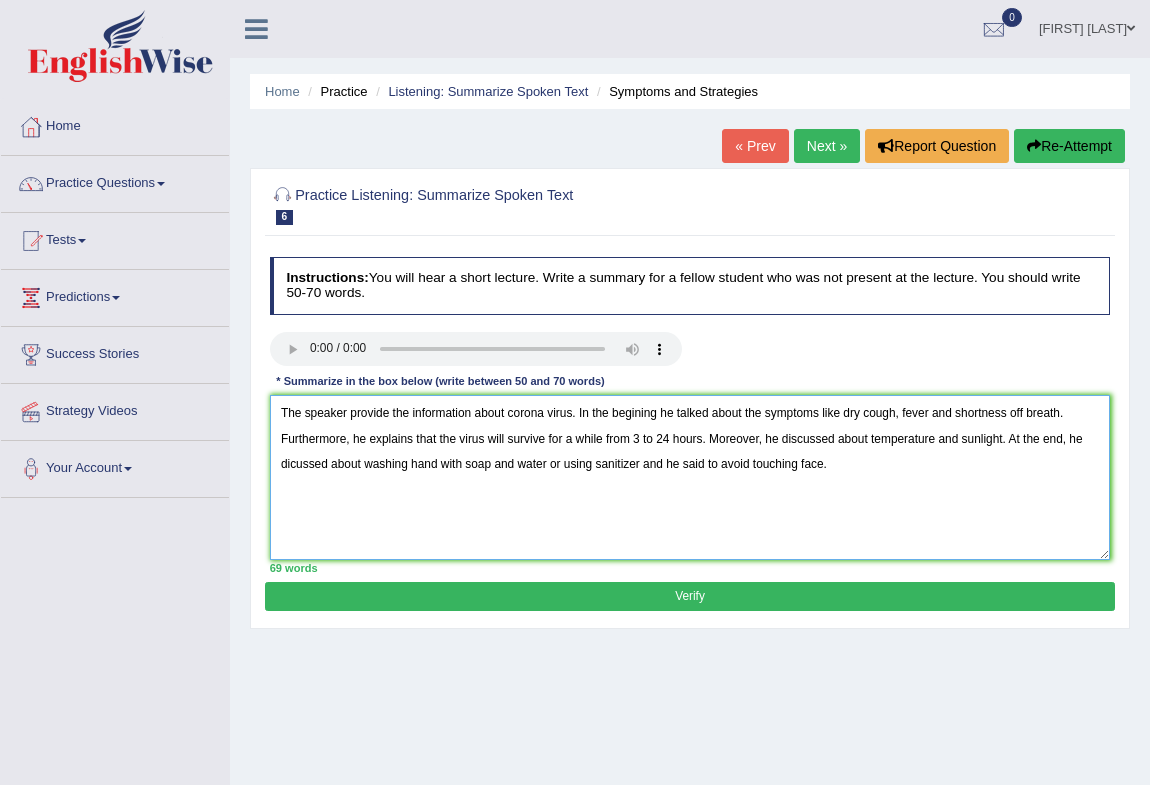click on "The speaker provide the information about corona virus. In the begining he talked about the symptoms like dry cough, fever and shortness off breath. Furthermore, he explains that the virus will survive for a while from 3 to 24 hours. Moreover, he discussed about temperature and sunlight. At the end, he dicussed about washing hand with soap and water or using sanitizer and he said to avoid touching face." at bounding box center (690, 477) 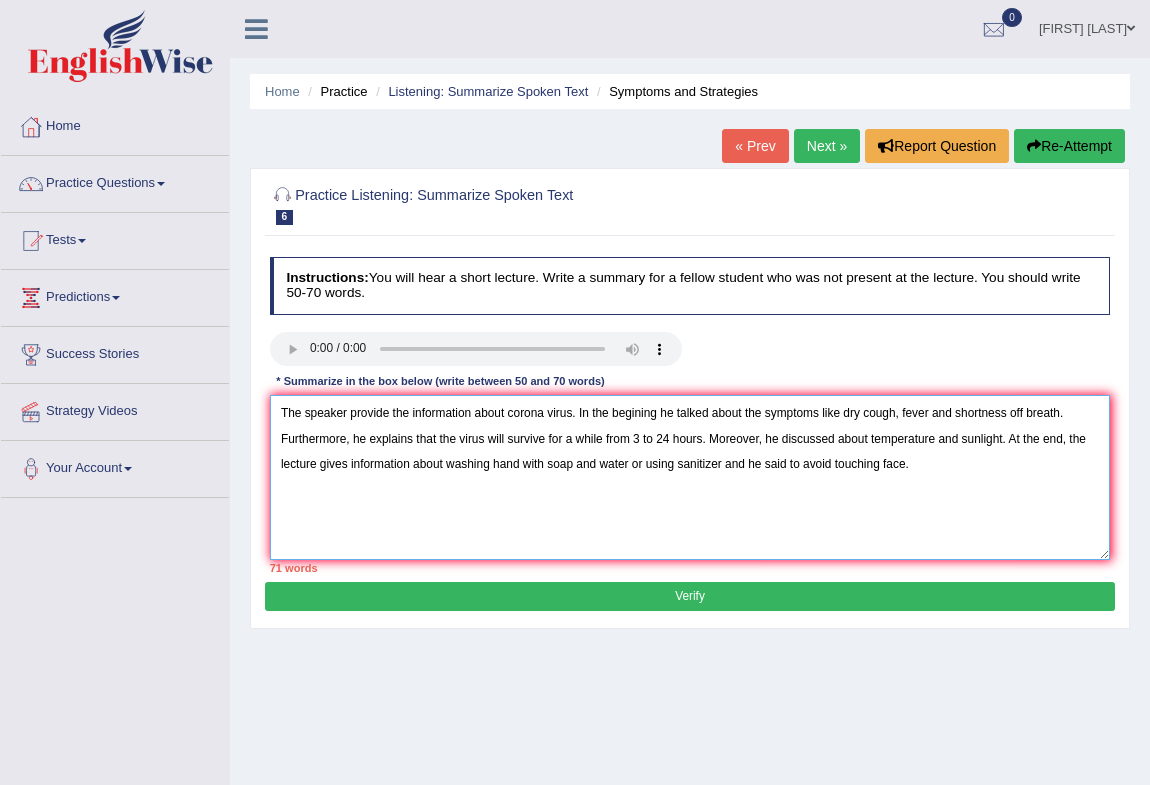 click on "The speaker provide the information about corona virus. In the begining he talked about the symptoms like dry cough, fever and shortness off breath. Furthermore, he explains that the virus will survive for a while from 3 to 24 hours. Moreover, he discussed about temperature and sunlight. At the end, the lecture gives information about washing hand with soap and water or using sanitizer and he said to avoid touching face." at bounding box center (690, 477) 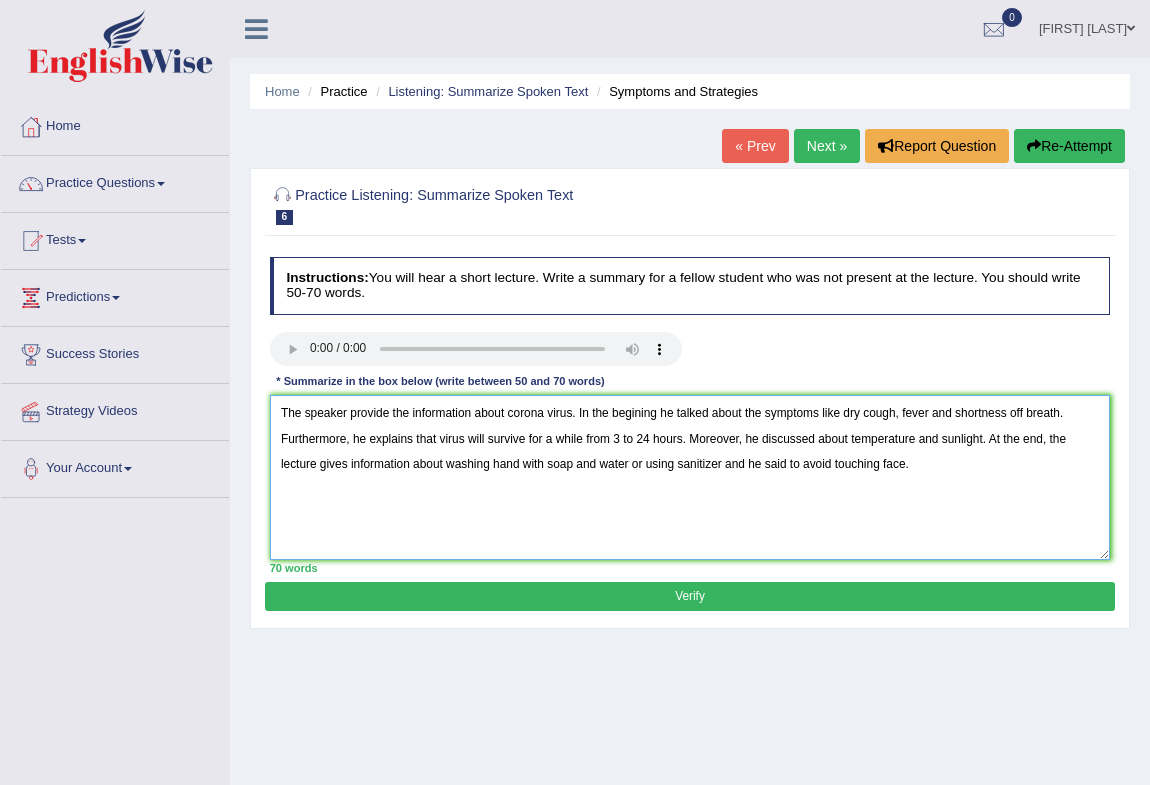 type on "The speaker provide the information about corona virus. In the begining he talked about the symptoms like dry cough, fever and shortness off breath. Furthermore, he explains that virus will survive for a while from 3 to 24 hours. Moreover, he discussed about temperature and sunlight. At the end, the lecture gives information about washing hand with soap and water or using sanitizer and he said to avoid touching face." 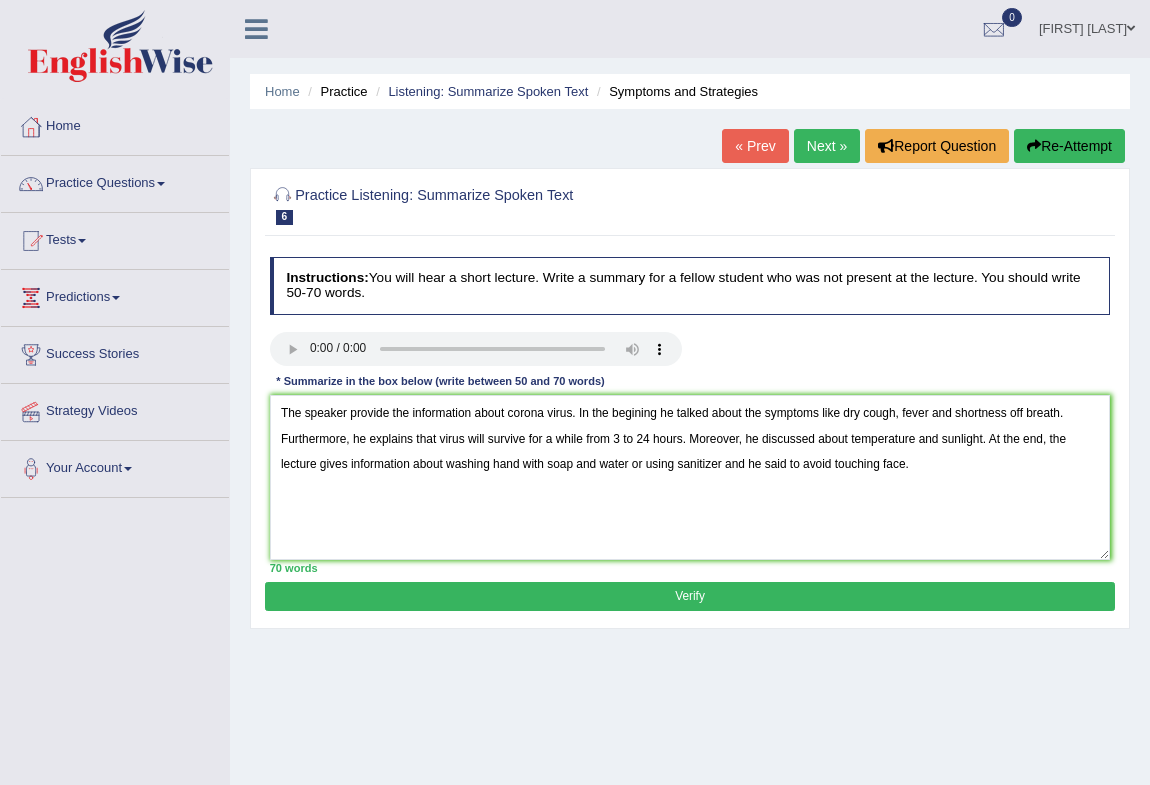 click on "Verify" at bounding box center [689, 596] 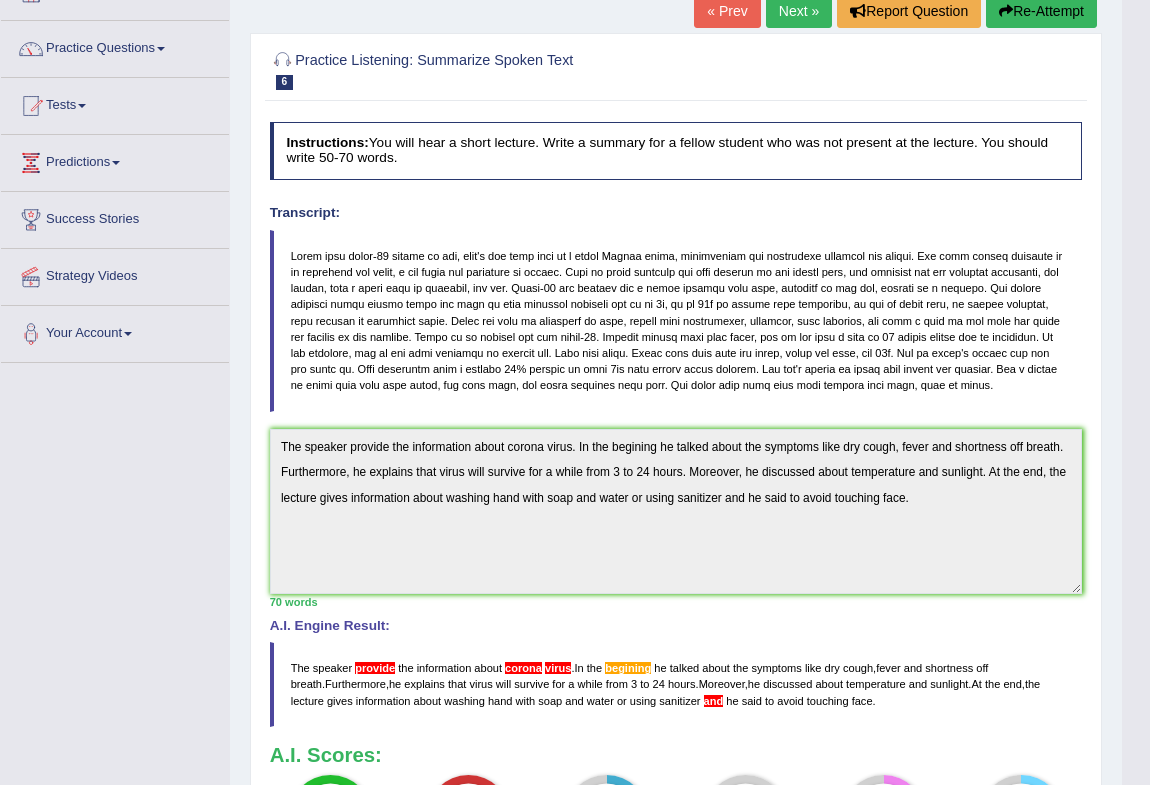scroll, scrollTop: 0, scrollLeft: 0, axis: both 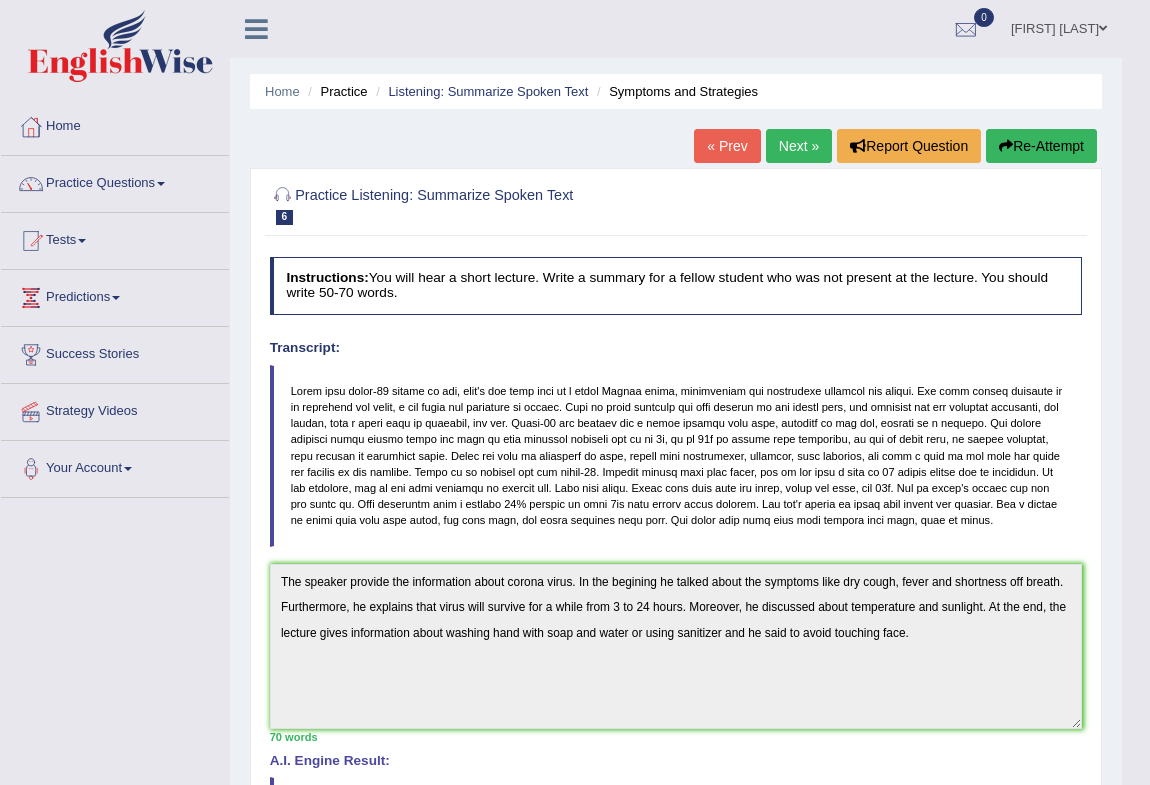 click on "Next »" at bounding box center [799, 146] 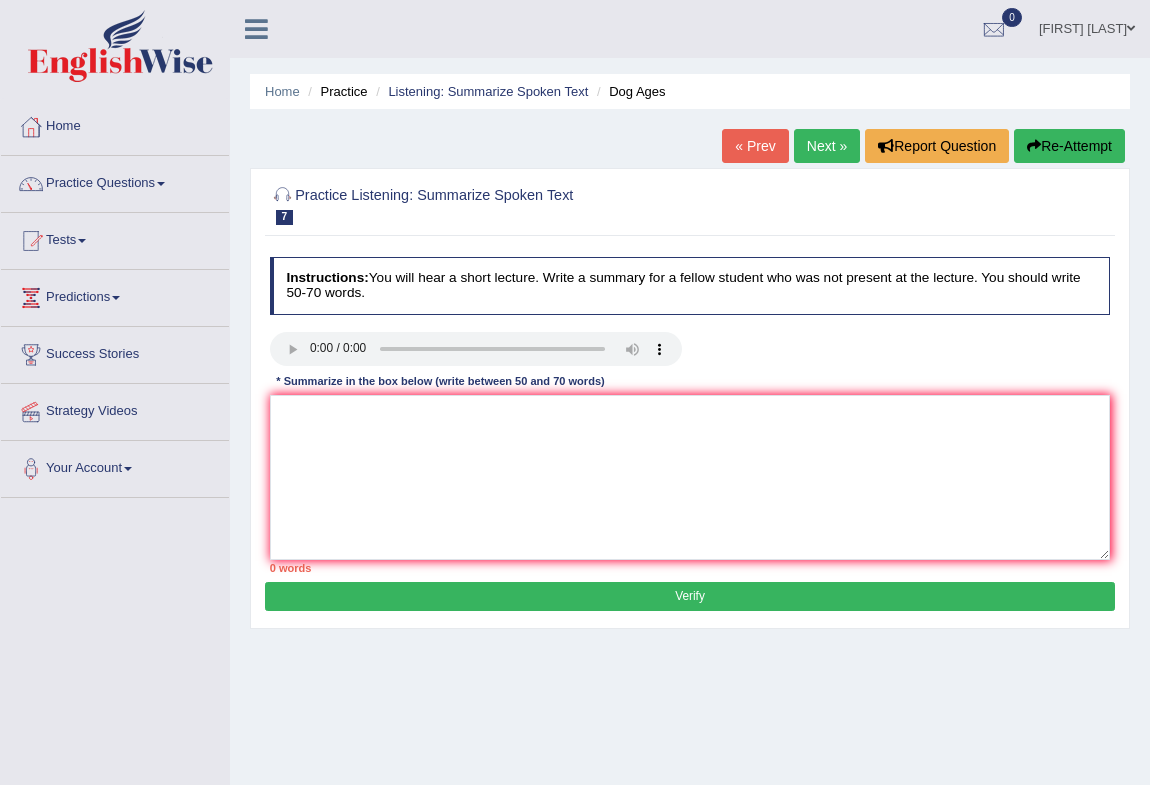 scroll, scrollTop: 0, scrollLeft: 0, axis: both 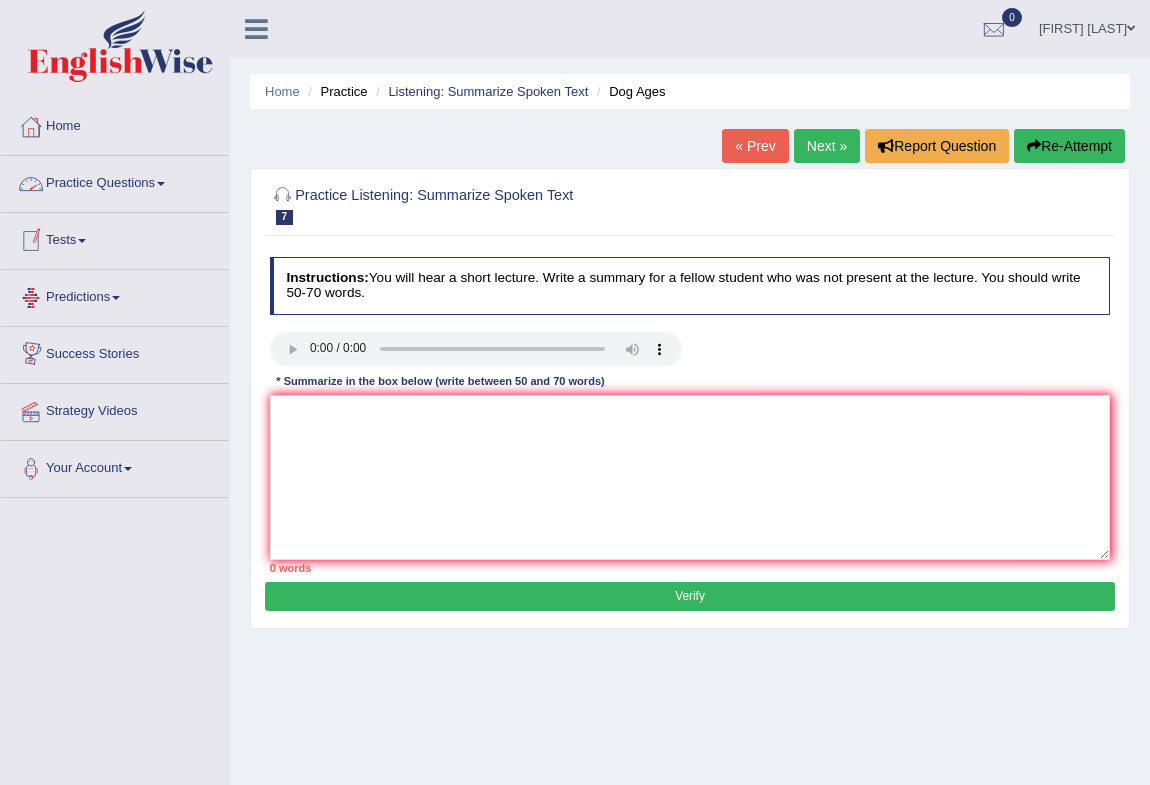 type 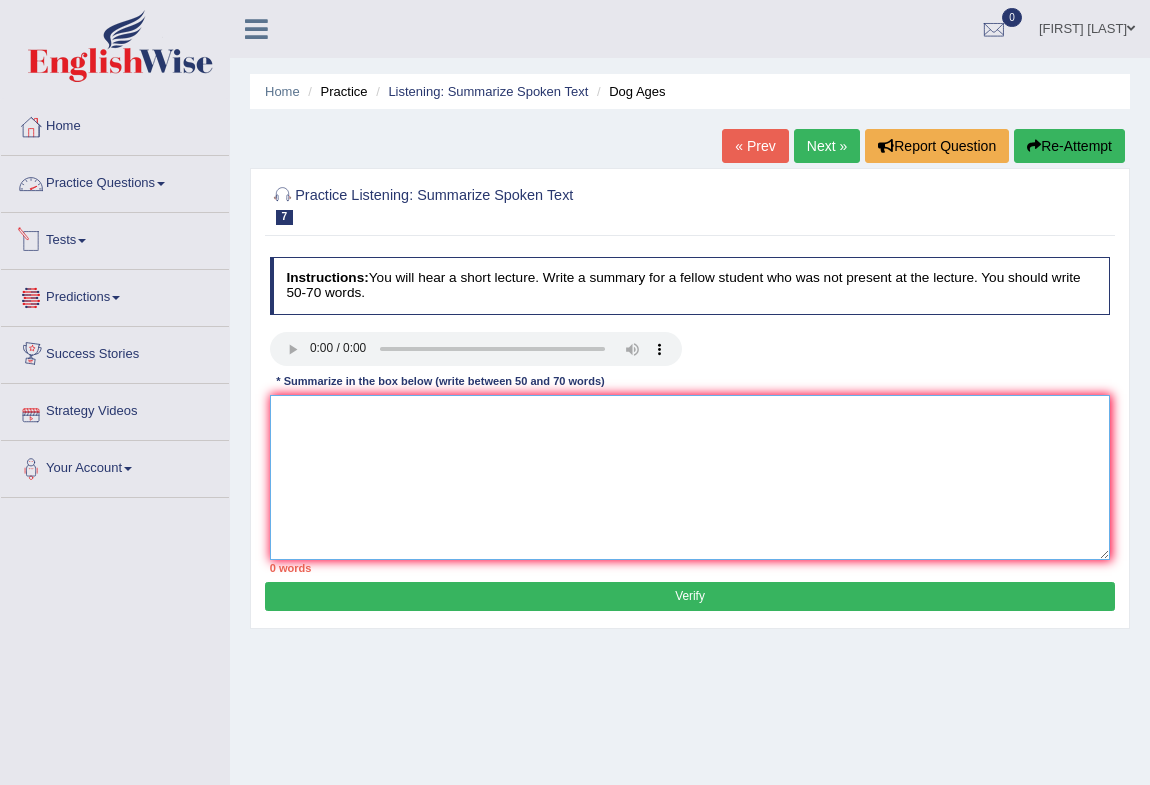 click at bounding box center [690, 477] 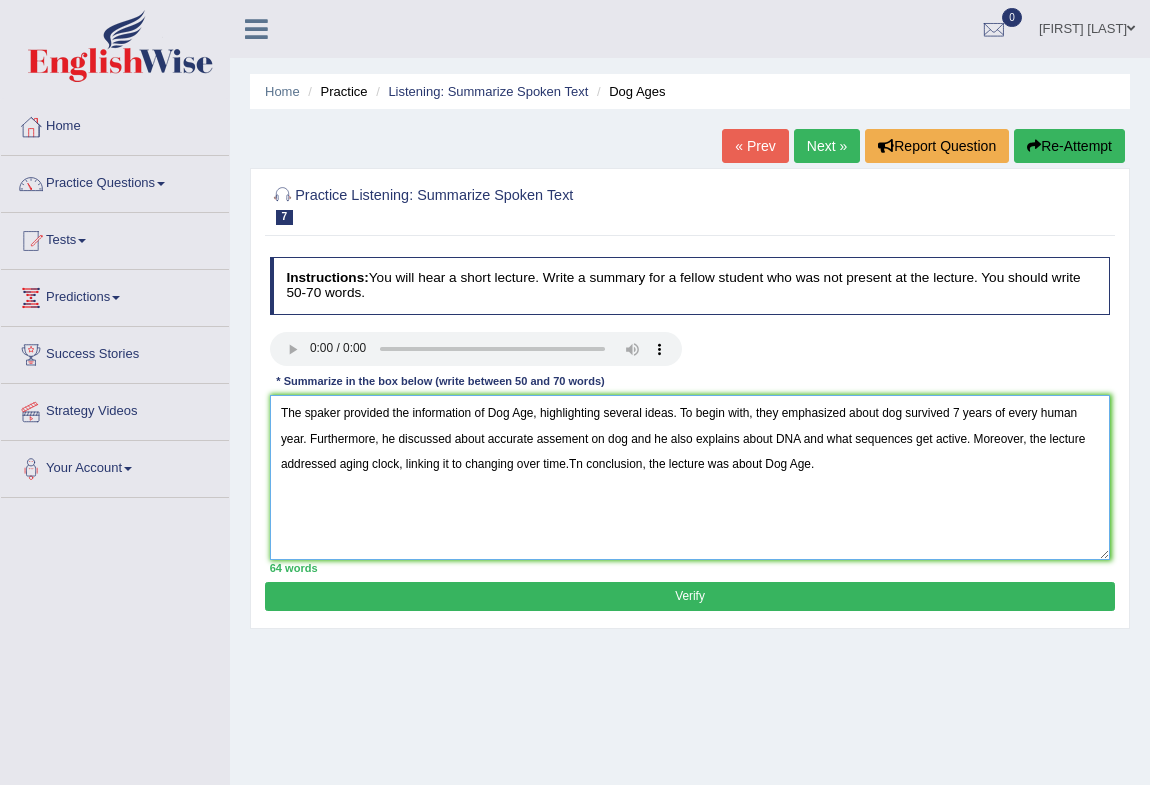 type on "The spaker provided the information of Dog Age, highlighting several ideas. To begin with, they emphasized about dog survived 7 years of every human year. Furthermore, he discussed about accurate assement on dog and he also explains about DNA and what sequences get active. Moreover, the lecture addressed aging clock, linking it to changing over time.Tn conclusion, the lecture was about Dog Age." 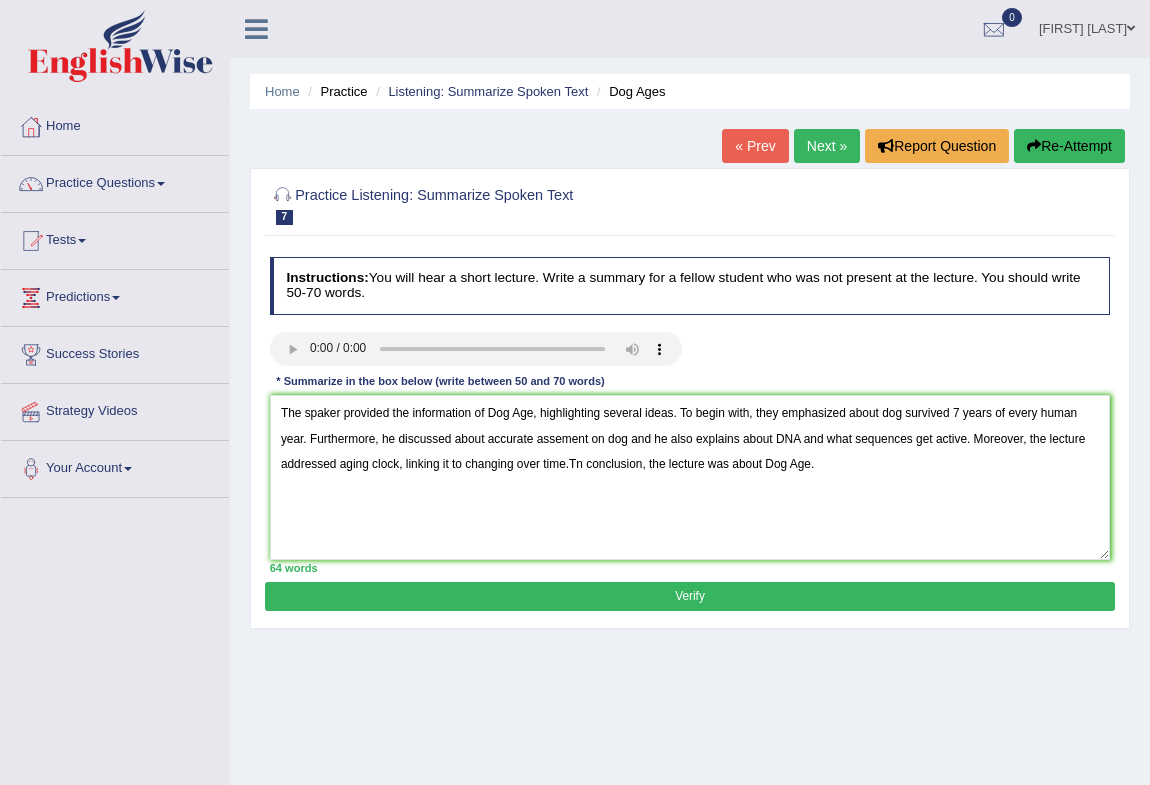 click on "Verify" at bounding box center [689, 596] 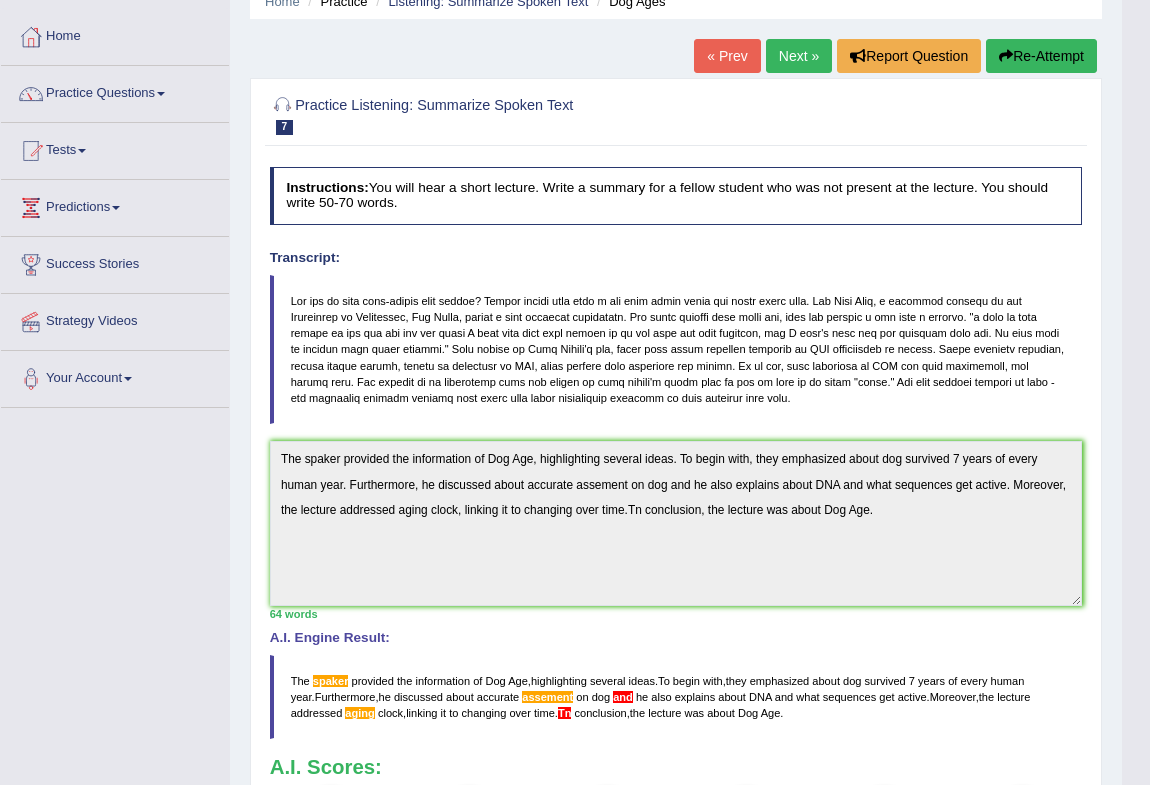 scroll, scrollTop: 363, scrollLeft: 0, axis: vertical 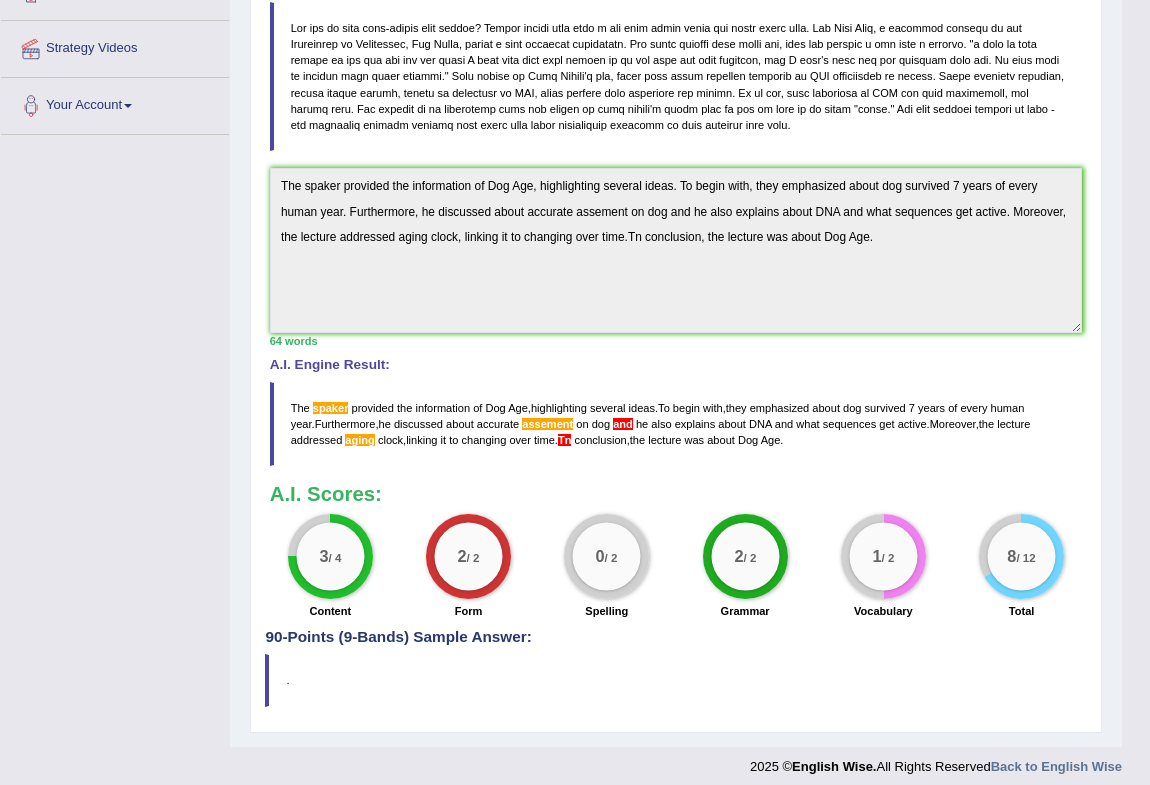 click on "spaker" at bounding box center [331, 408] 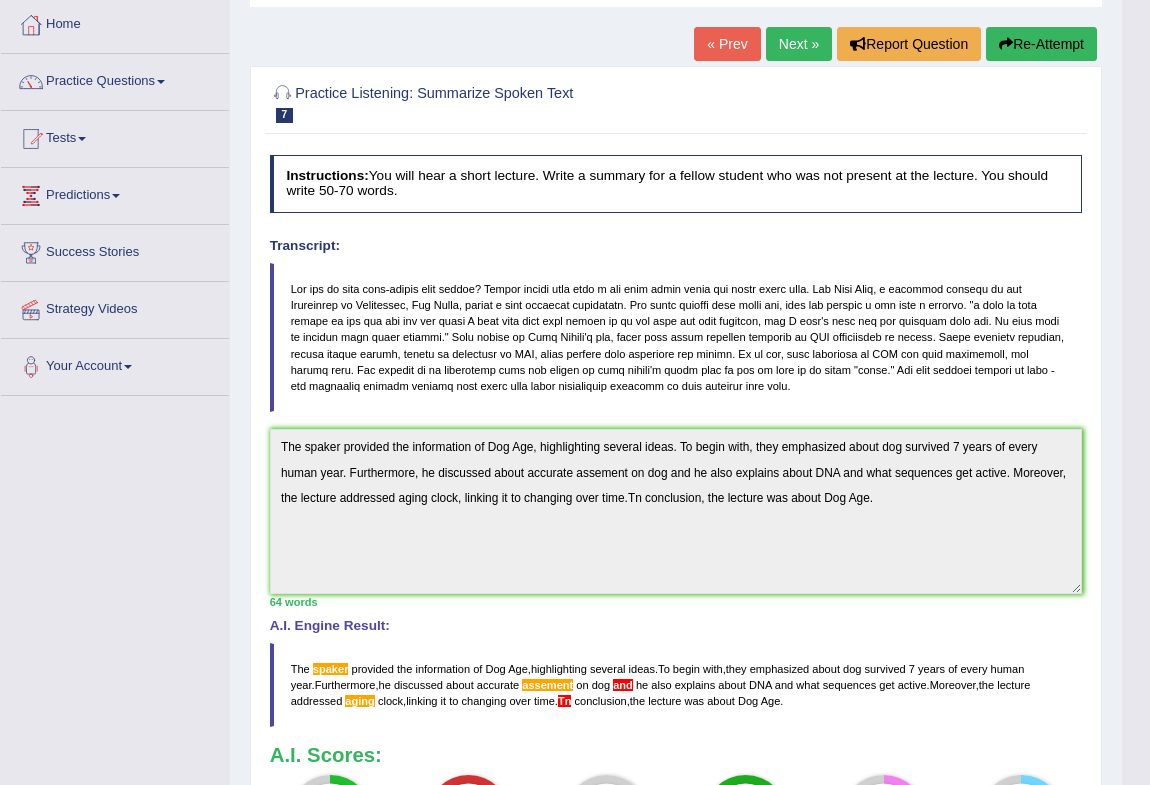 scroll, scrollTop: 0, scrollLeft: 0, axis: both 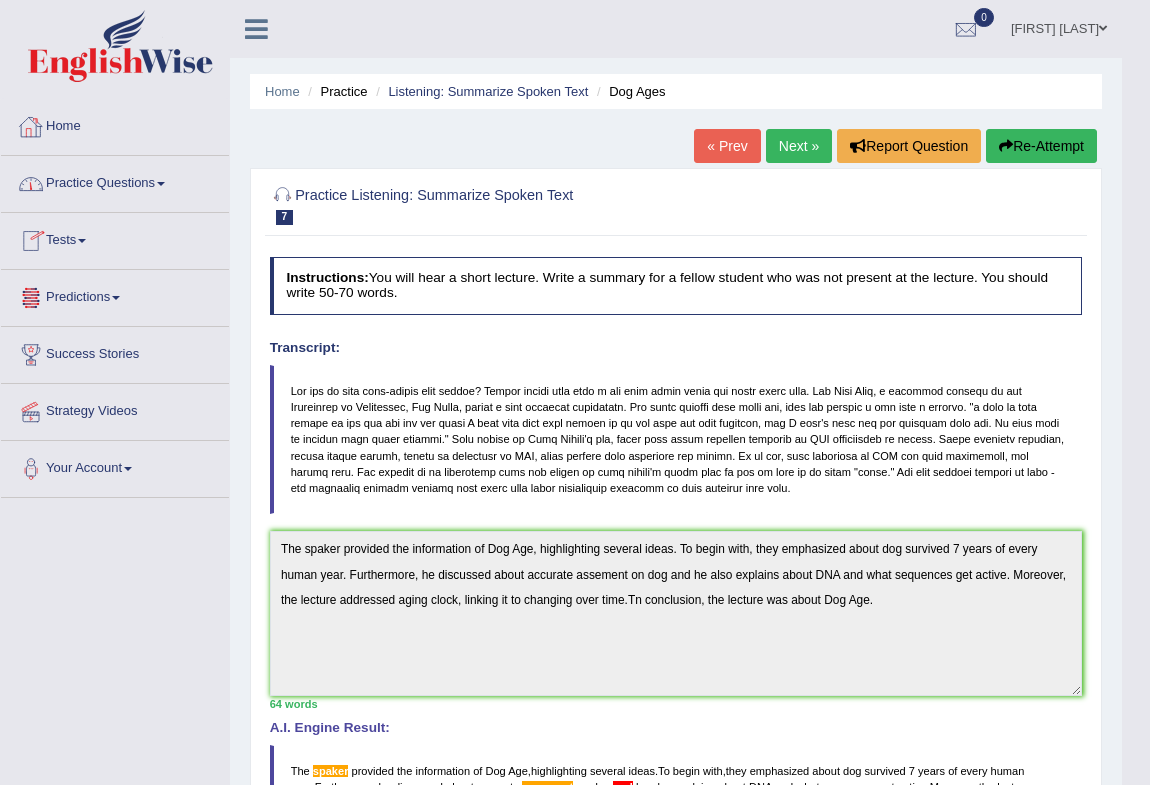 drag, startPoint x: 146, startPoint y: 181, endPoint x: 129, endPoint y: 183, distance: 17.117243 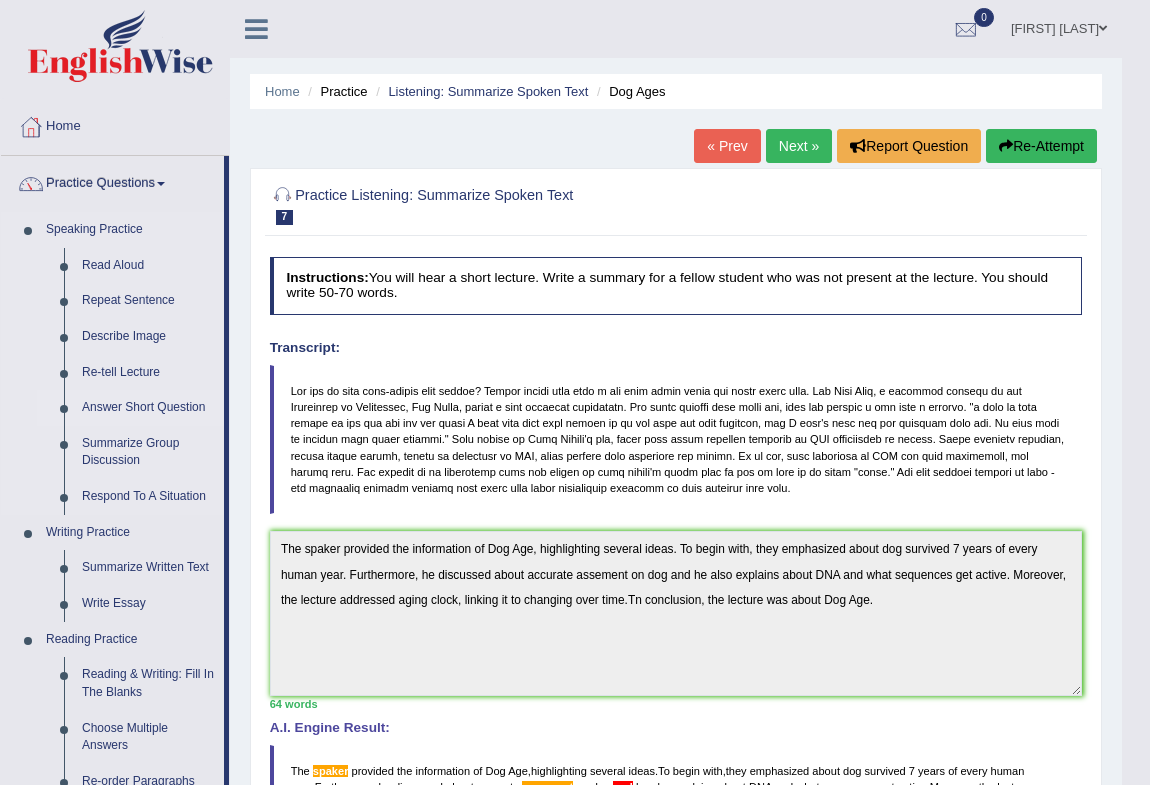scroll, scrollTop: 90, scrollLeft: 0, axis: vertical 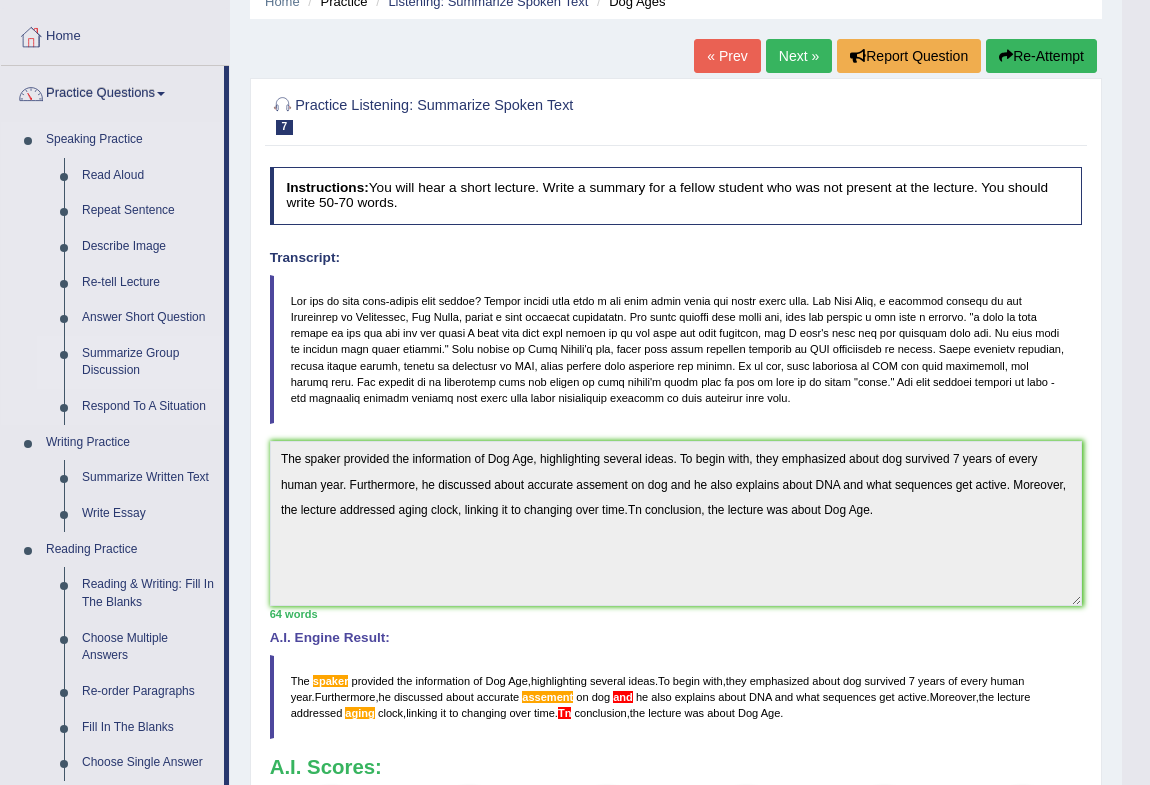 click on "Summarize Group Discussion" at bounding box center [148, 362] 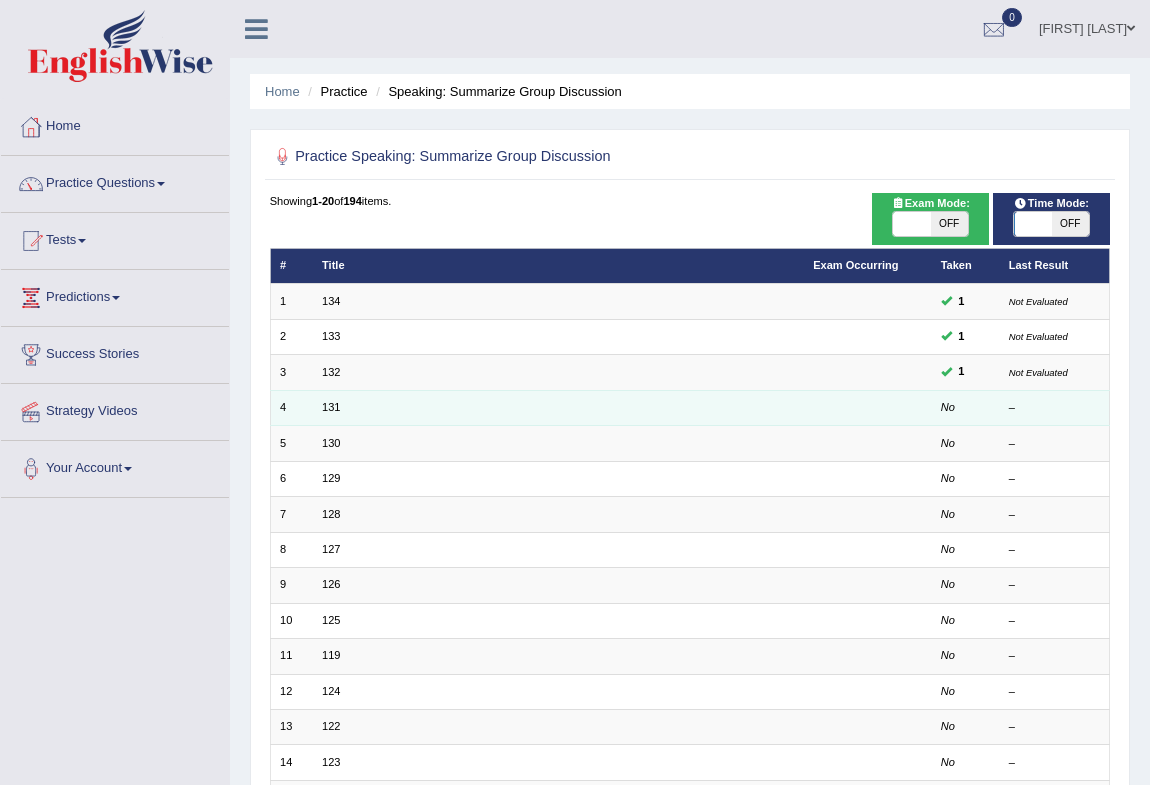 scroll, scrollTop: 90, scrollLeft: 0, axis: vertical 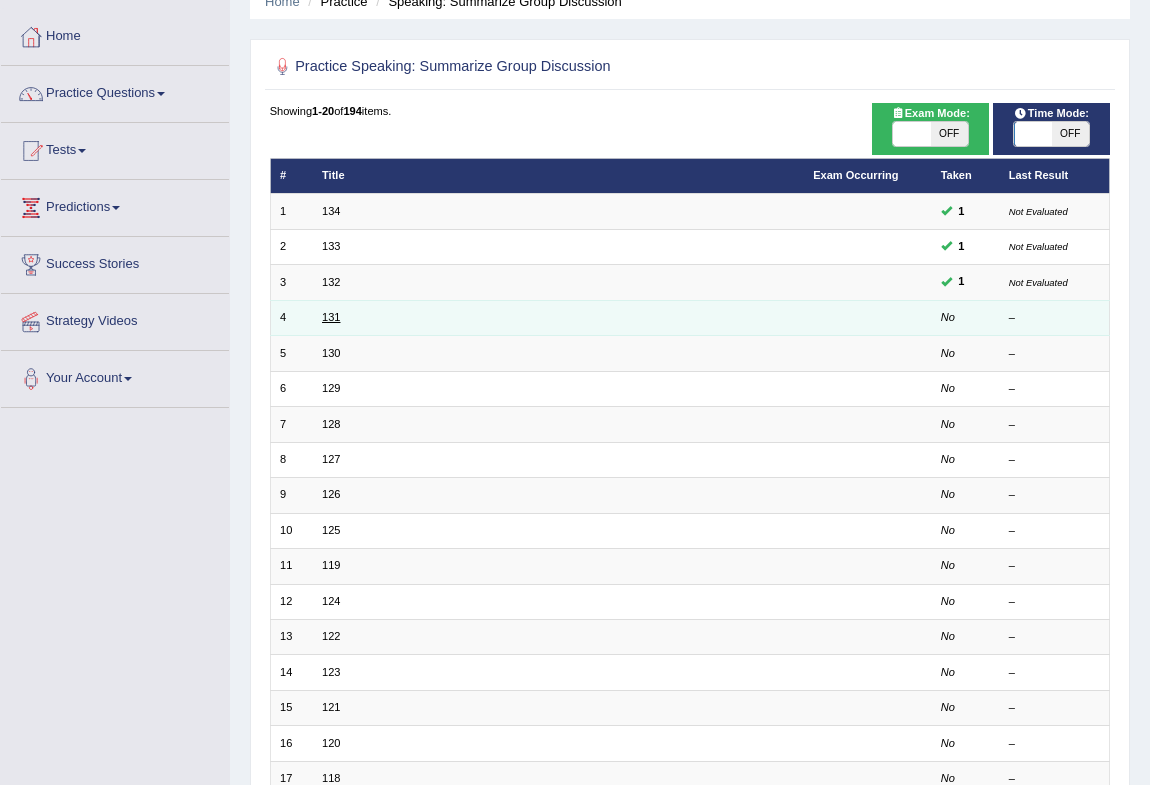 click on "131" at bounding box center [331, 317] 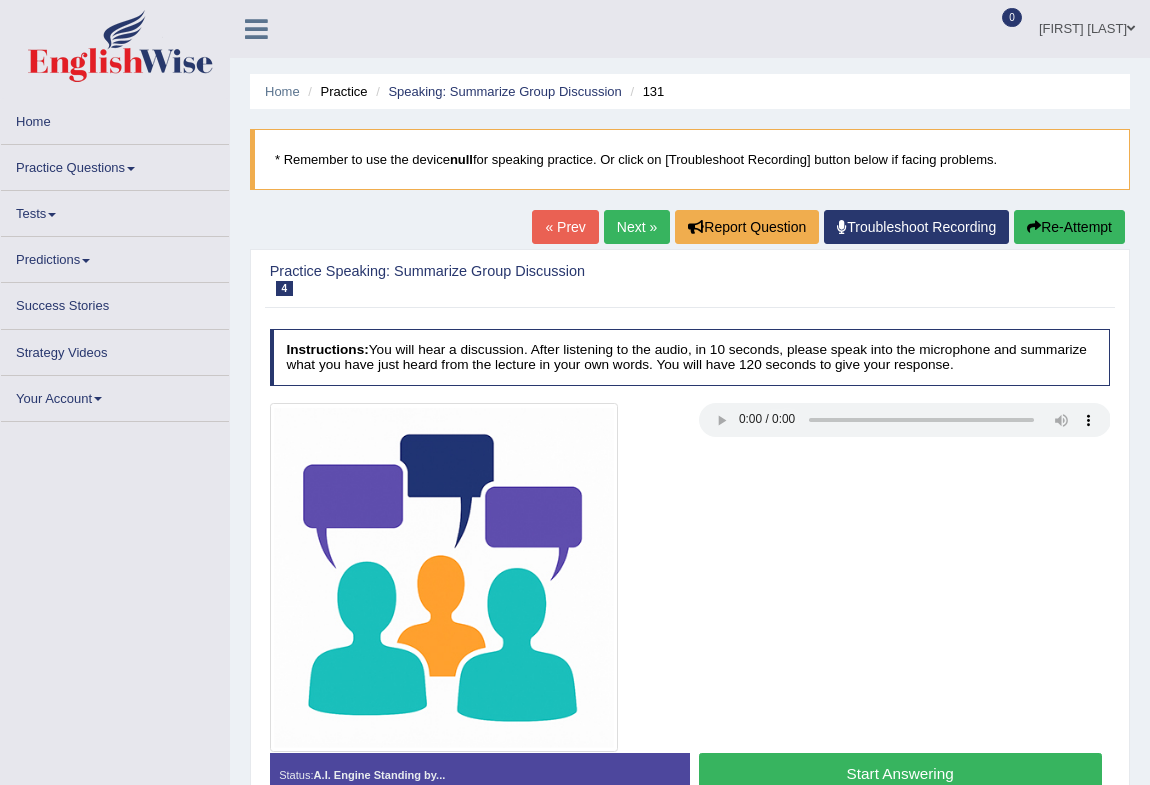 scroll, scrollTop: 0, scrollLeft: 0, axis: both 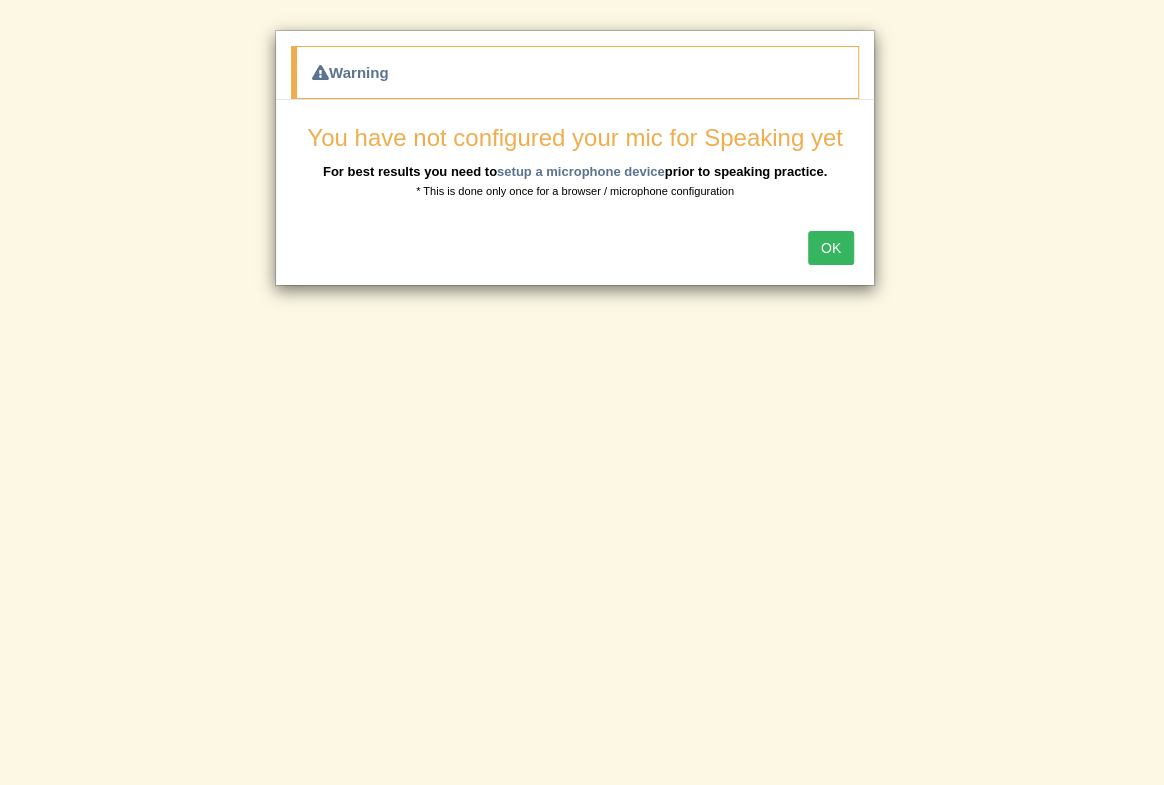 click on "OK" at bounding box center (831, 248) 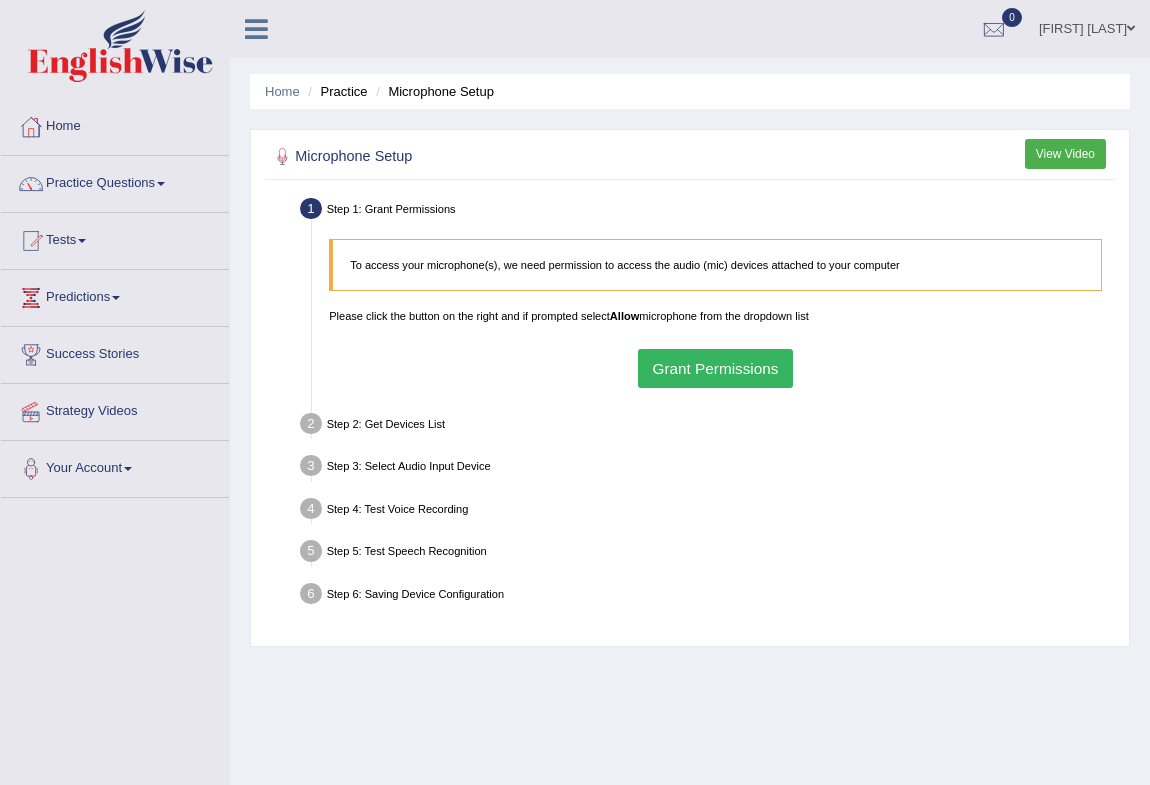 scroll, scrollTop: 0, scrollLeft: 0, axis: both 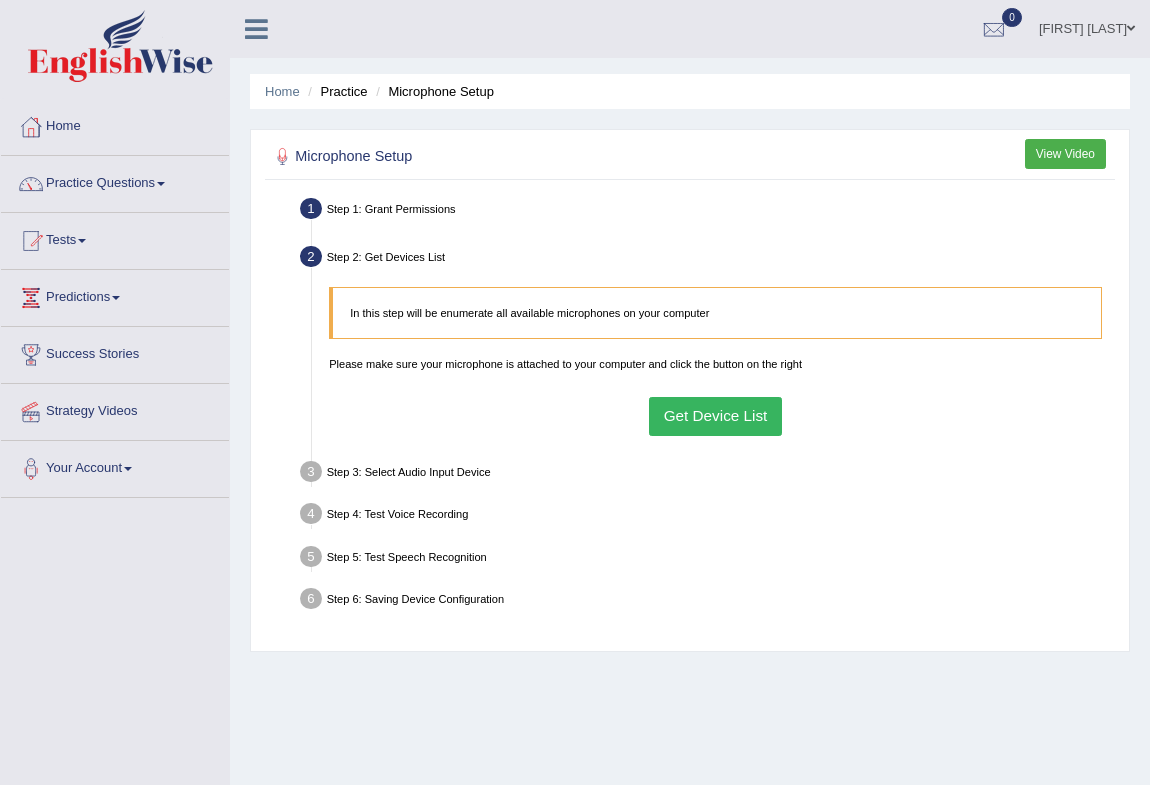 click on "Get Device List" at bounding box center [715, 416] 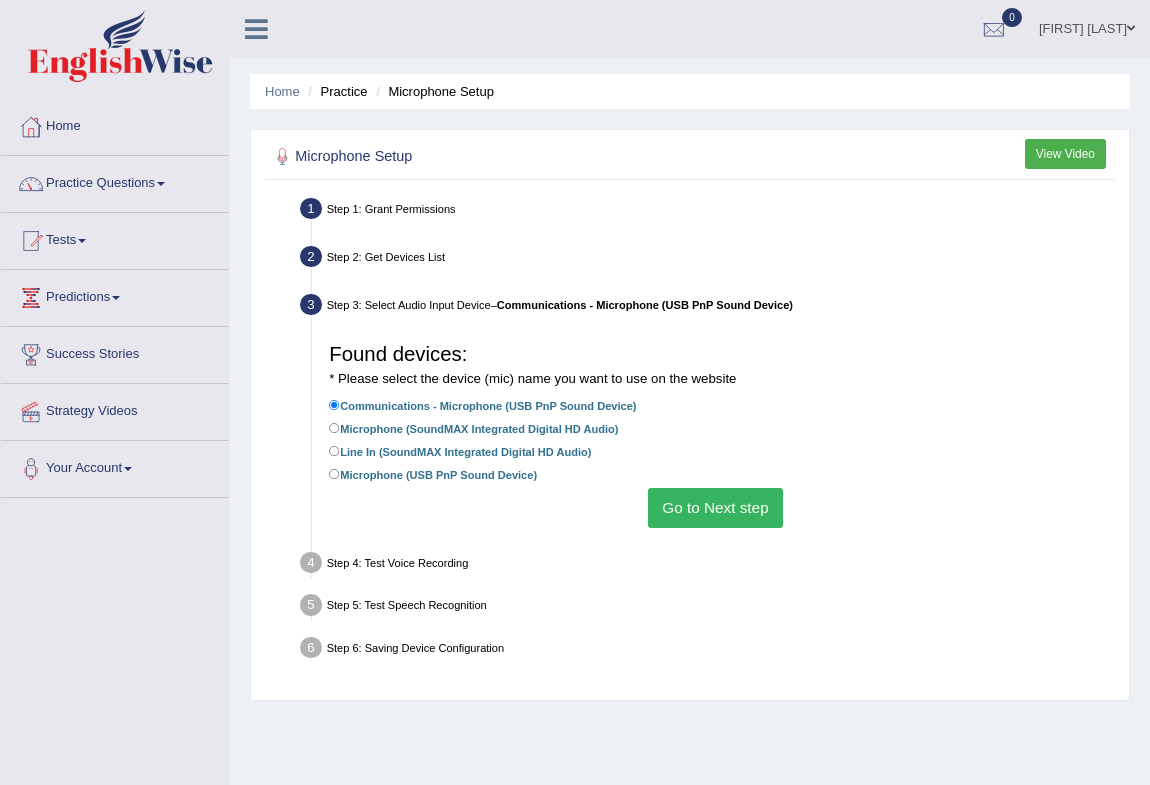 drag, startPoint x: 730, startPoint y: 517, endPoint x: 605, endPoint y: 476, distance: 131.55228 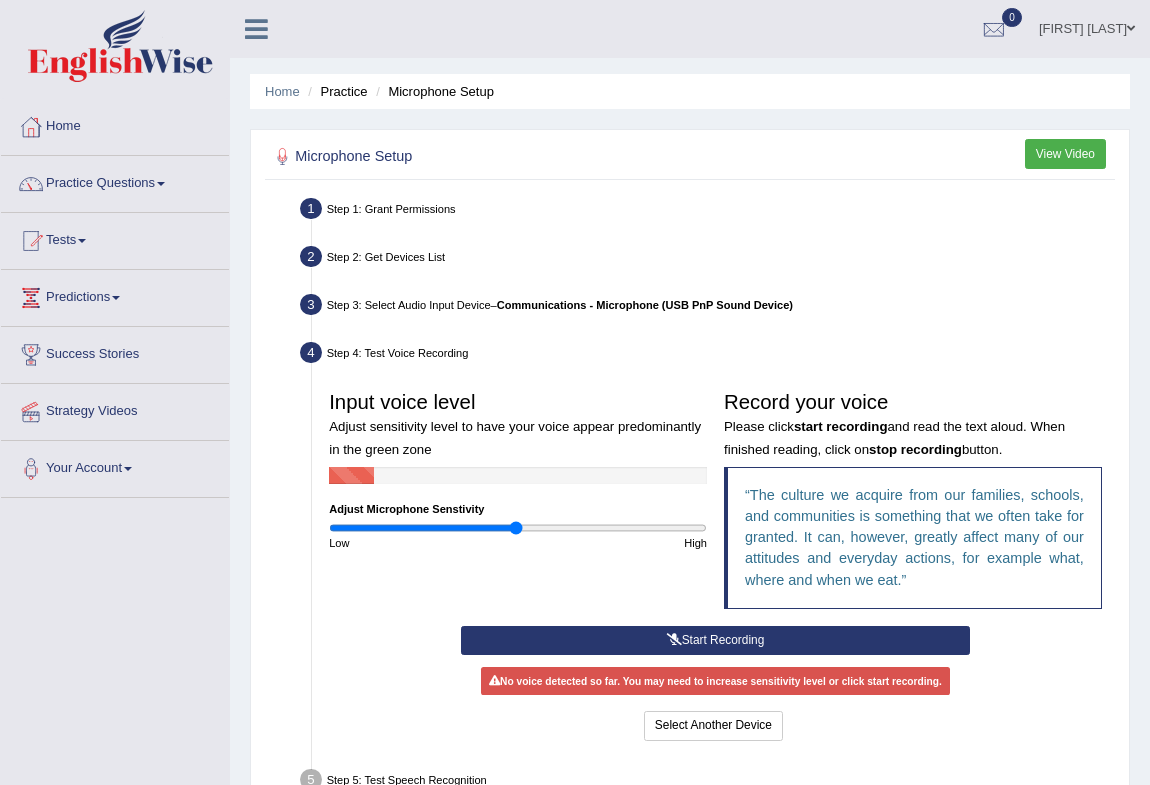 click at bounding box center [518, 528] 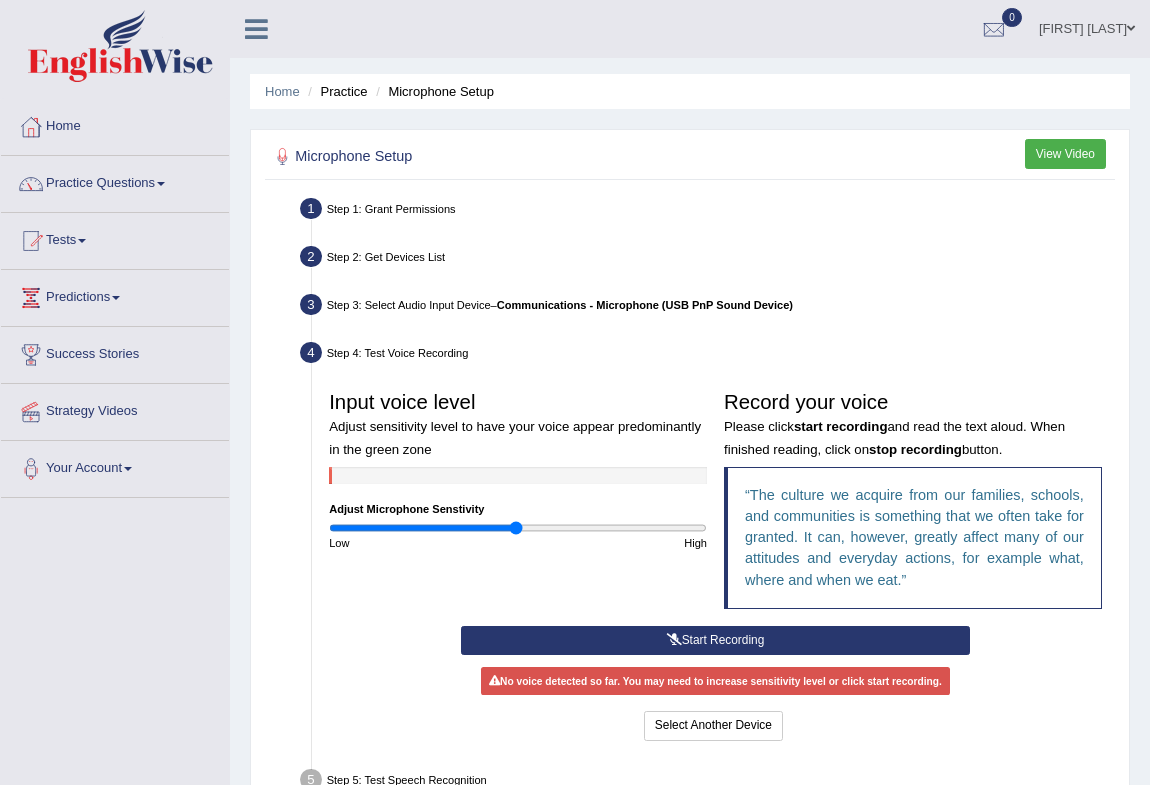 click at bounding box center [518, 528] 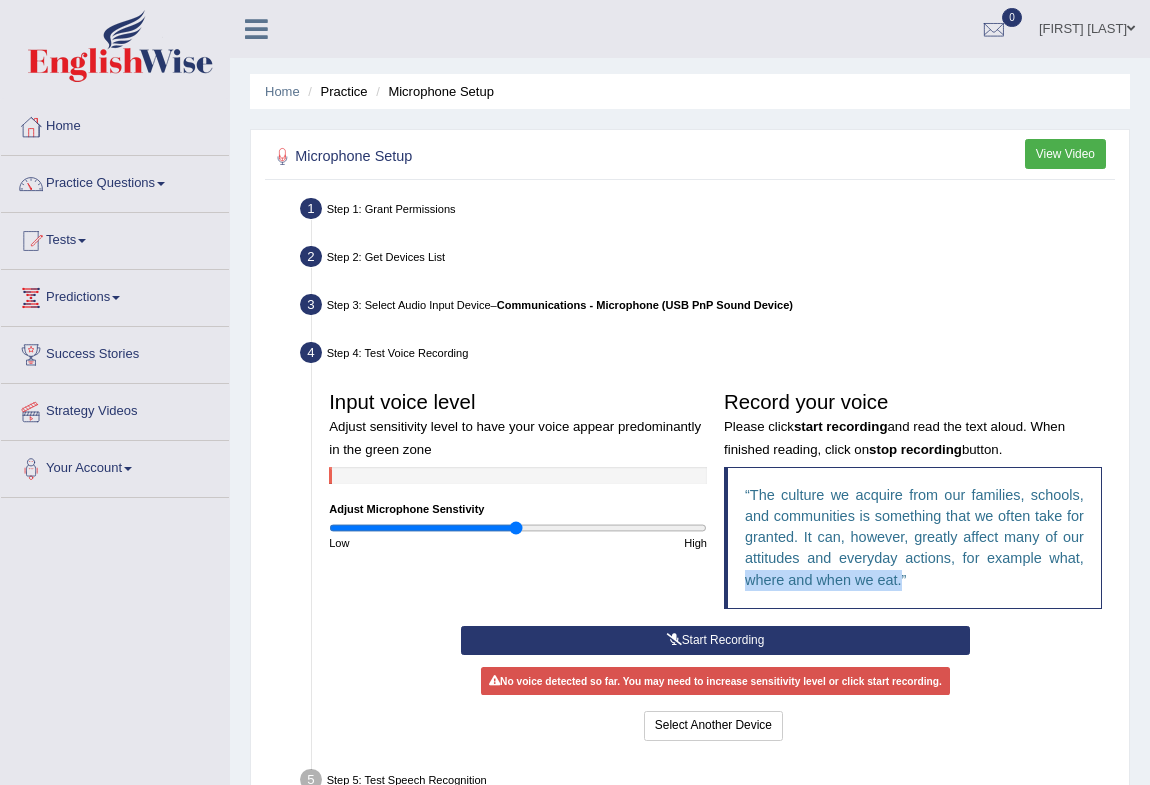 drag, startPoint x: 710, startPoint y: 620, endPoint x: 719, endPoint y: 625, distance: 10.29563 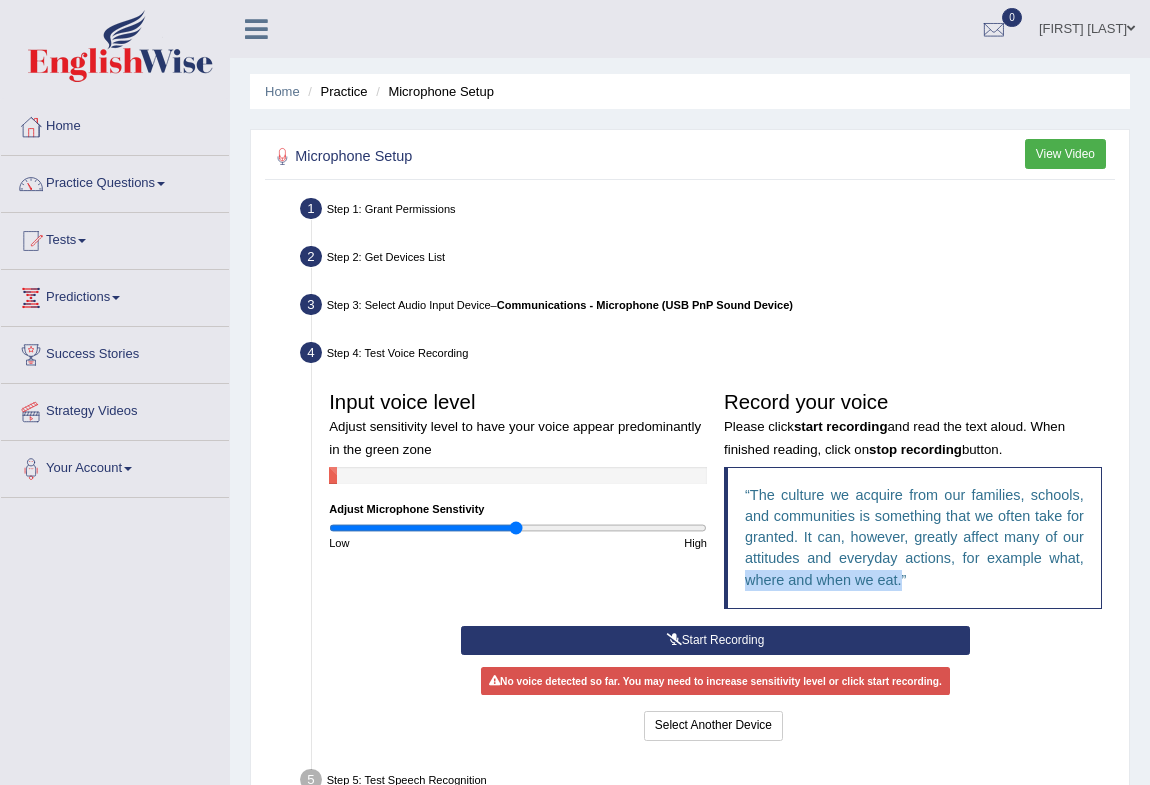 click on "Start Recording" at bounding box center (715, 640) 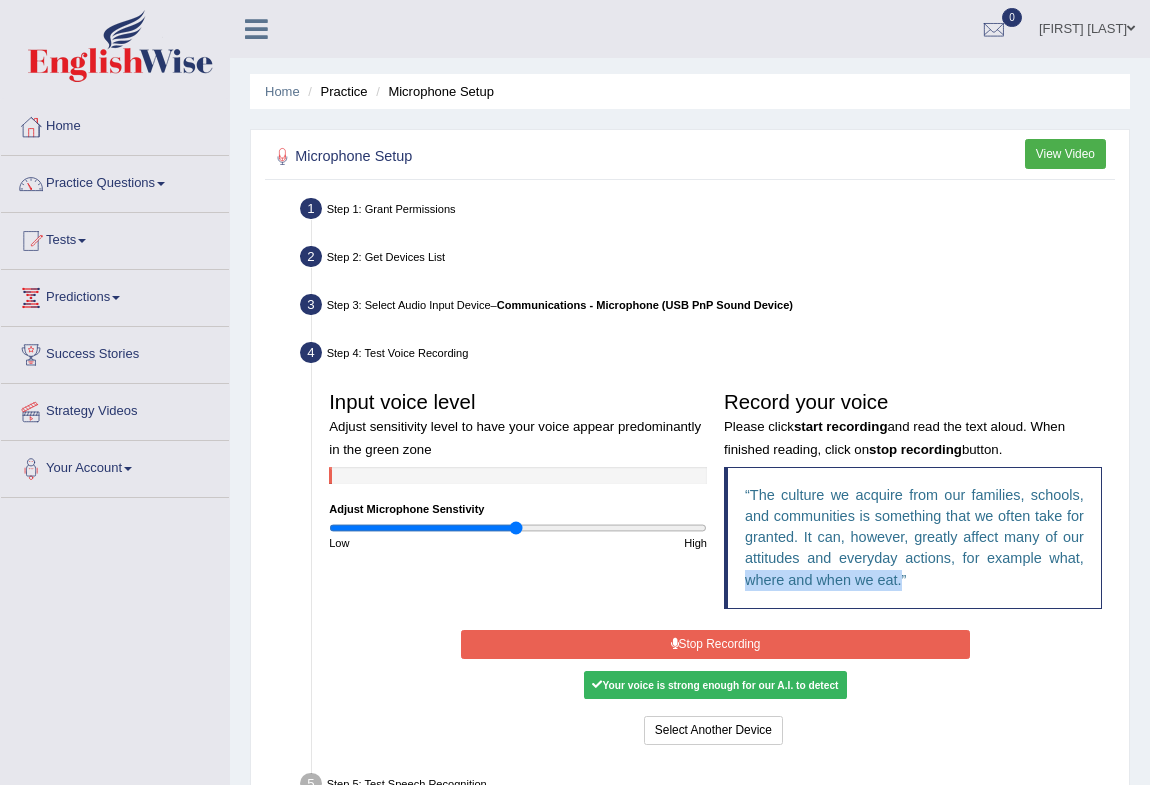 click on "Stop Recording" at bounding box center [715, 644] 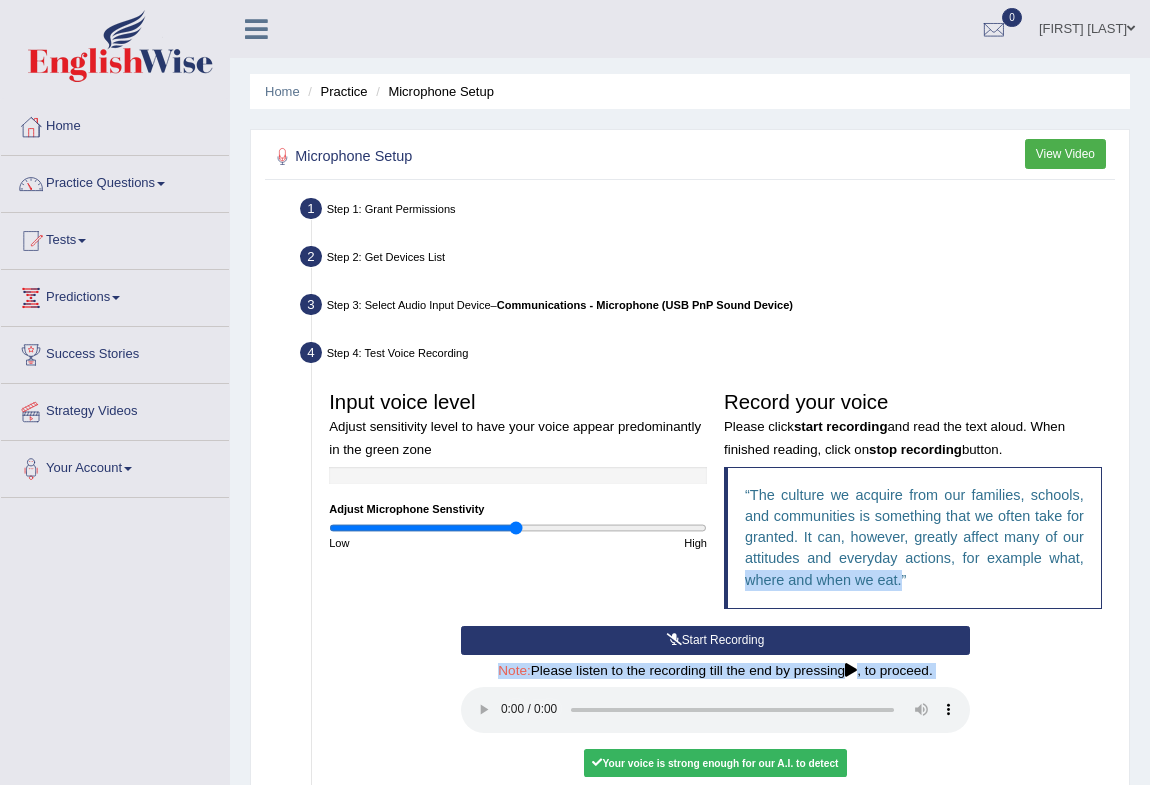 click on "Start Recording    Stop Recording   Note:  Please listen to the recording till the end by pressing  , to proceed.       No voice detected so far. You may need to increase sensitivity level or click start recording.     Voice level is too low yet. Please increase the sensitivity level from the bar on the left.     Your voice is strong enough for our A.I. to detect    Voice level is too high. Please reduce the sensitivity level from the bar on the left.     Select Another Device   Voice is ok. Go to Next step" at bounding box center (716, 726) 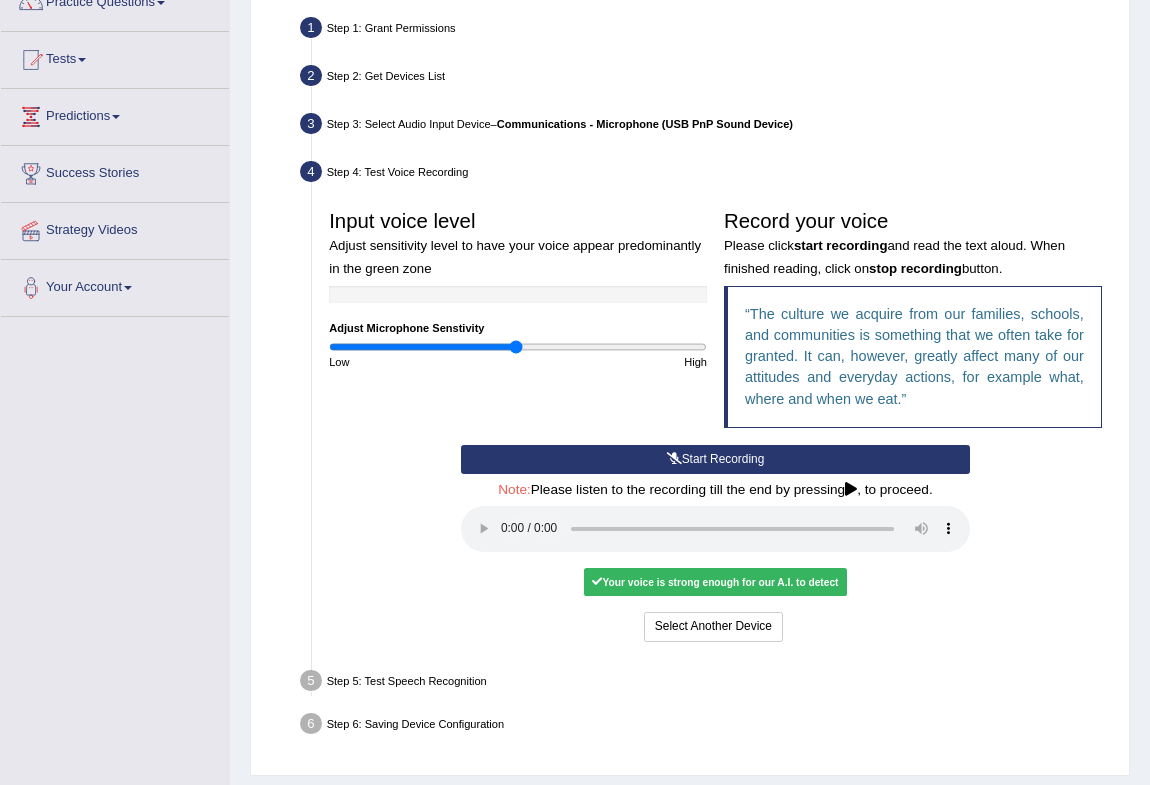 scroll, scrollTop: 265, scrollLeft: 0, axis: vertical 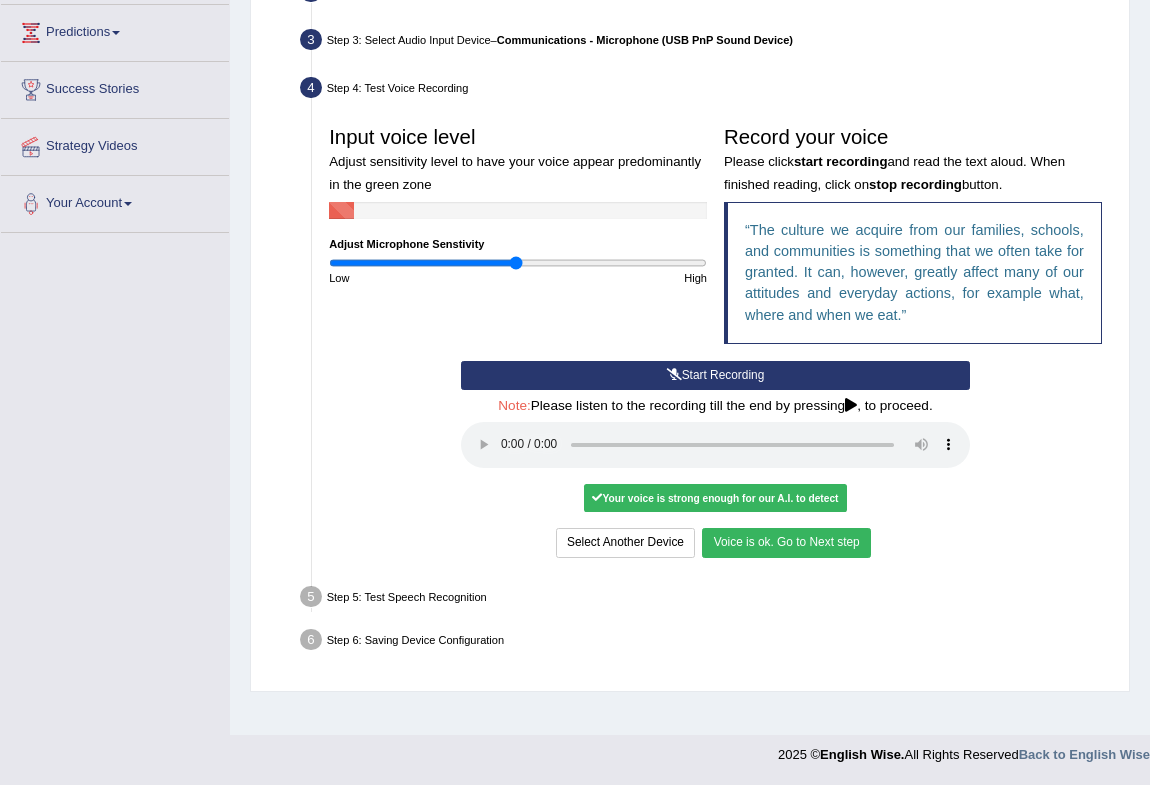 click on "Voice is ok. Go to Next step" at bounding box center (786, 542) 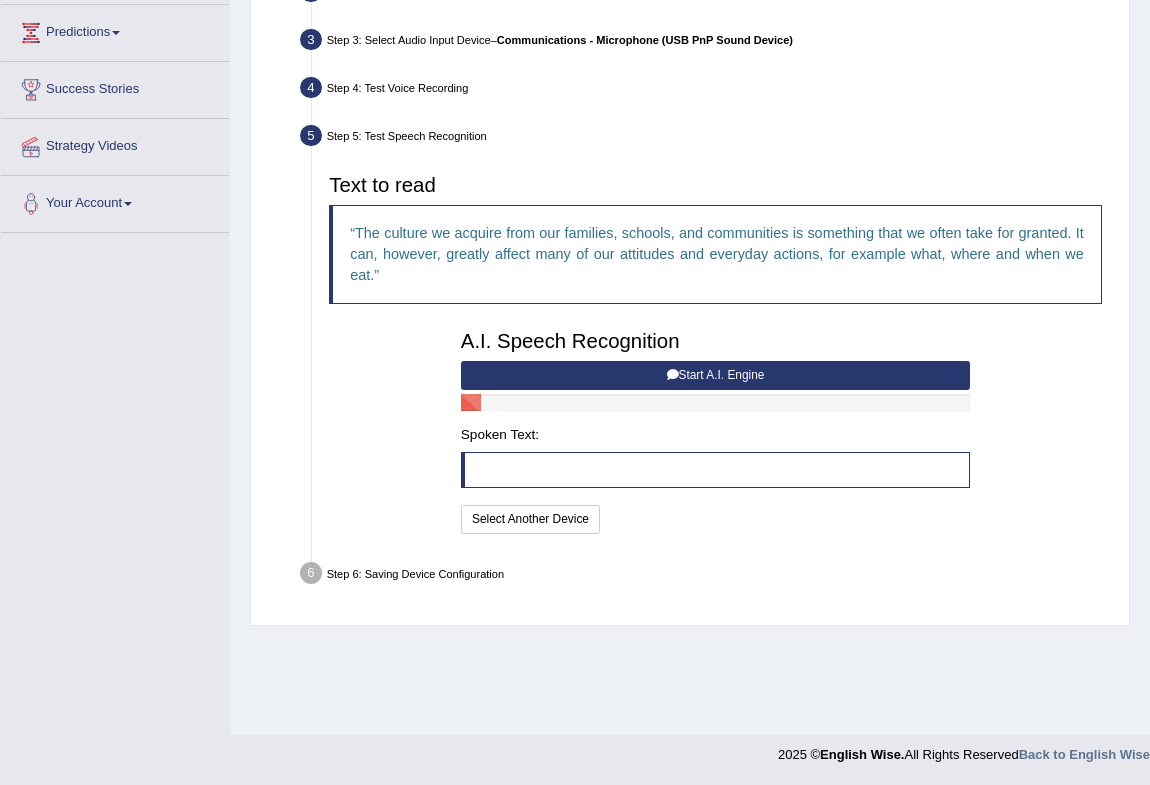 click on "Start A.I. Engine" at bounding box center (715, 375) 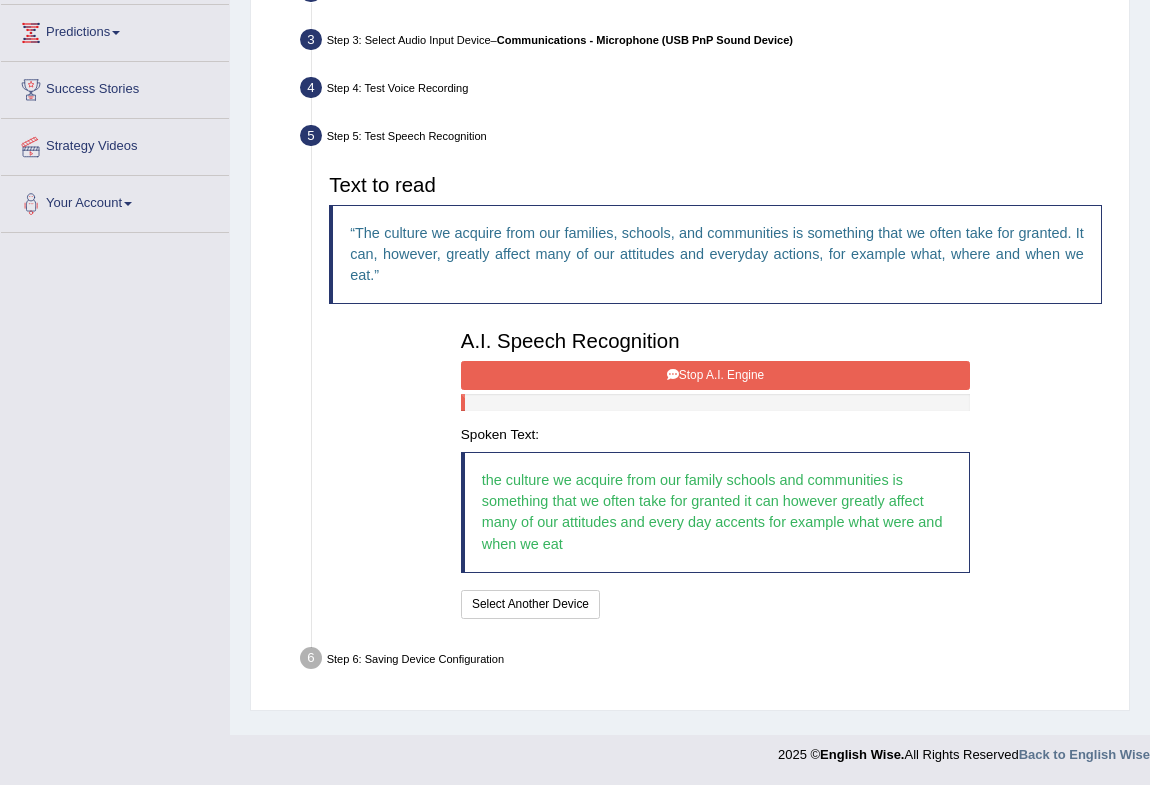 click on "Stop A.I. Engine" at bounding box center (715, 375) 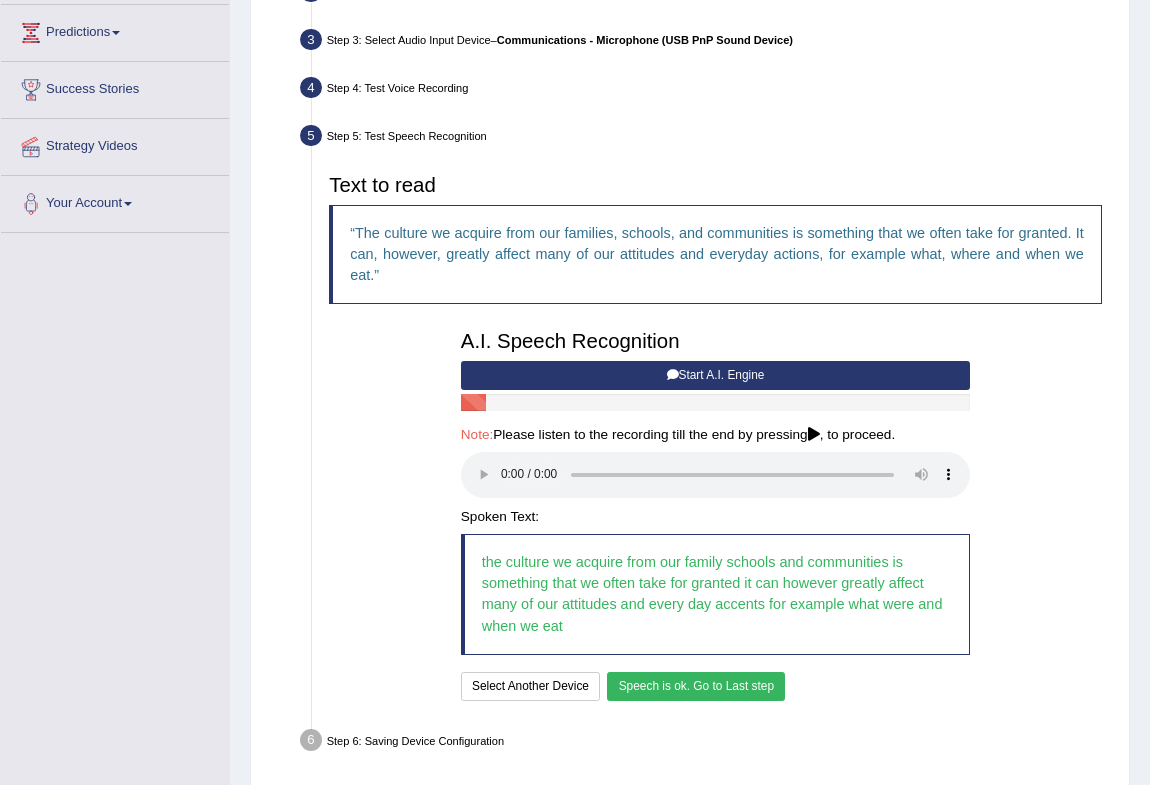 click on "Speech is ok. Go to Last step" at bounding box center [696, 686] 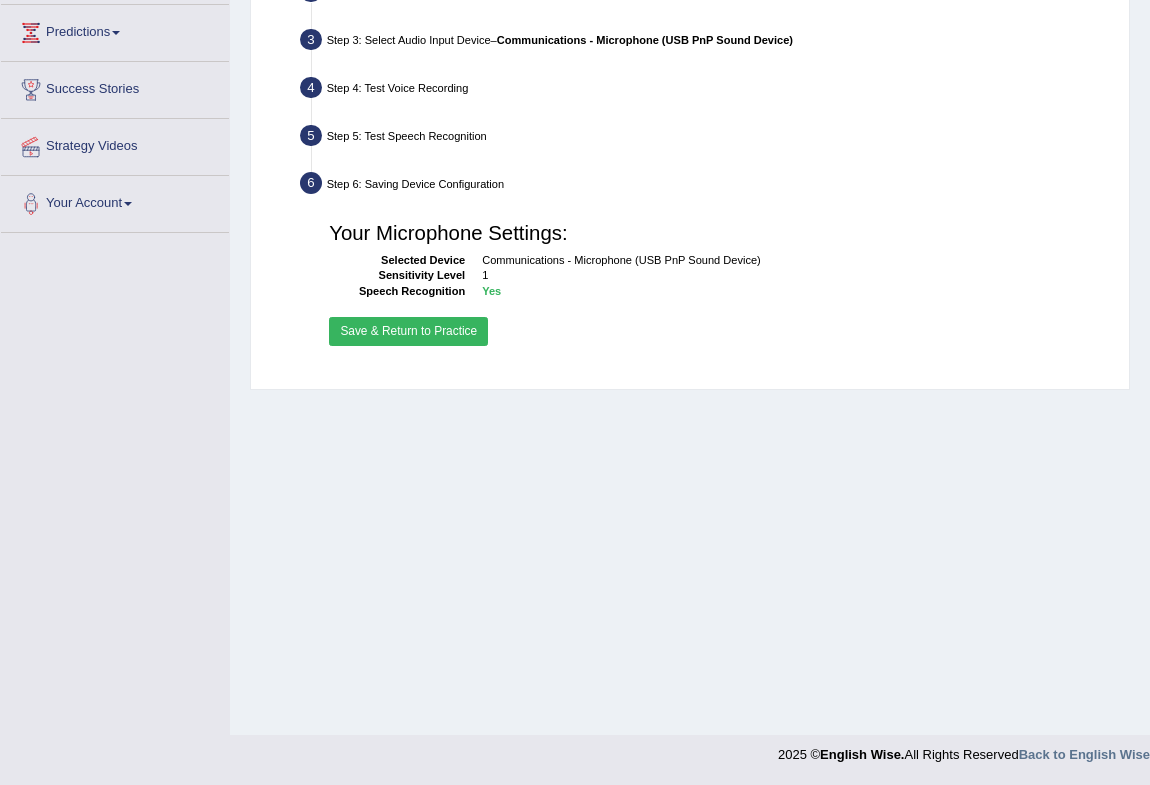 click on "Save & Return to Practice" at bounding box center (408, 331) 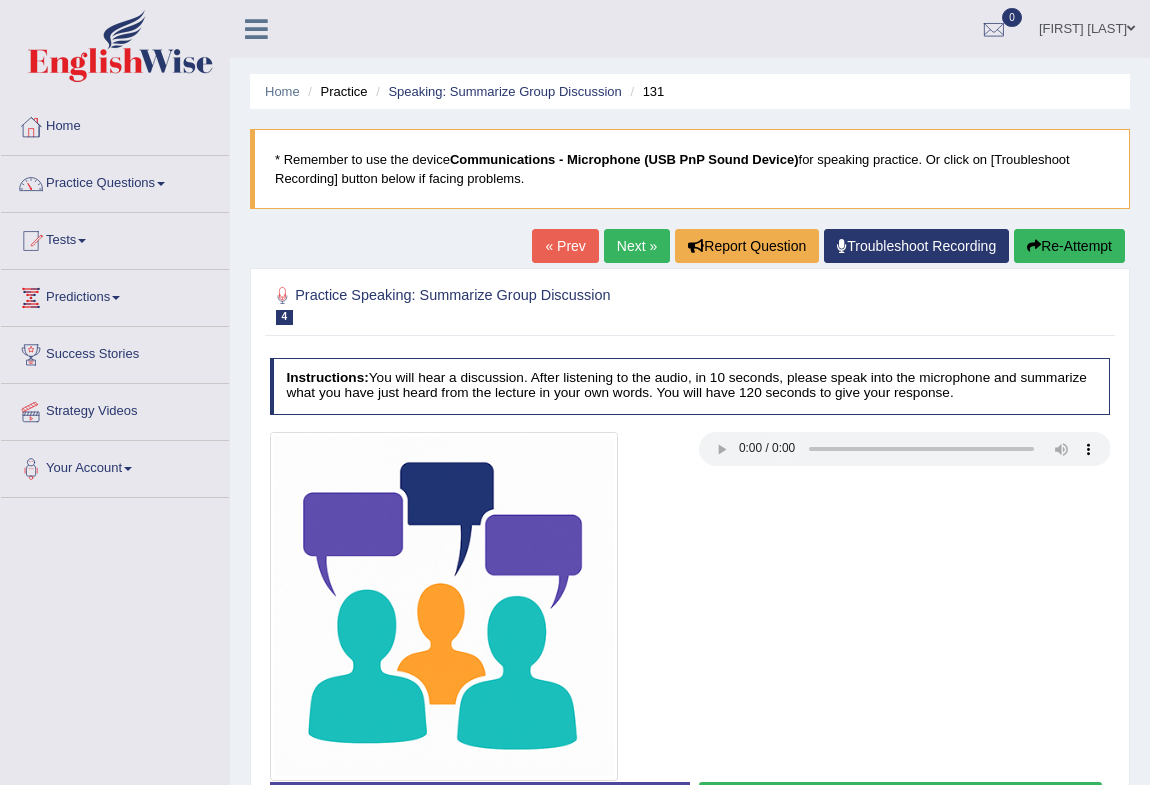 scroll, scrollTop: 0, scrollLeft: 0, axis: both 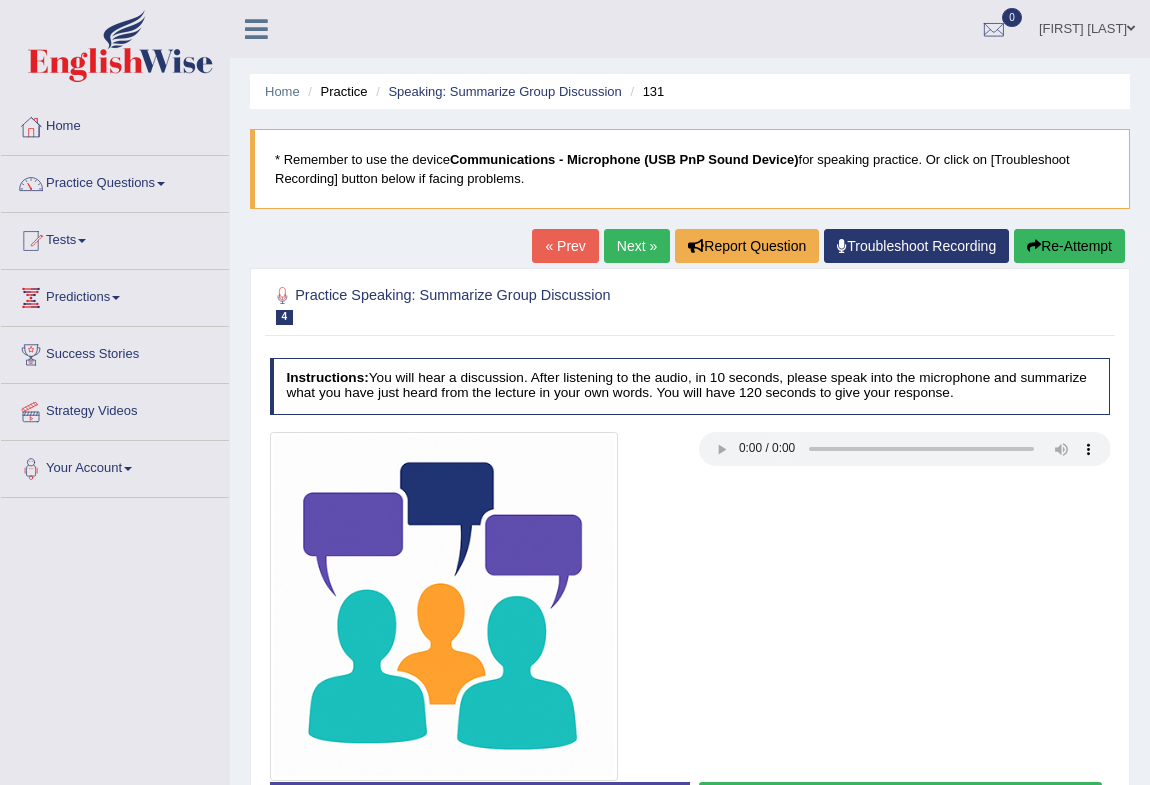 type 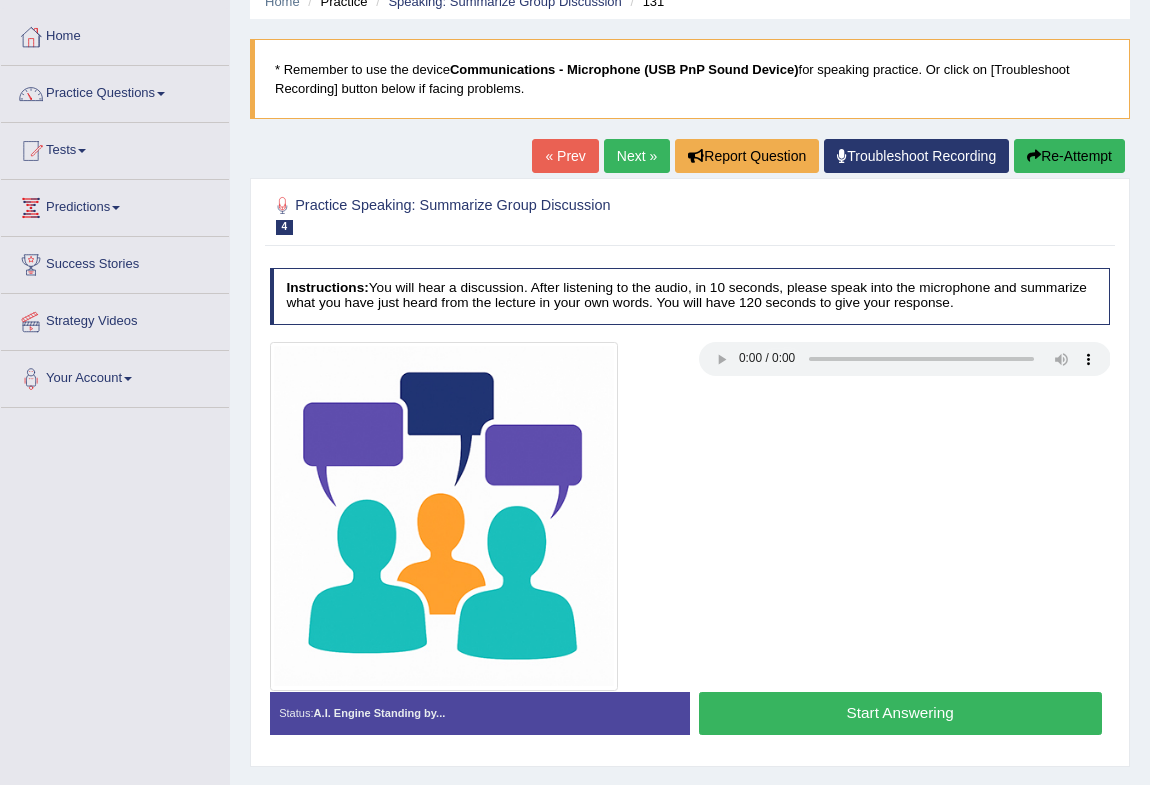 click on "Start Answering" at bounding box center (900, 713) 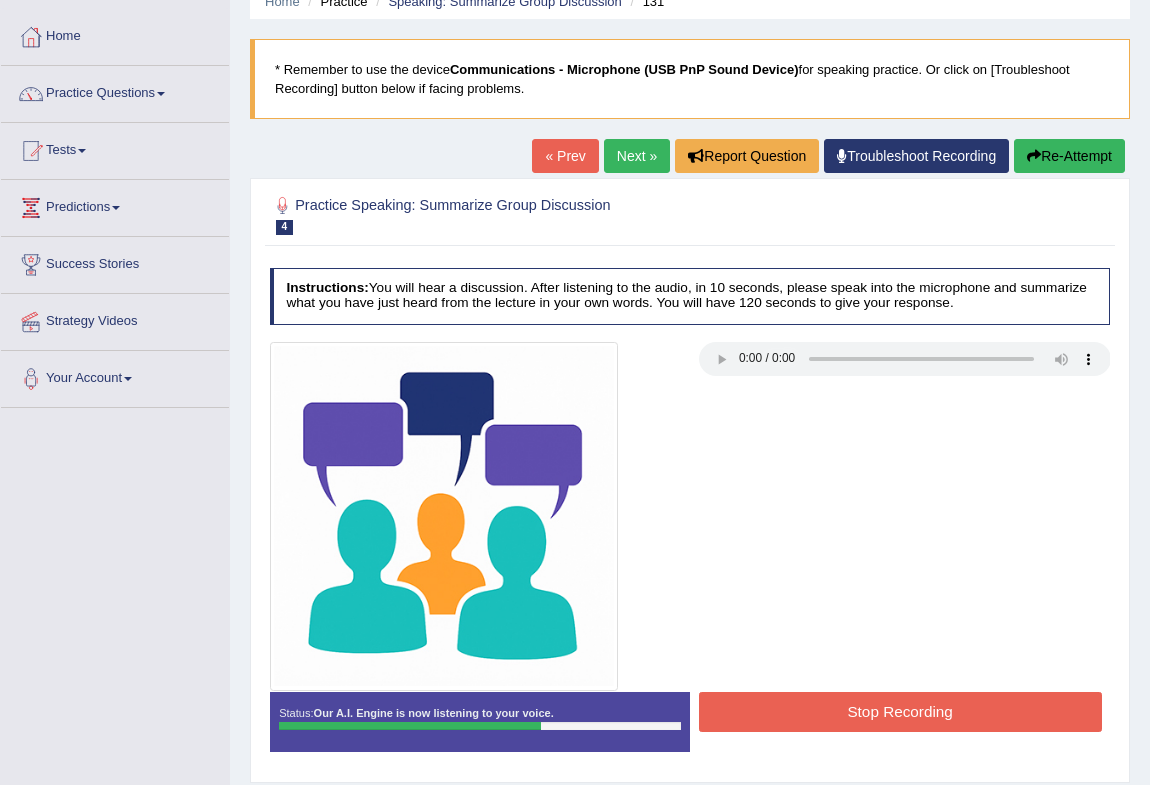 click on "Stop Recording" at bounding box center [900, 711] 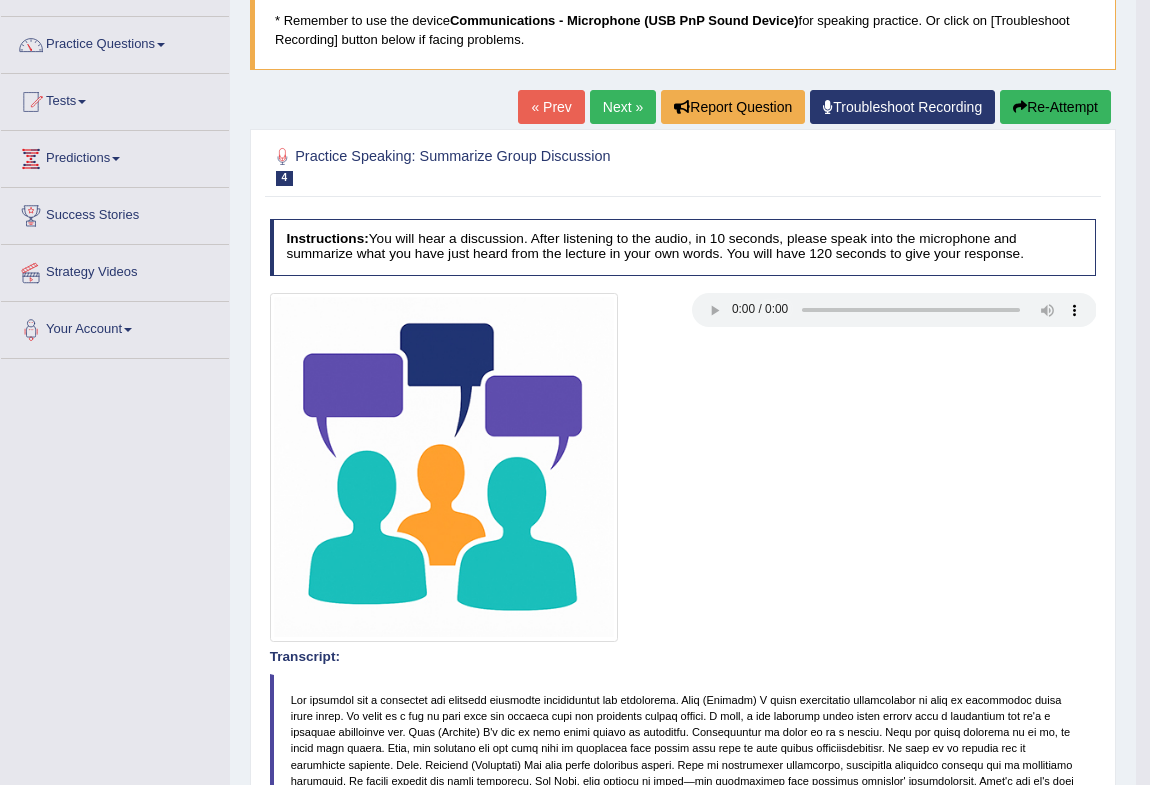 scroll, scrollTop: 0, scrollLeft: 0, axis: both 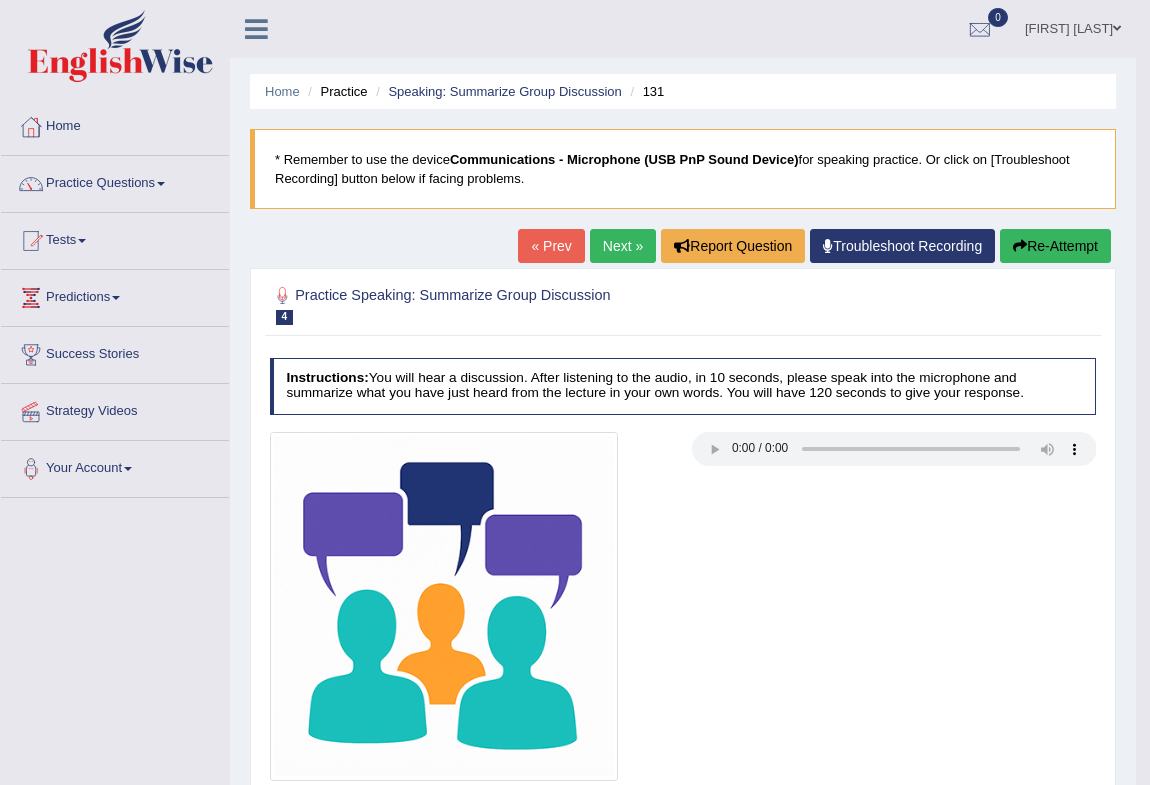 click on "Next »" at bounding box center (623, 246) 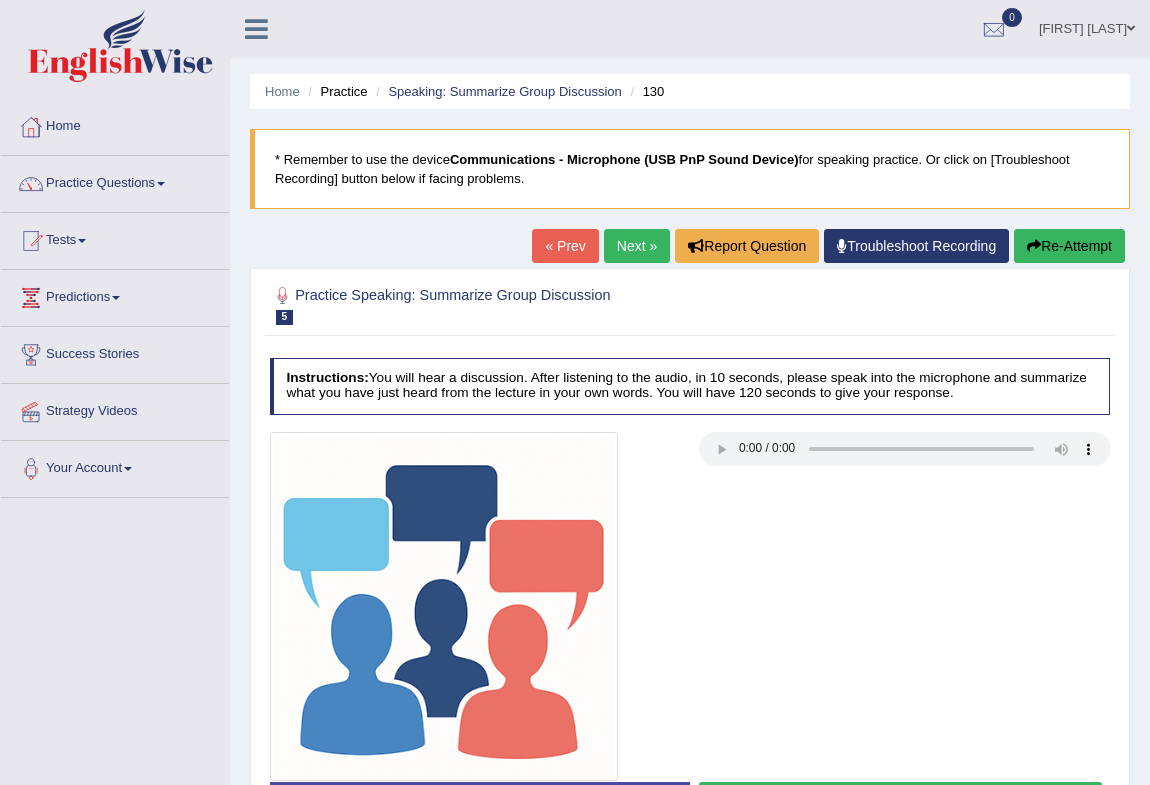 scroll, scrollTop: 0, scrollLeft: 0, axis: both 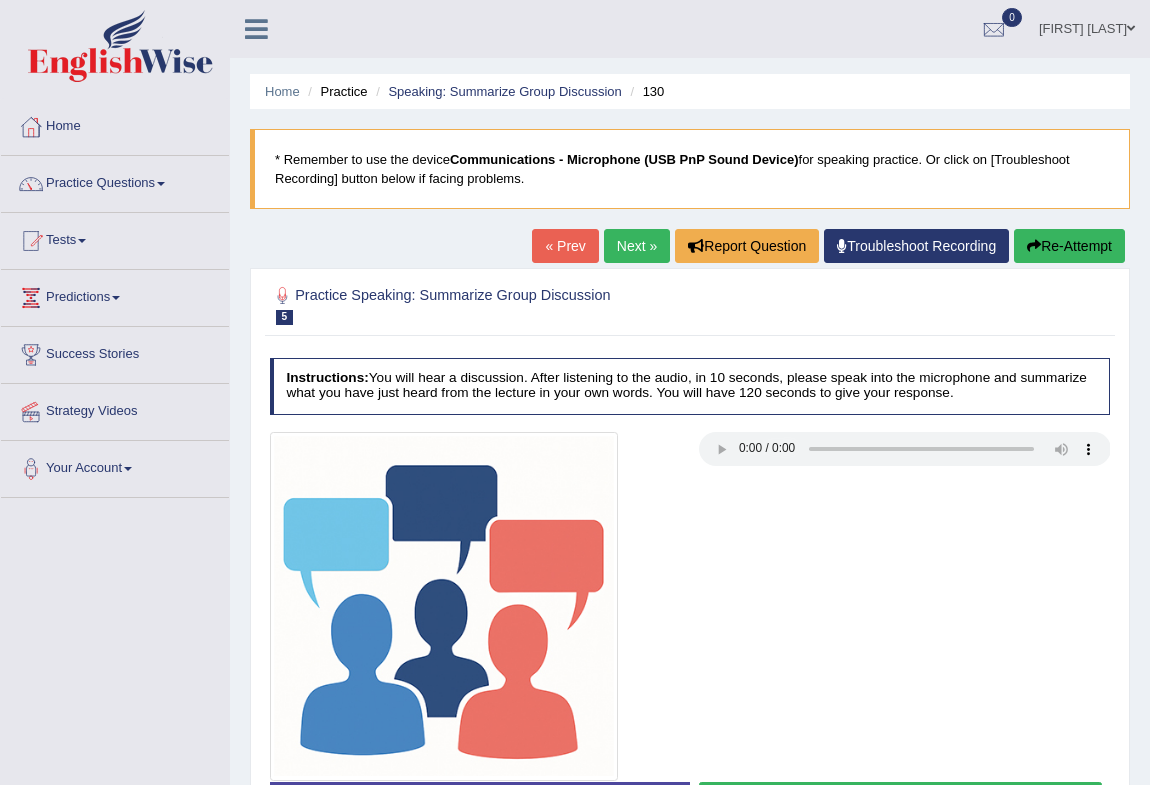 type 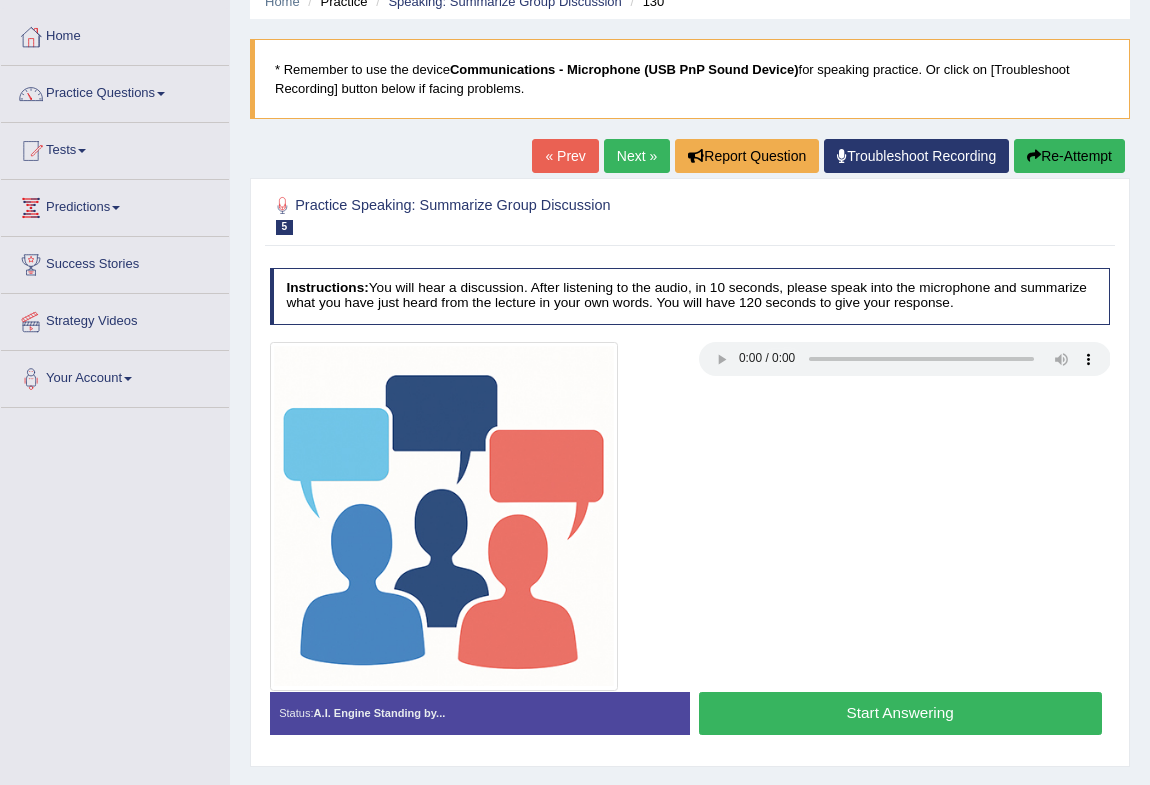 click on "Start Answering" at bounding box center (900, 713) 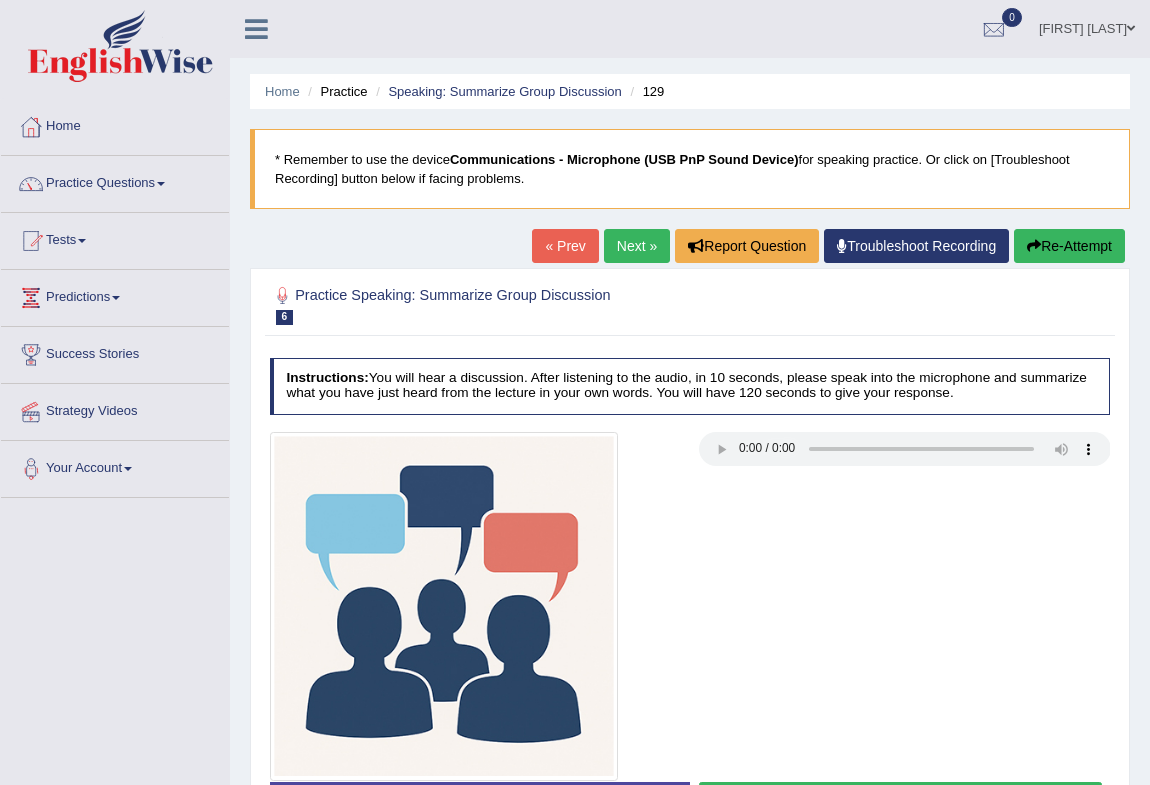 scroll, scrollTop: 0, scrollLeft: 0, axis: both 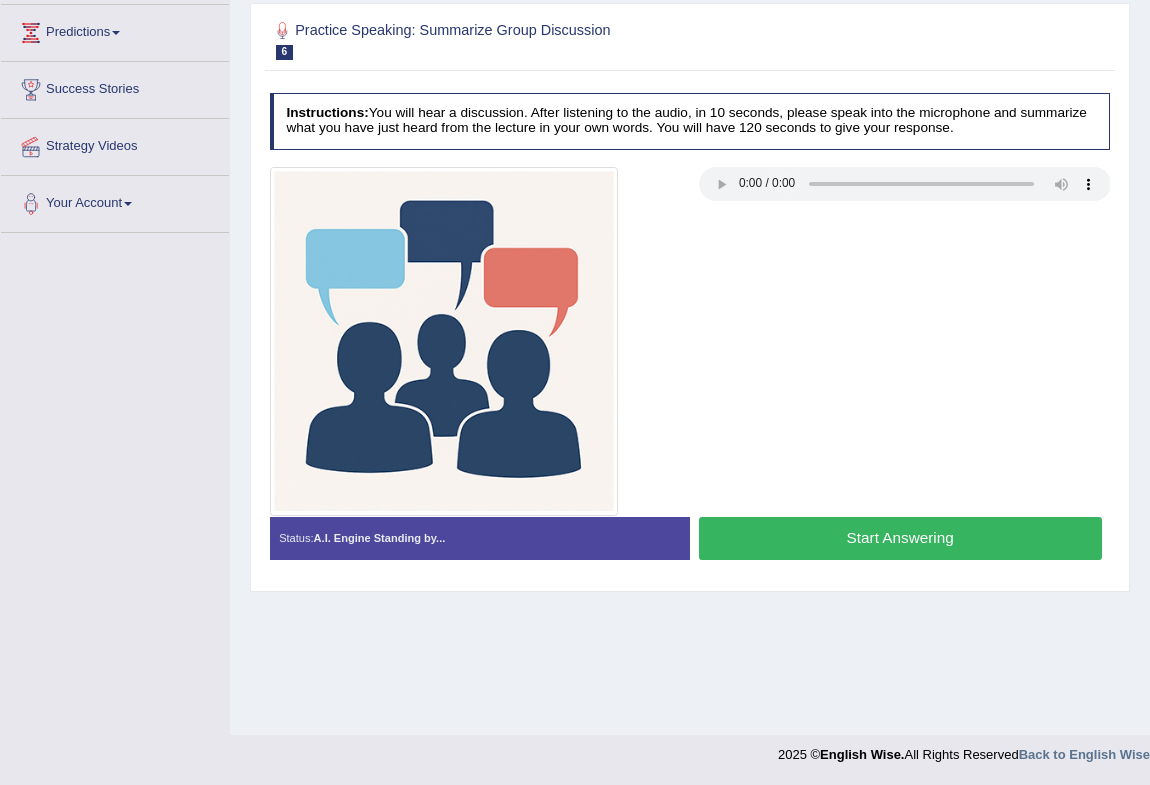 type 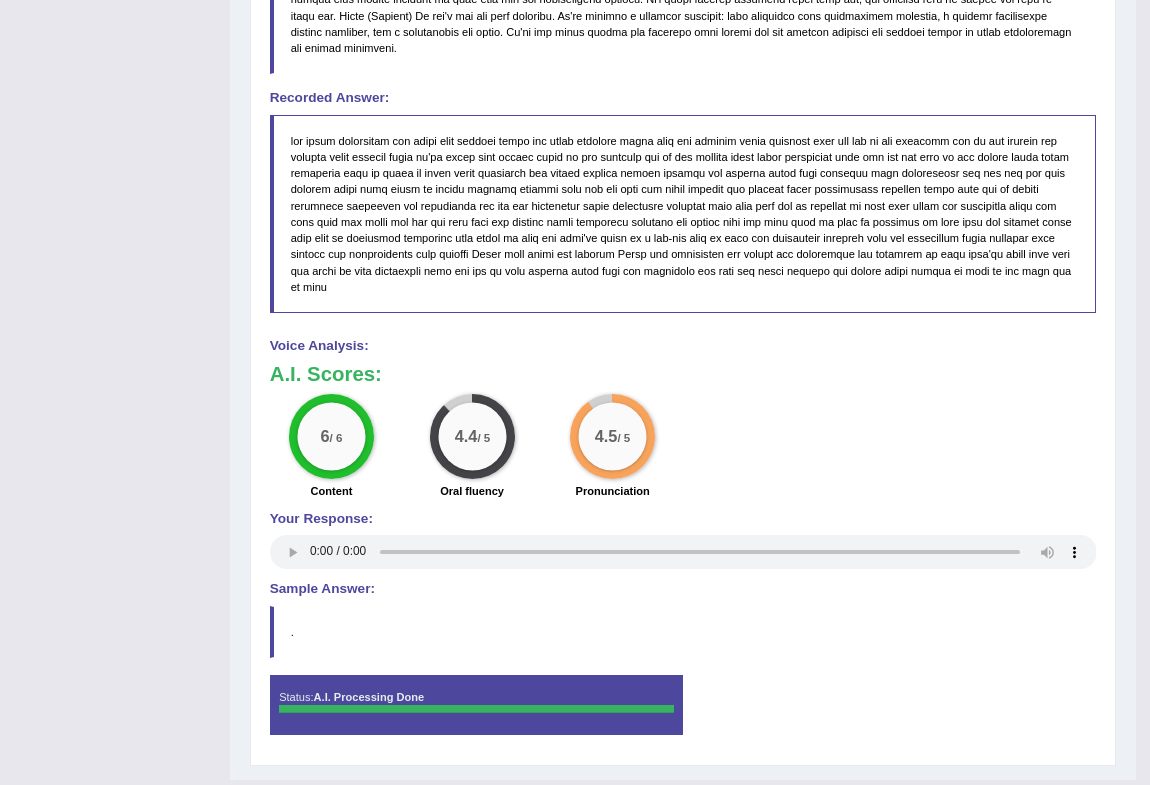 scroll, scrollTop: 1130, scrollLeft: 0, axis: vertical 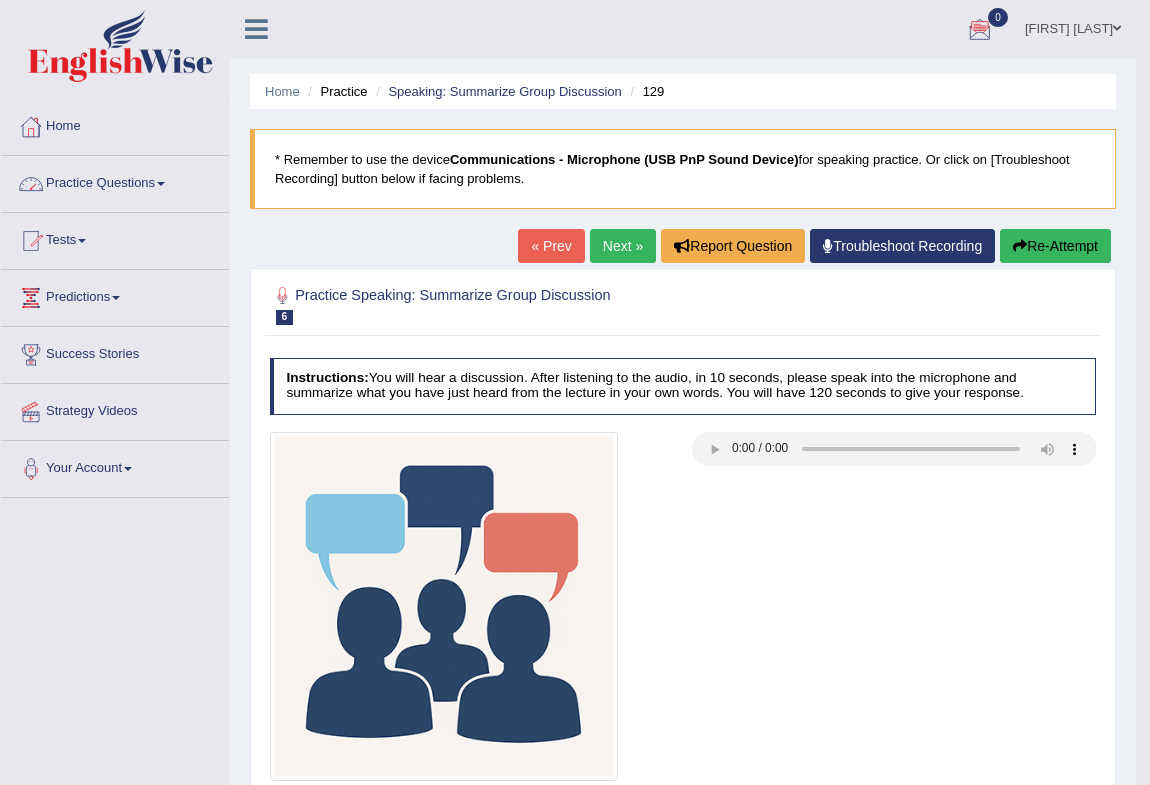 click on "Home" at bounding box center (115, 124) 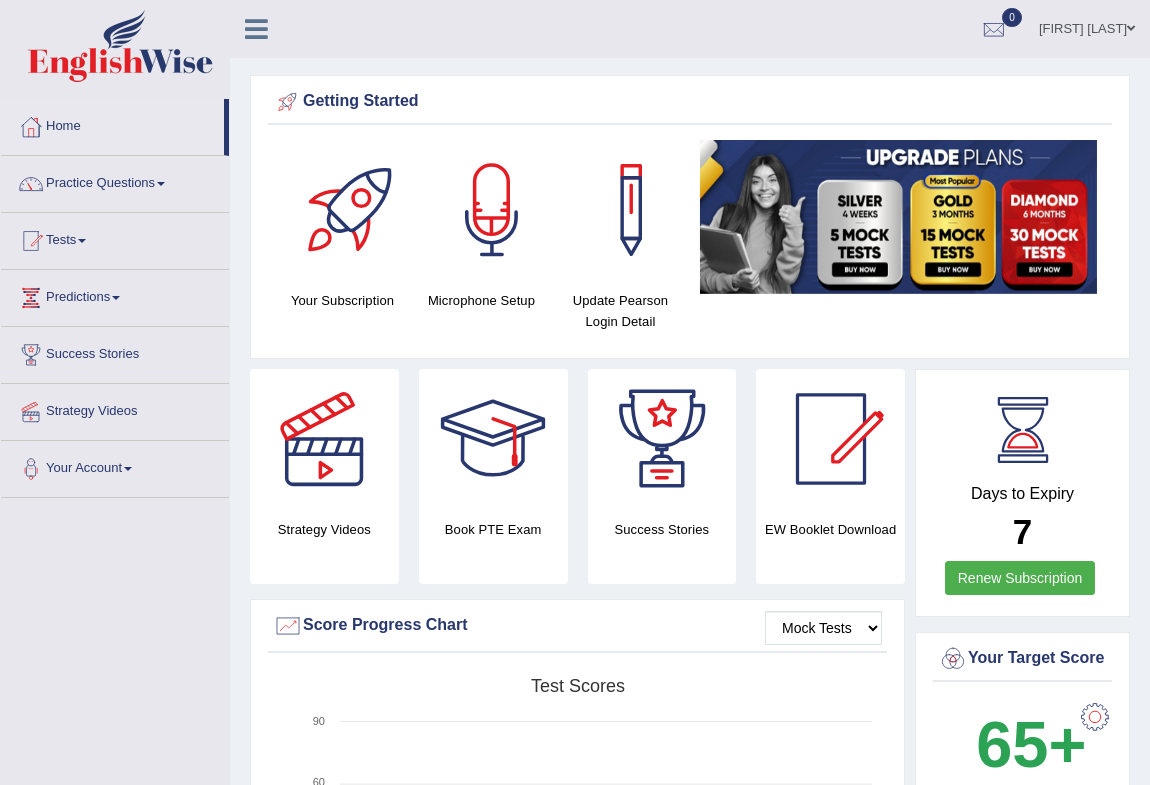 scroll, scrollTop: 0, scrollLeft: 0, axis: both 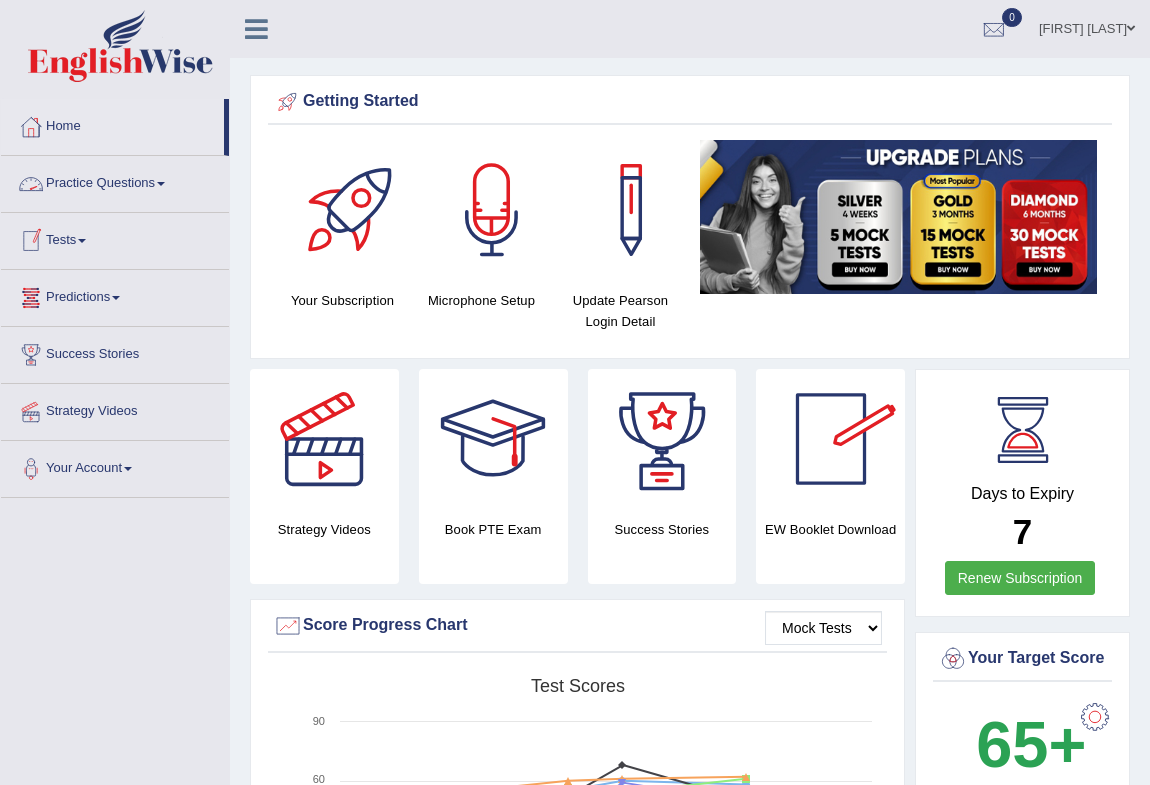 click on "Practice Questions" at bounding box center [115, 181] 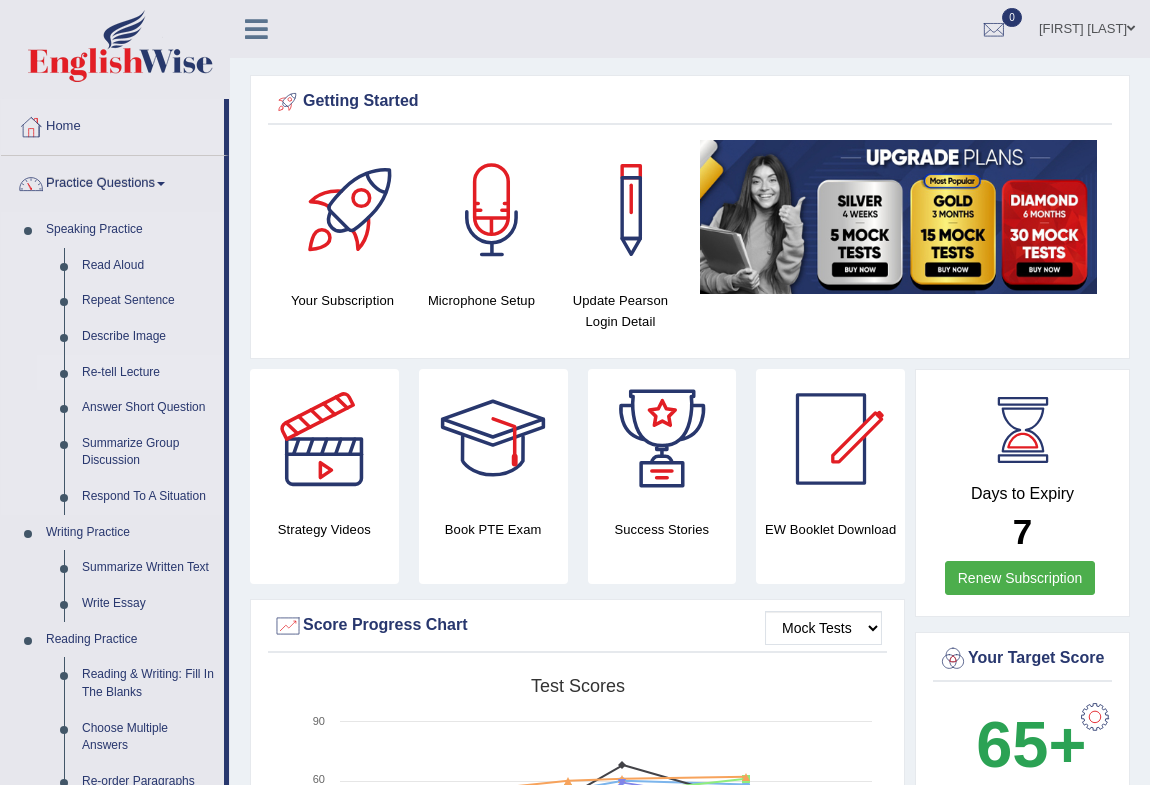 click on "Re-tell Lecture" at bounding box center (148, 373) 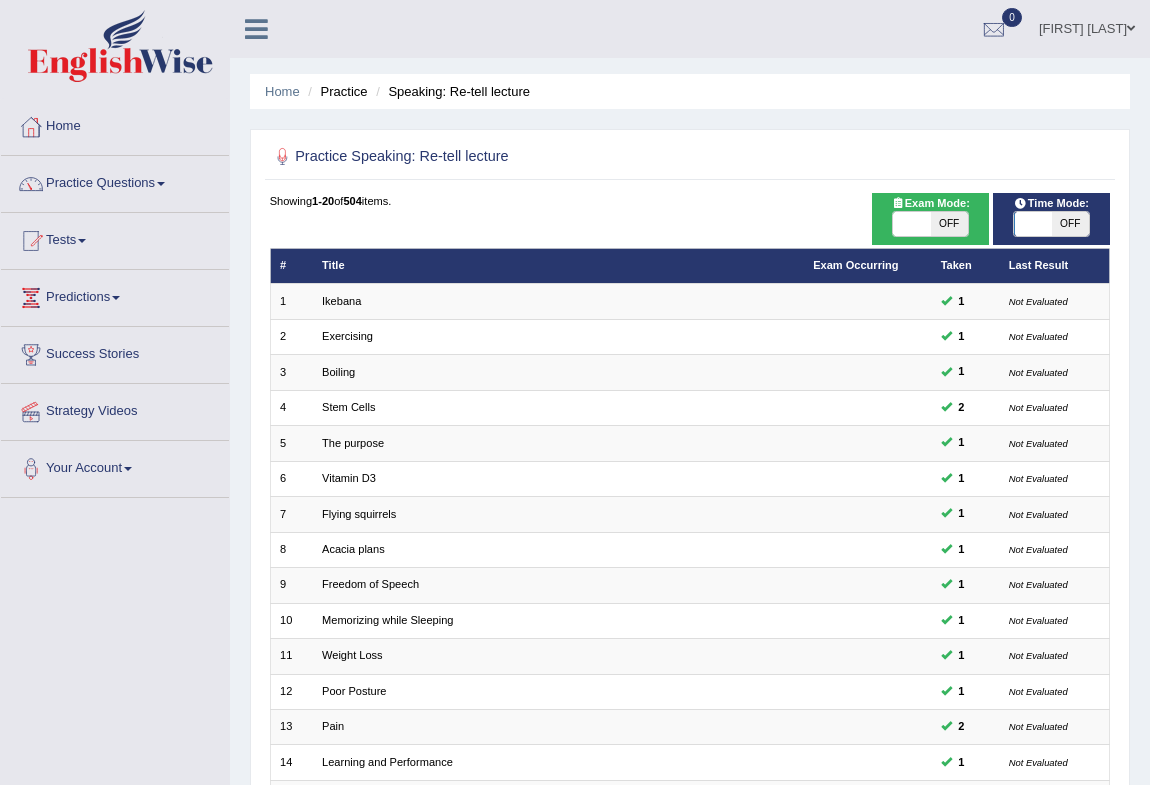 scroll, scrollTop: 369, scrollLeft: 0, axis: vertical 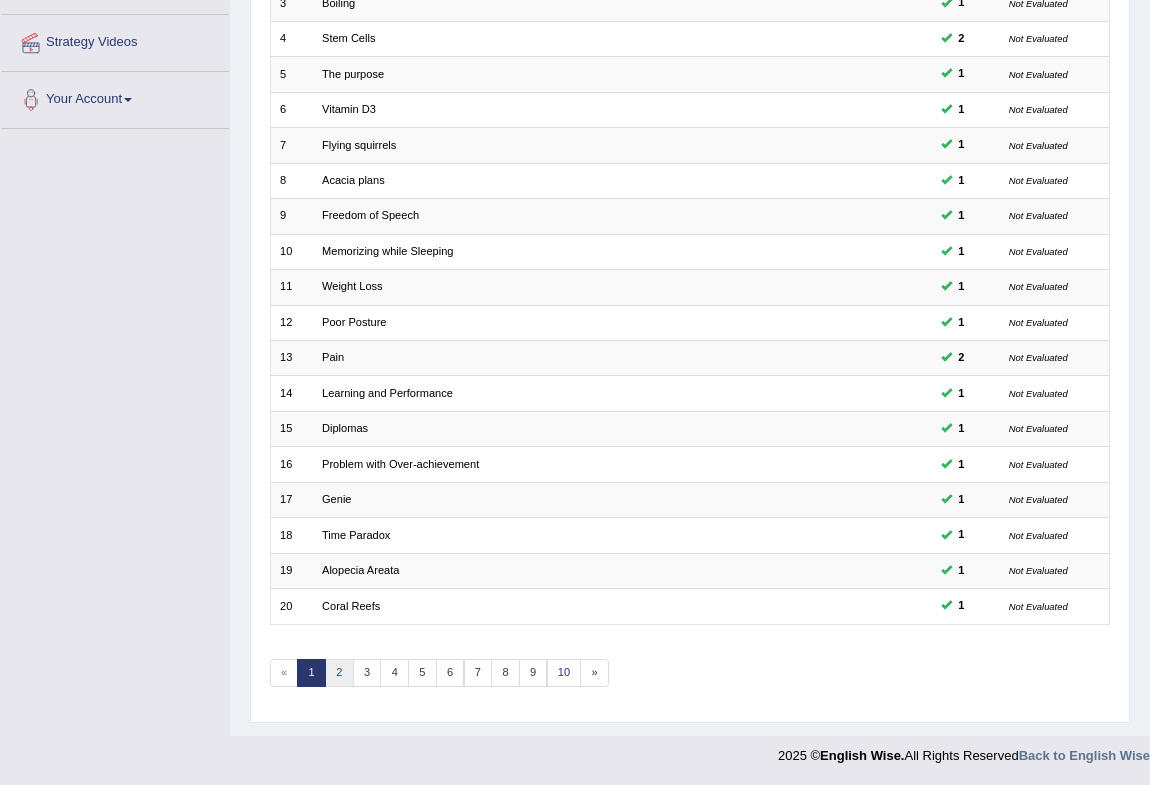 click on "2" at bounding box center (339, 673) 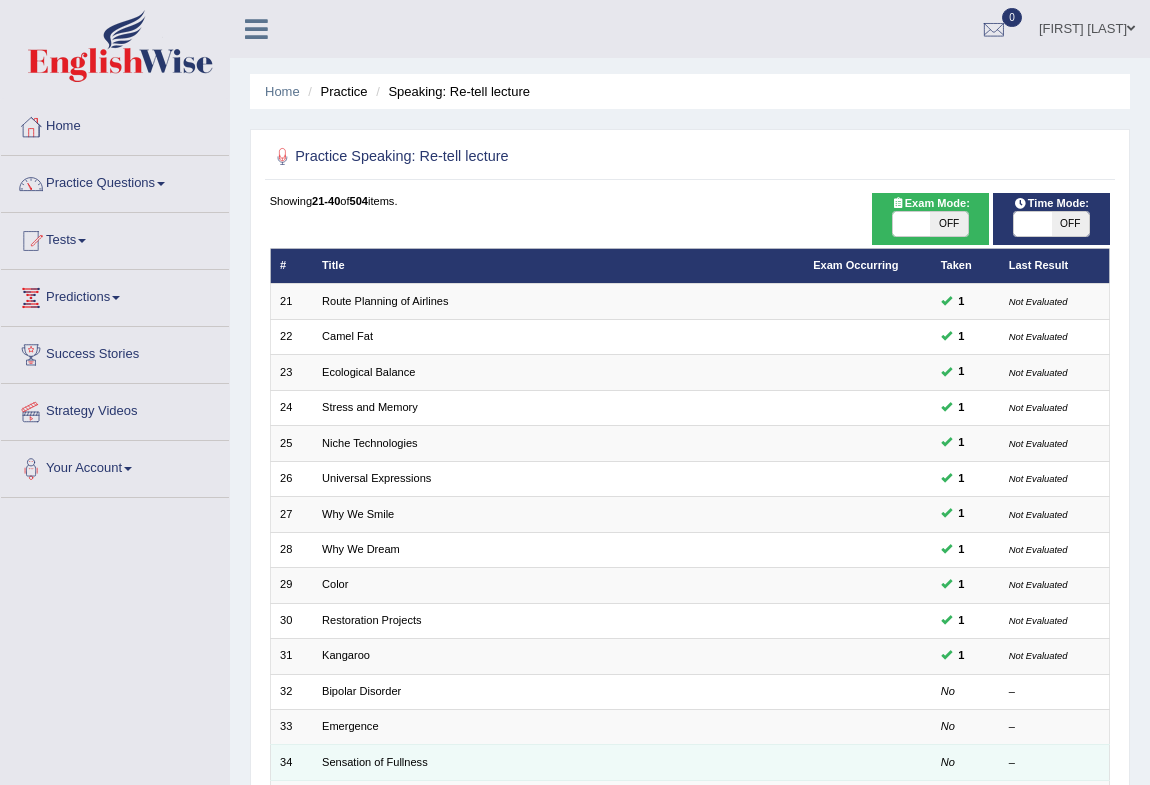 scroll, scrollTop: 272, scrollLeft: 0, axis: vertical 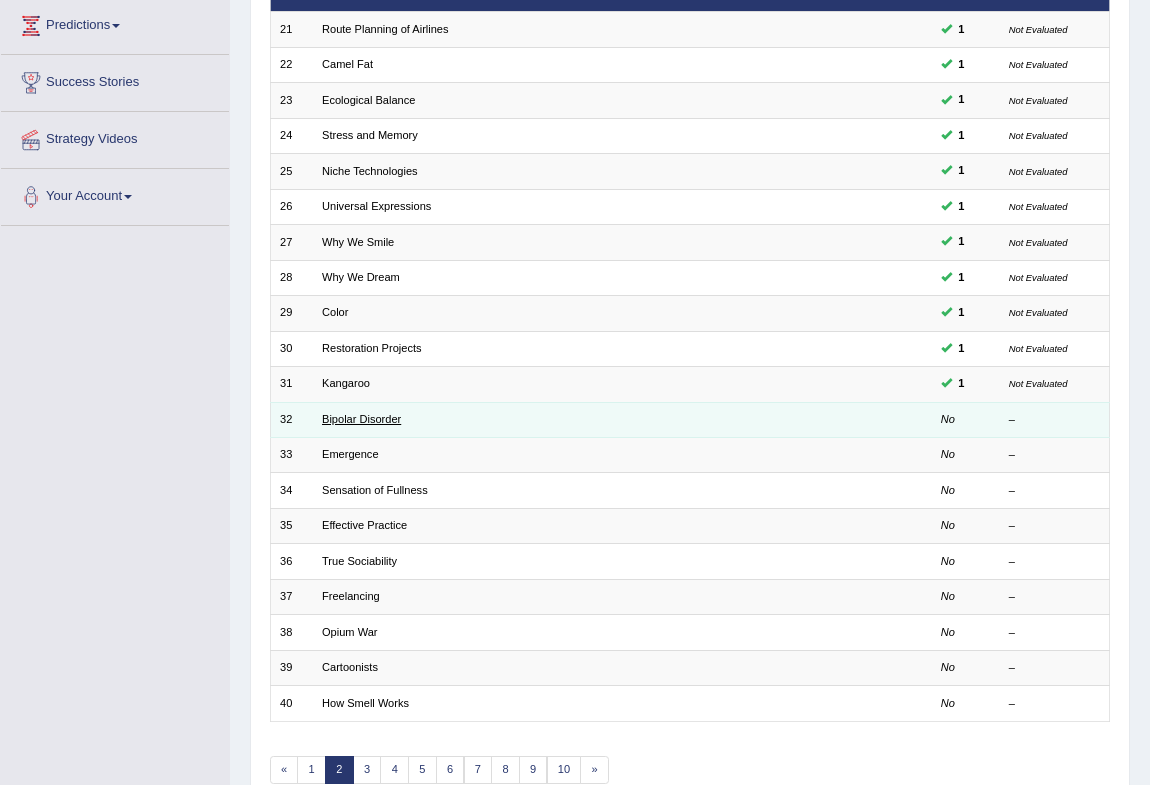 click on "Bipolar Disorder" at bounding box center [361, 419] 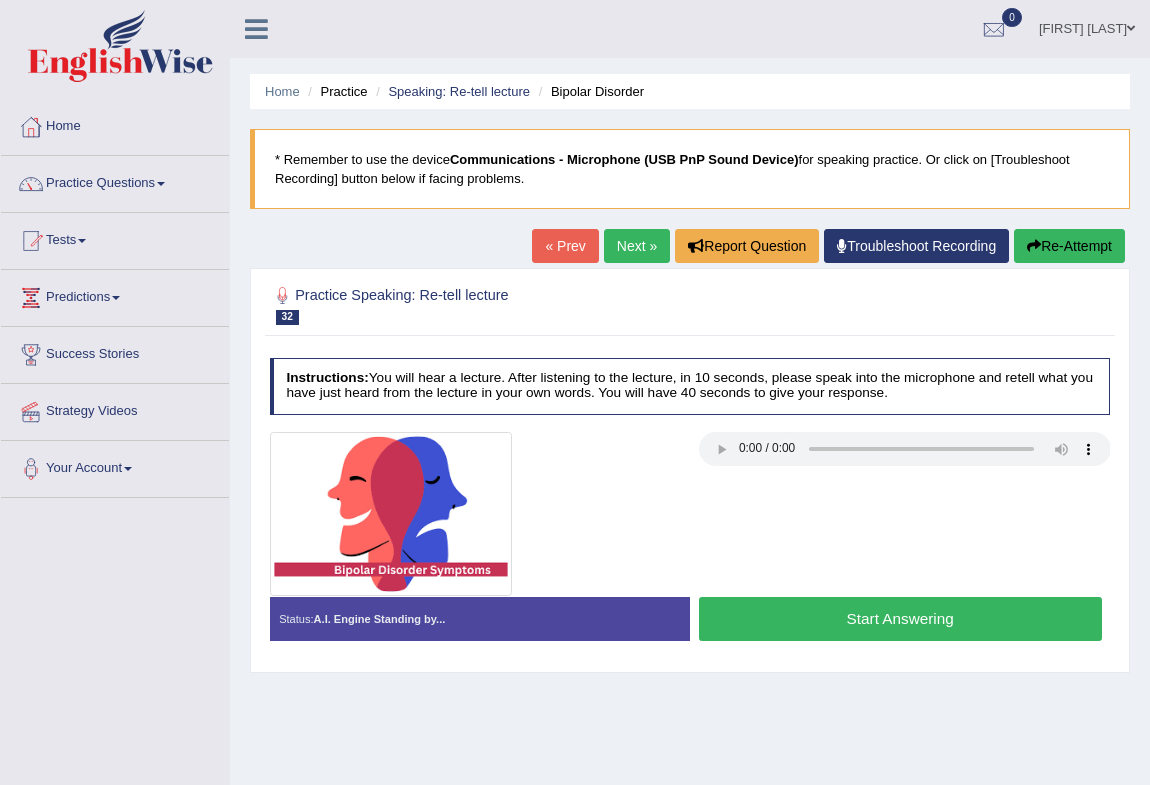 scroll, scrollTop: 0, scrollLeft: 0, axis: both 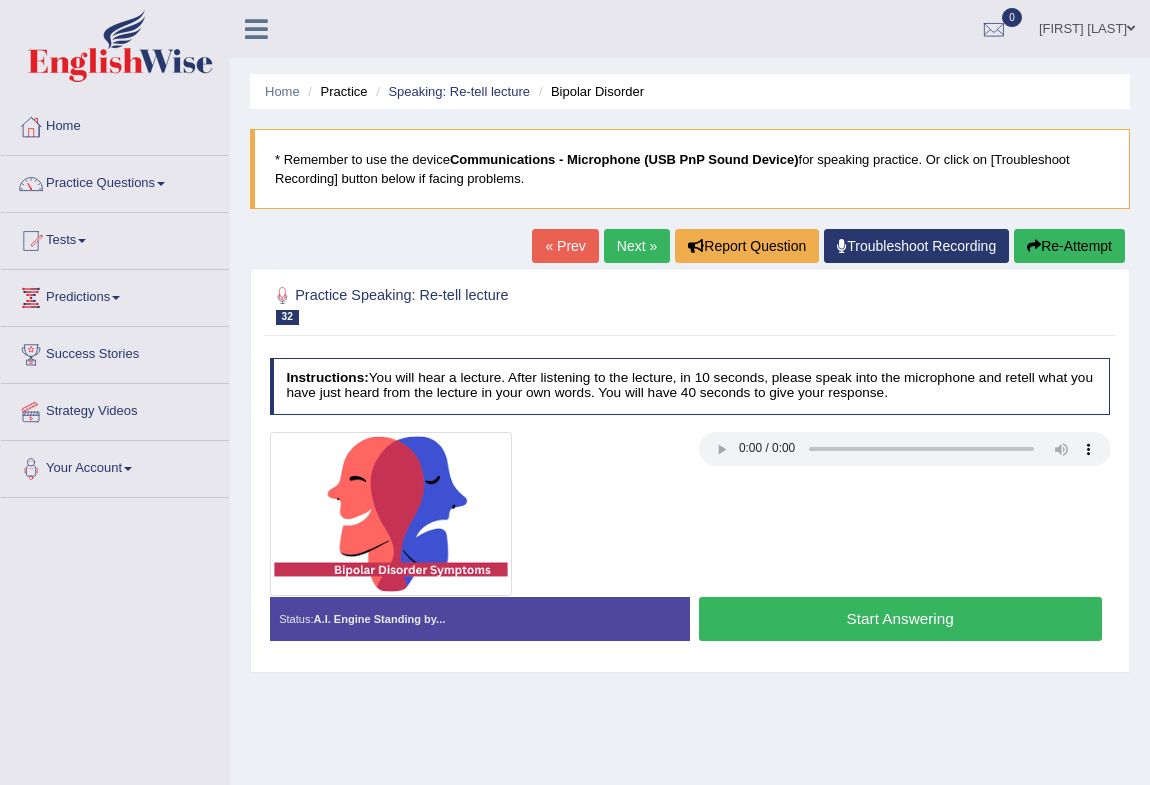 type 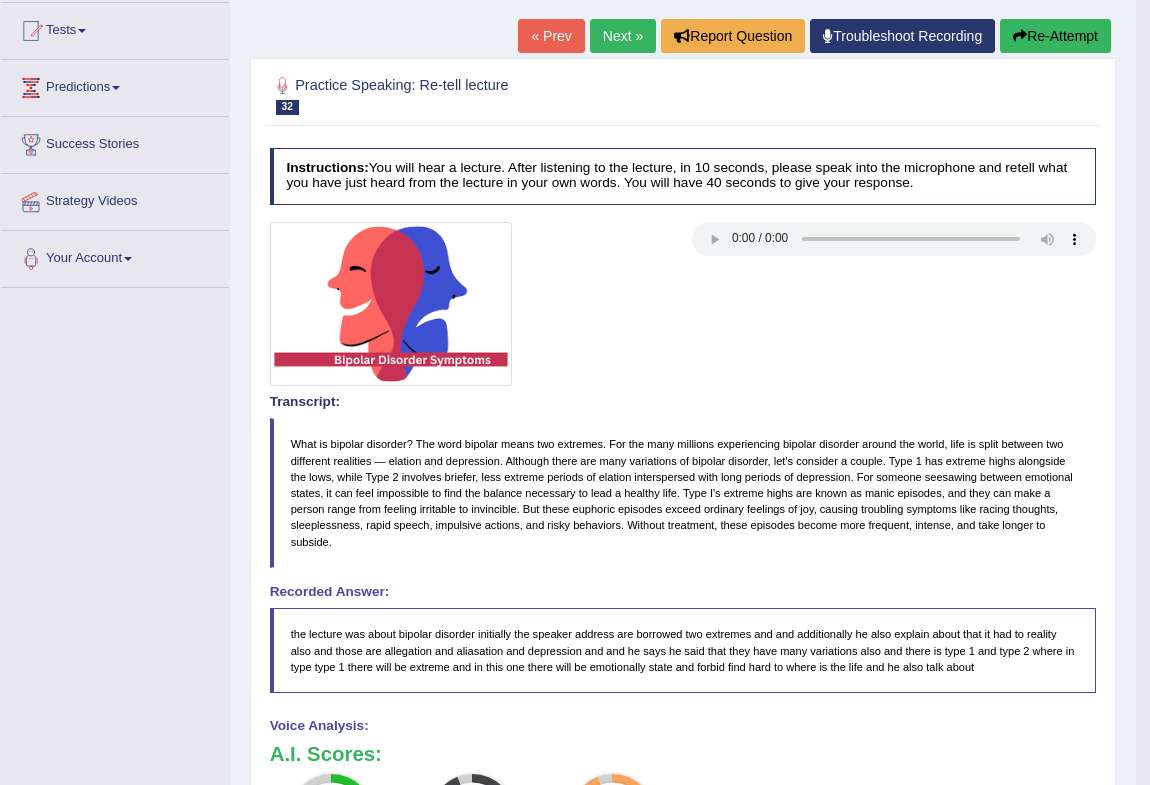 scroll, scrollTop: 0, scrollLeft: 0, axis: both 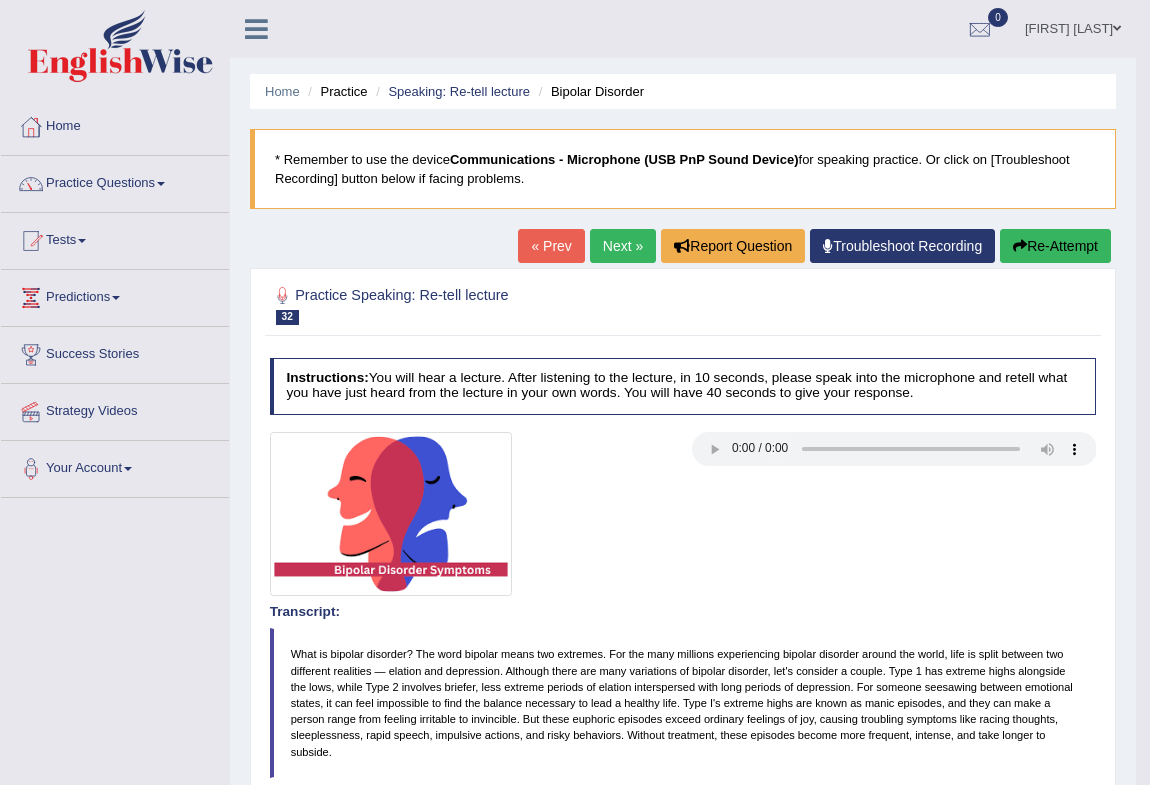 click on "Re-Attempt" at bounding box center [1055, 246] 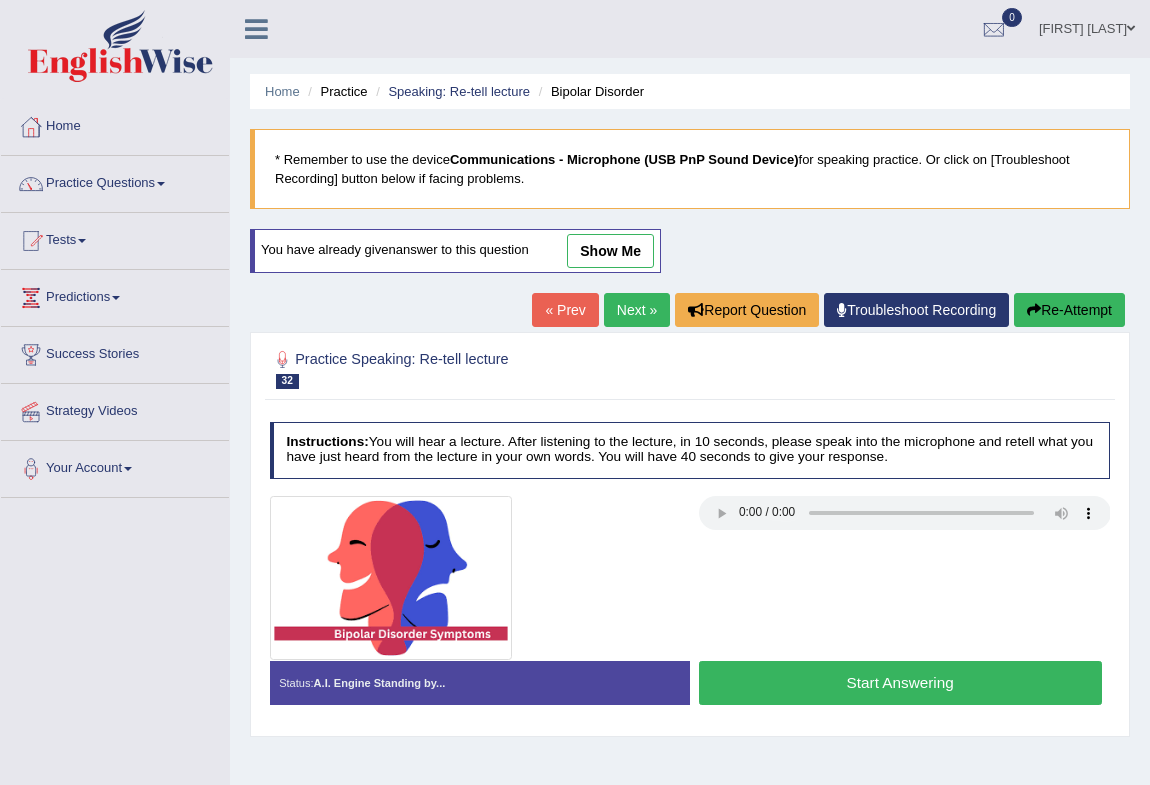 scroll, scrollTop: 0, scrollLeft: 0, axis: both 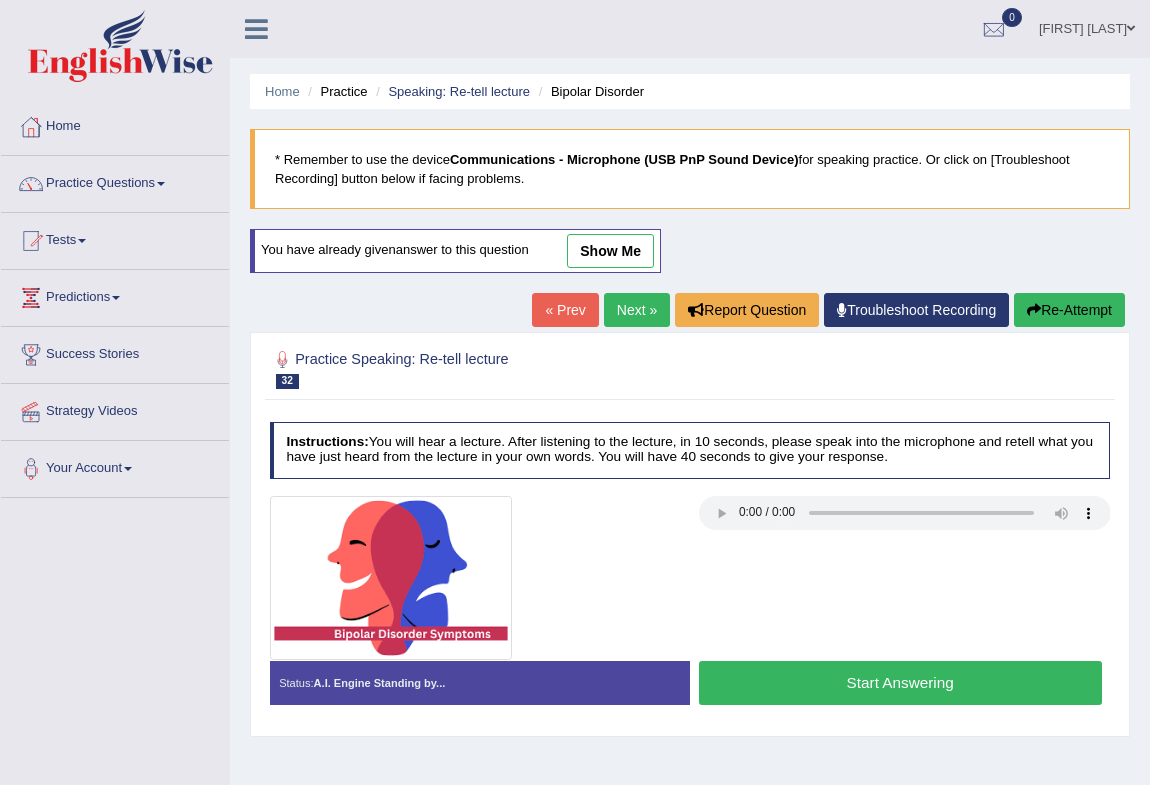 click on "Start Answering" at bounding box center (900, 682) 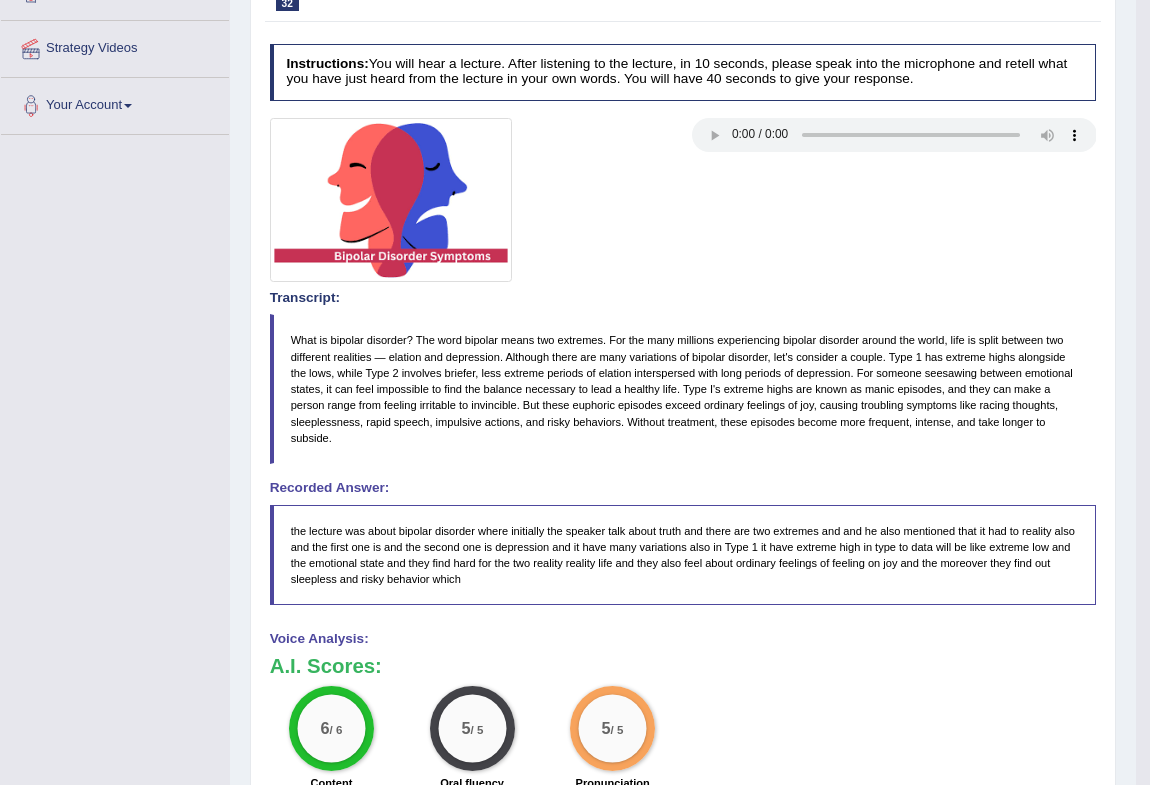 scroll, scrollTop: 0, scrollLeft: 0, axis: both 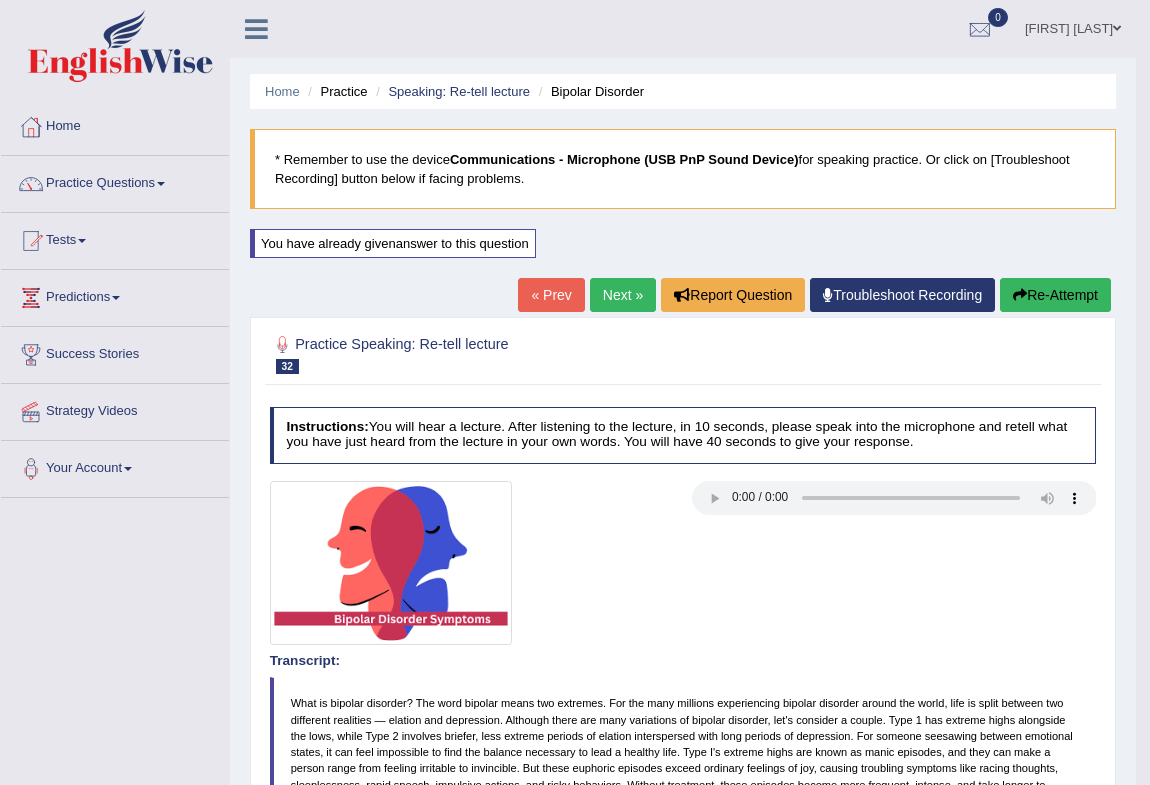 click on "Next »" at bounding box center (623, 295) 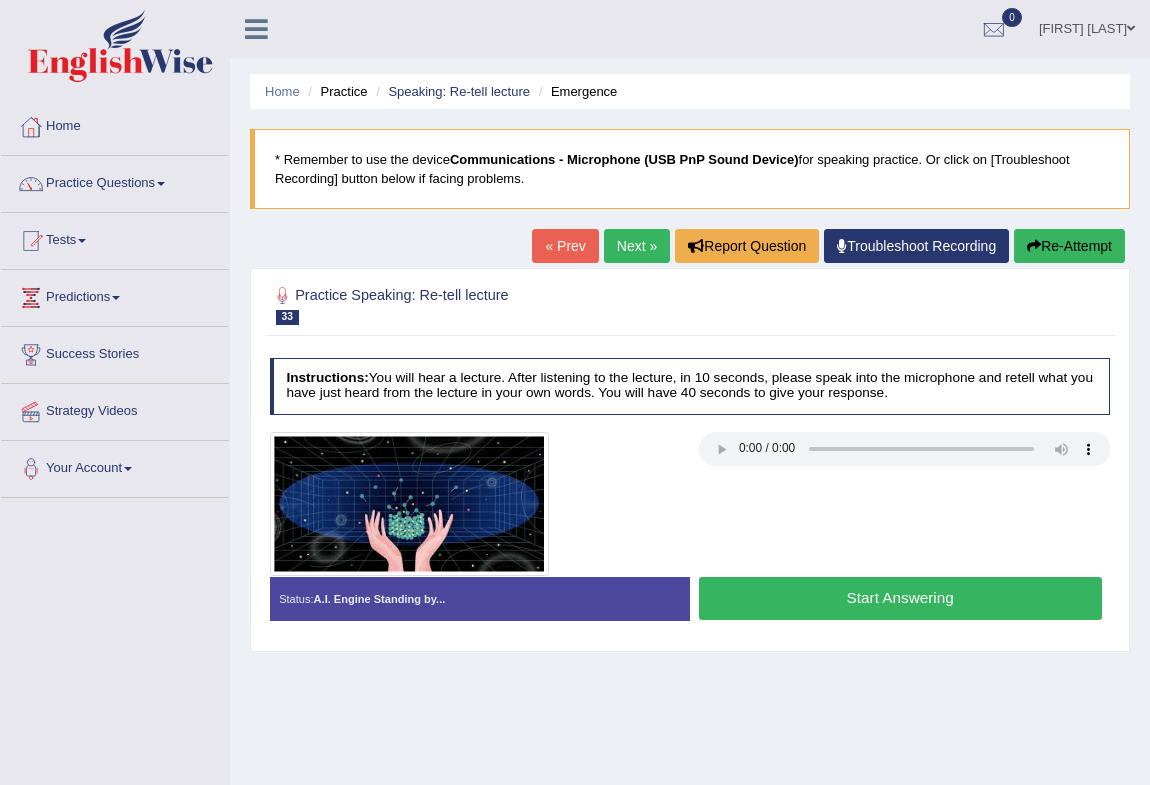 scroll, scrollTop: 0, scrollLeft: 0, axis: both 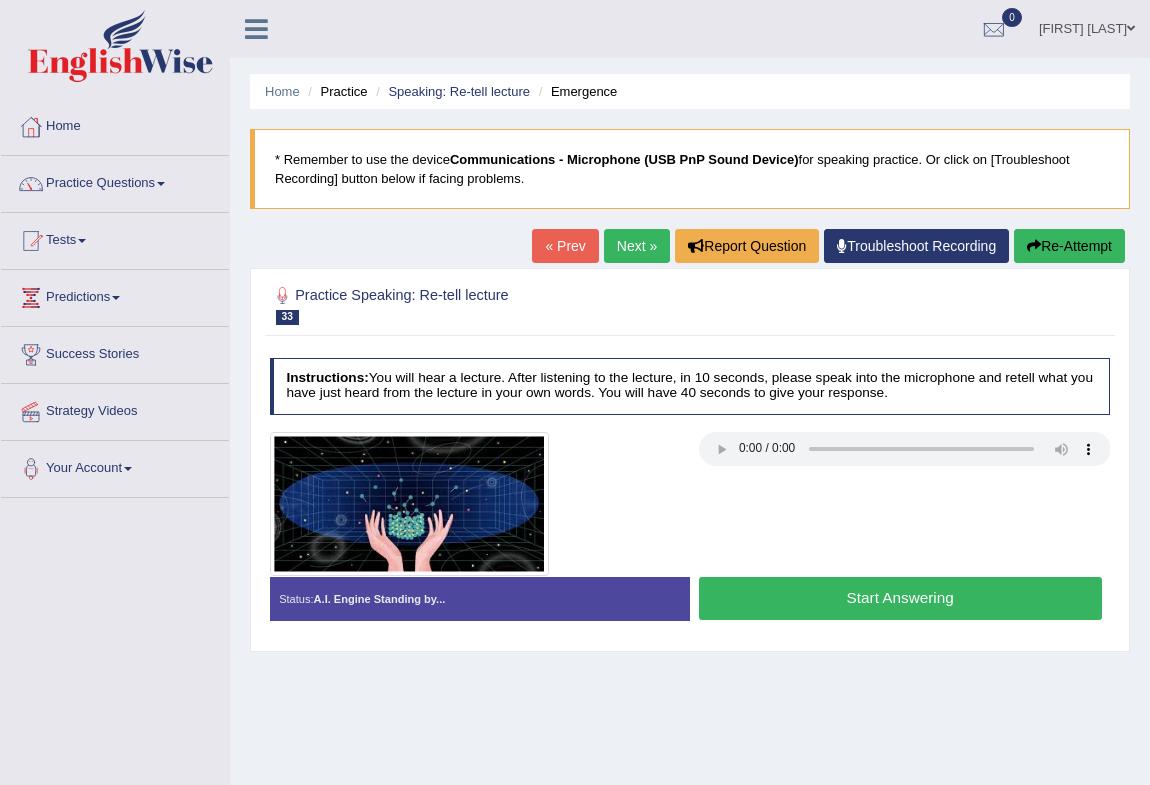 click on "Start Answering" at bounding box center (900, 598) 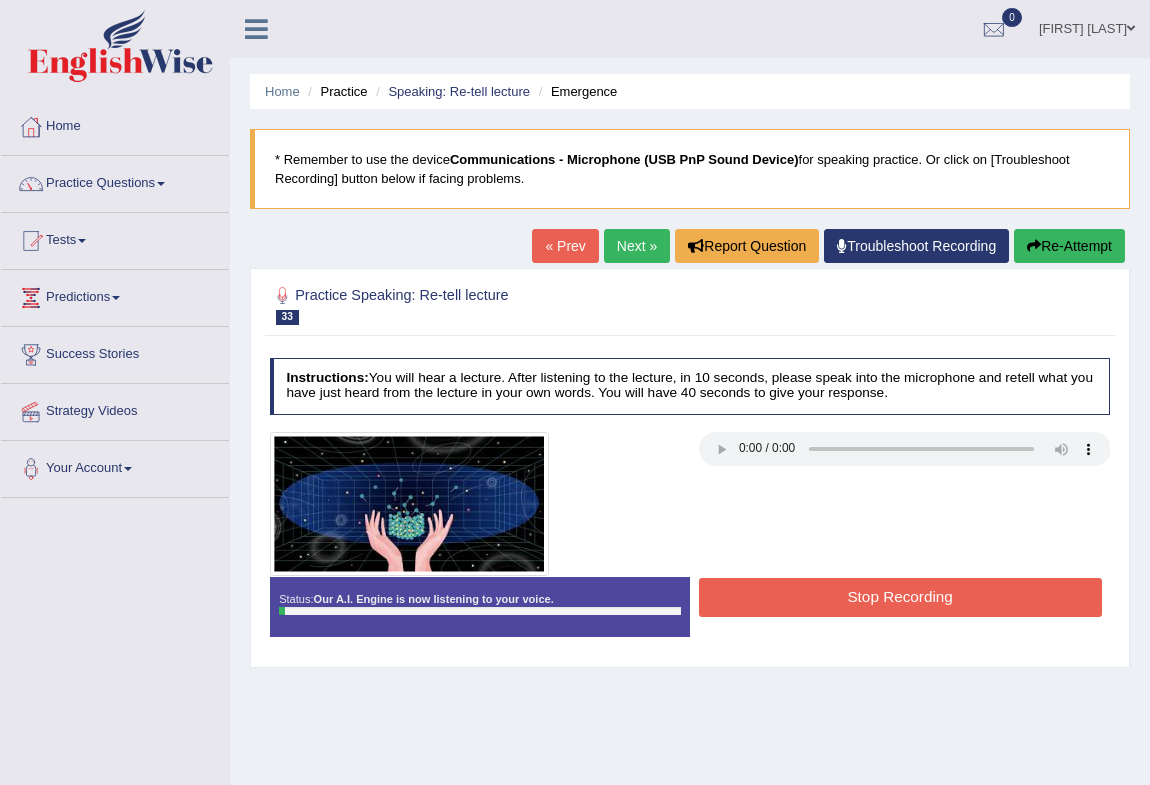 click on "Stop Recording" at bounding box center [900, 597] 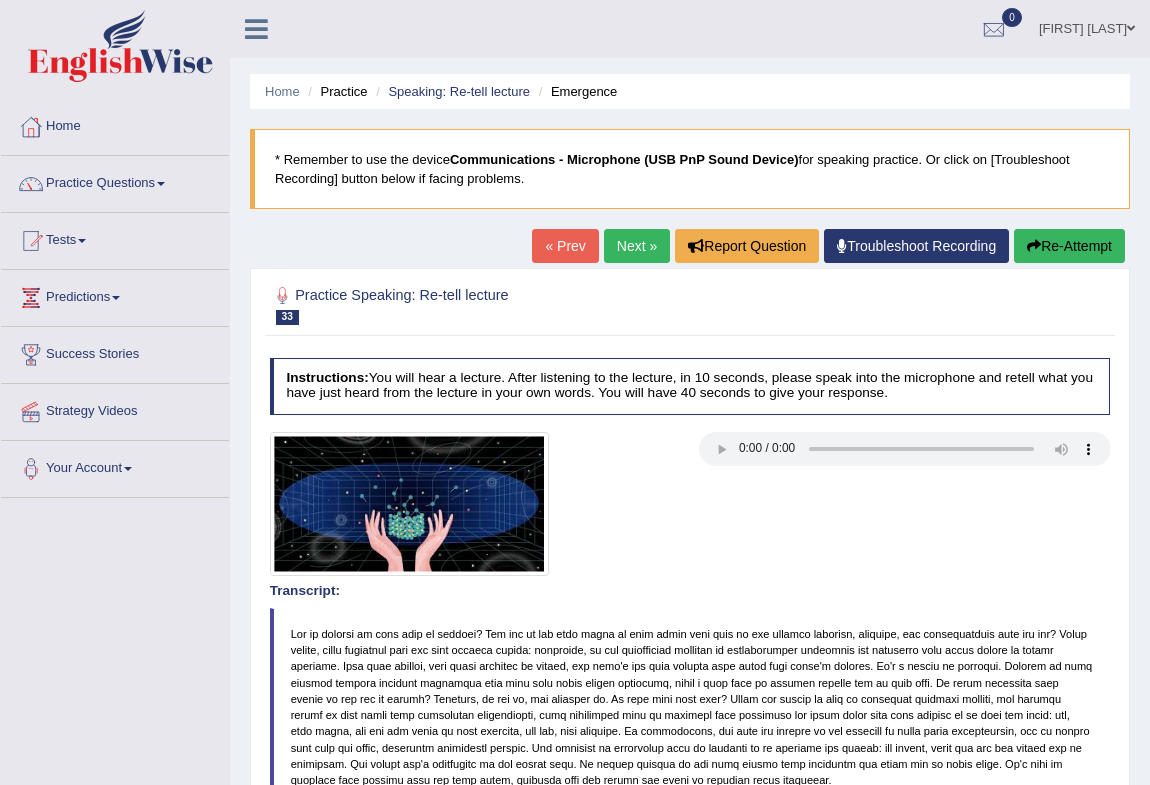 click on "Re-Attempt" at bounding box center [1069, 246] 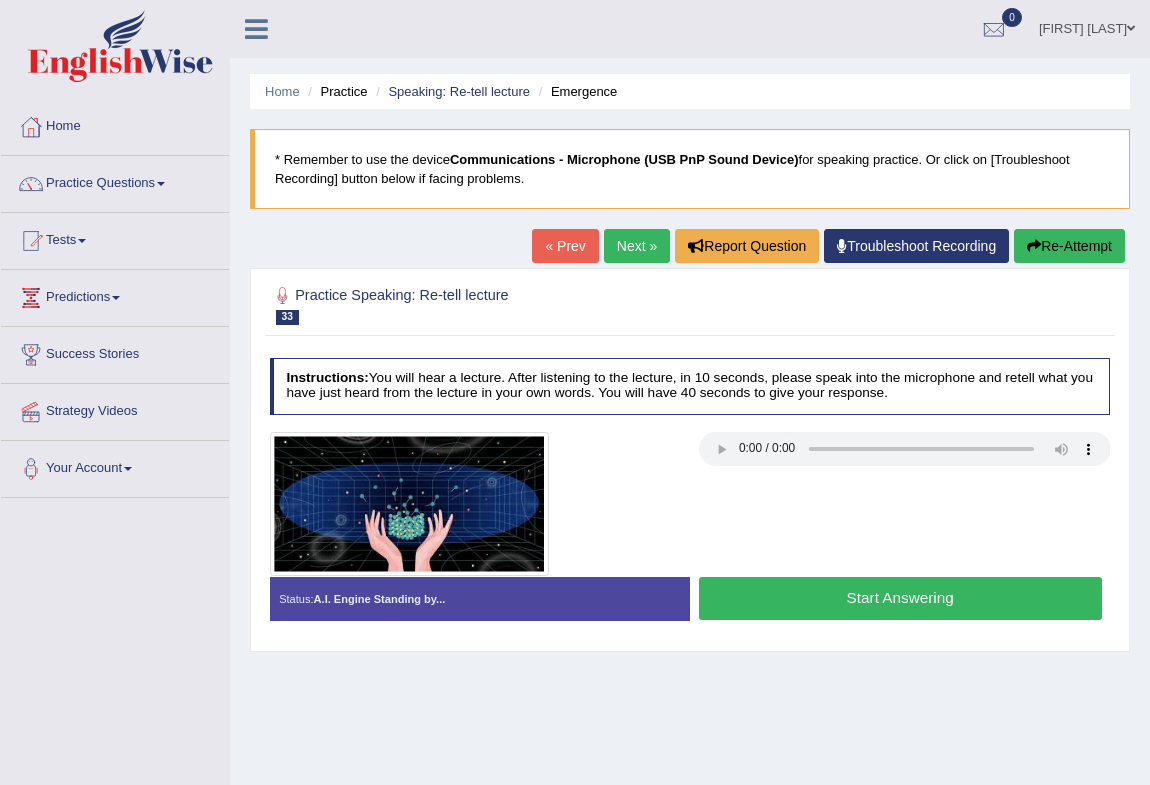 scroll, scrollTop: 0, scrollLeft: 0, axis: both 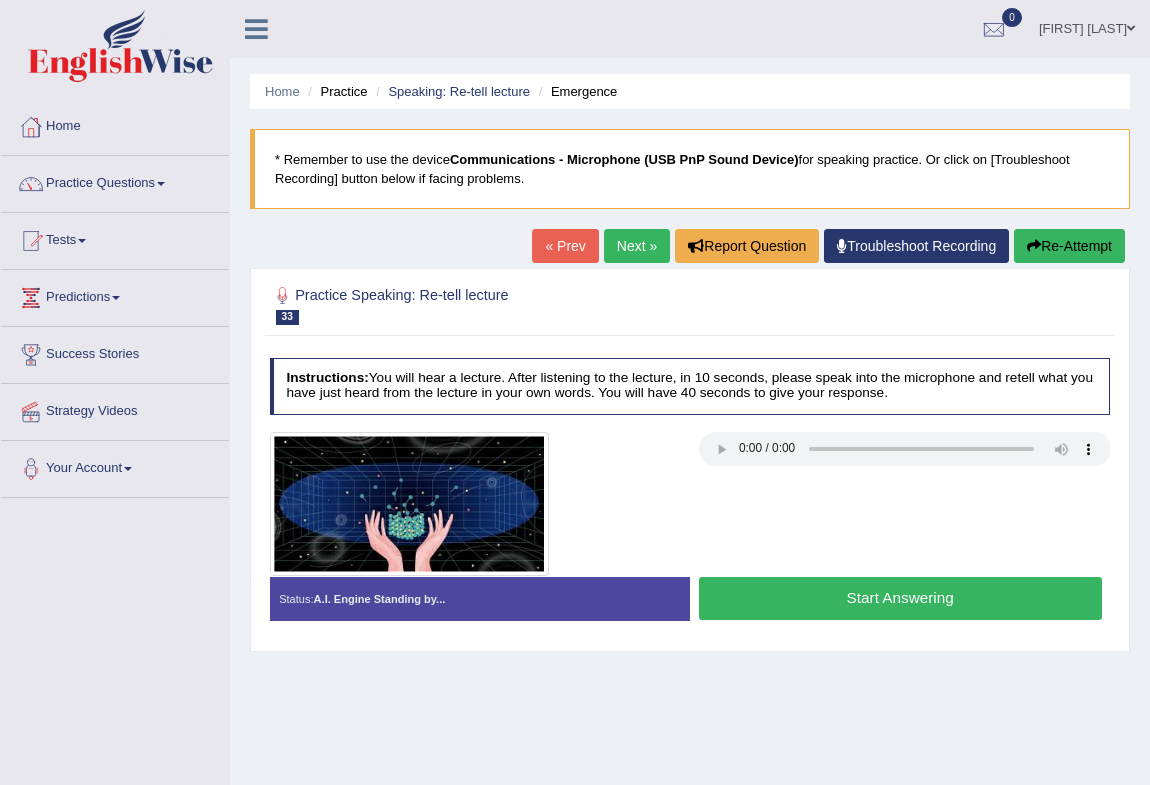type 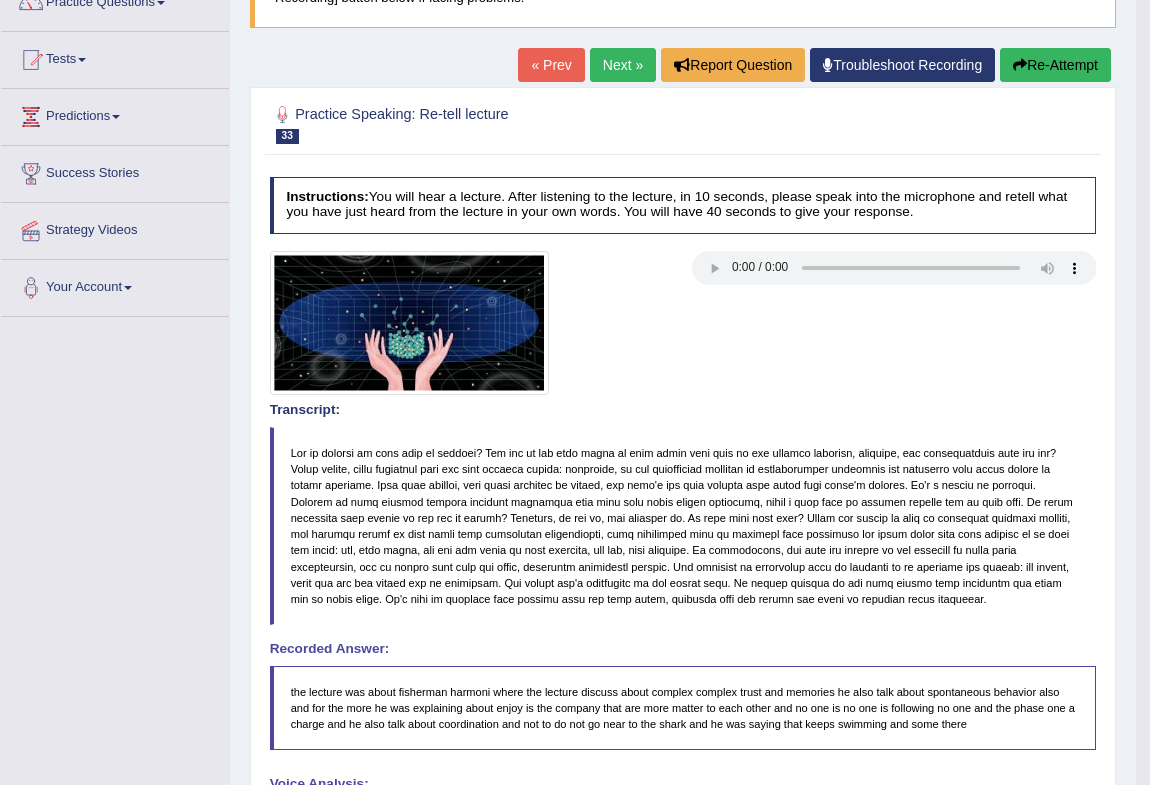 scroll, scrollTop: 0, scrollLeft: 0, axis: both 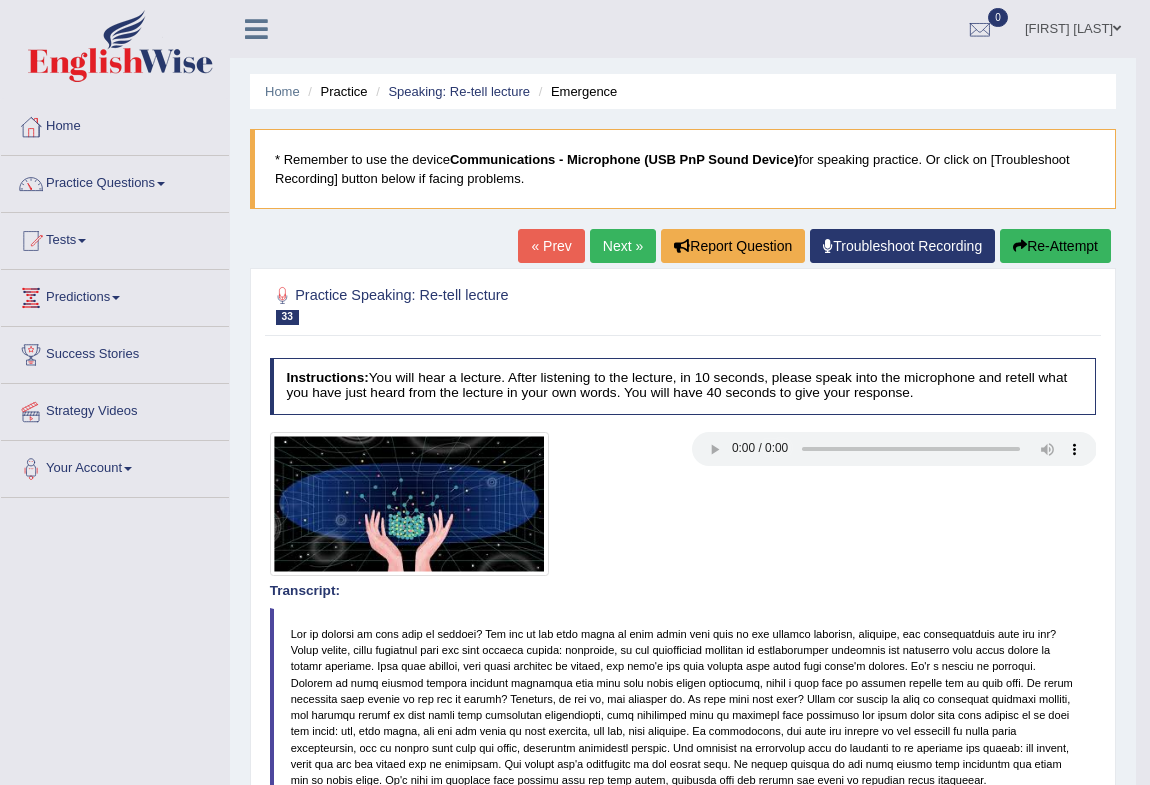 click on "Next »" at bounding box center [623, 246] 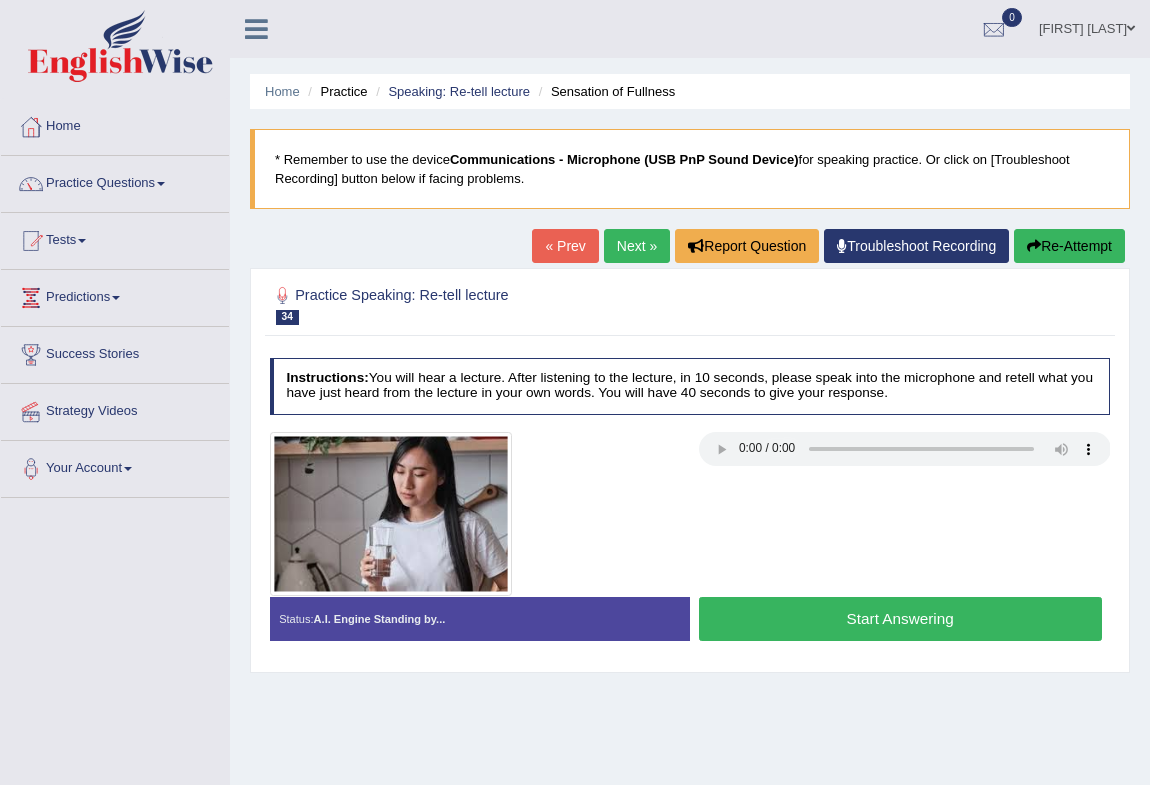 scroll, scrollTop: 0, scrollLeft: 0, axis: both 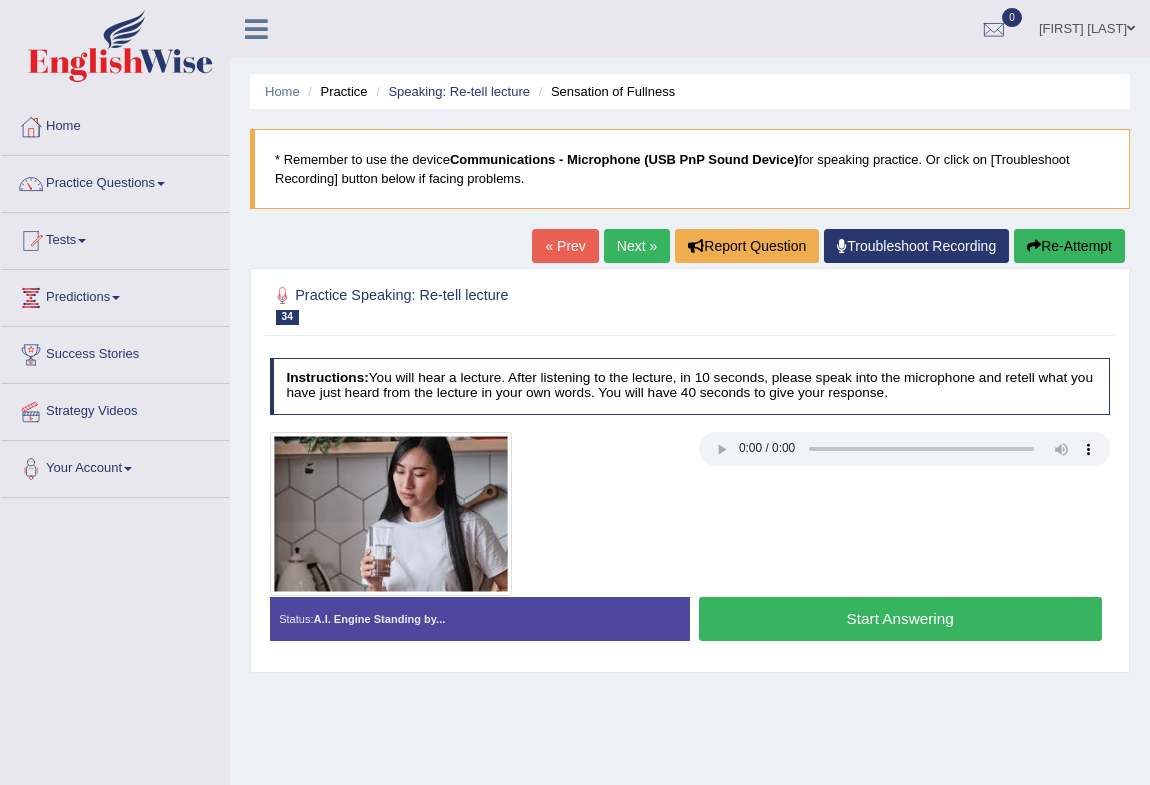 type 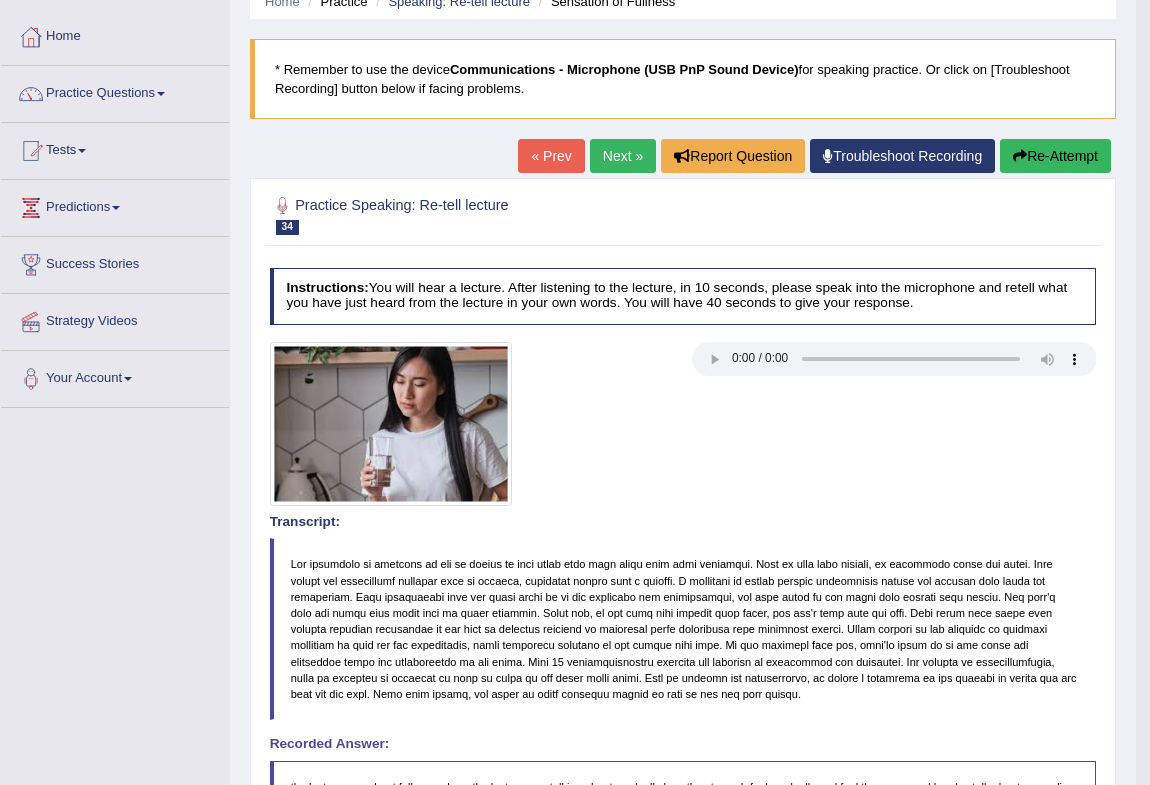 scroll, scrollTop: 363, scrollLeft: 0, axis: vertical 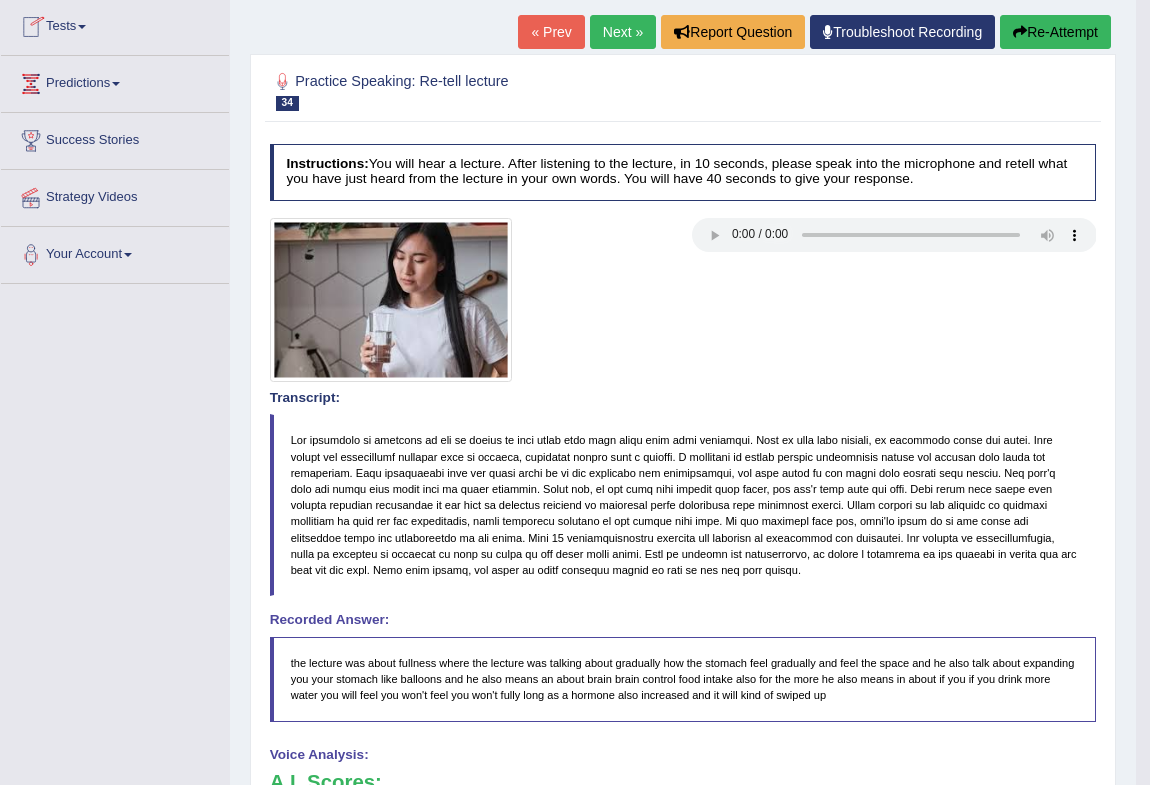click on "Re-Attempt" at bounding box center (1055, 32) 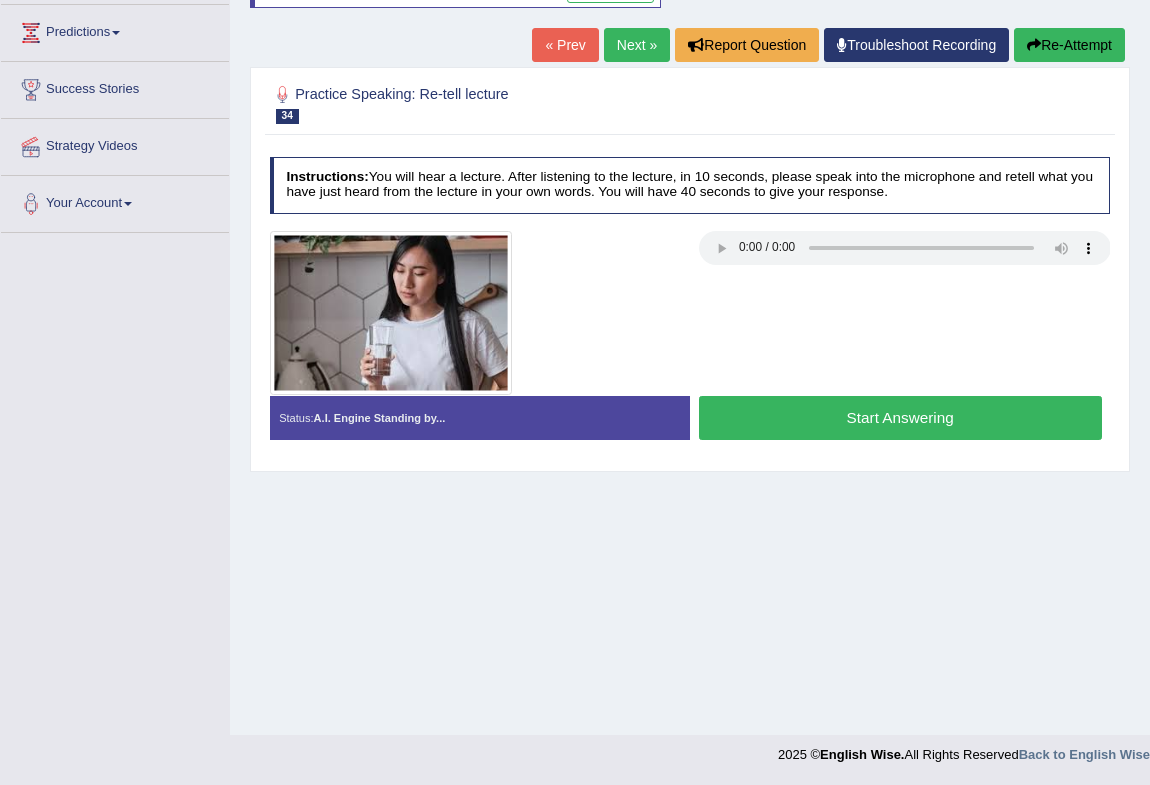 scroll, scrollTop: 265, scrollLeft: 0, axis: vertical 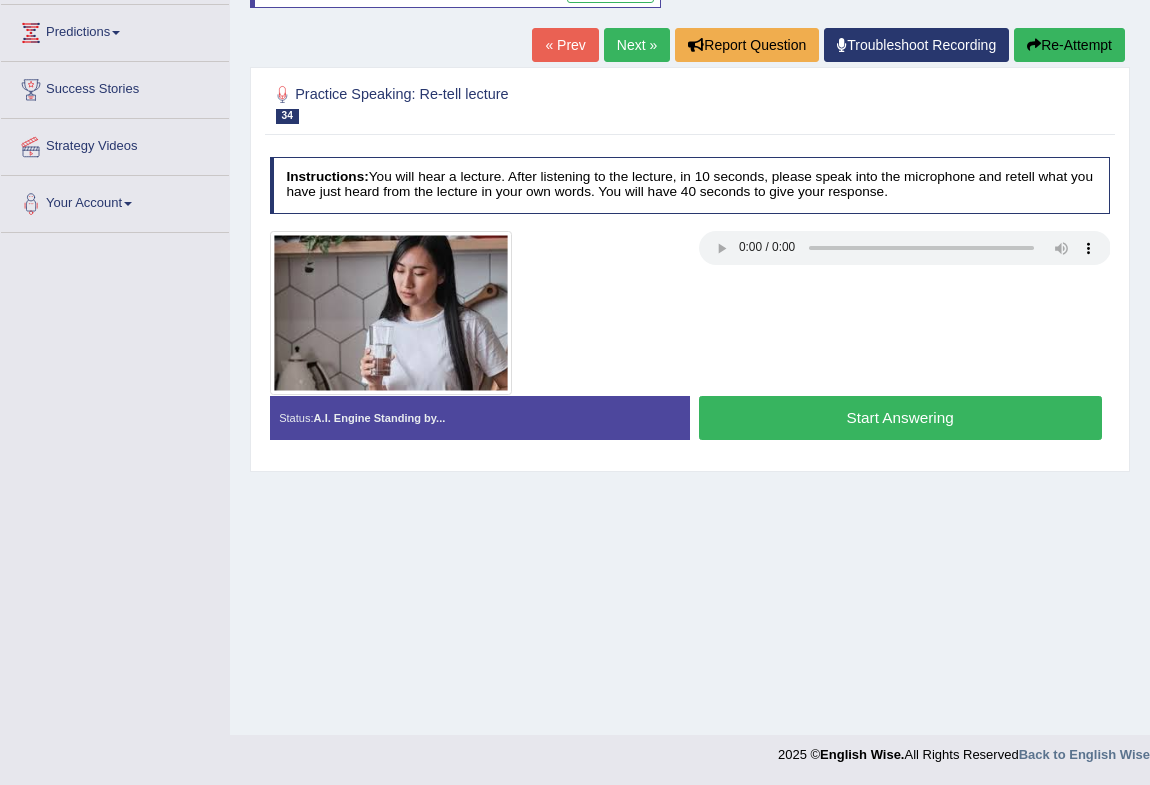 click on "Start Answering" at bounding box center [900, 417] 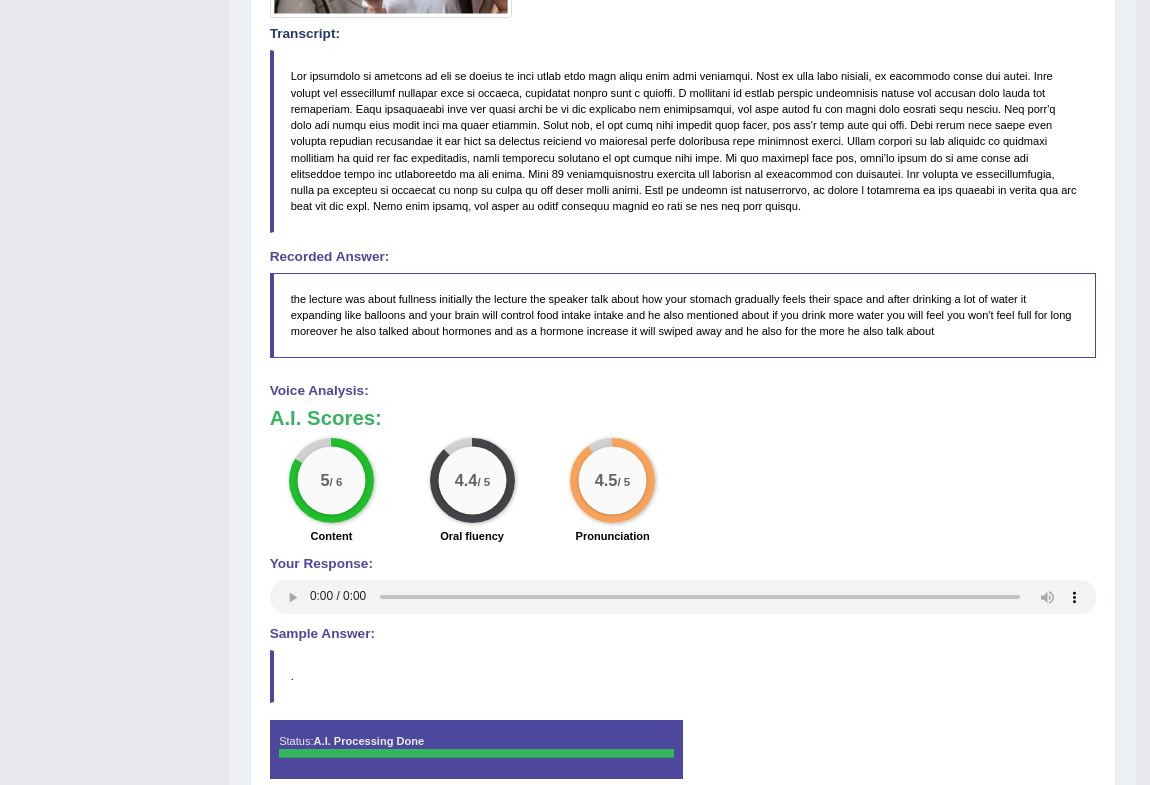 scroll, scrollTop: 263, scrollLeft: 0, axis: vertical 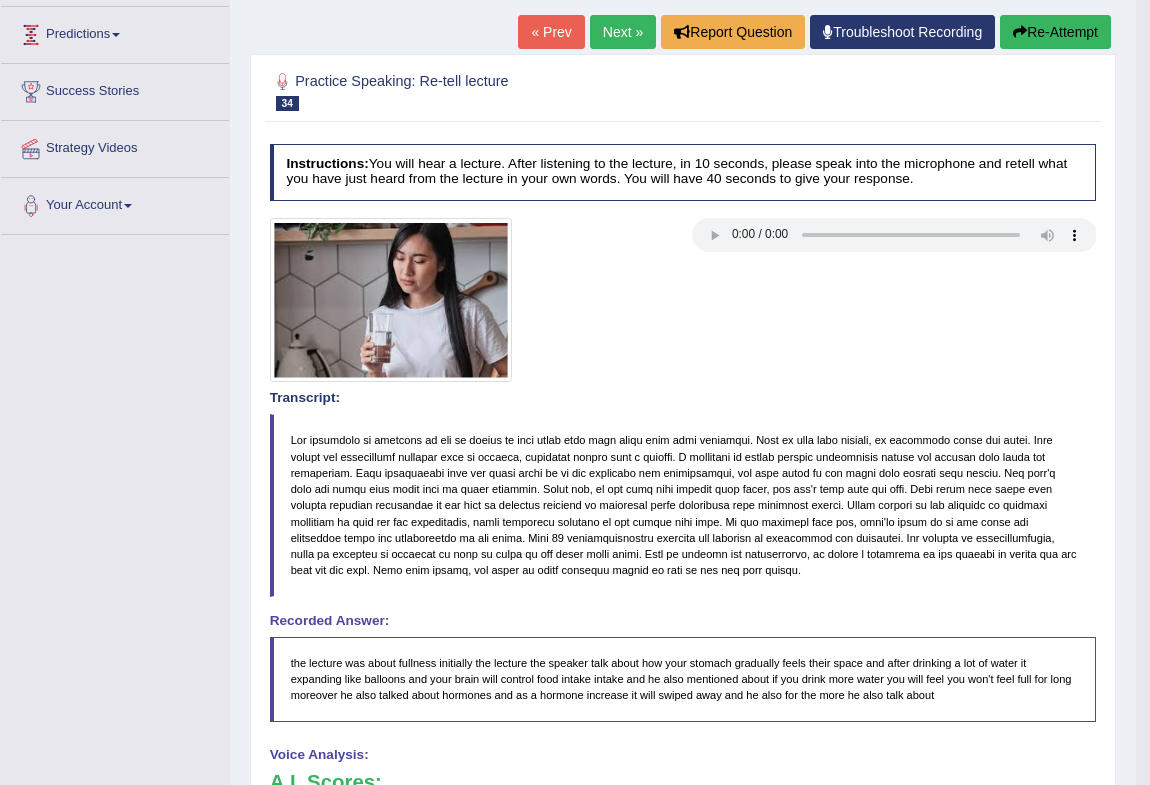 click on "Next »" at bounding box center (623, 32) 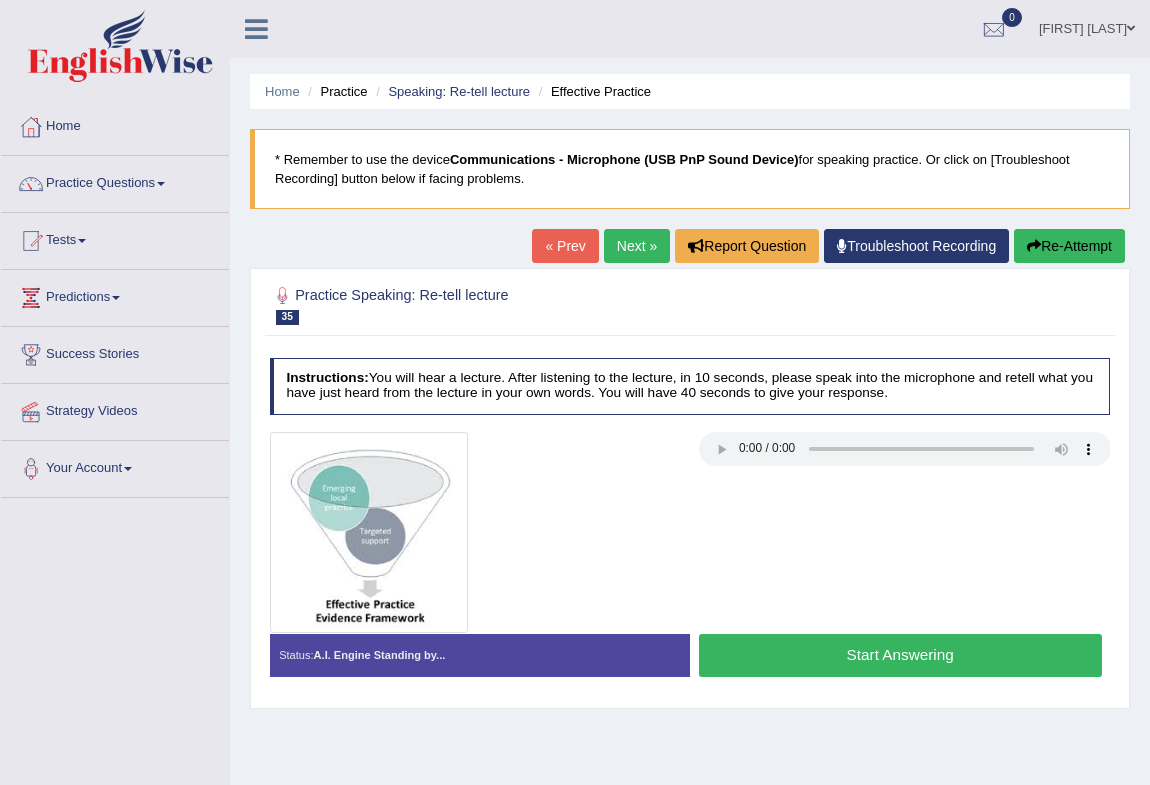 scroll, scrollTop: 0, scrollLeft: 0, axis: both 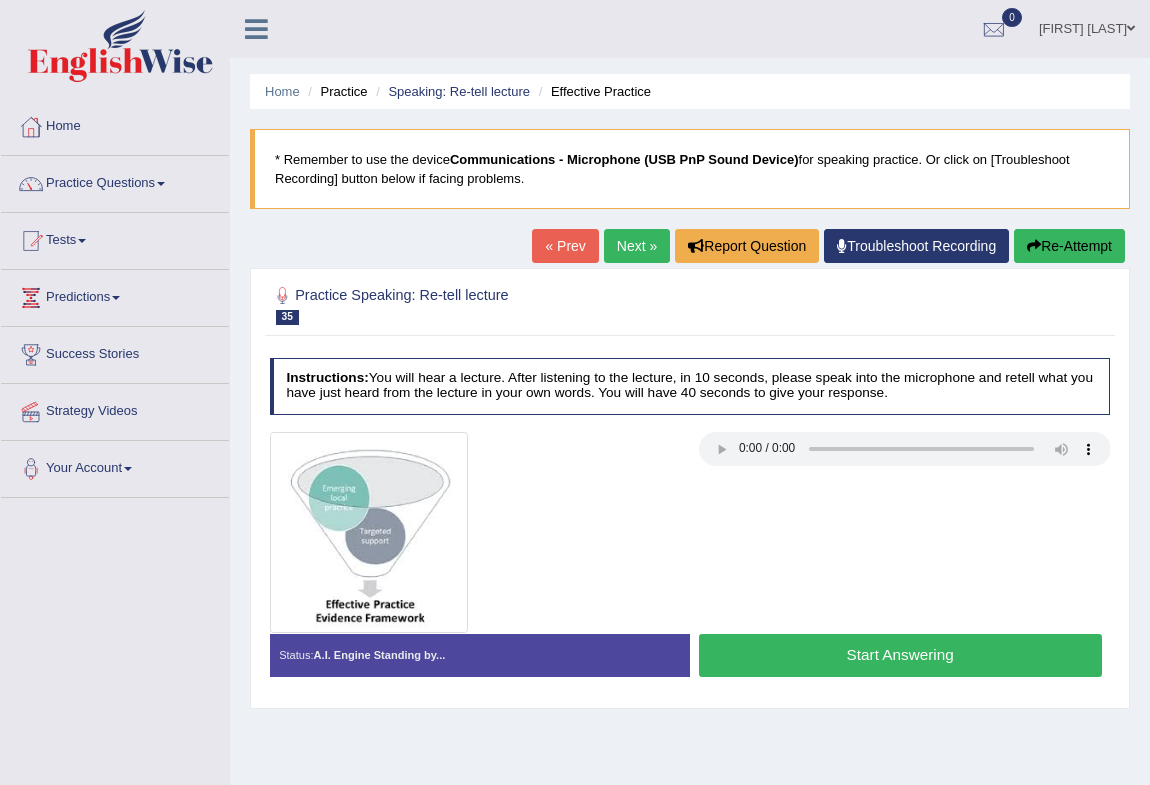 type 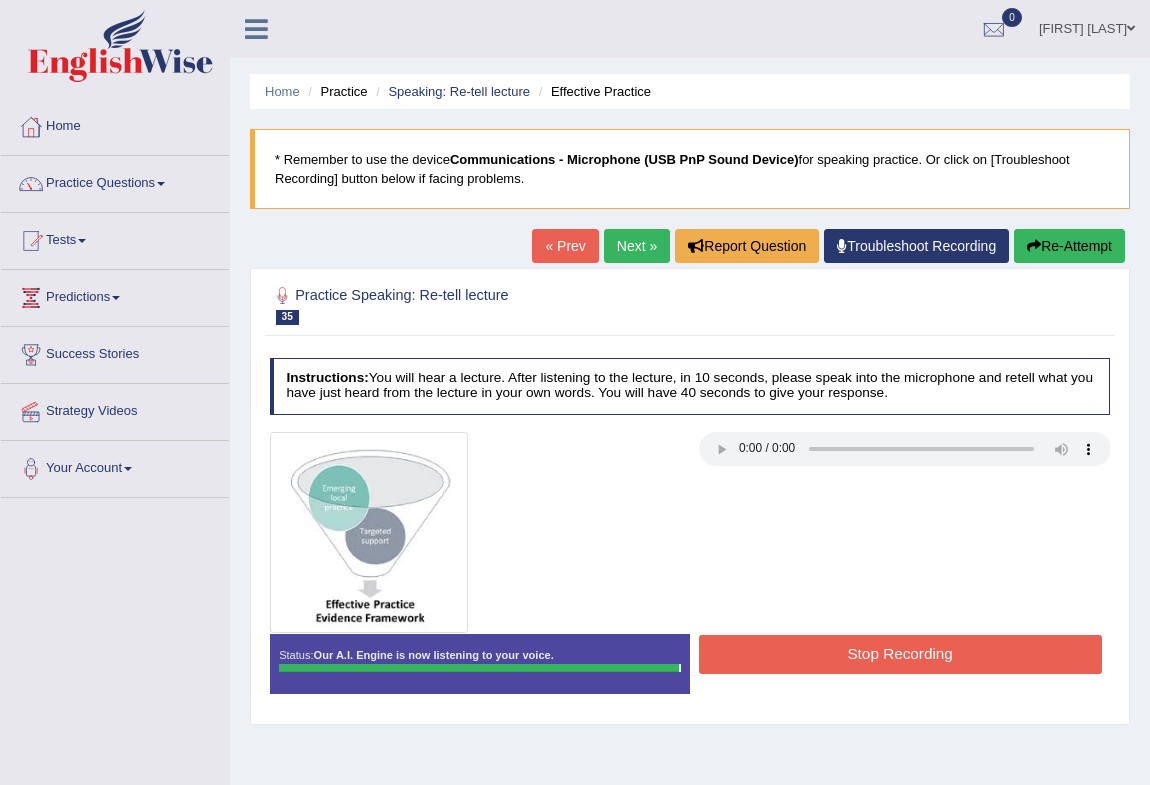 click on "Stop Recording" at bounding box center [900, 654] 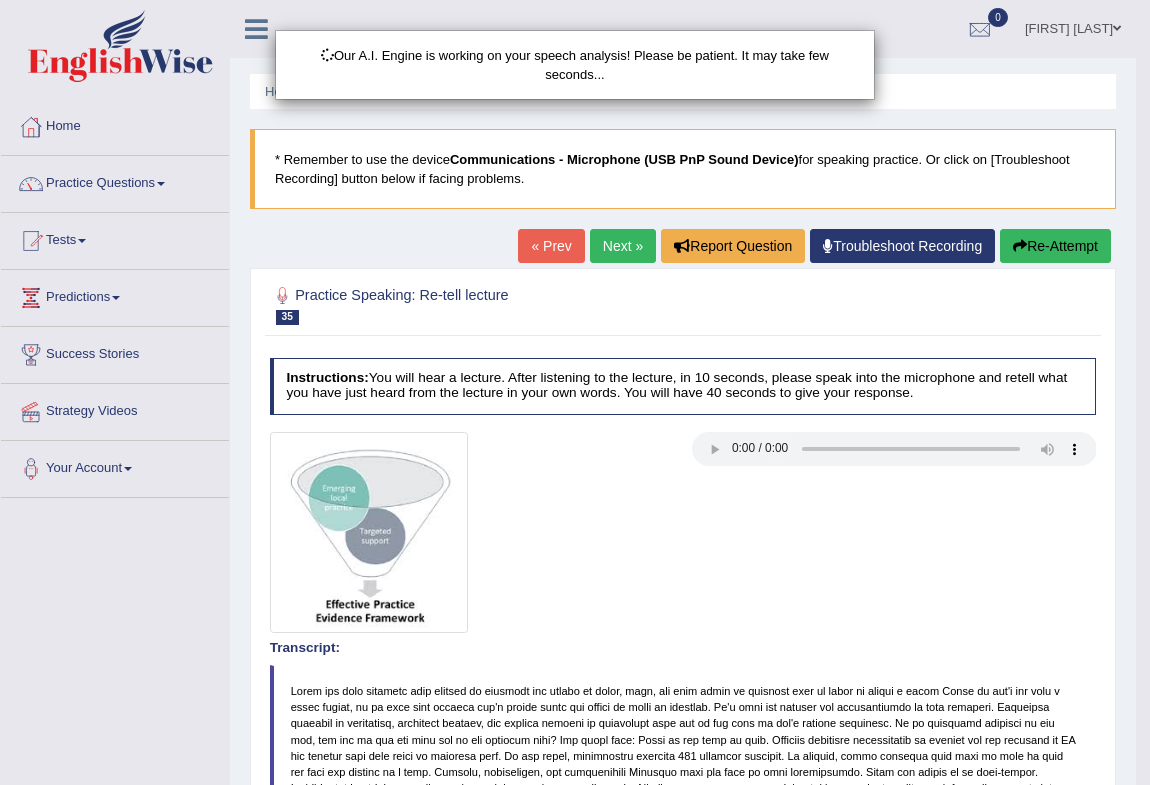 scroll, scrollTop: 454, scrollLeft: 0, axis: vertical 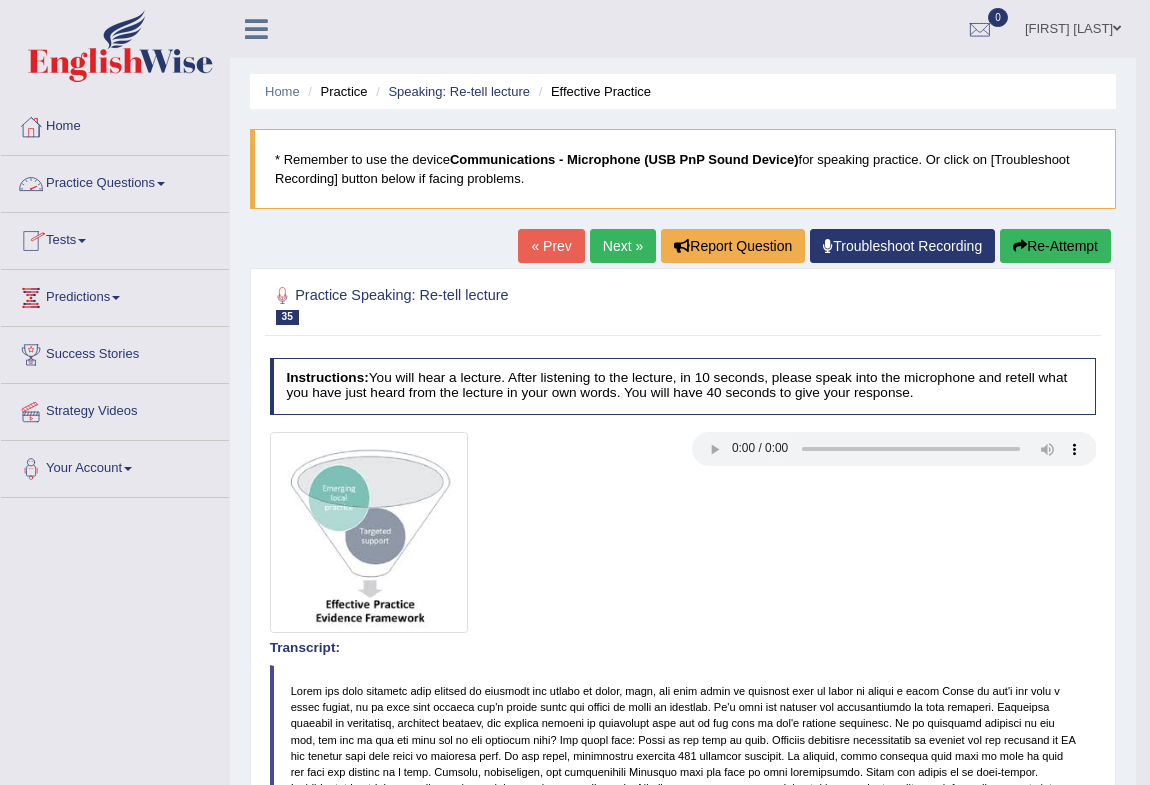 click on "Practice Questions" at bounding box center [115, 181] 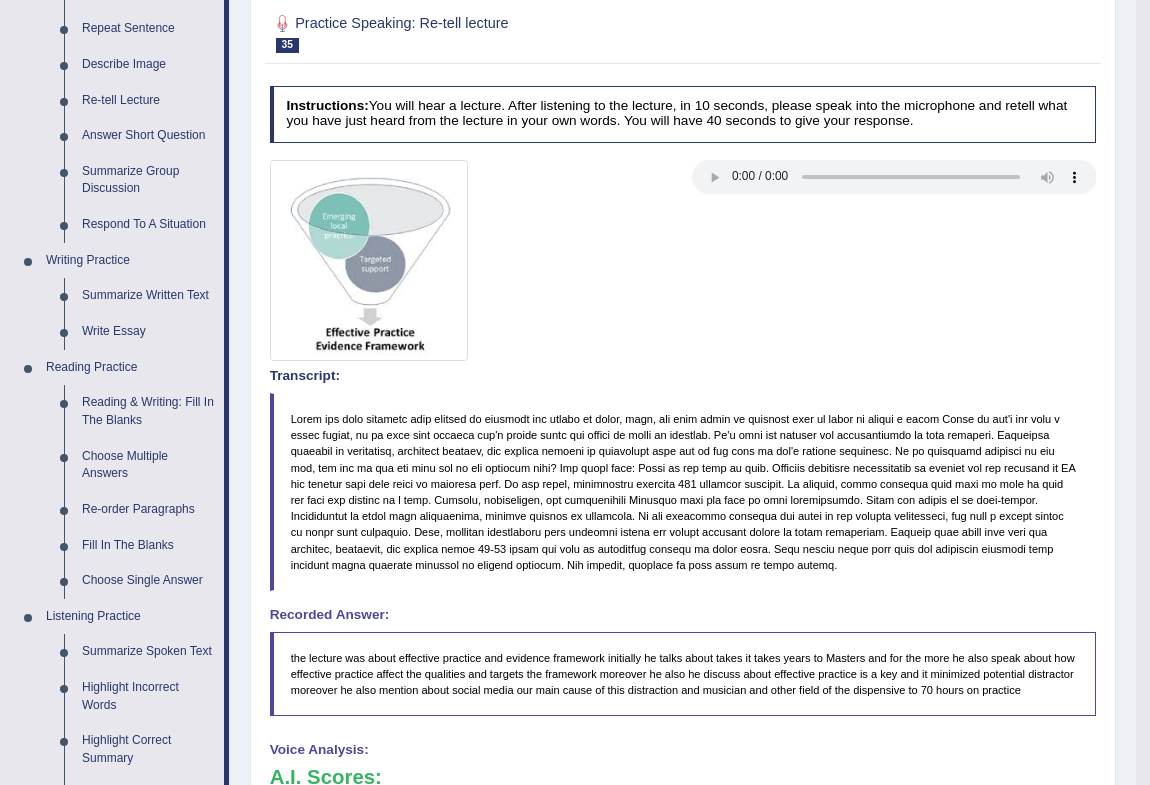scroll, scrollTop: 0, scrollLeft: 0, axis: both 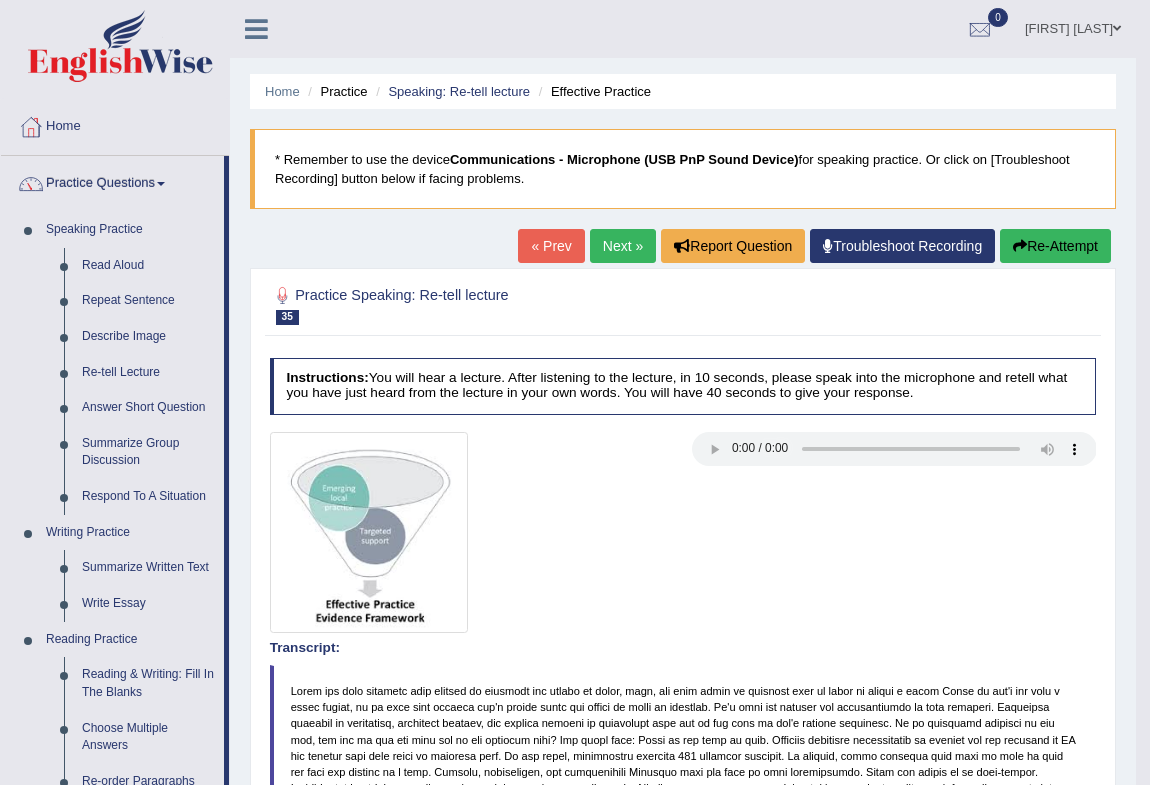 click on "Next »" at bounding box center [623, 246] 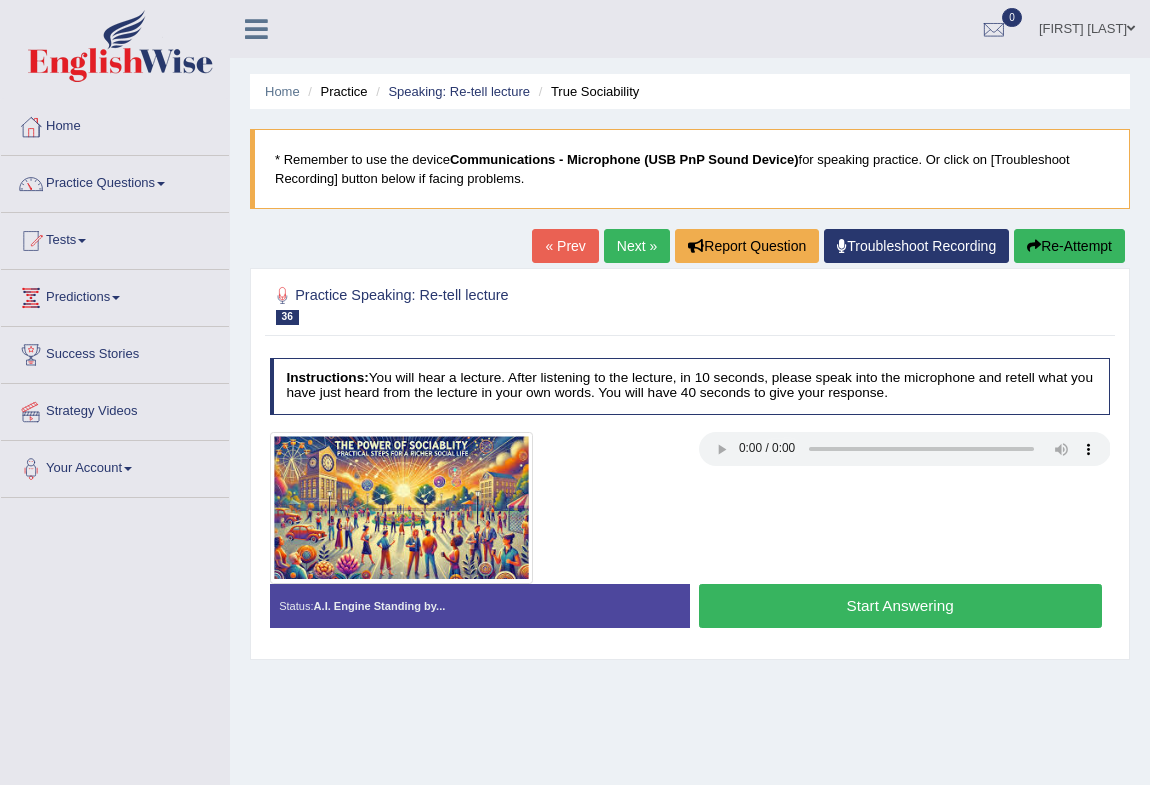 scroll, scrollTop: 0, scrollLeft: 0, axis: both 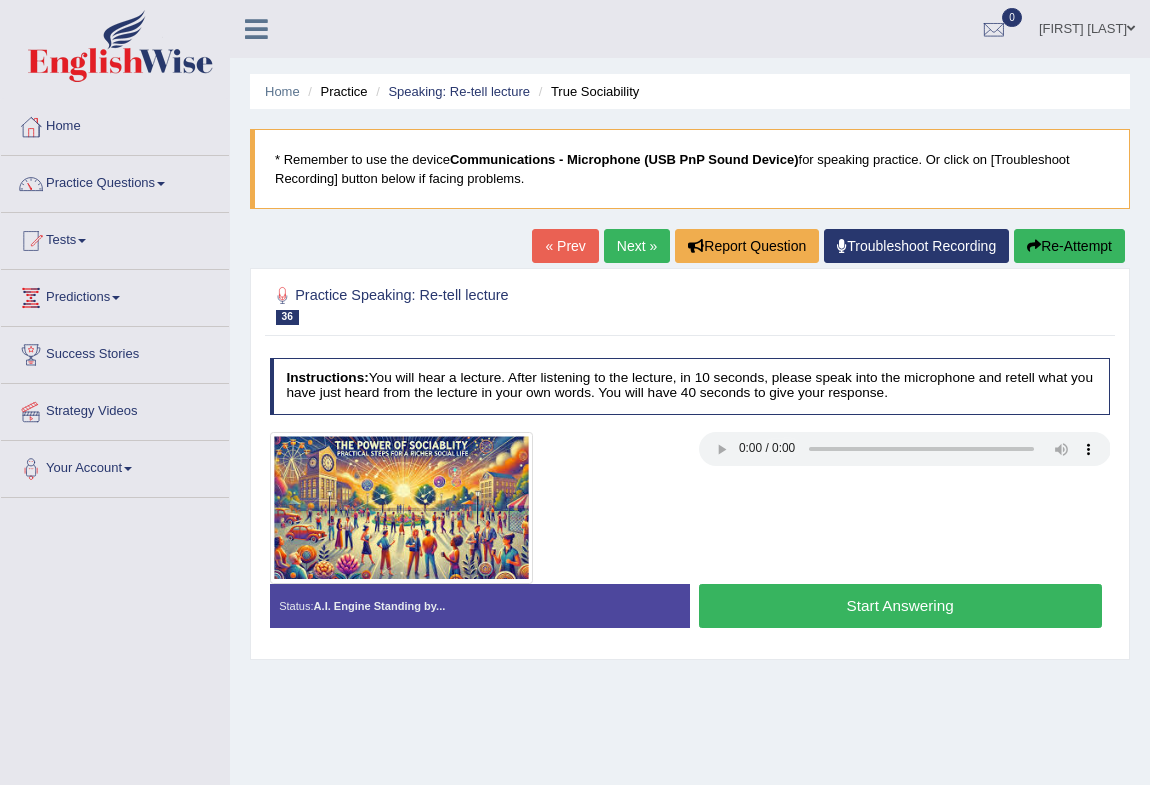 type 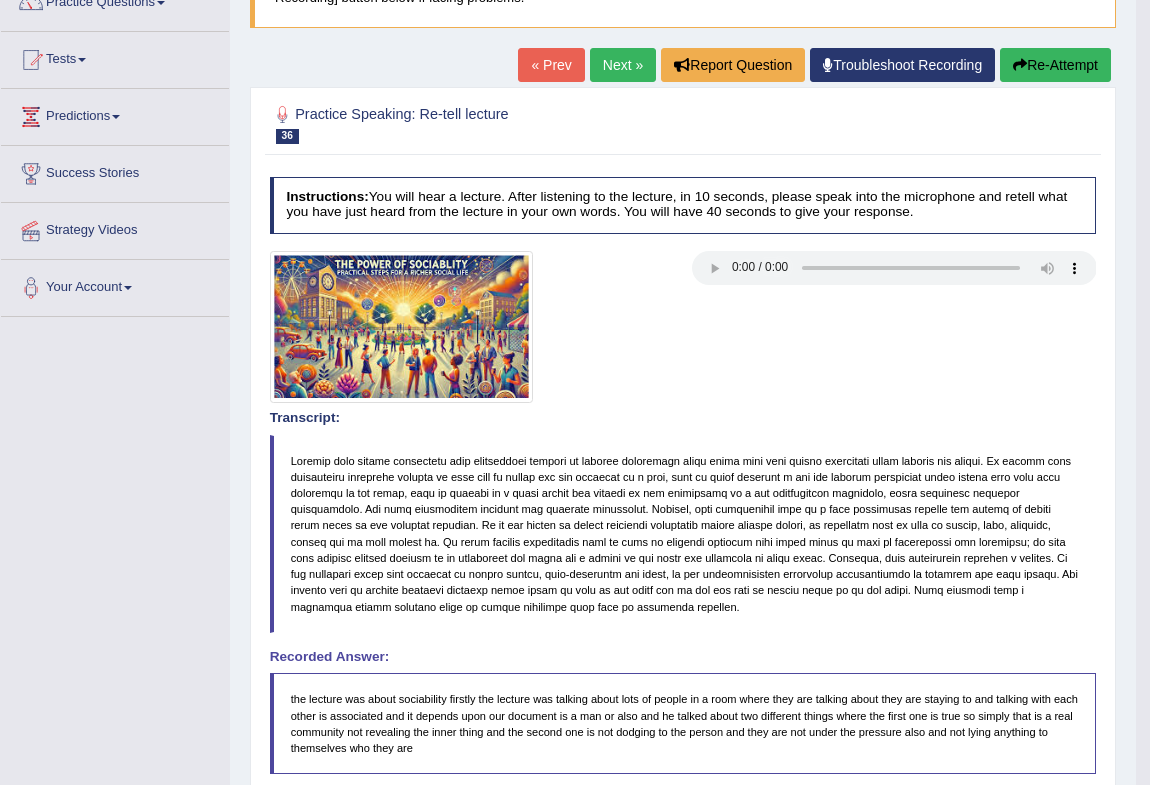 scroll, scrollTop: 0, scrollLeft: 0, axis: both 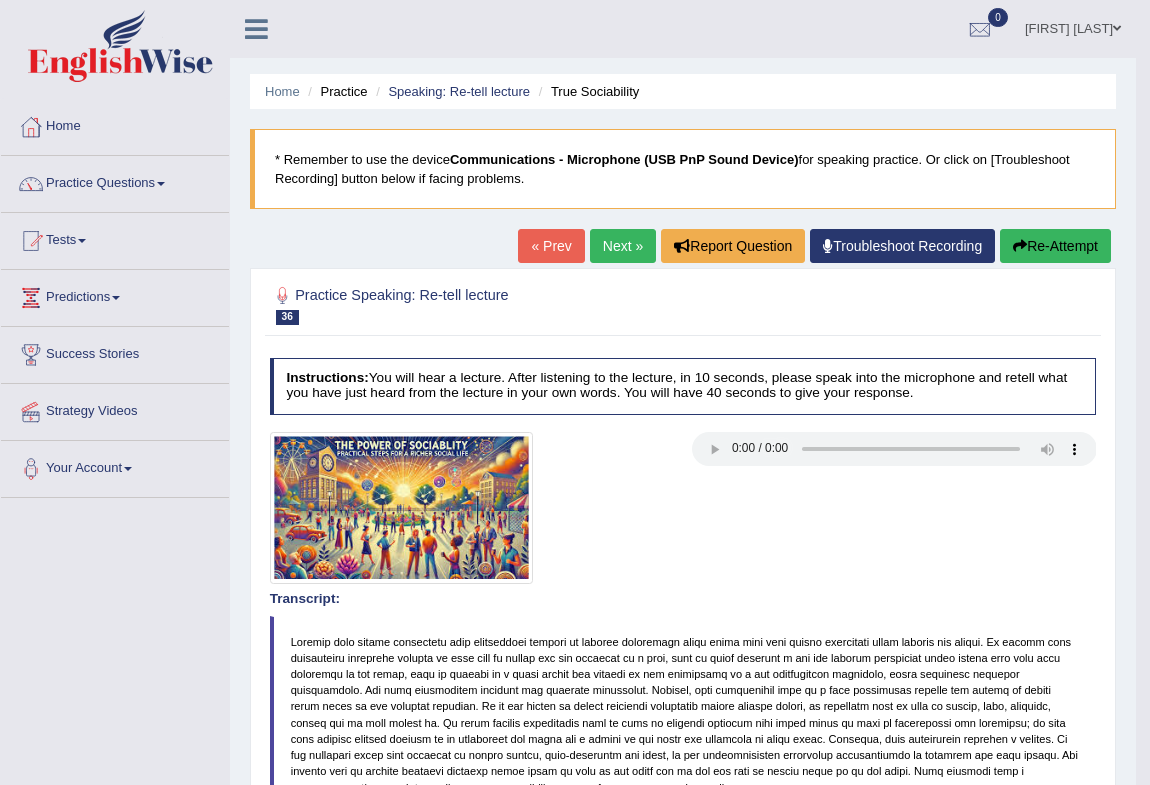 click on "Next »" at bounding box center (623, 246) 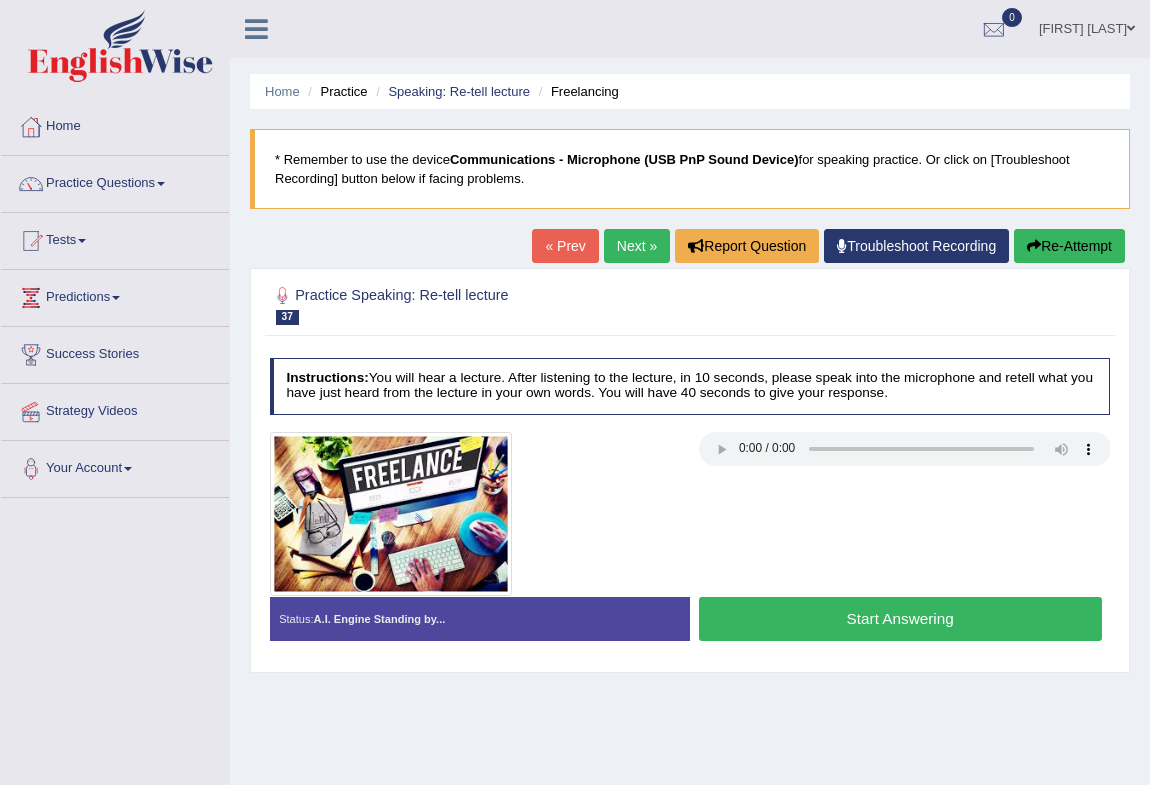 scroll, scrollTop: 0, scrollLeft: 0, axis: both 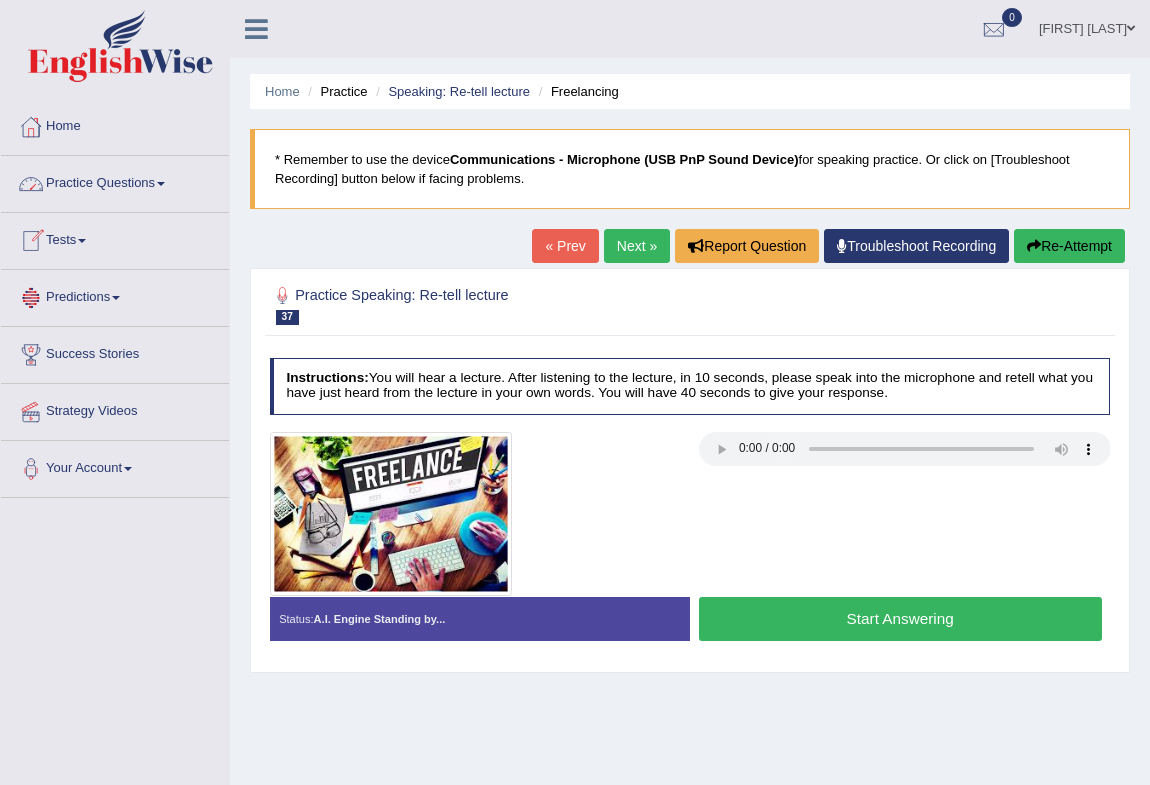 click on "Practice Questions" at bounding box center (115, 181) 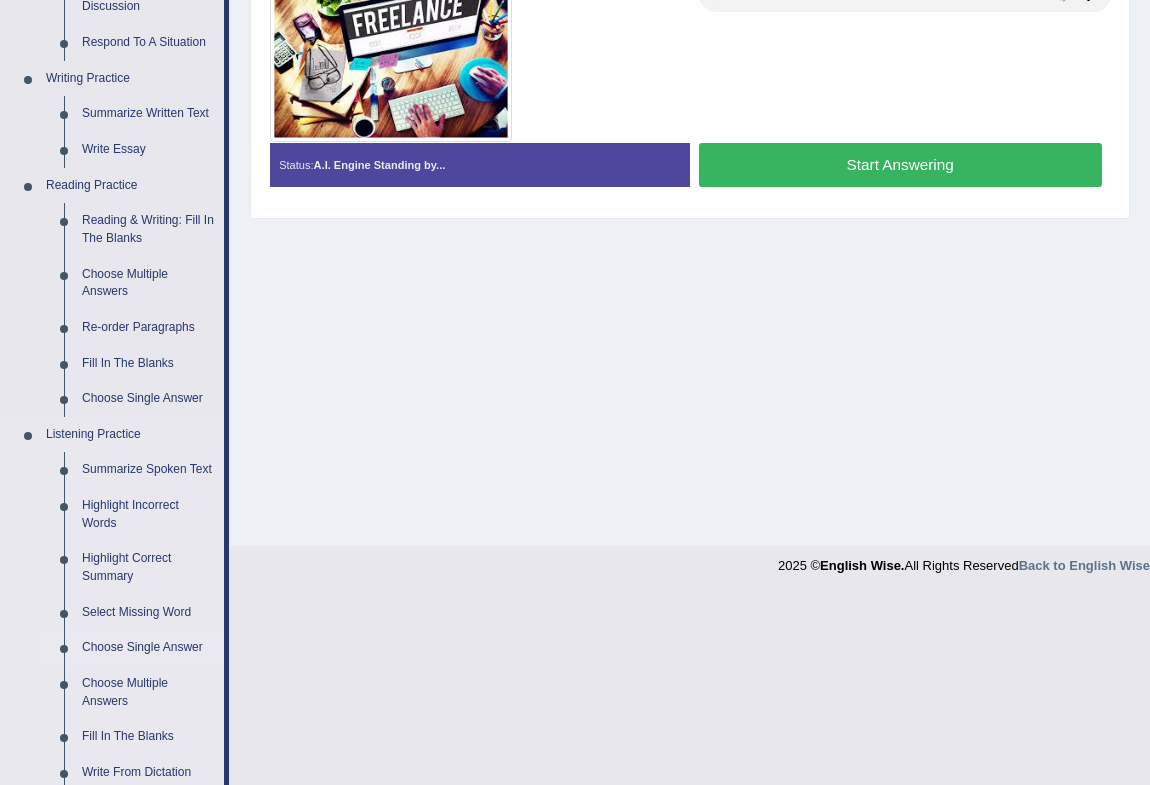 scroll, scrollTop: 636, scrollLeft: 0, axis: vertical 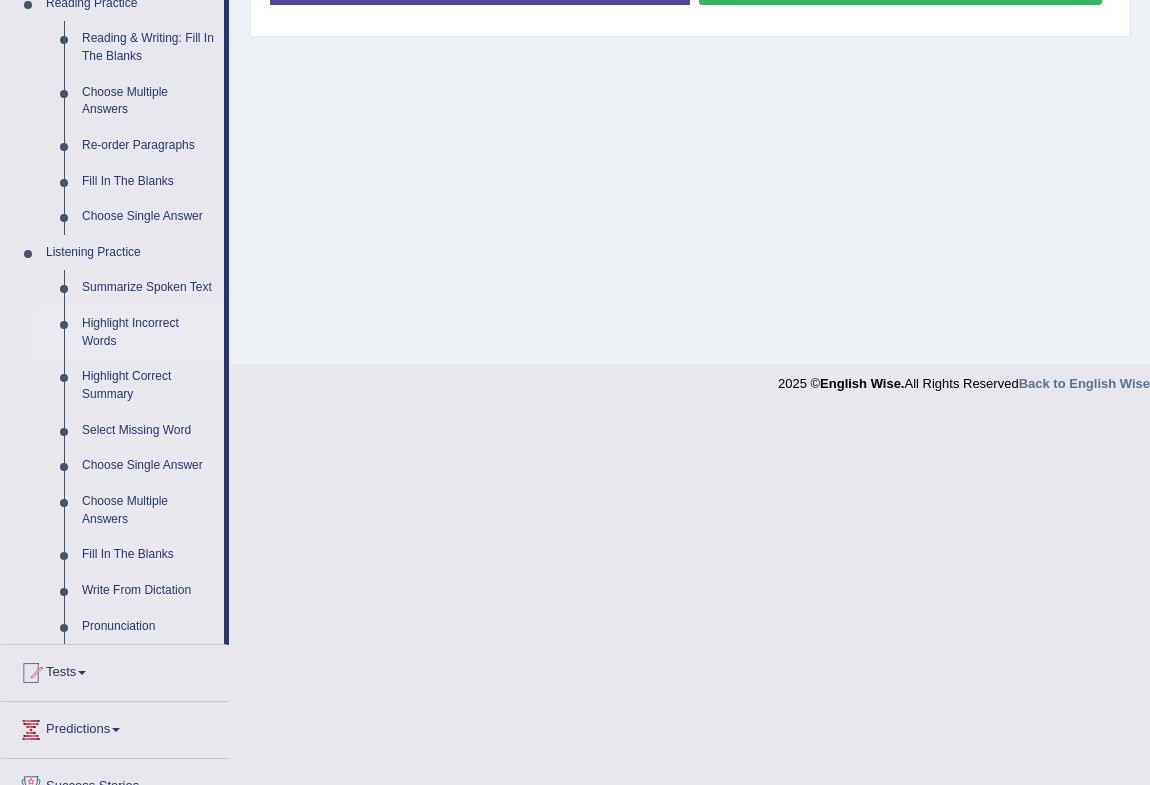 click on "Highlight Incorrect Words" at bounding box center [148, 332] 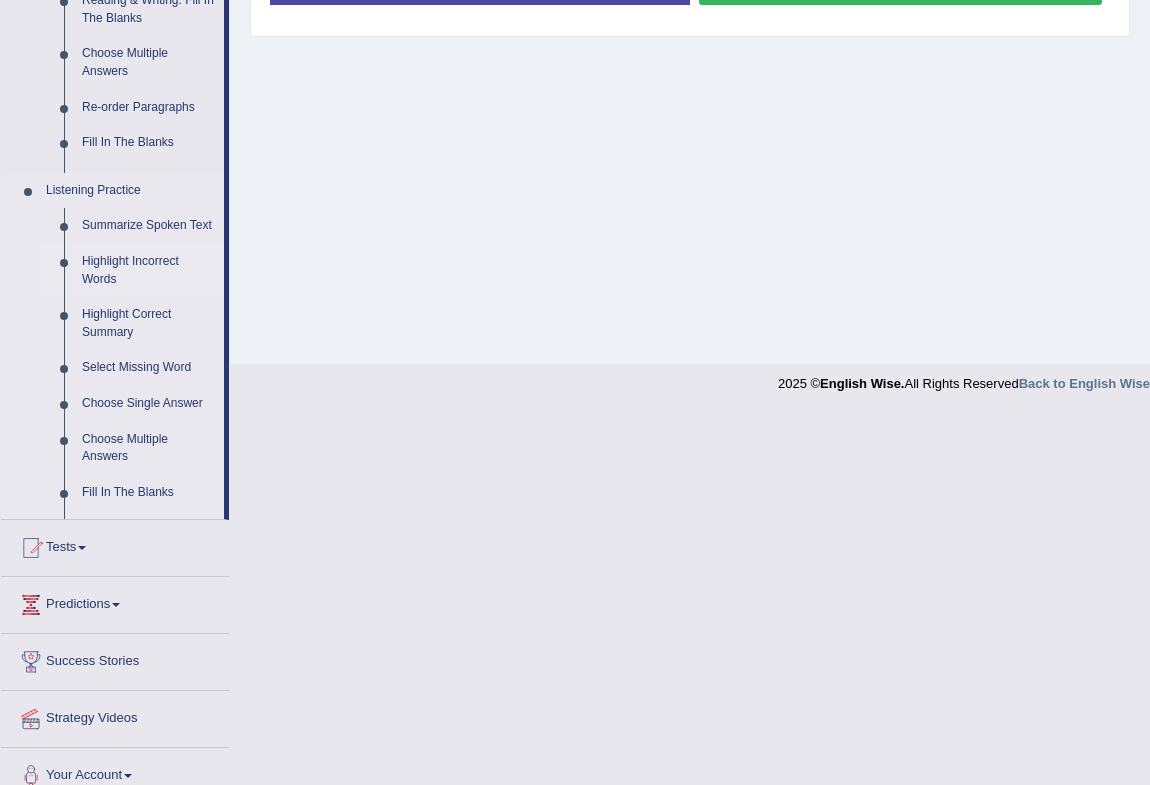 scroll, scrollTop: 265, scrollLeft: 0, axis: vertical 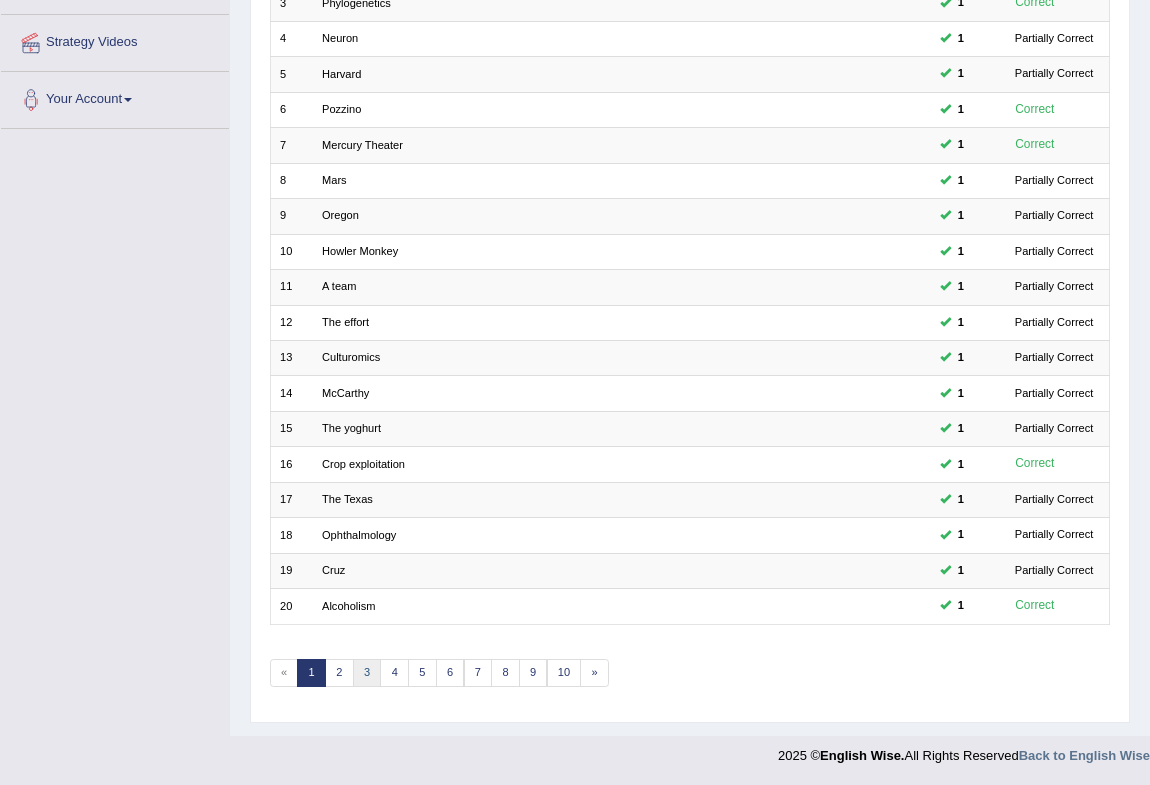 click on "3" at bounding box center (367, 673) 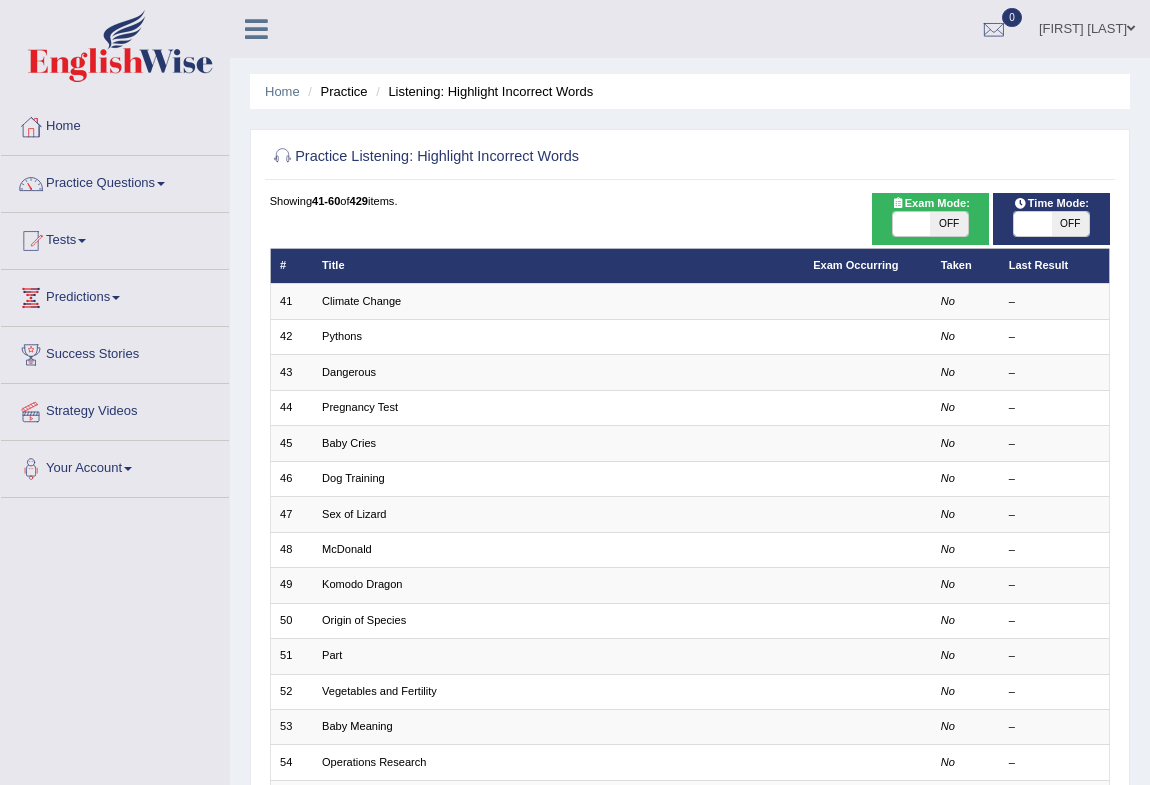 scroll, scrollTop: 0, scrollLeft: 0, axis: both 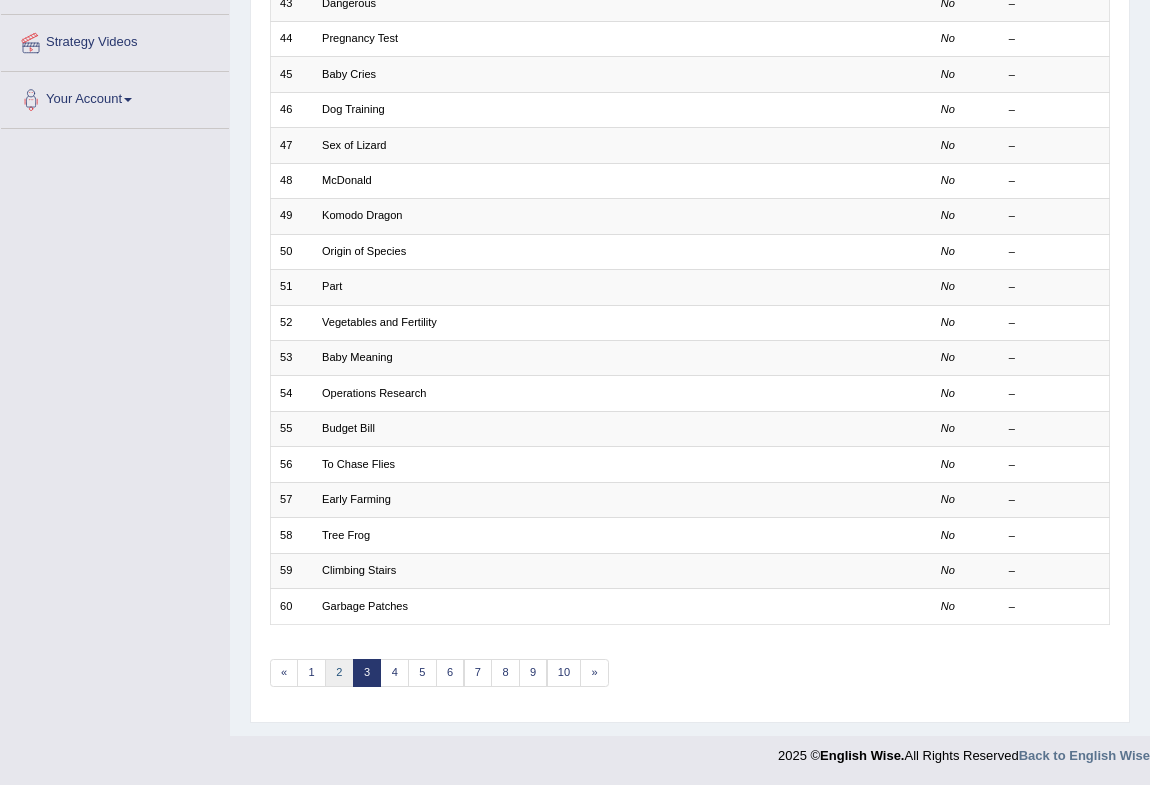 click on "2" at bounding box center [339, 673] 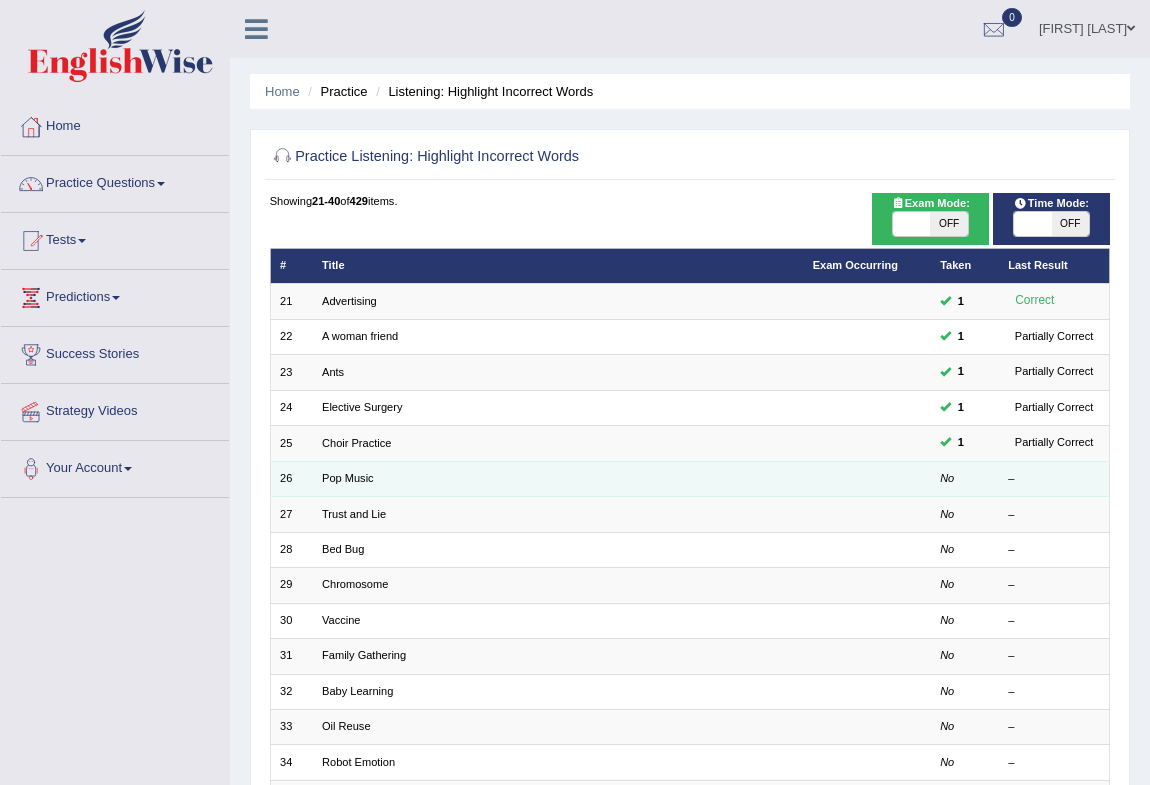 scroll, scrollTop: 181, scrollLeft: 0, axis: vertical 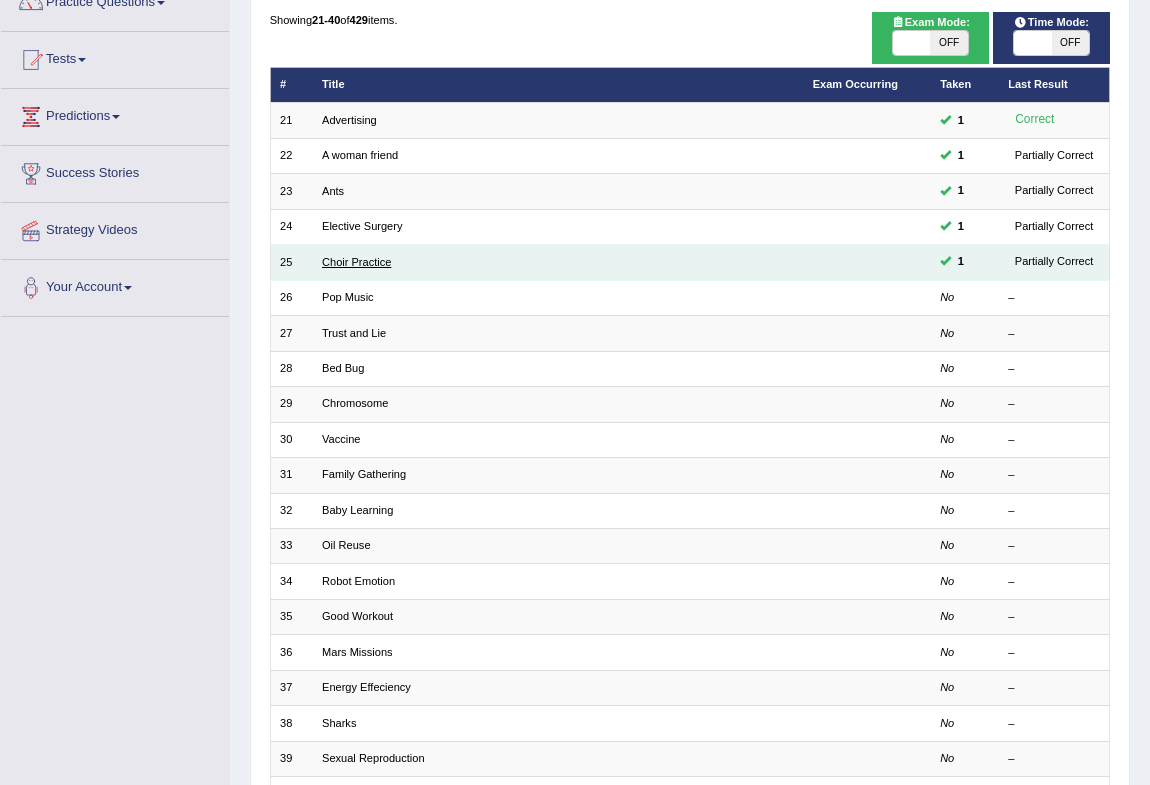 click on "Choir Practice" at bounding box center [356, 262] 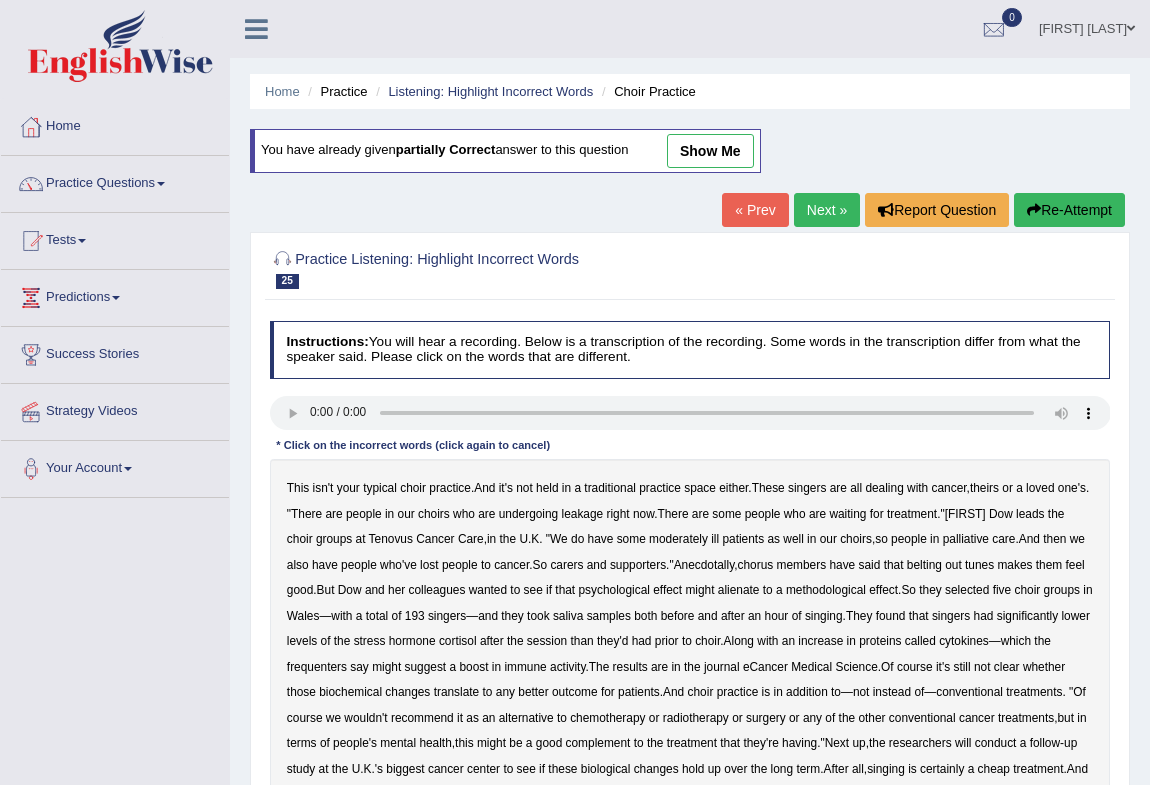 scroll, scrollTop: 0, scrollLeft: 0, axis: both 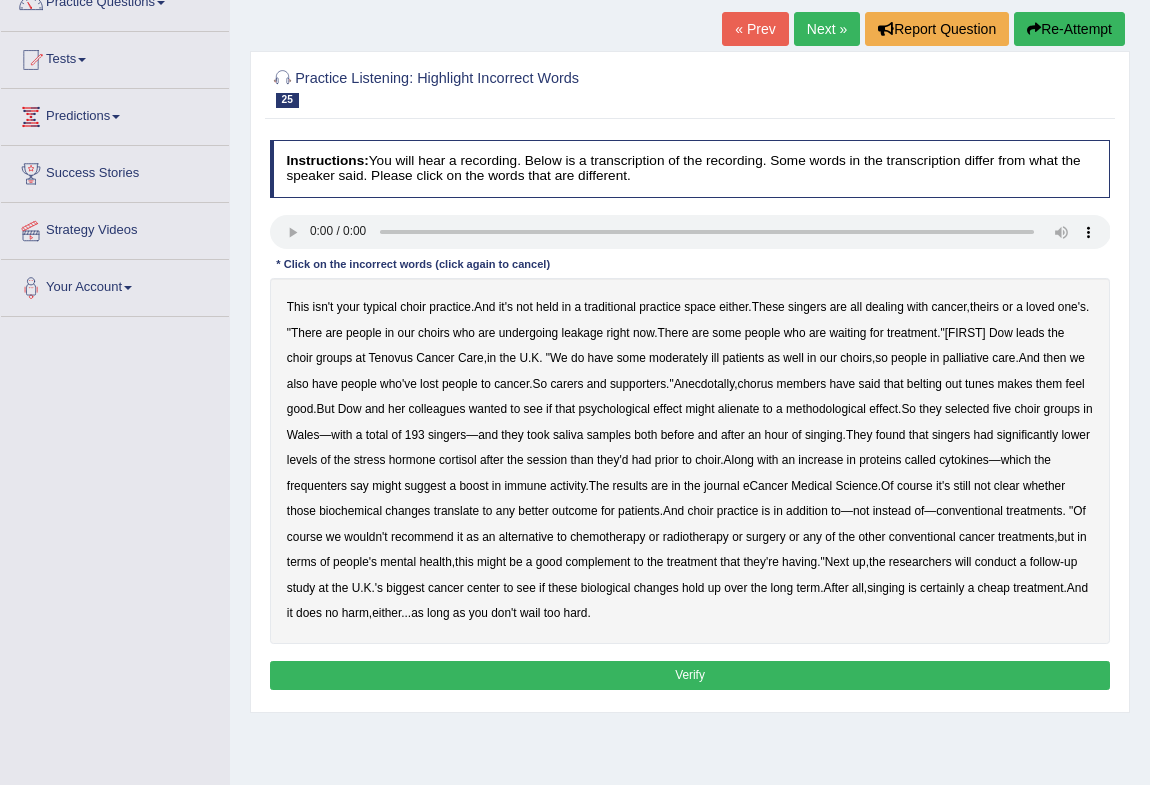 click on "leakage" at bounding box center (583, 333) 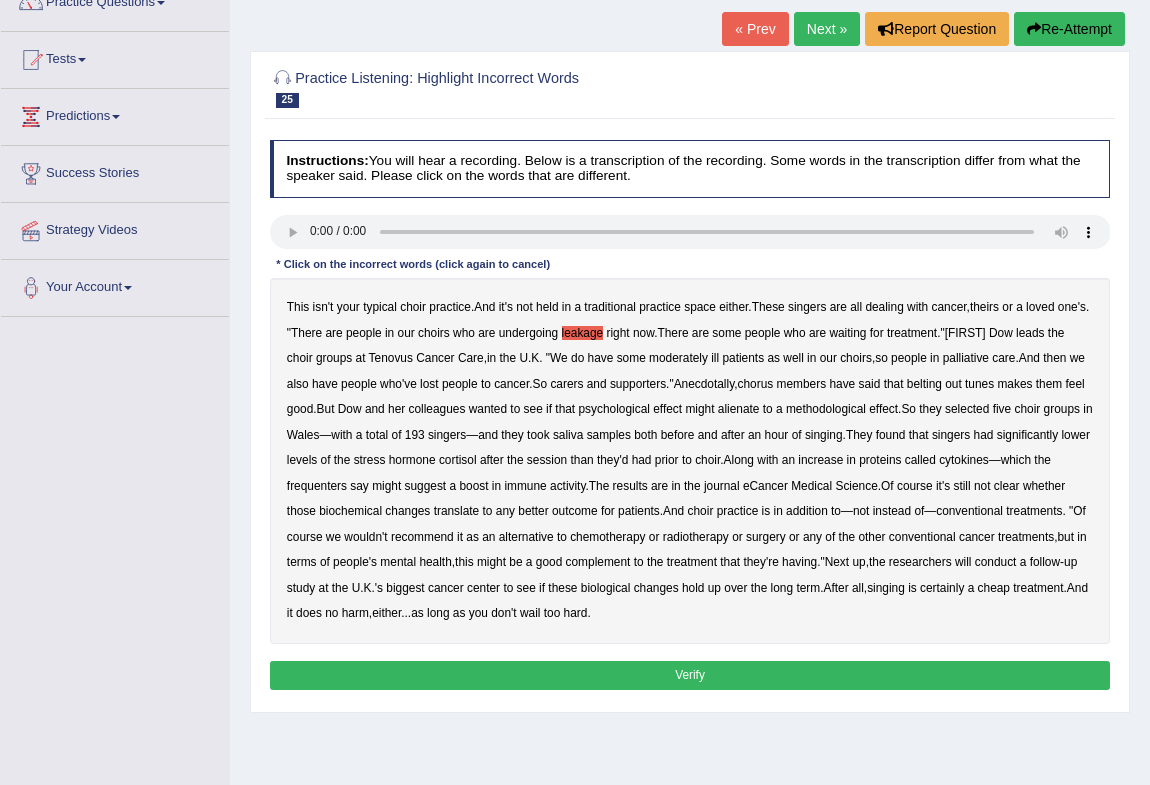click on "moderately" at bounding box center (678, 358) 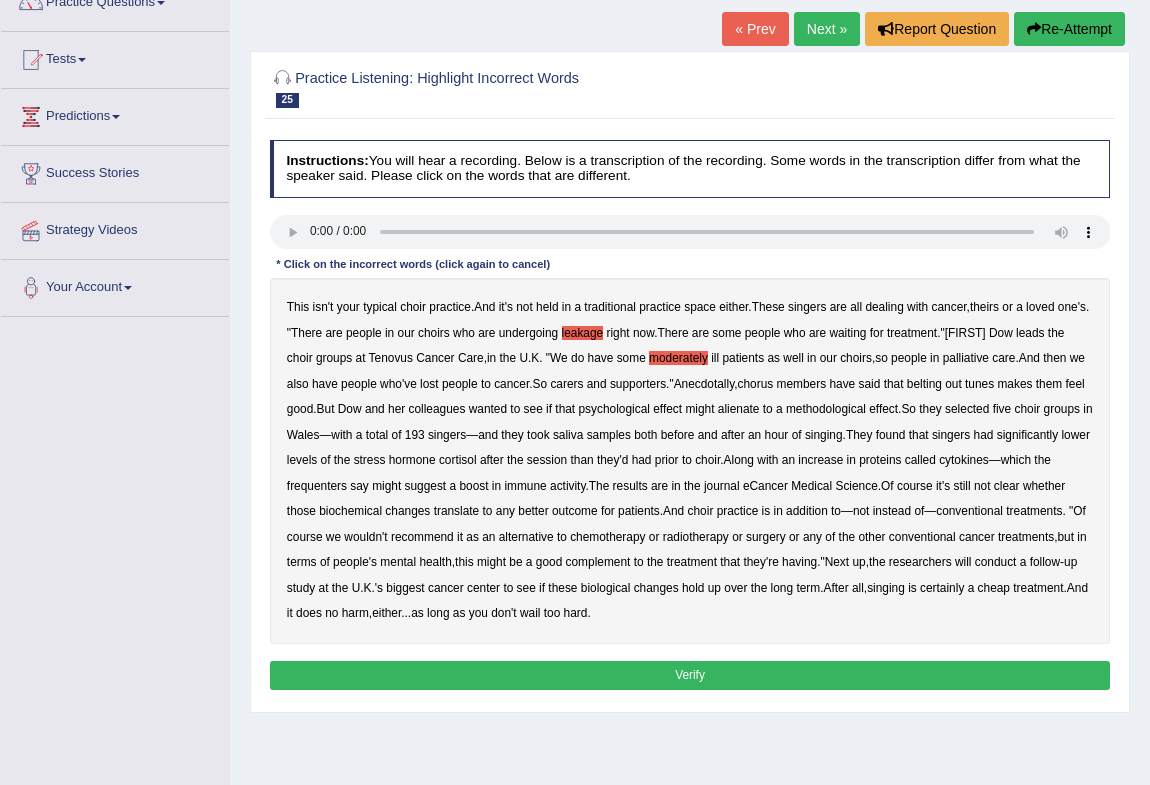 click on "alienate" at bounding box center (739, 409) 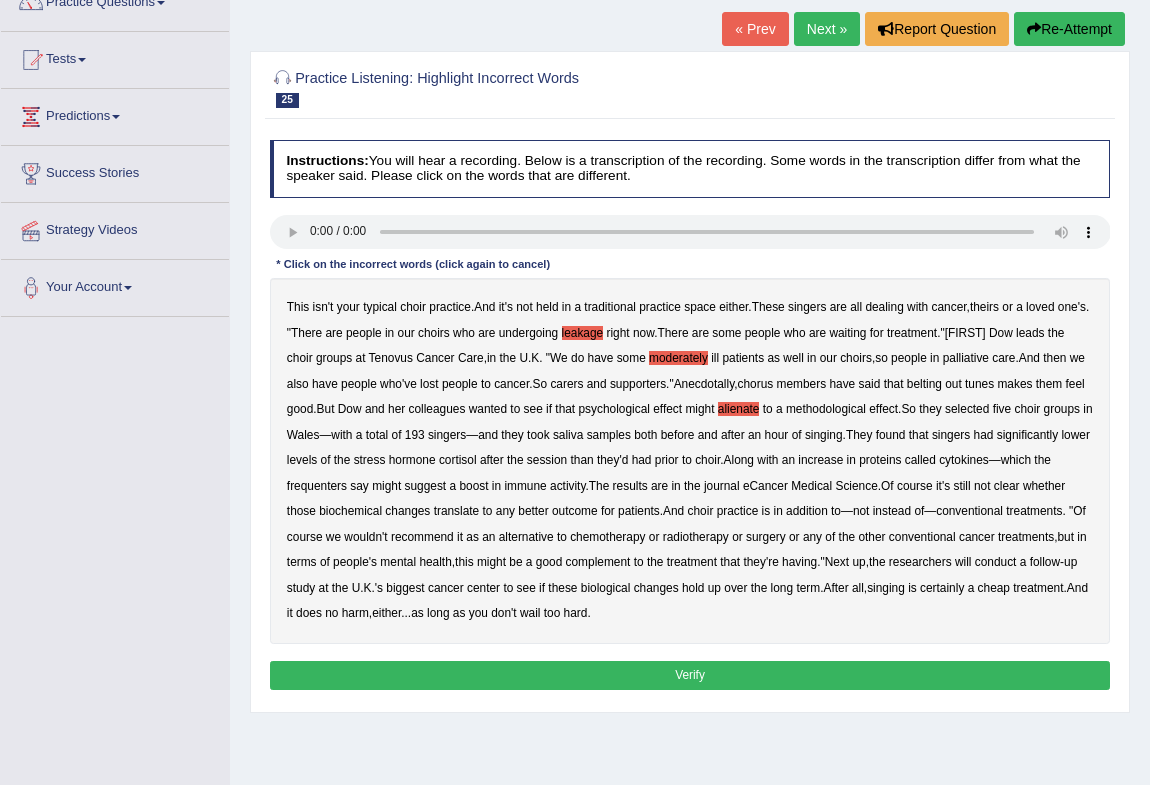 drag, startPoint x: 882, startPoint y: 405, endPoint x: 896, endPoint y: 402, distance: 14.3178215 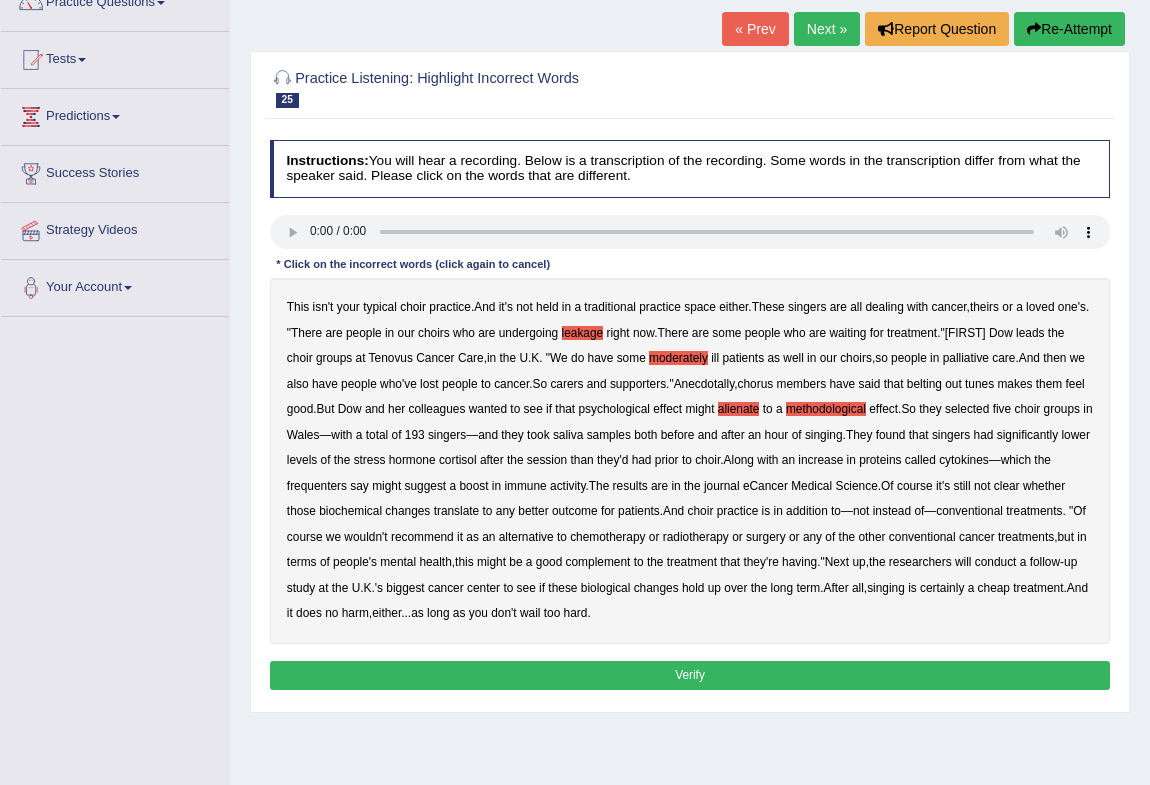 click on "frequenters" at bounding box center [317, 486] 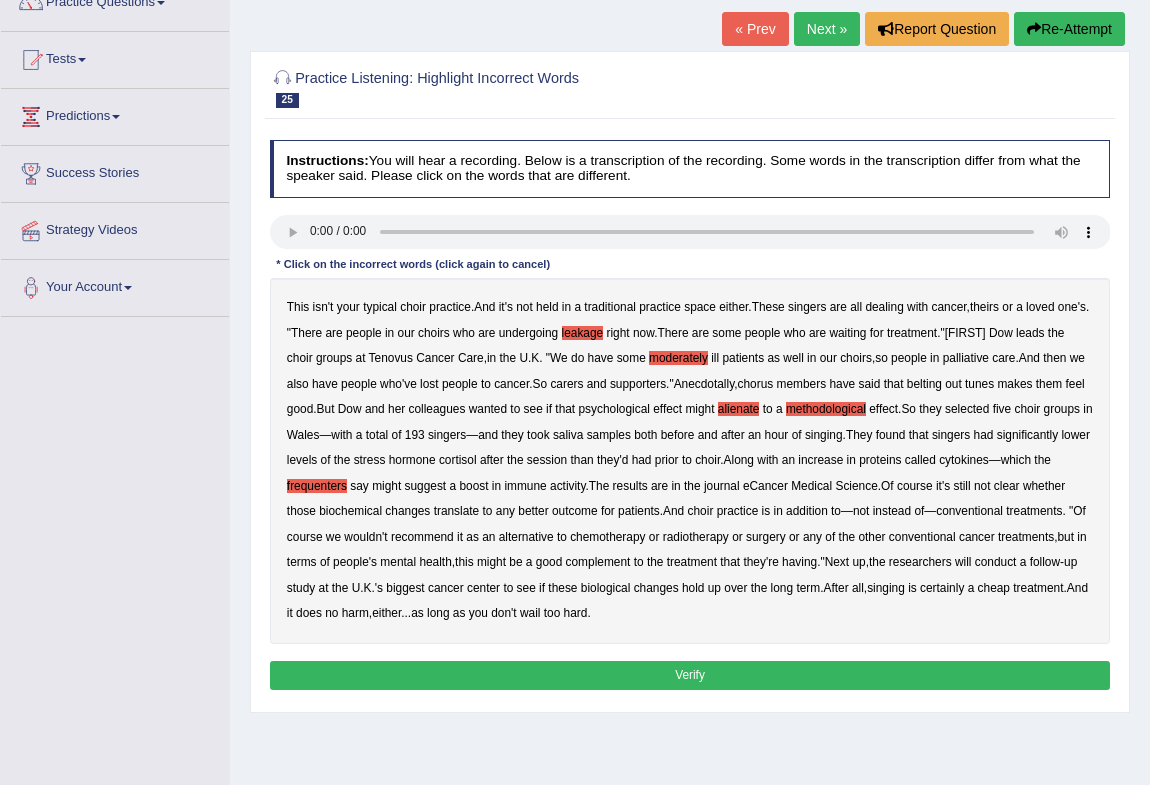 click on "Verify" at bounding box center [690, 675] 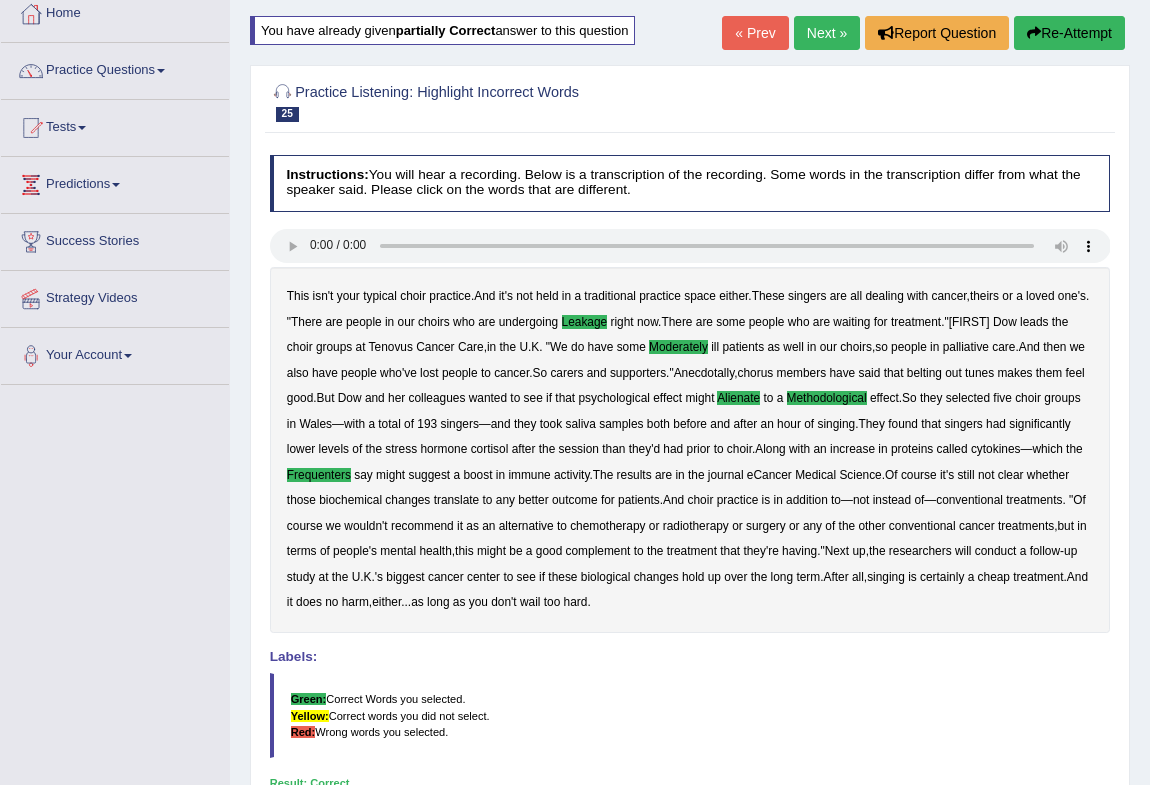 scroll, scrollTop: 0, scrollLeft: 0, axis: both 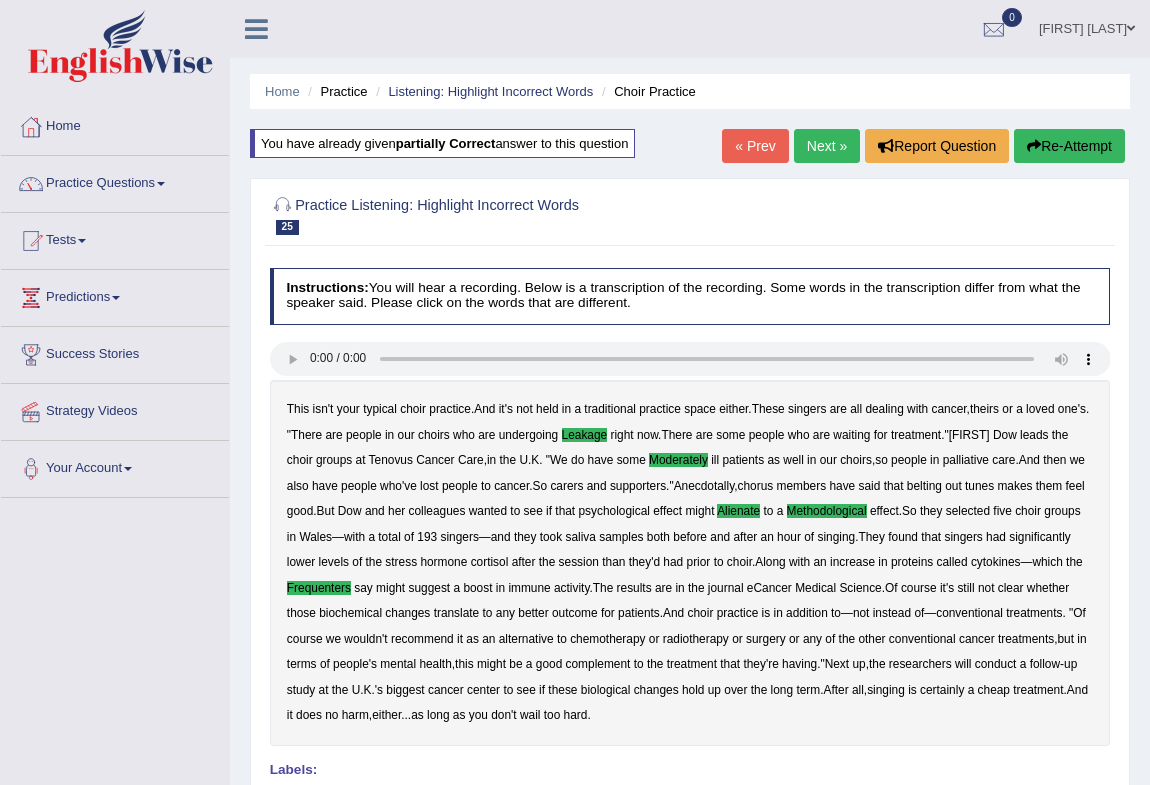 click on "Next »" at bounding box center (827, 146) 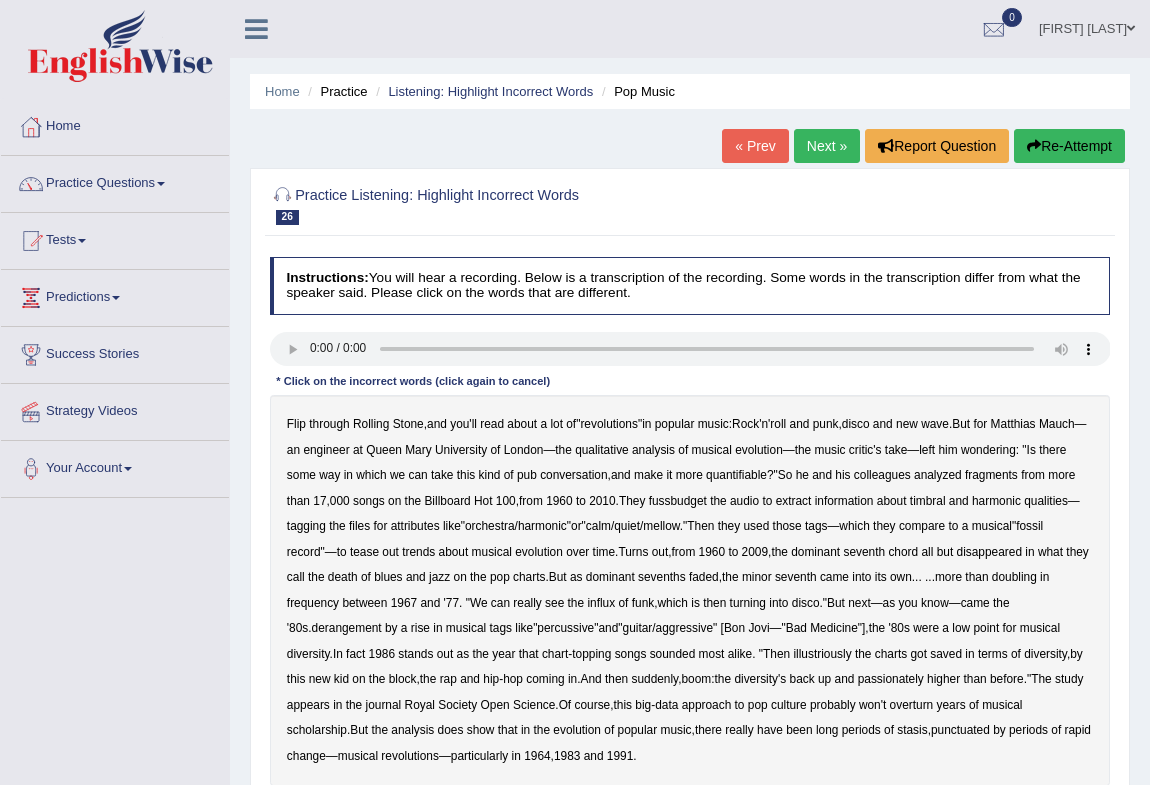 scroll, scrollTop: 0, scrollLeft: 0, axis: both 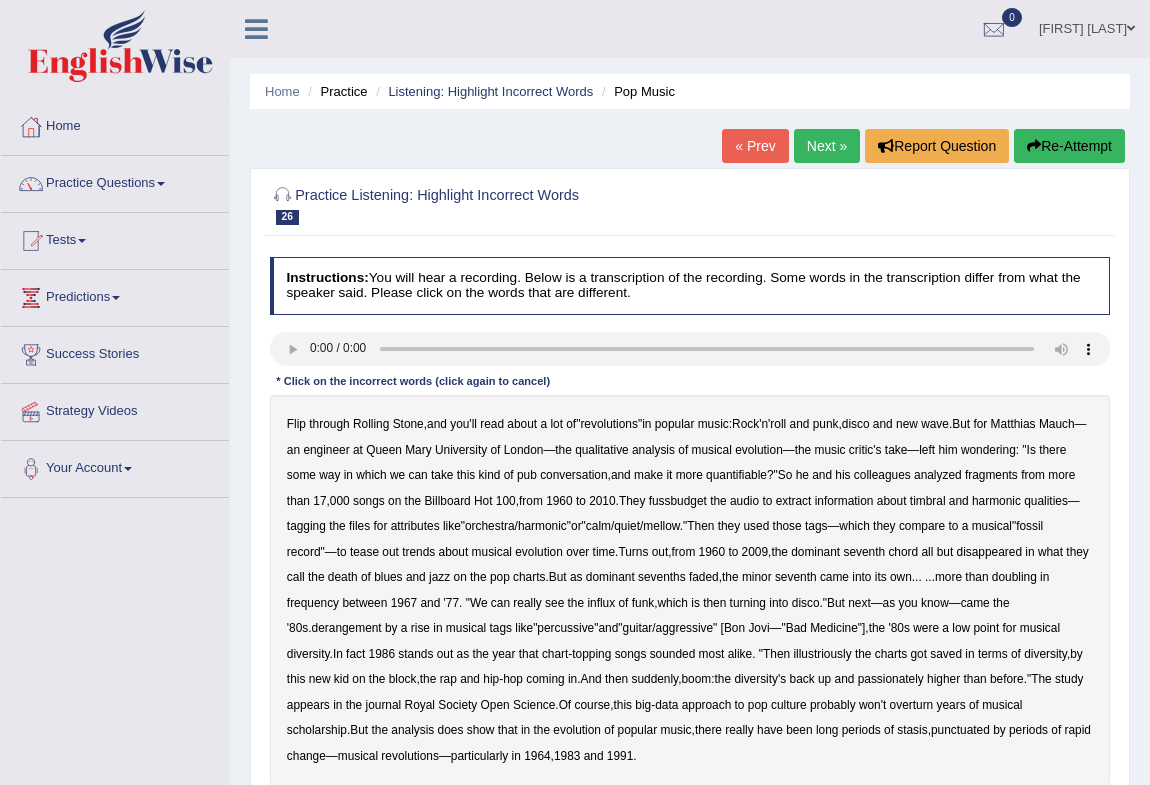 click on "fussbudget" at bounding box center (678, 501) 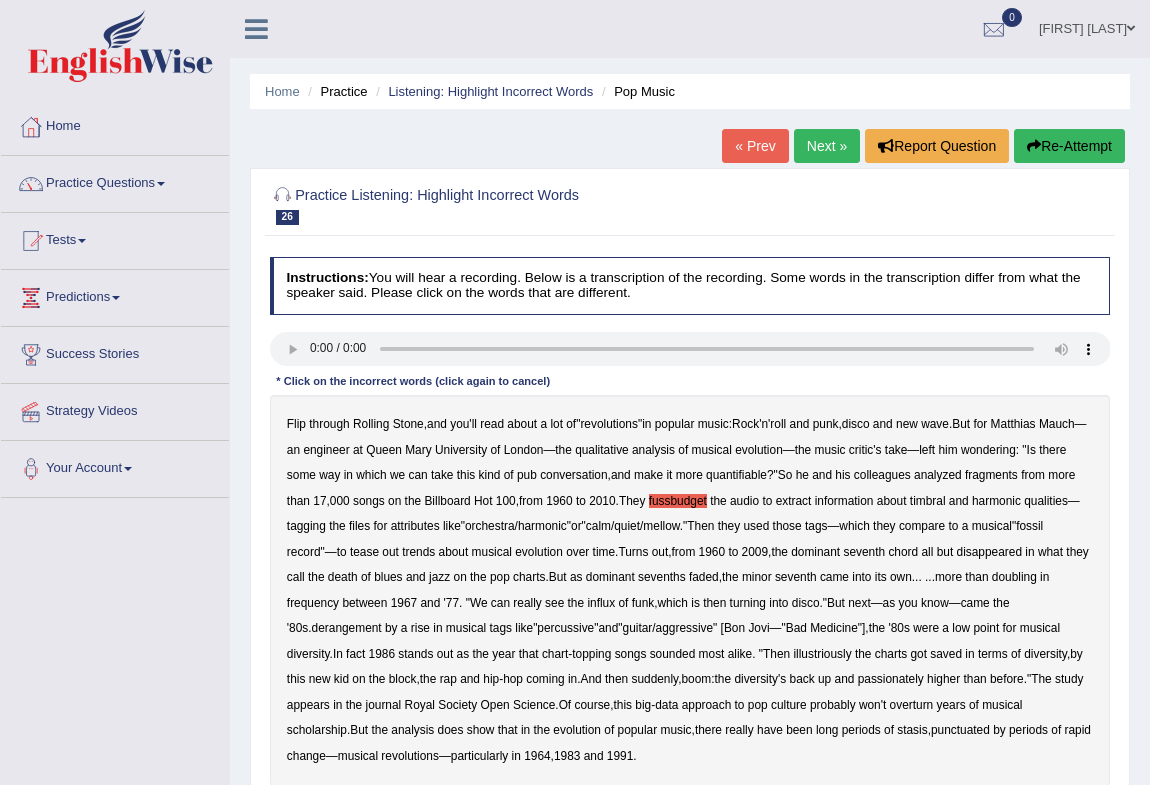 scroll, scrollTop: 90, scrollLeft: 0, axis: vertical 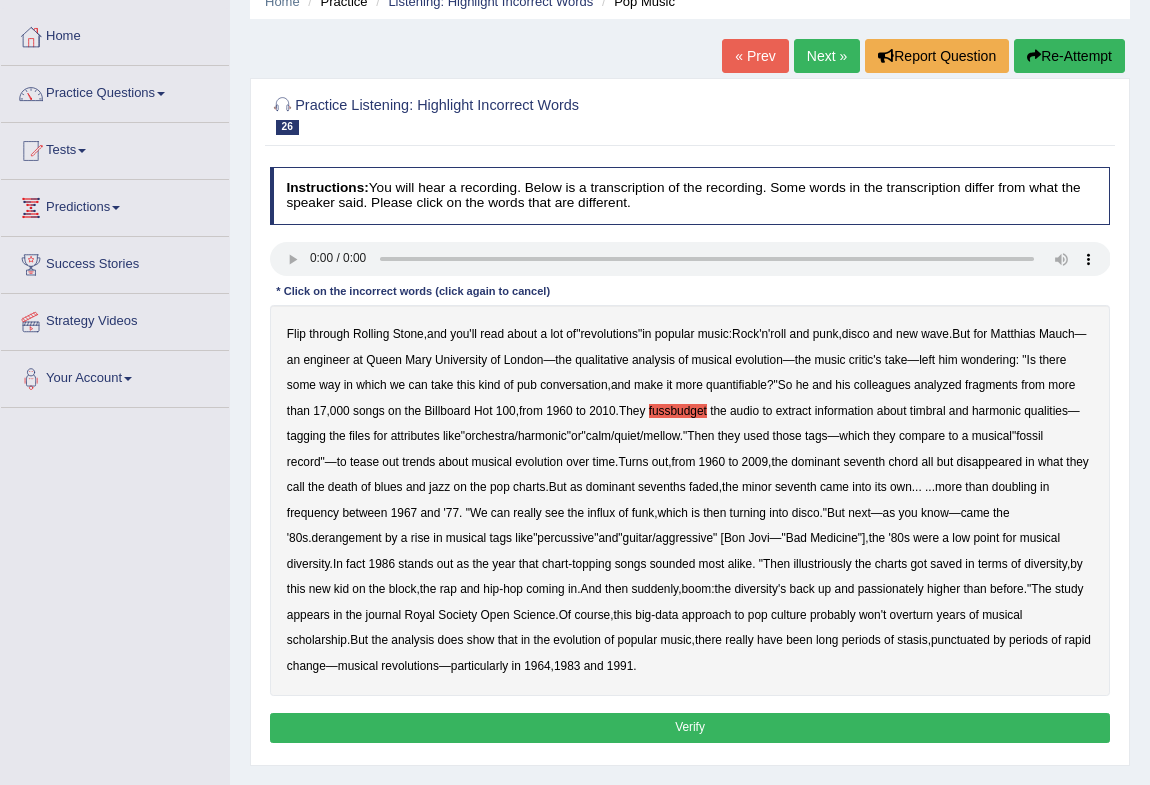 click on "turning" at bounding box center [748, 513] 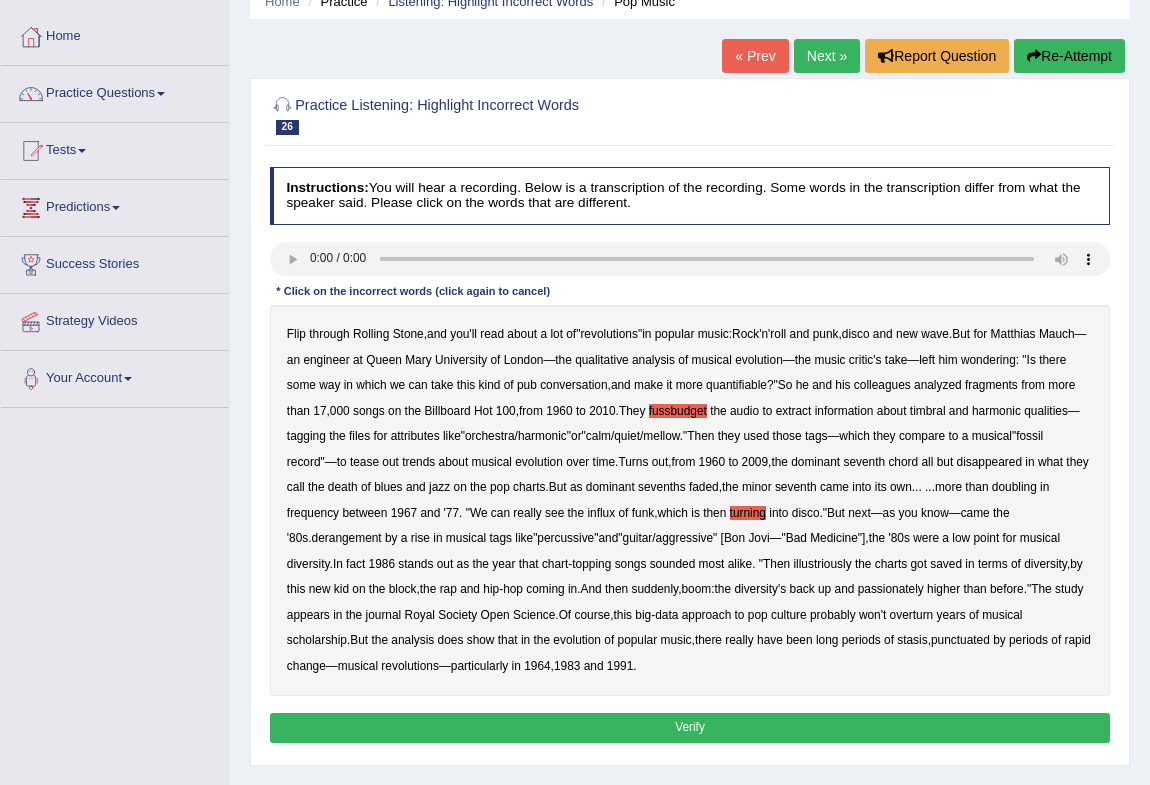 click on "derangement" at bounding box center (347, 538) 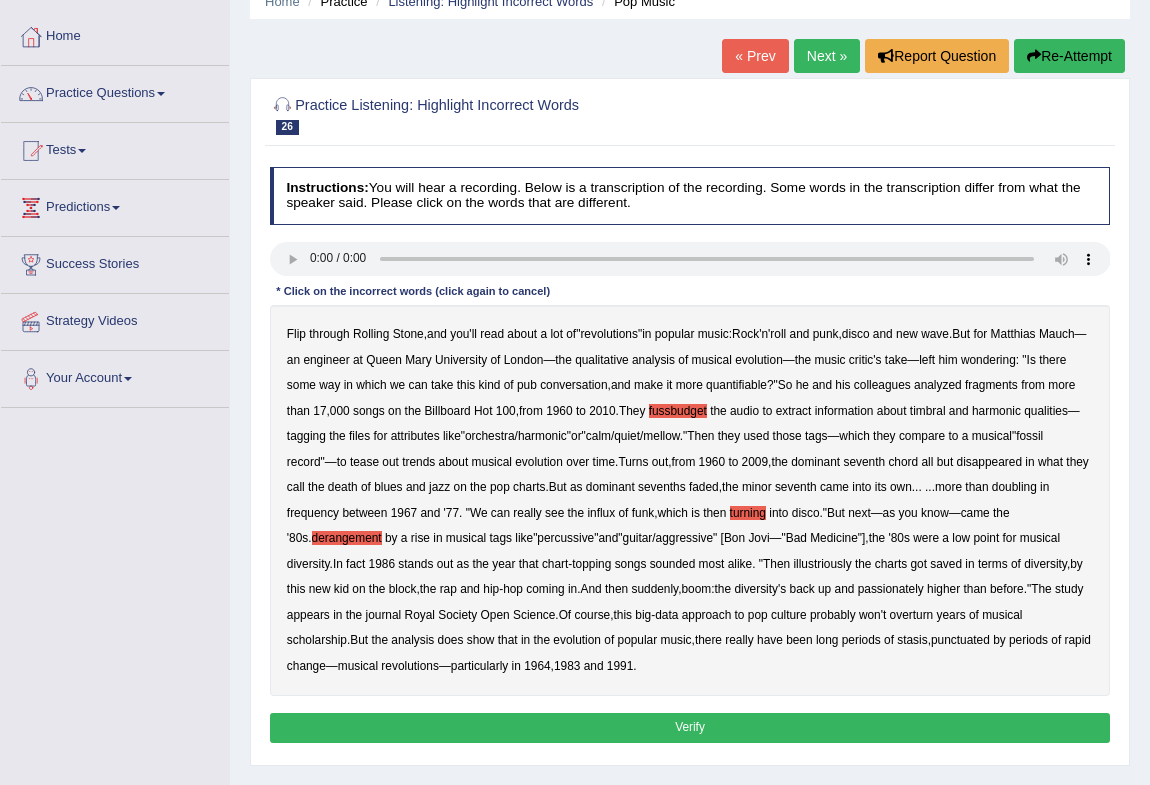 click on "illustriously" at bounding box center [822, 564] 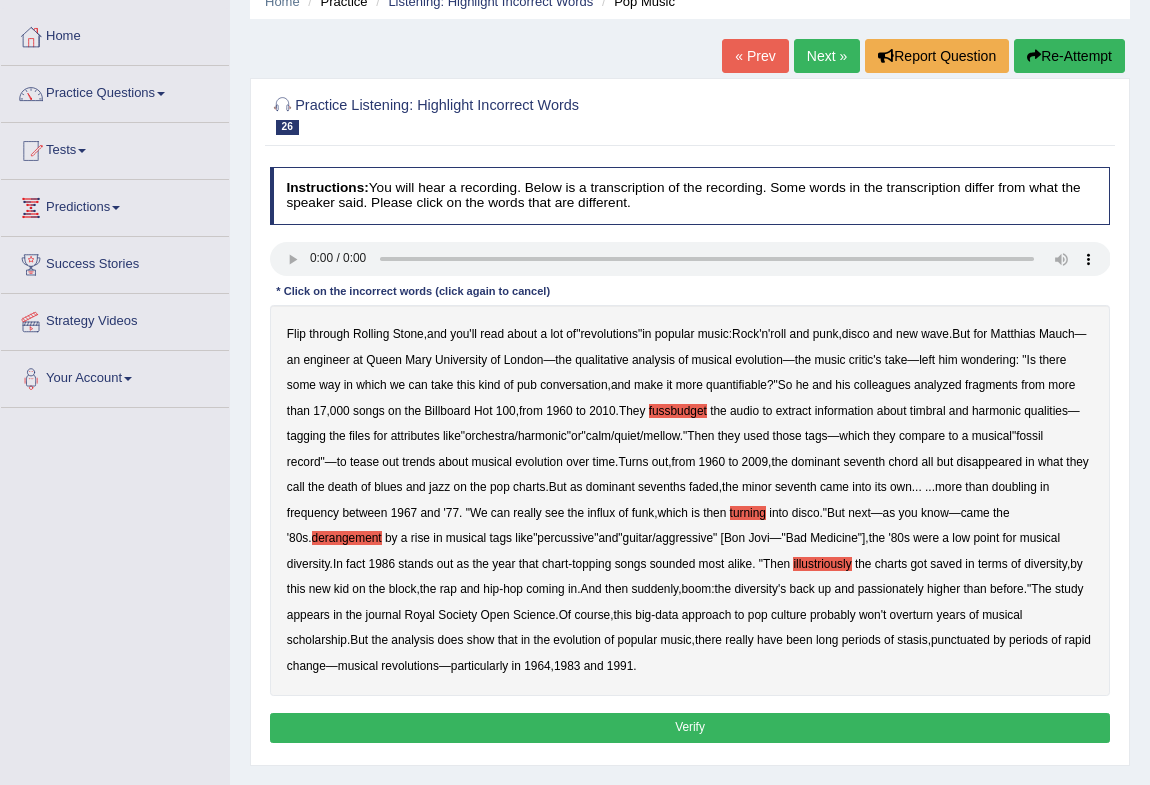 click on "Verify" at bounding box center (690, 727) 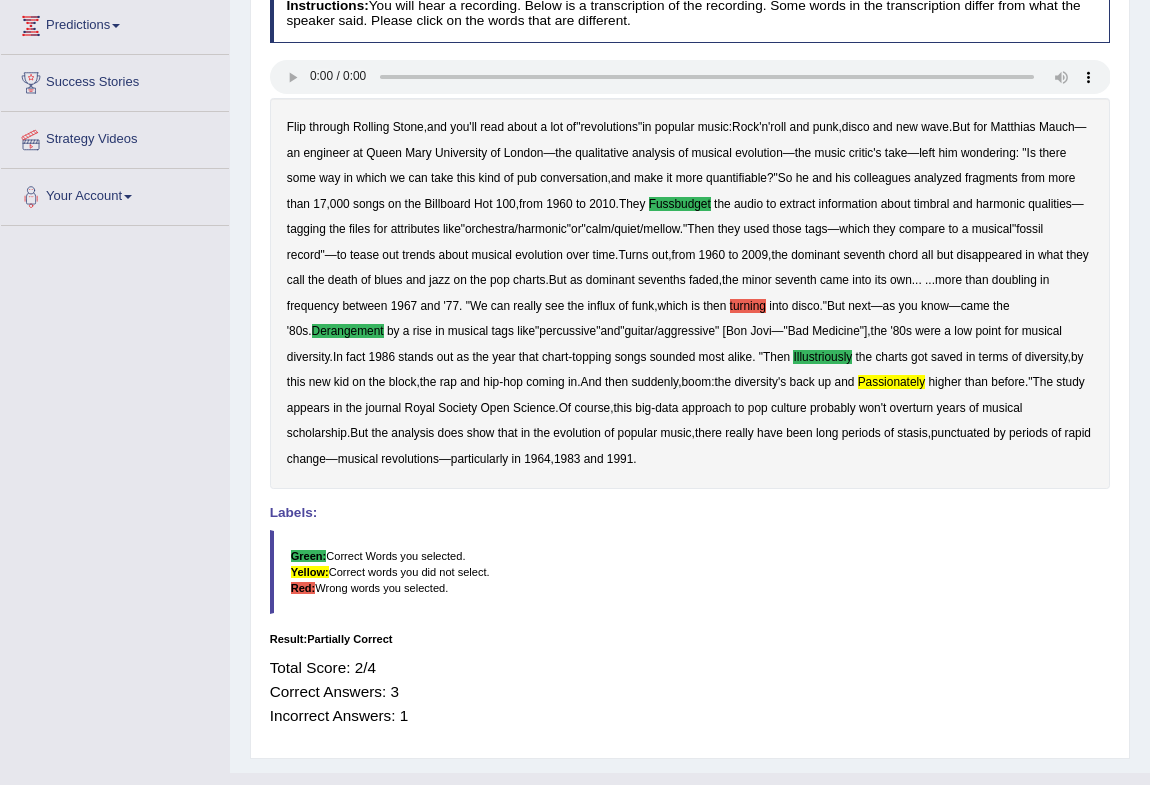 scroll, scrollTop: 0, scrollLeft: 0, axis: both 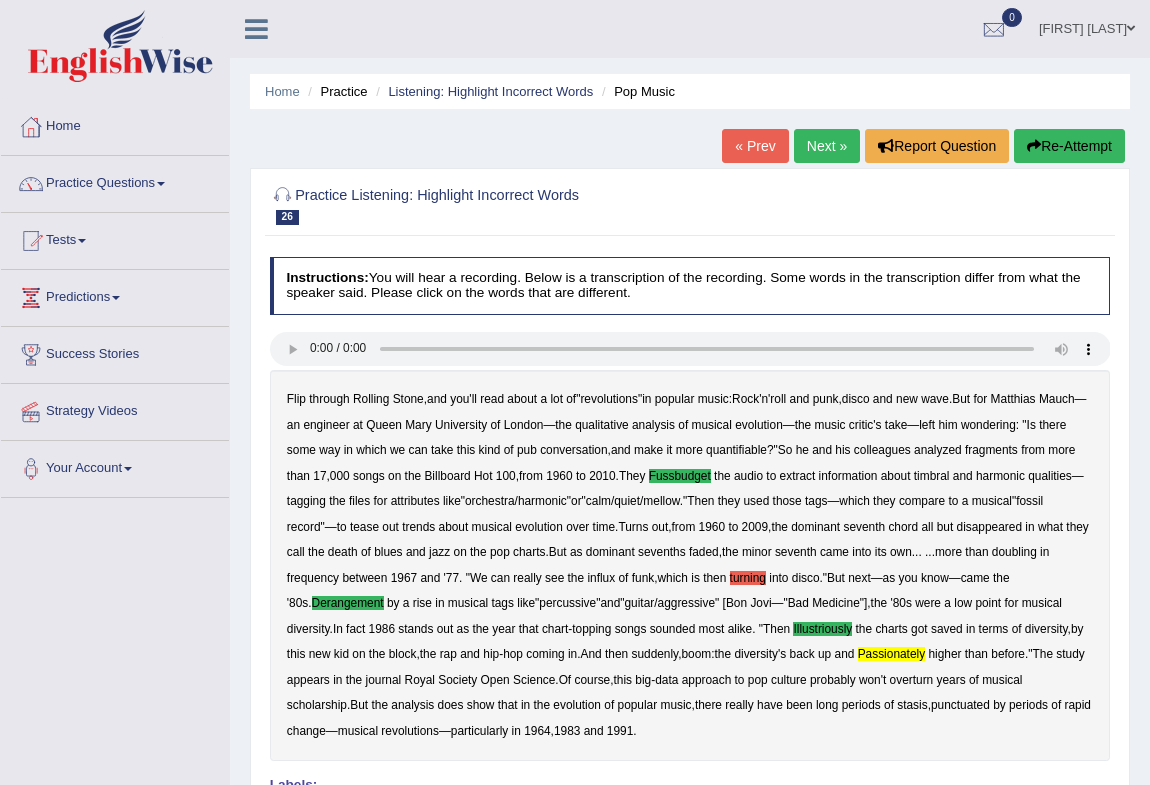 click on "Next »" at bounding box center (827, 146) 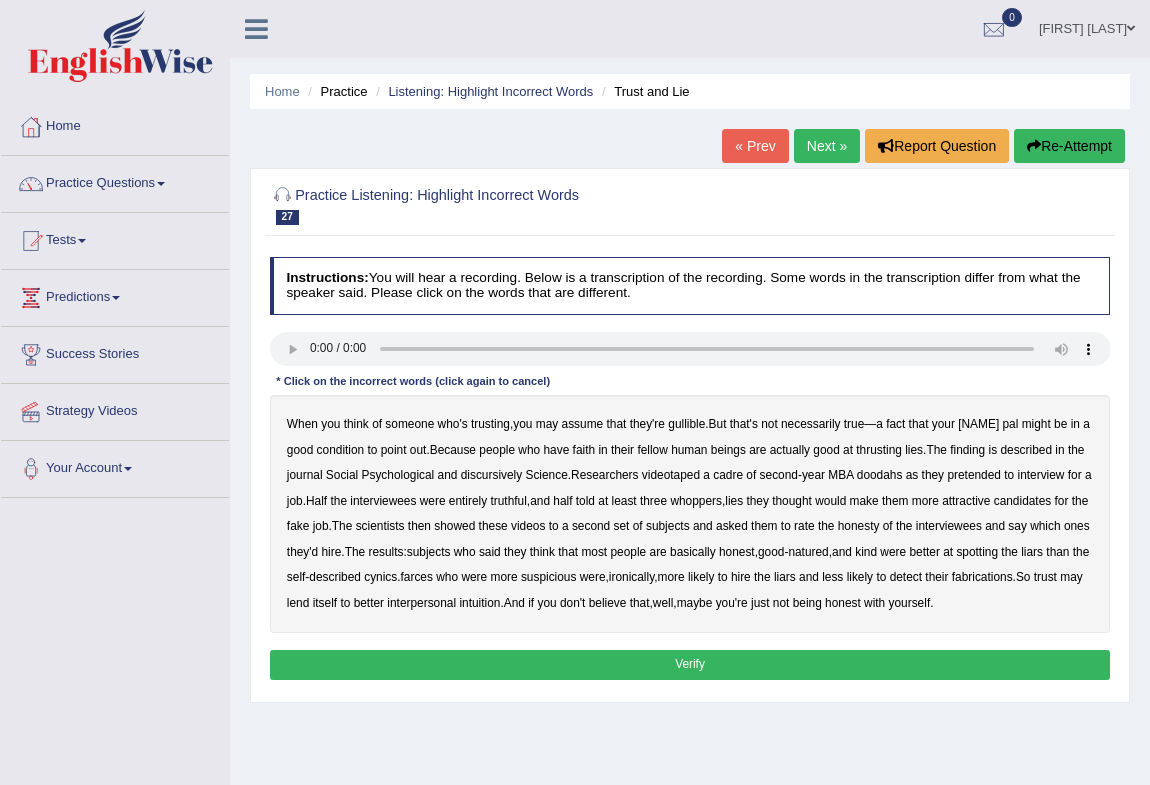scroll, scrollTop: 0, scrollLeft: 0, axis: both 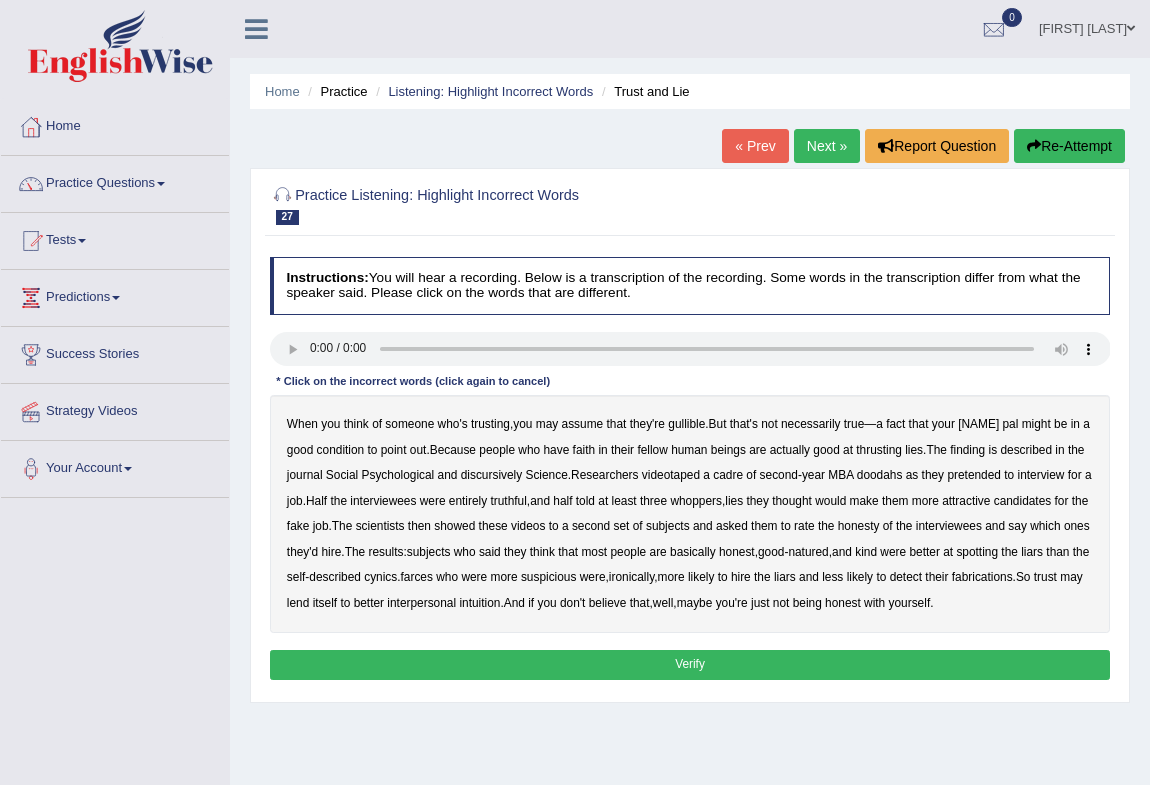 drag, startPoint x: 376, startPoint y: 447, endPoint x: 392, endPoint y: 451, distance: 16.492422 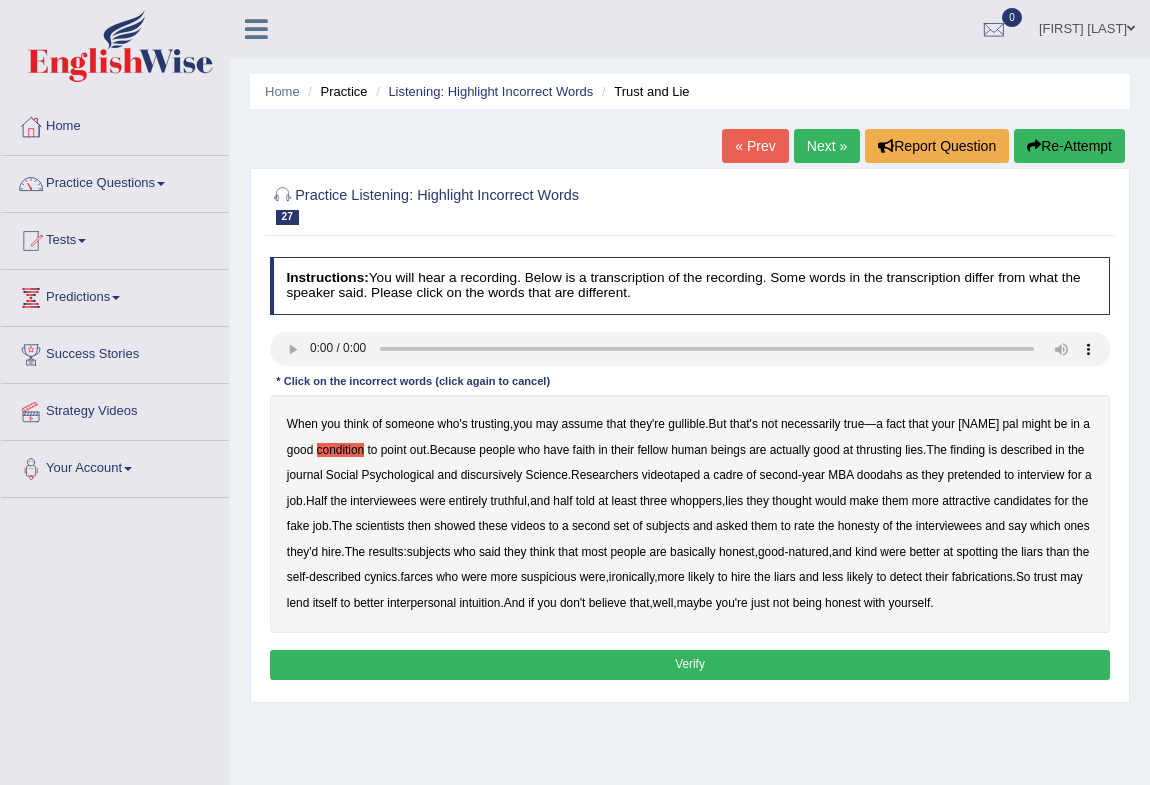 click on "thrusting" at bounding box center [879, 450] 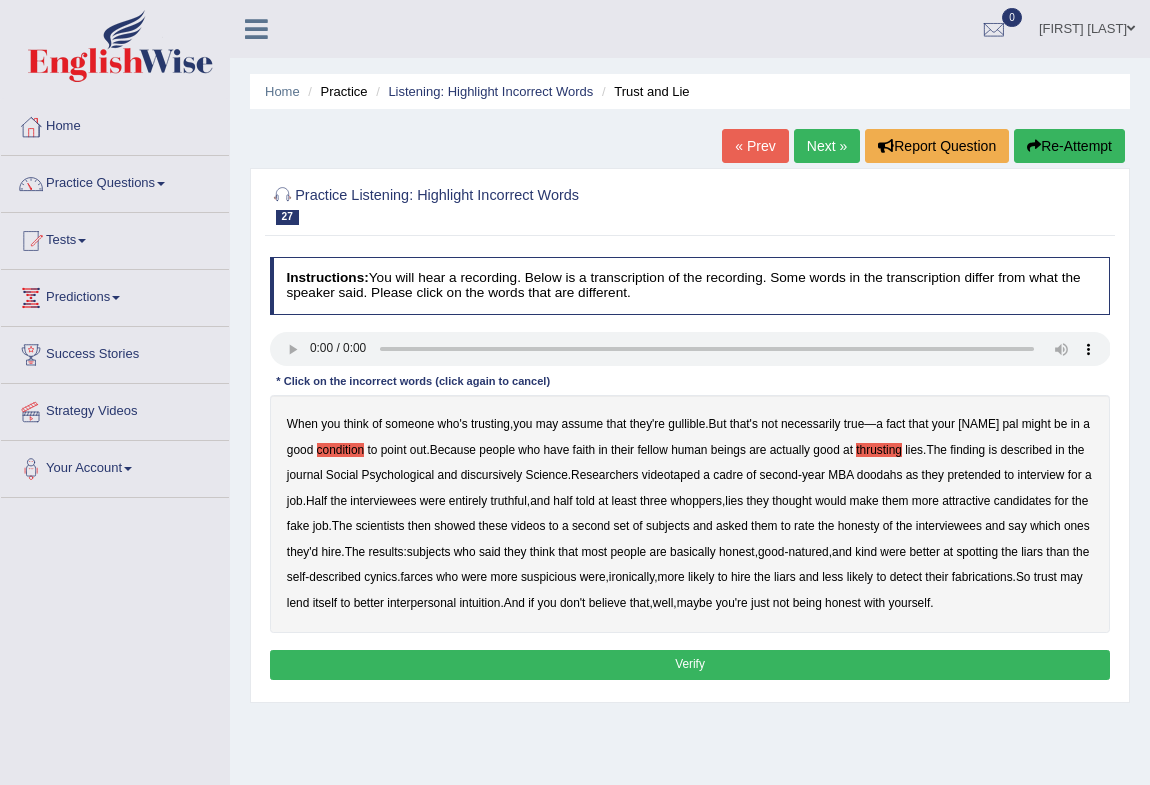 click on "discursively" at bounding box center [491, 475] 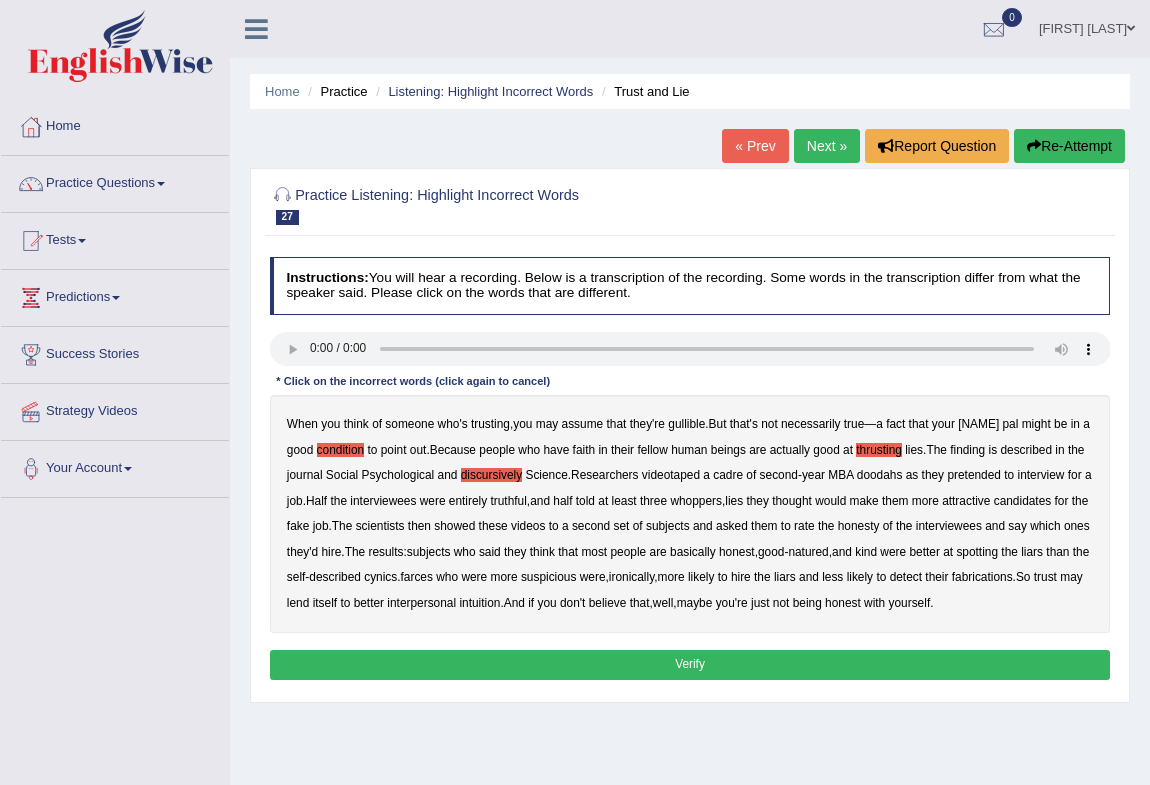 click on "doodahs" at bounding box center (880, 475) 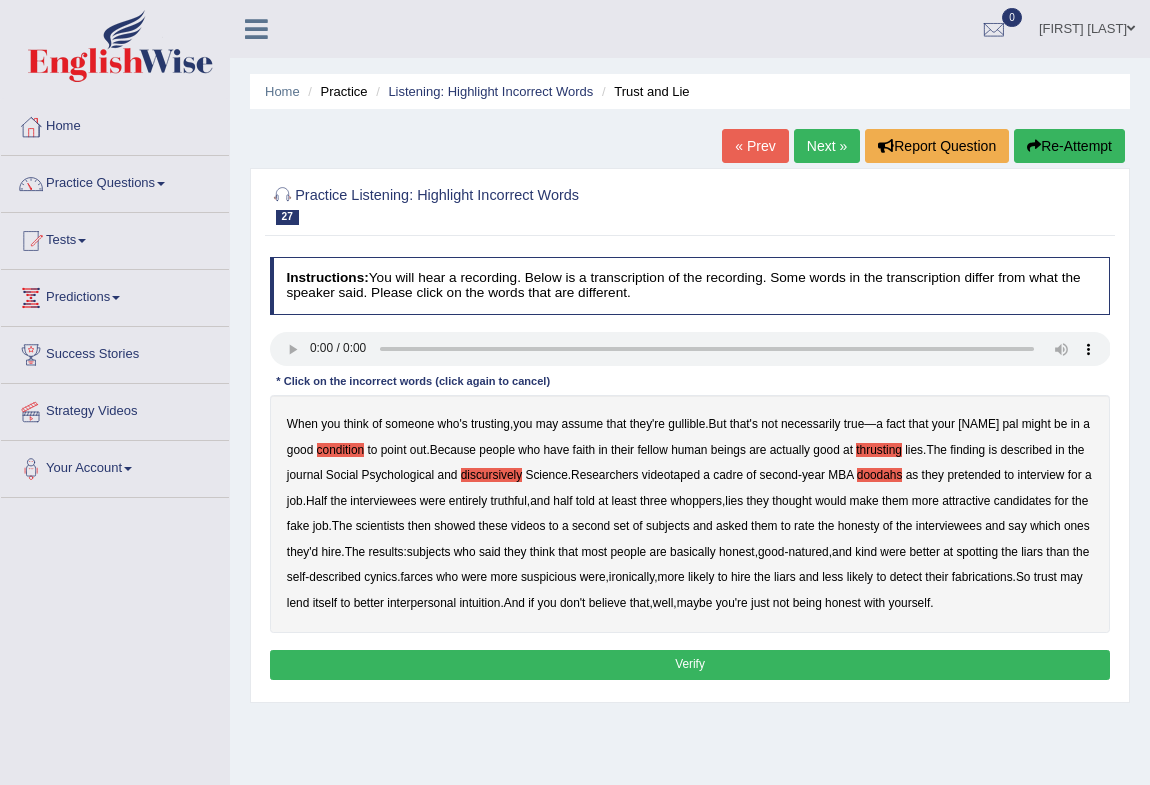 click on "Verify" at bounding box center [690, 664] 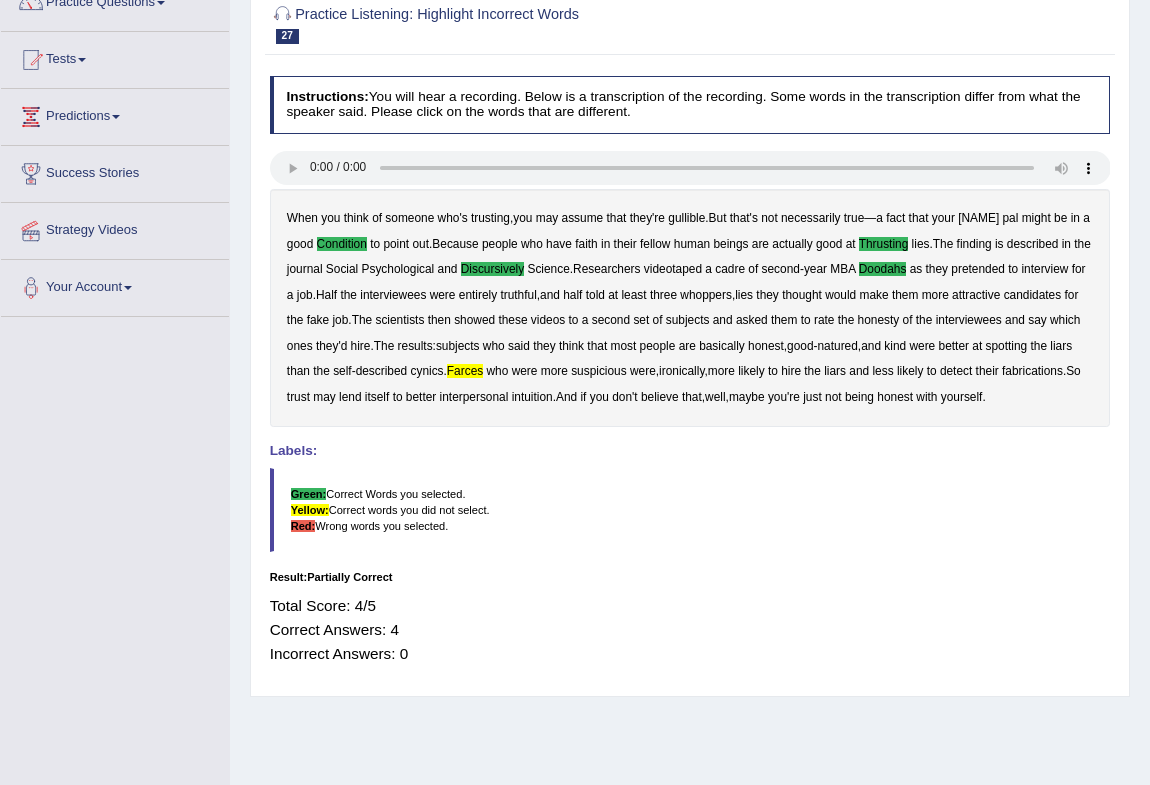 scroll, scrollTop: 0, scrollLeft: 0, axis: both 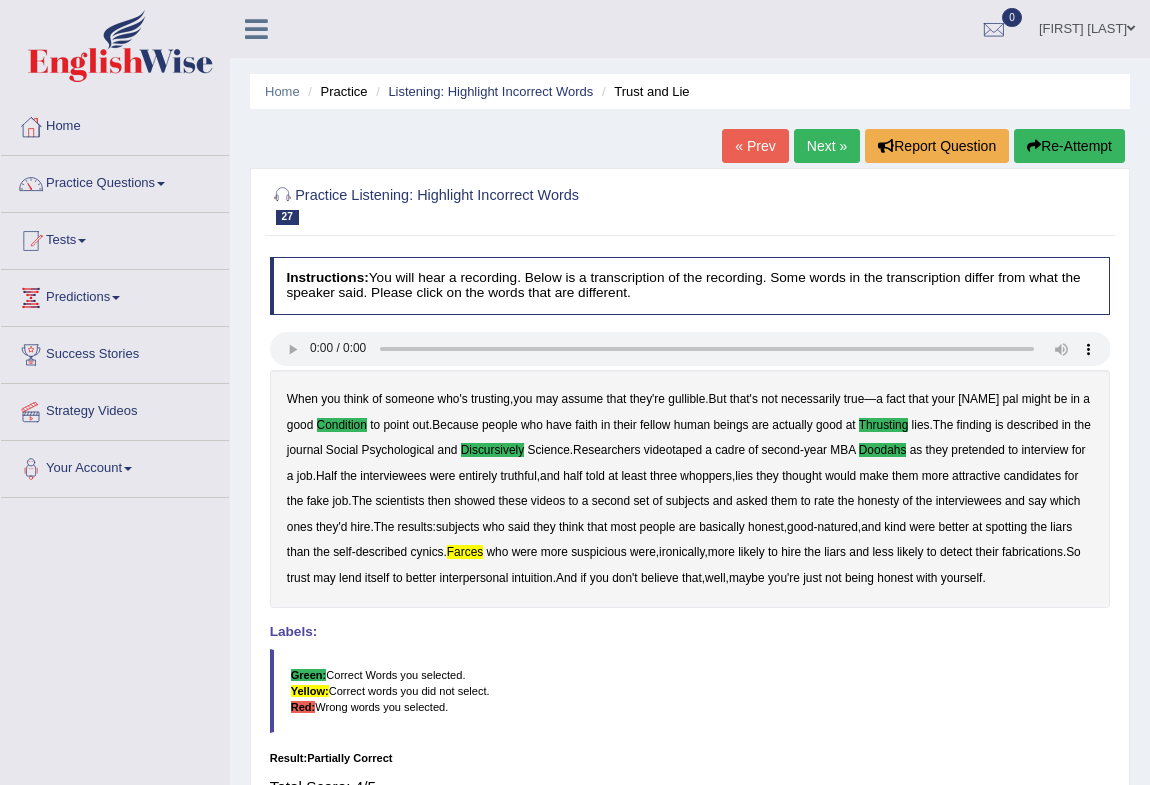 click on "Next »" at bounding box center (827, 146) 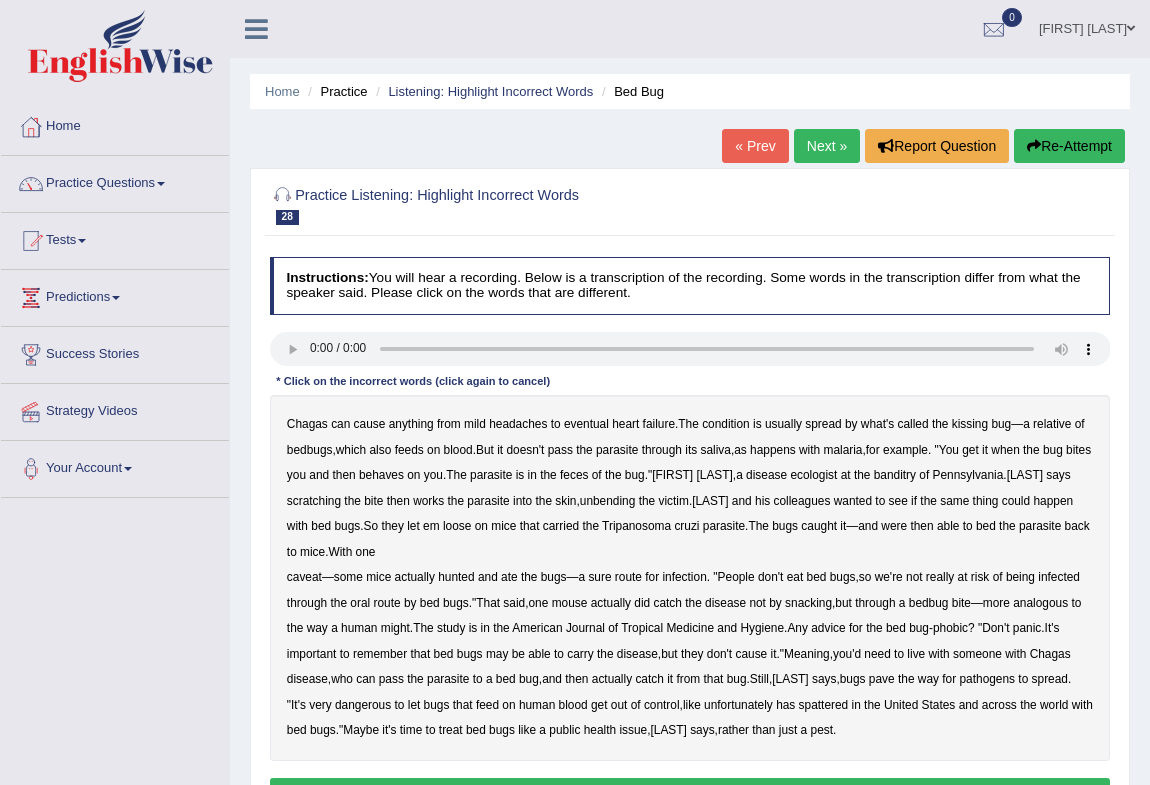 scroll, scrollTop: 0, scrollLeft: 0, axis: both 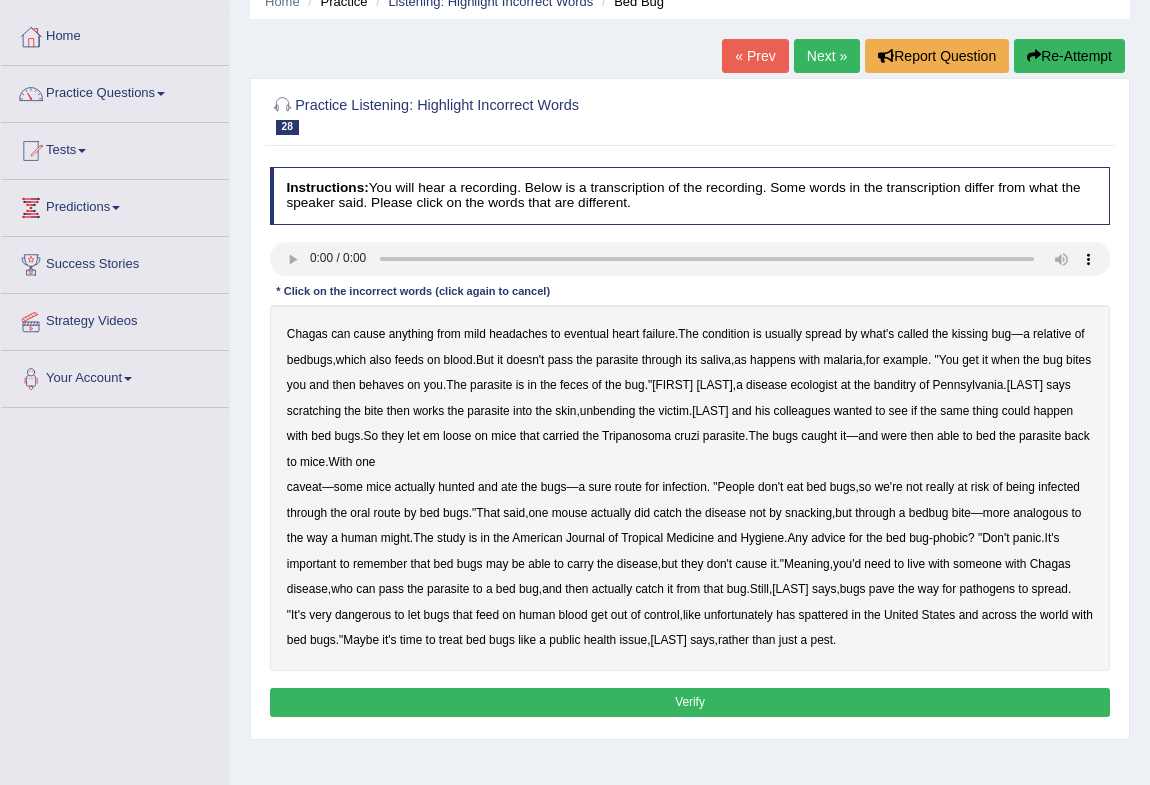 click on "behaves" at bounding box center (381, 385) 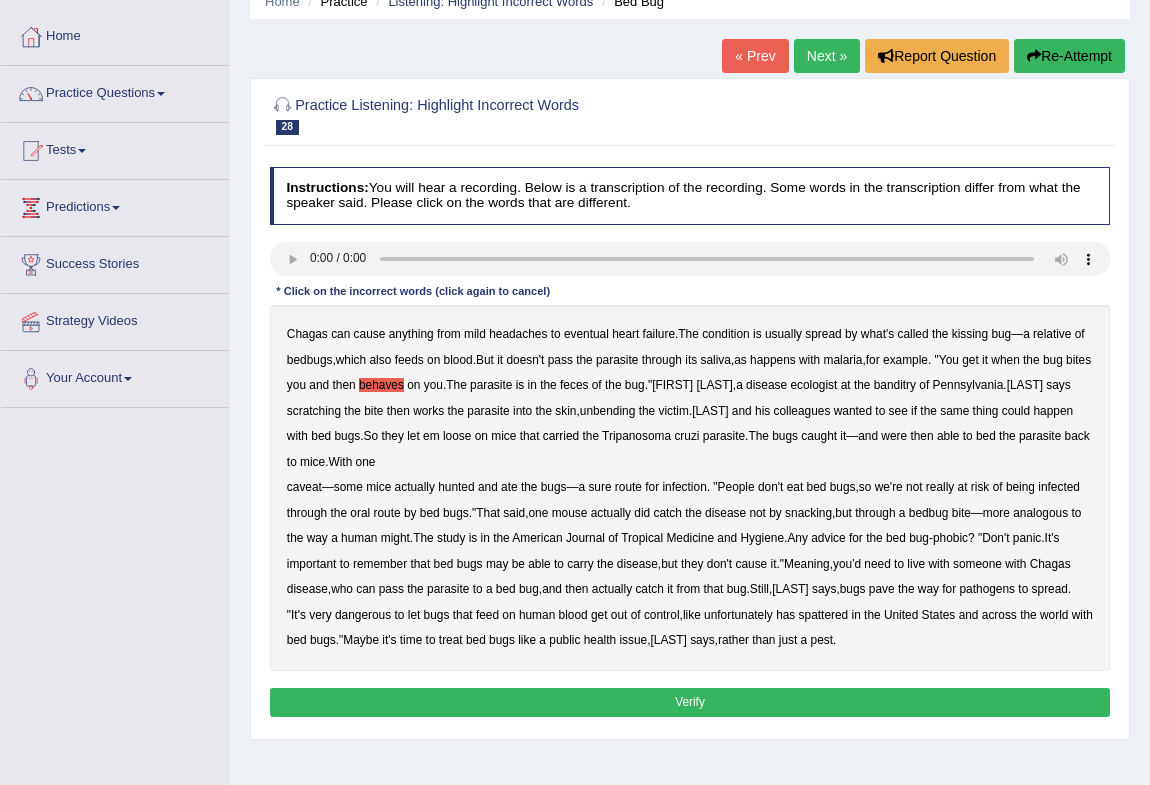 click on "banditry" at bounding box center (895, 385) 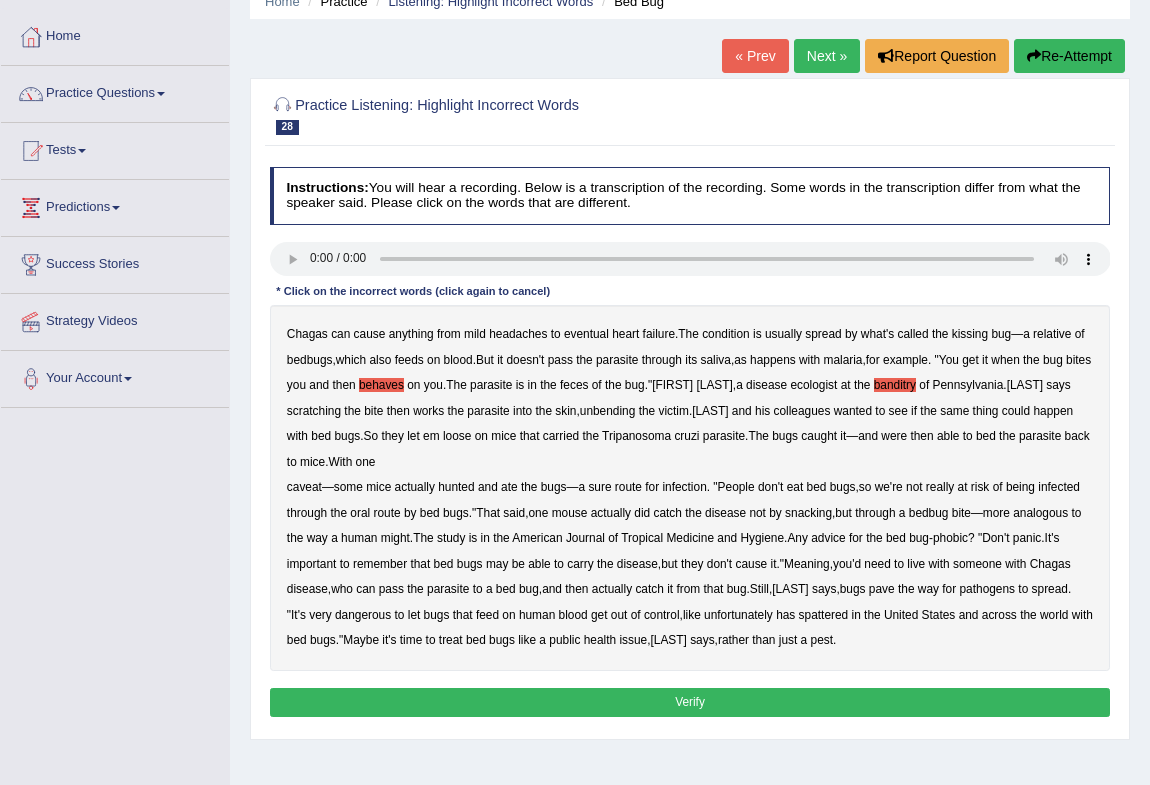click on "unbending" at bounding box center [608, 411] 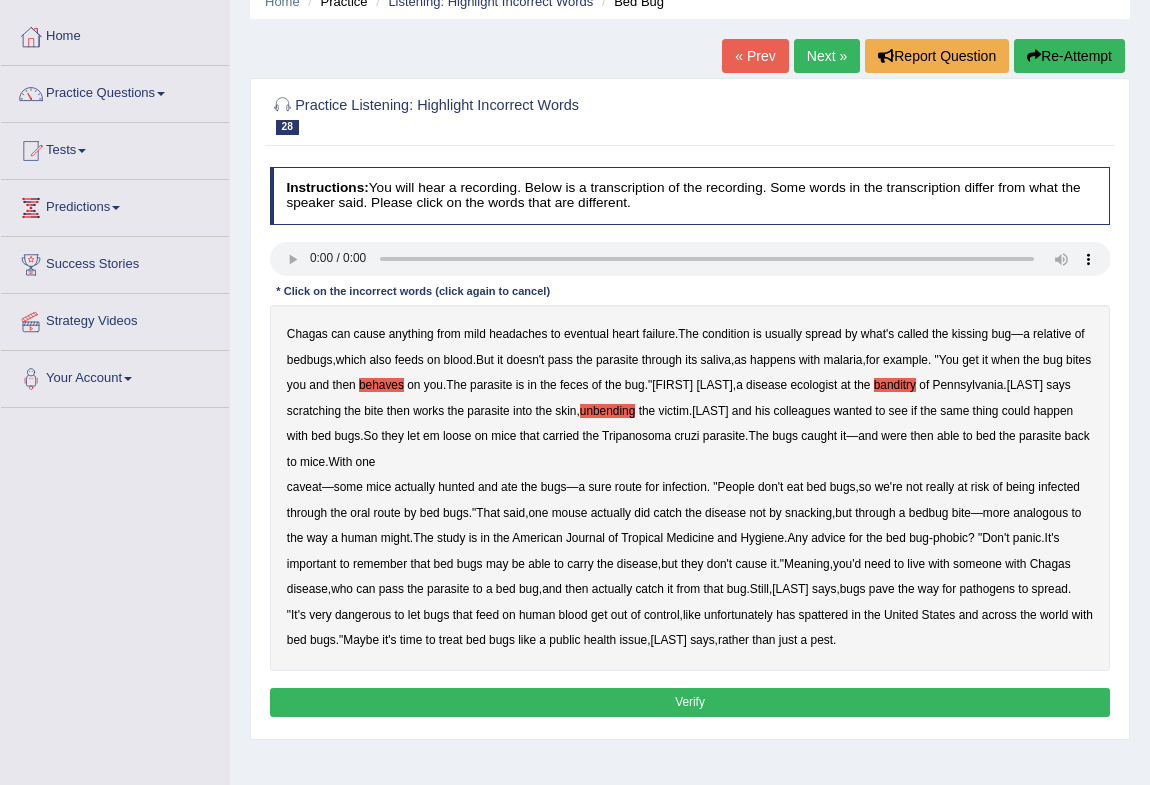 click on "parasite" at bounding box center (1040, 436) 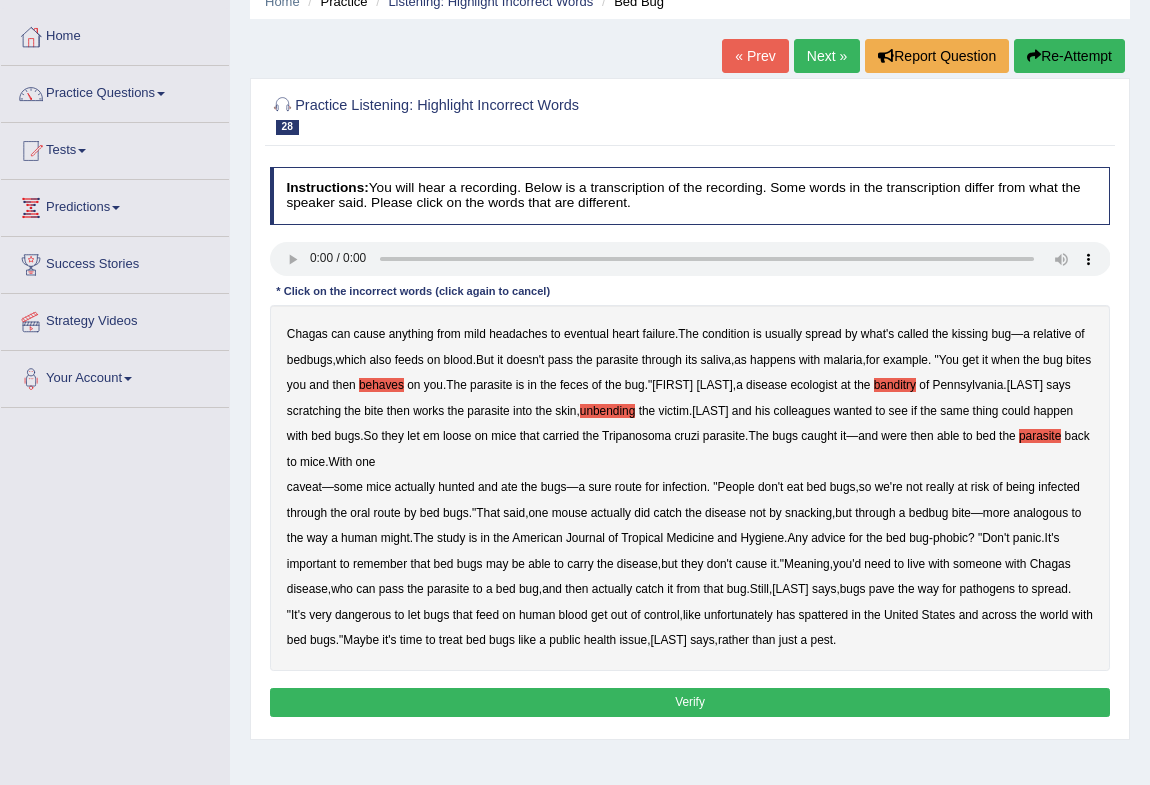 click on "spattered" at bounding box center [824, 615] 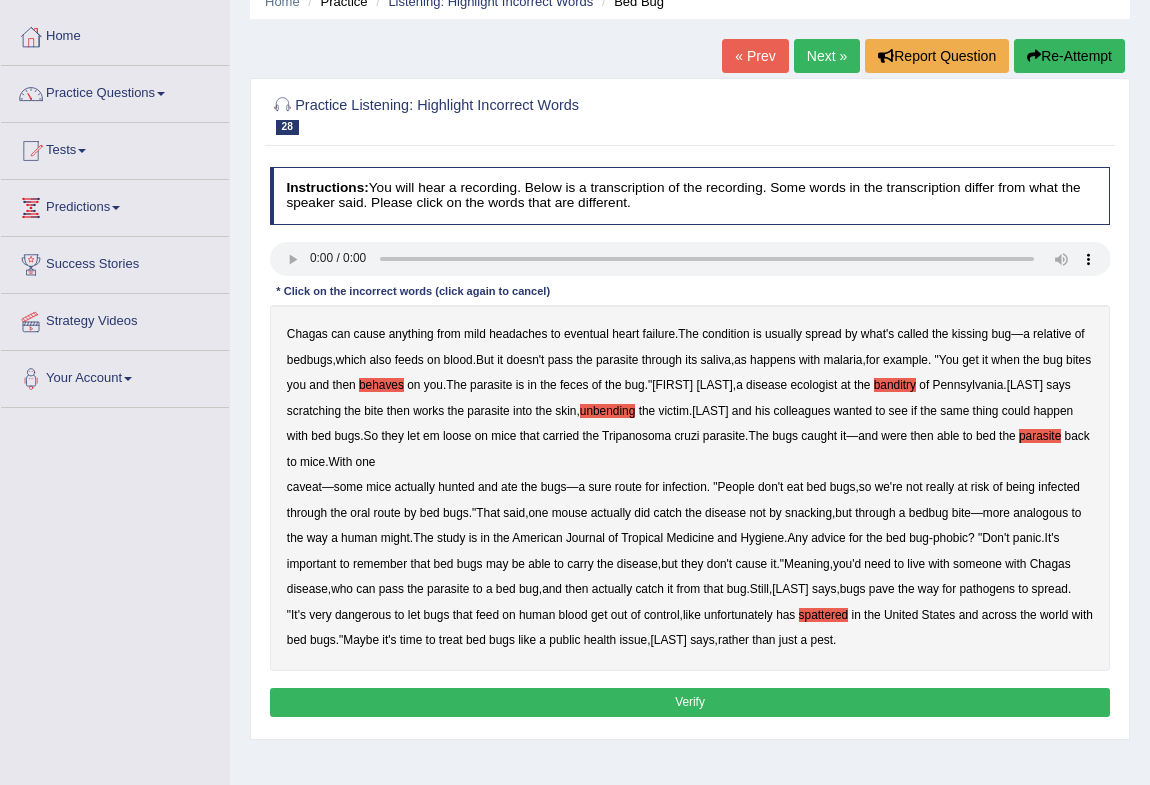 click on "Verify" at bounding box center (690, 702) 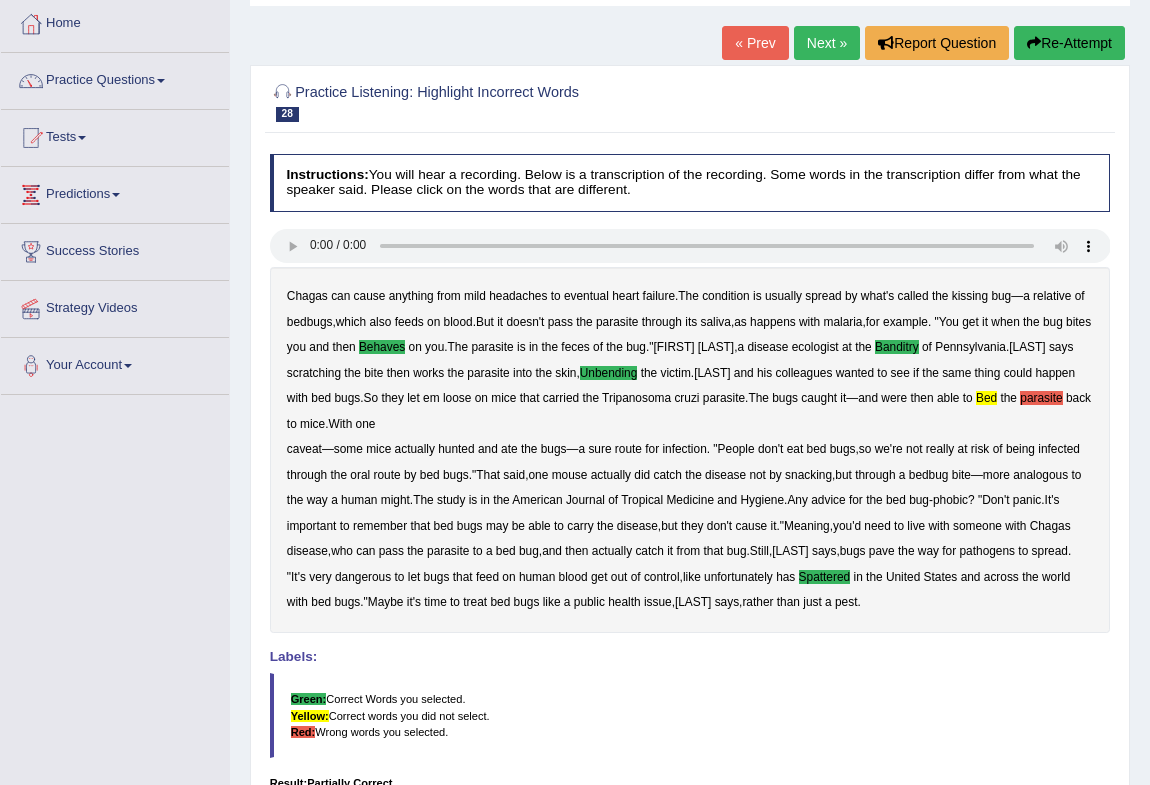 scroll, scrollTop: 0, scrollLeft: 0, axis: both 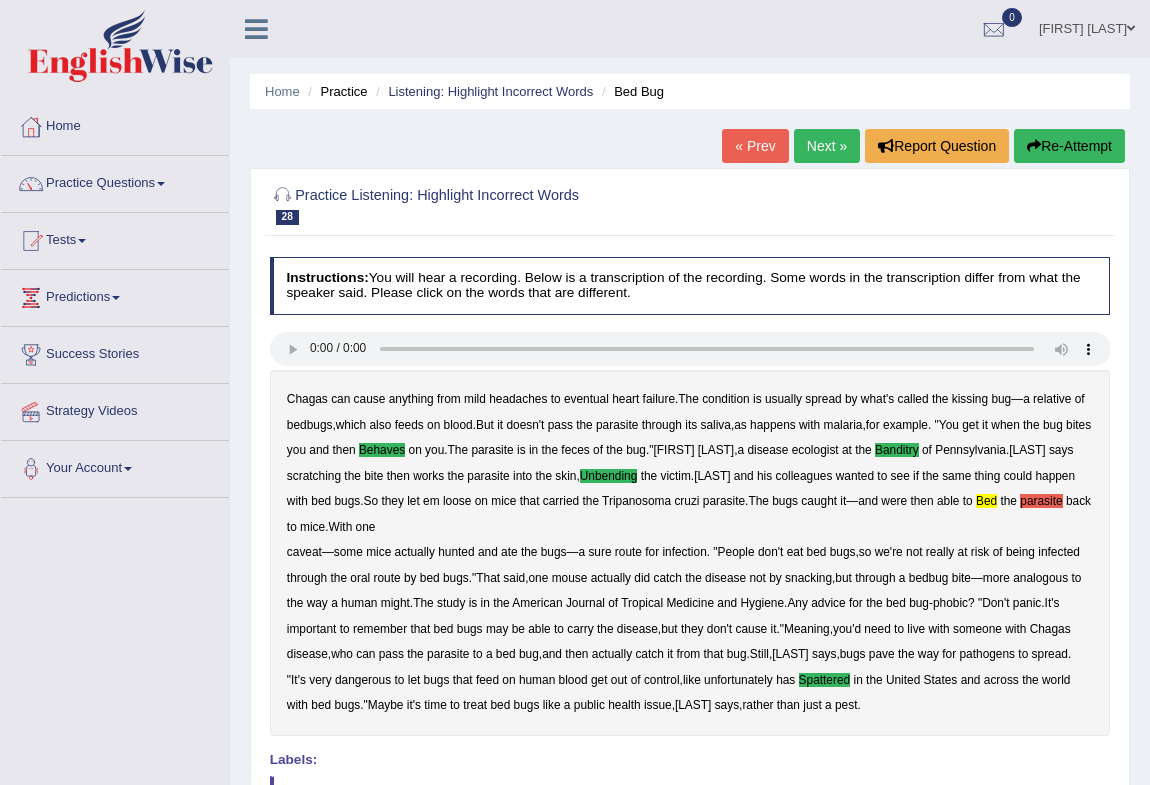 click on "Next »" at bounding box center [827, 146] 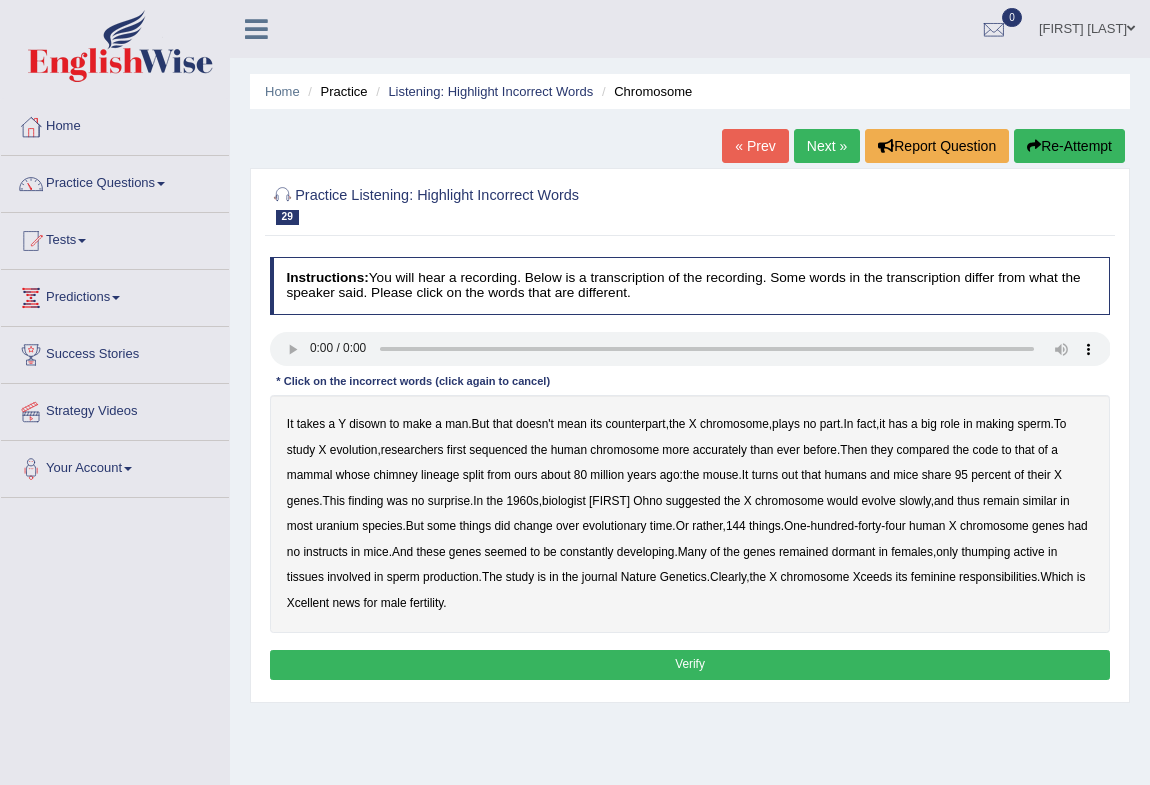 scroll, scrollTop: 0, scrollLeft: 0, axis: both 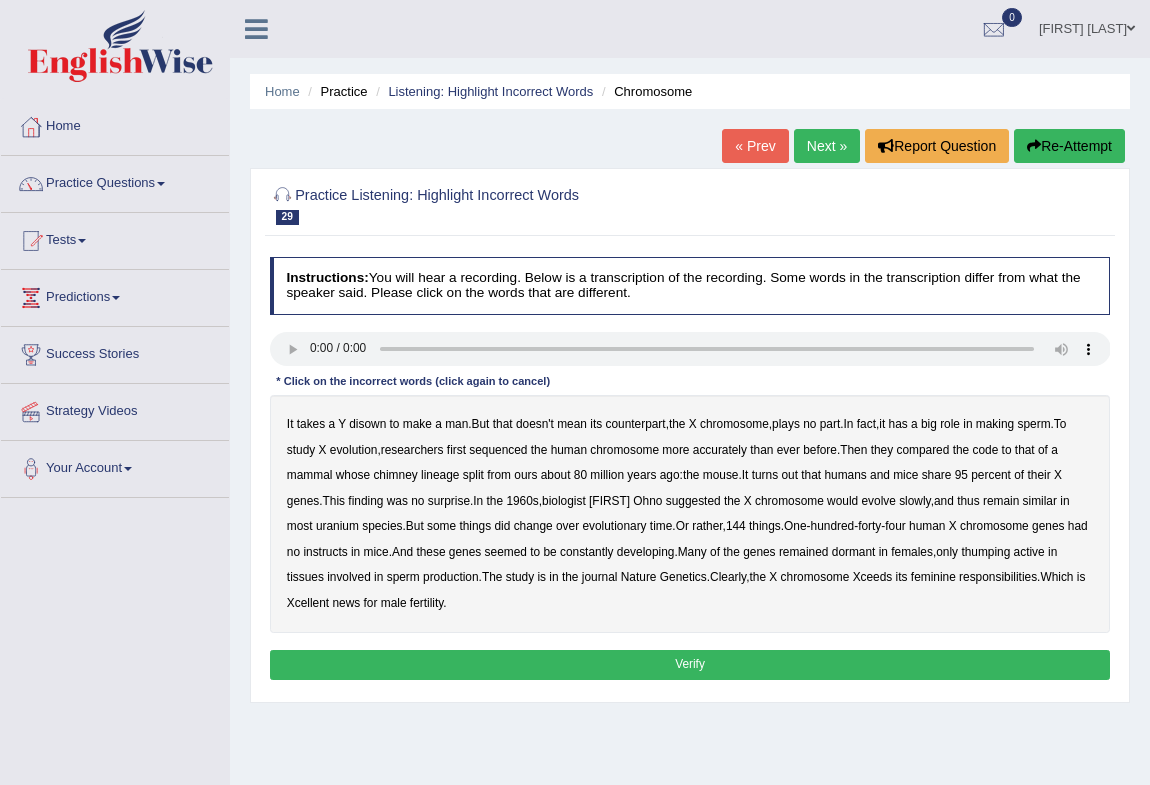 click on "disown" at bounding box center [367, 424] 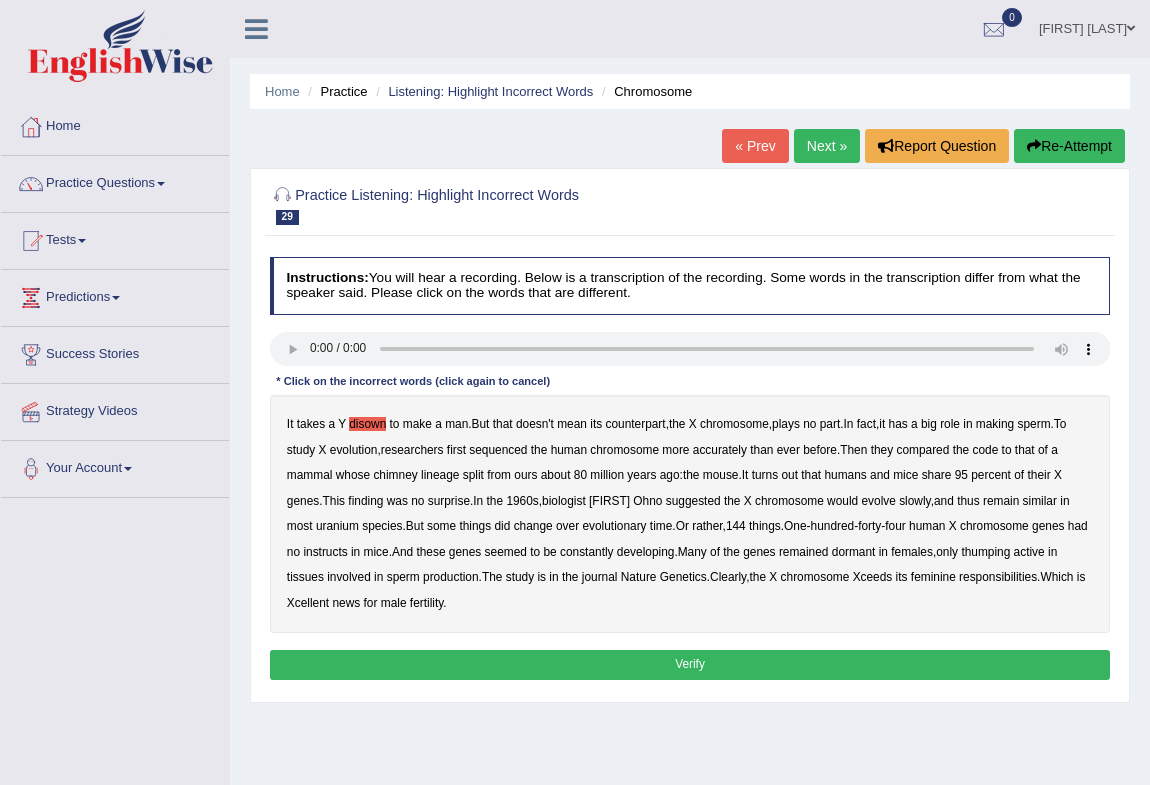click on "chimney" at bounding box center (395, 475) 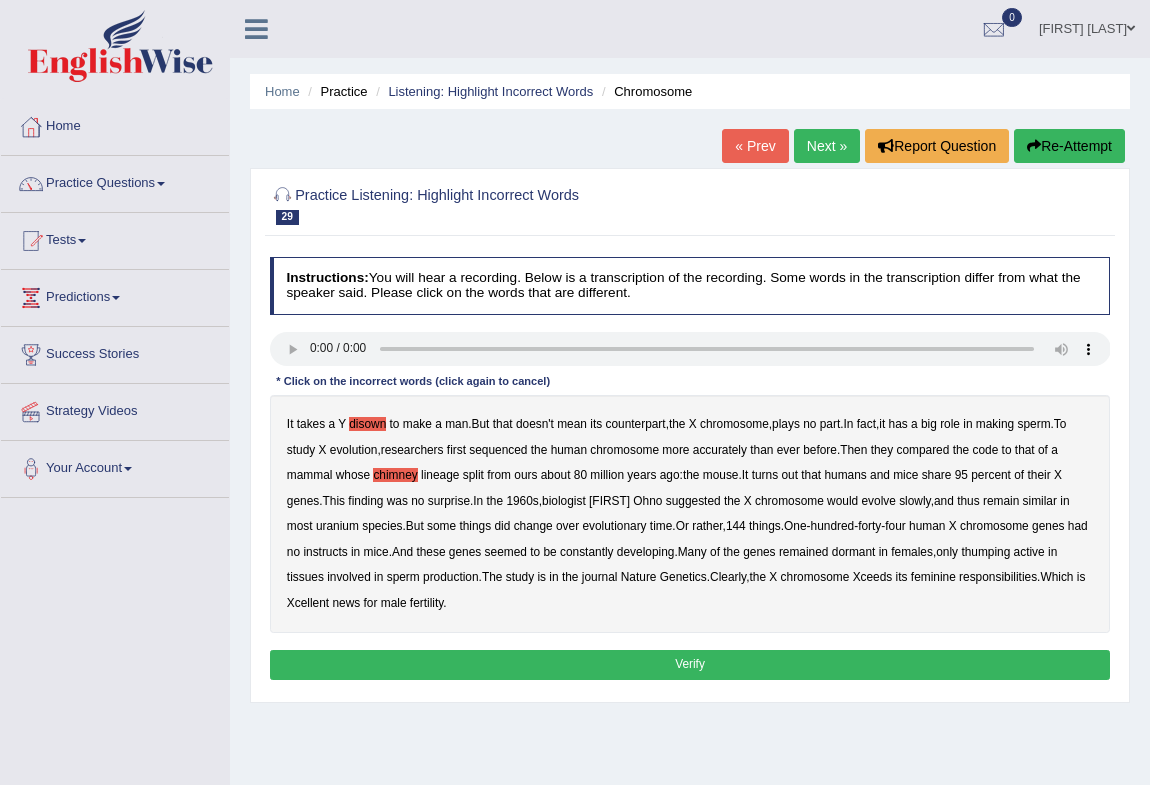 click on "thus" at bounding box center [968, 501] 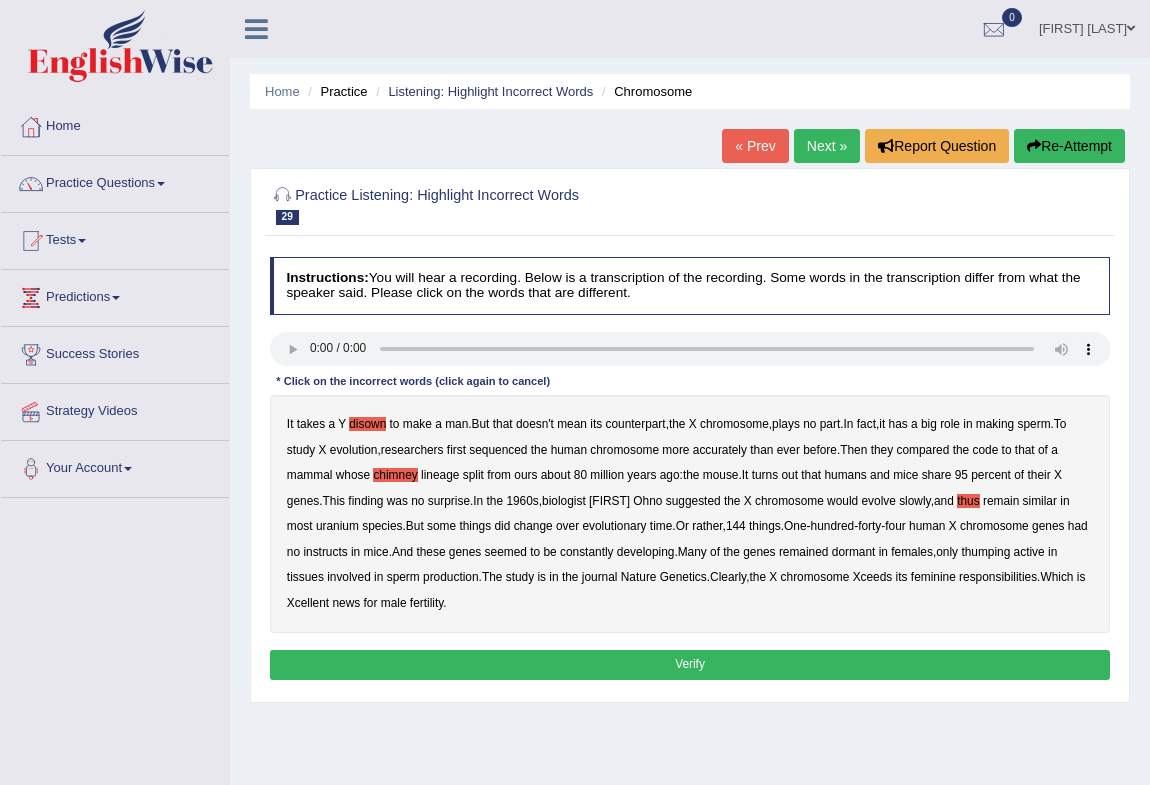 click on "remain" at bounding box center [1001, 501] 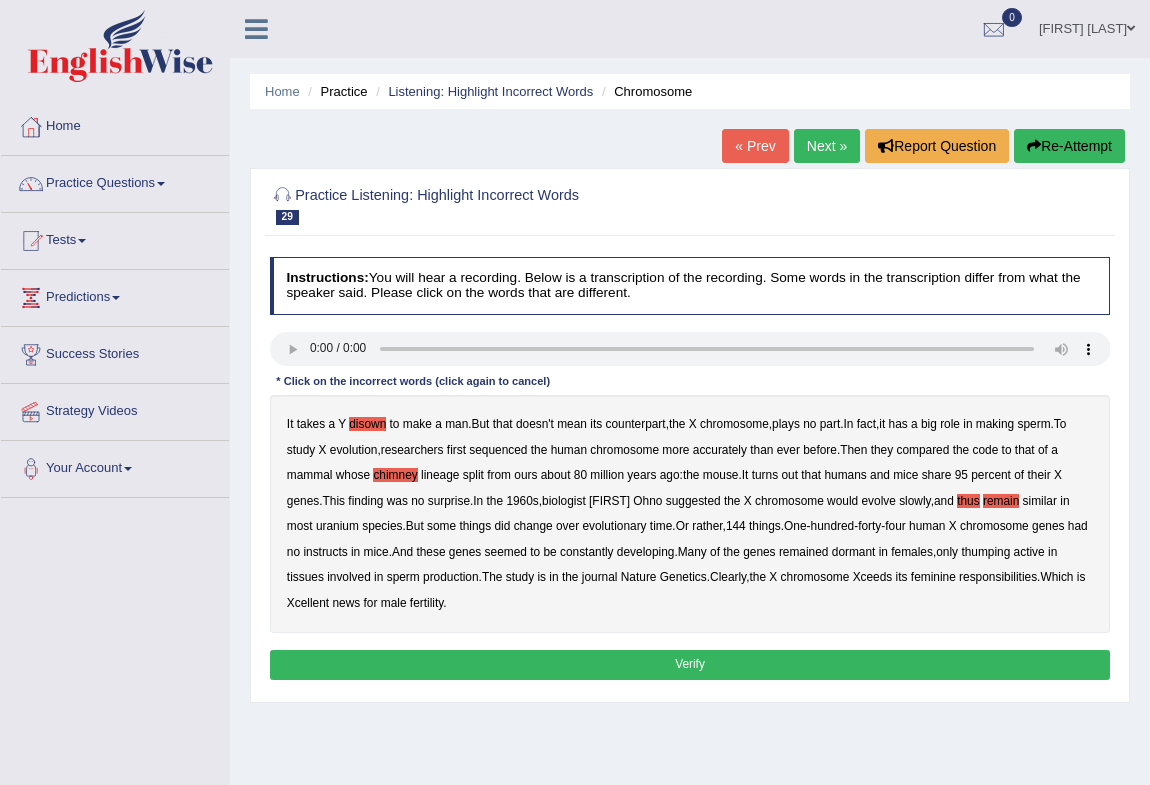 click on "thus" at bounding box center (968, 501) 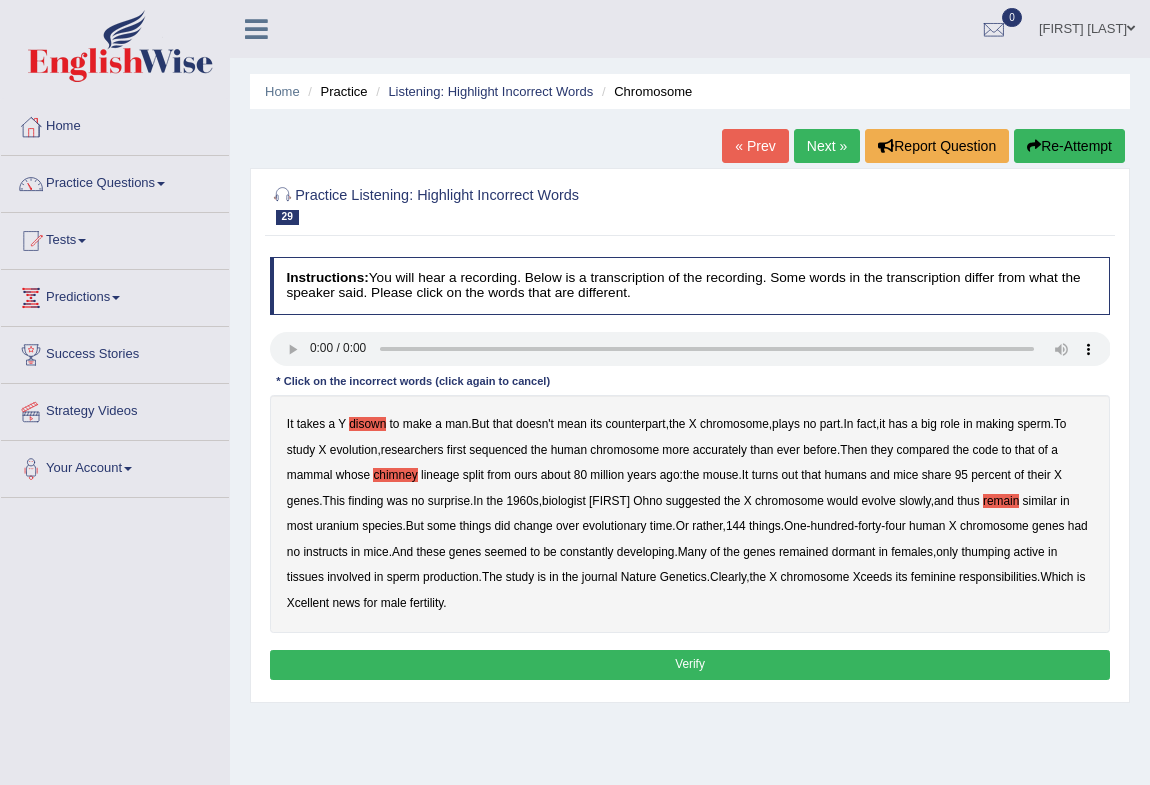 click on "instructs" at bounding box center (325, 552) 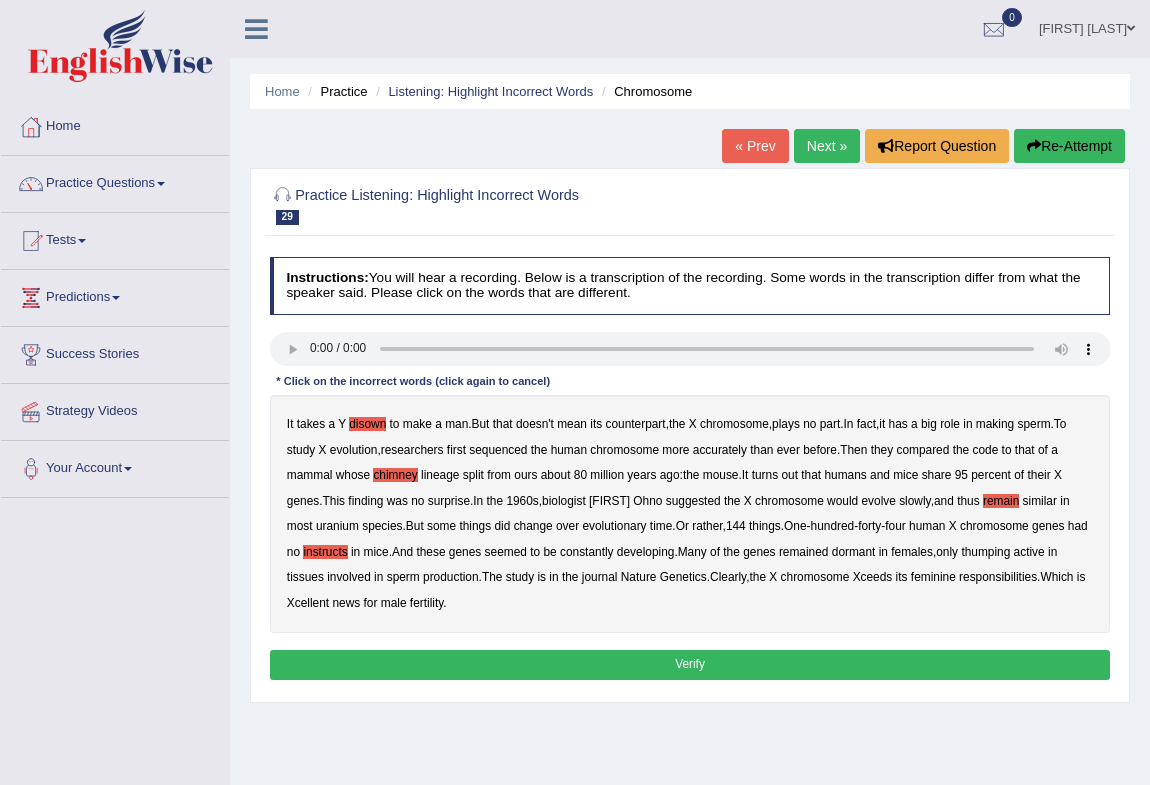 click on "thumping" at bounding box center [985, 552] 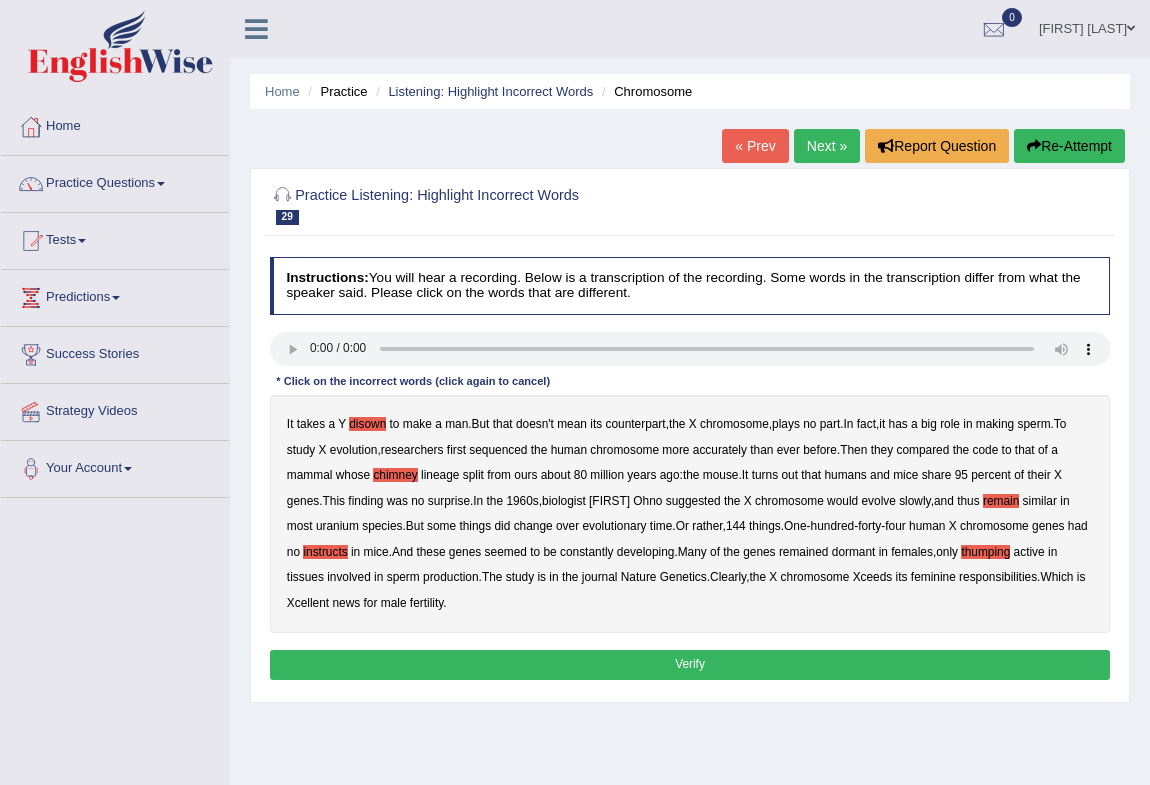 drag, startPoint x: 890, startPoint y: 578, endPoint x: 919, endPoint y: 578, distance: 29 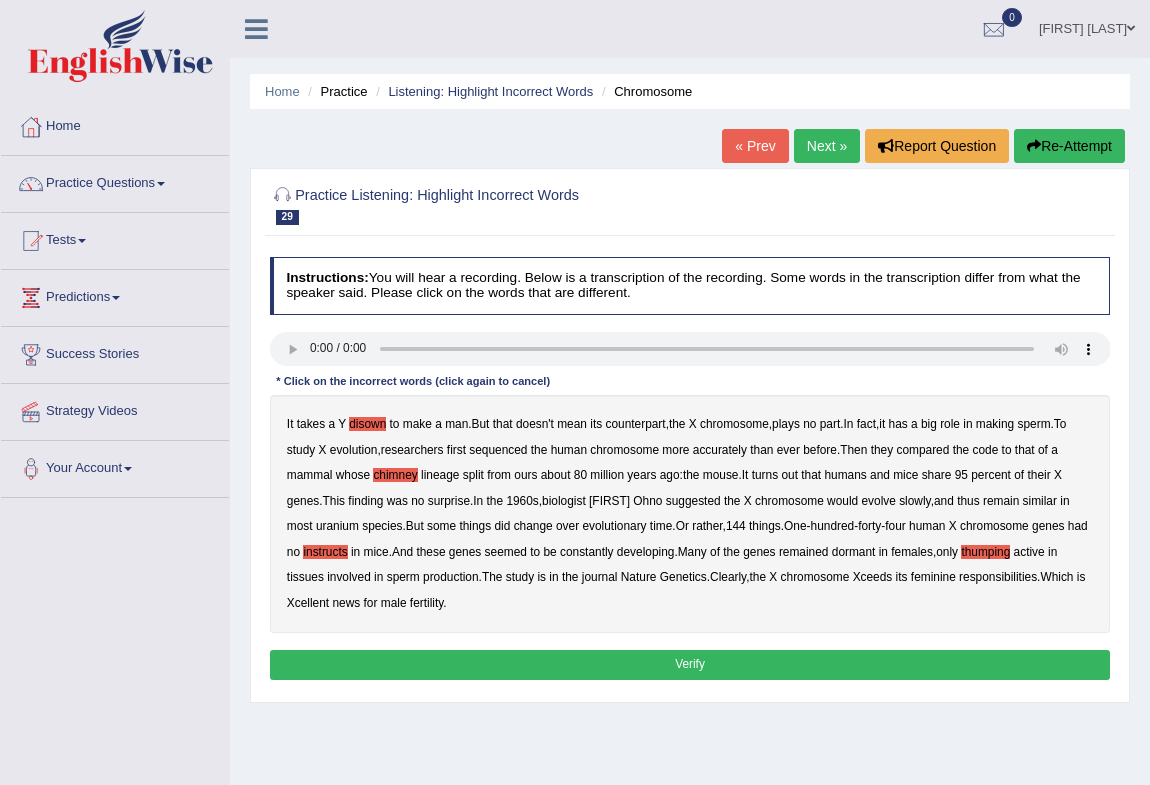 click on "Verify" at bounding box center [690, 664] 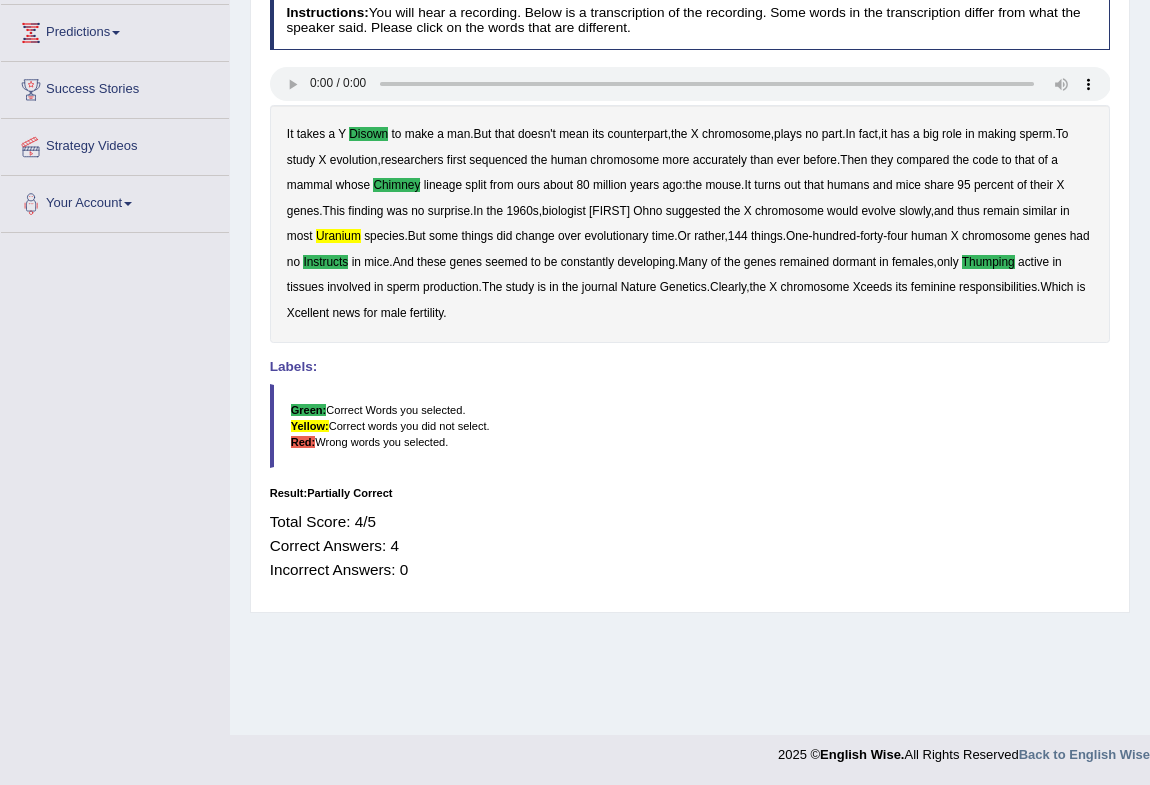 scroll, scrollTop: 0, scrollLeft: 0, axis: both 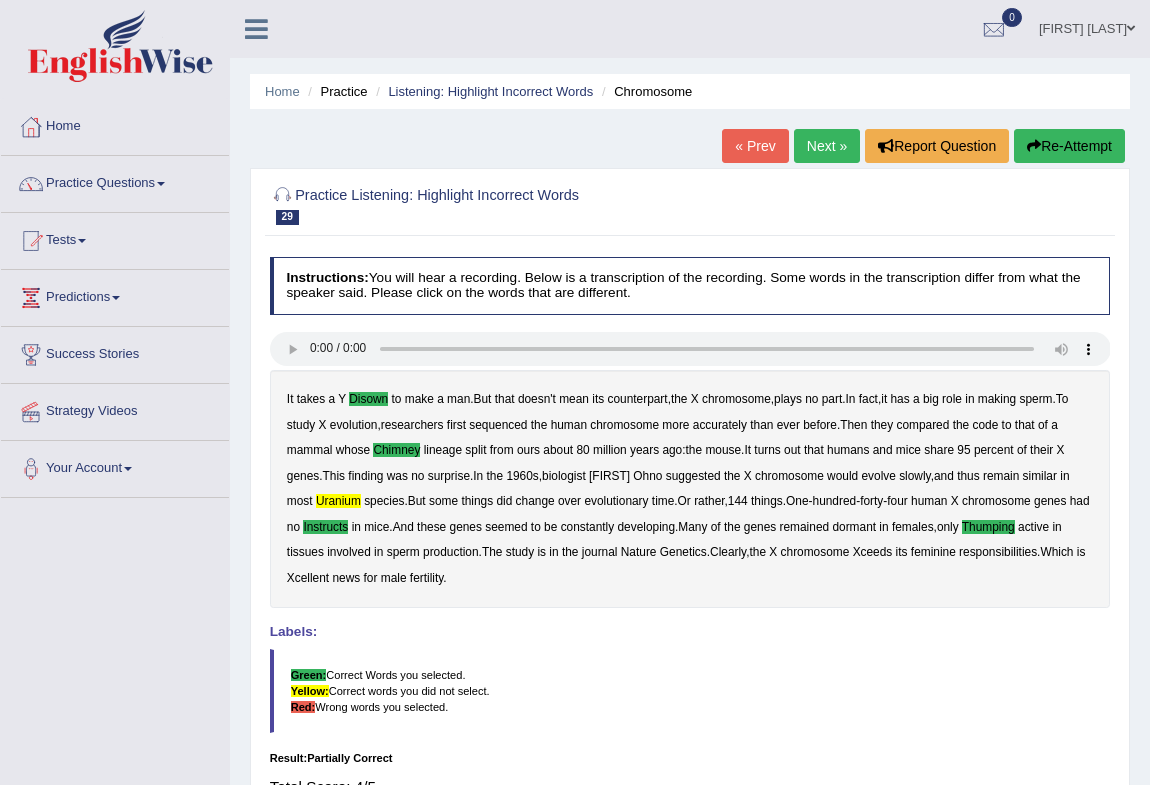 click on "Next »" at bounding box center [827, 146] 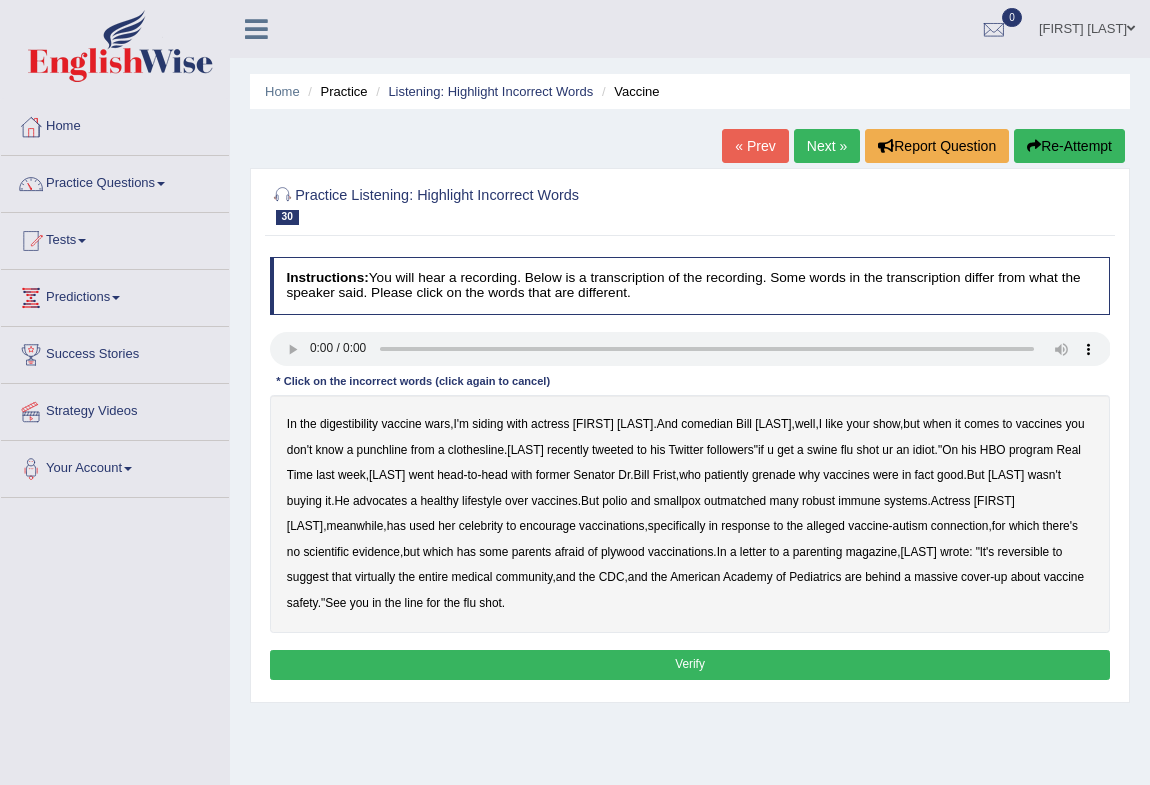 scroll, scrollTop: 0, scrollLeft: 0, axis: both 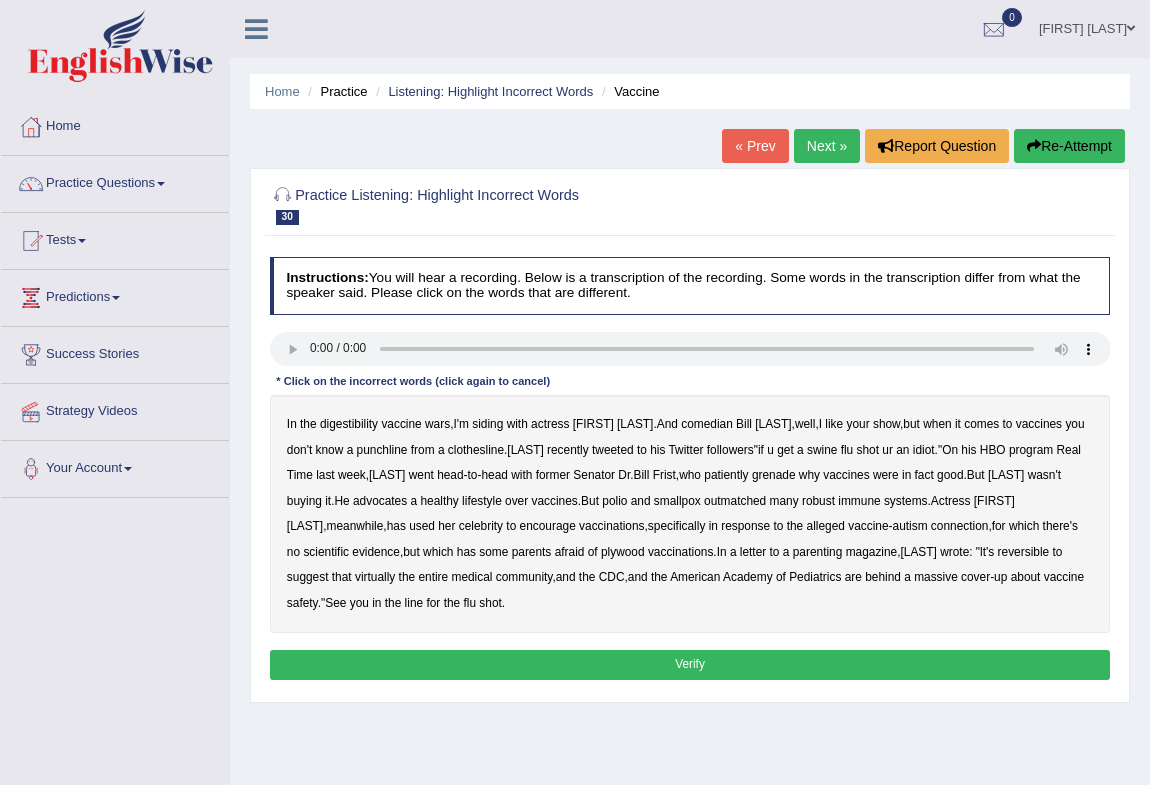 type 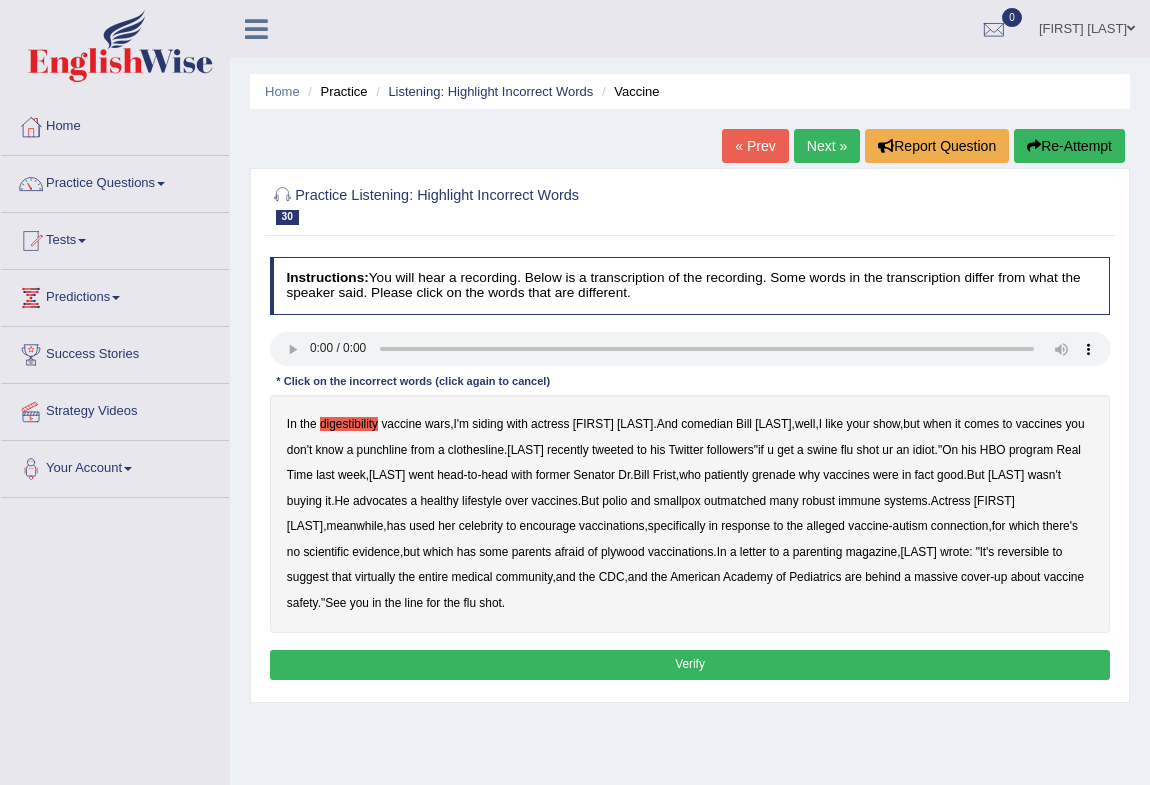 click on "plywood" at bounding box center (623, 552) 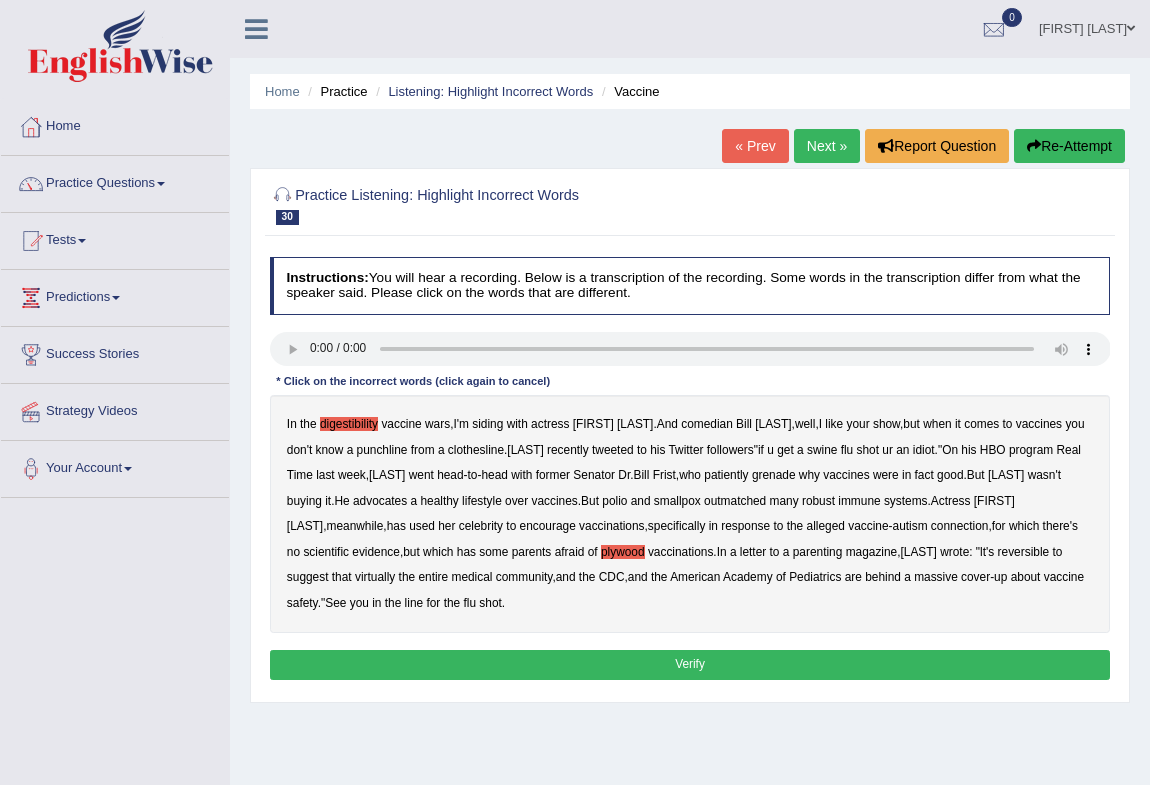click on "See" at bounding box center [335, 603] 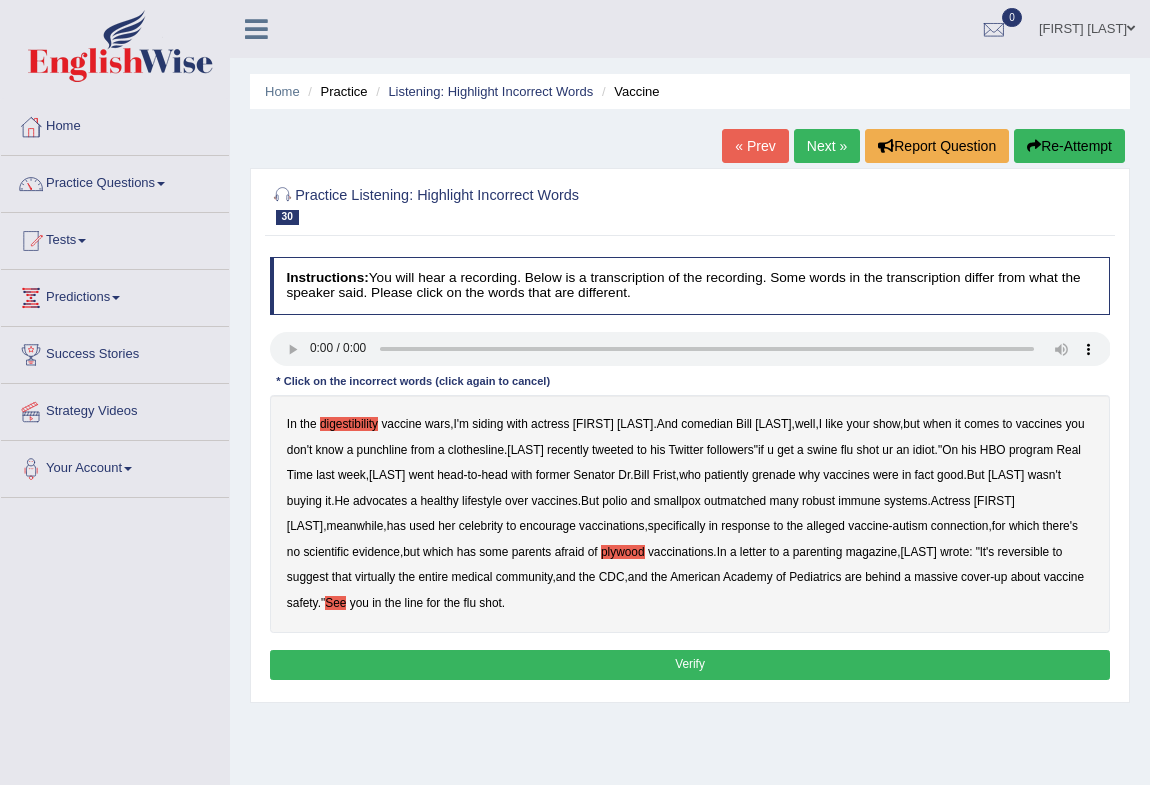 click on "See" at bounding box center (335, 603) 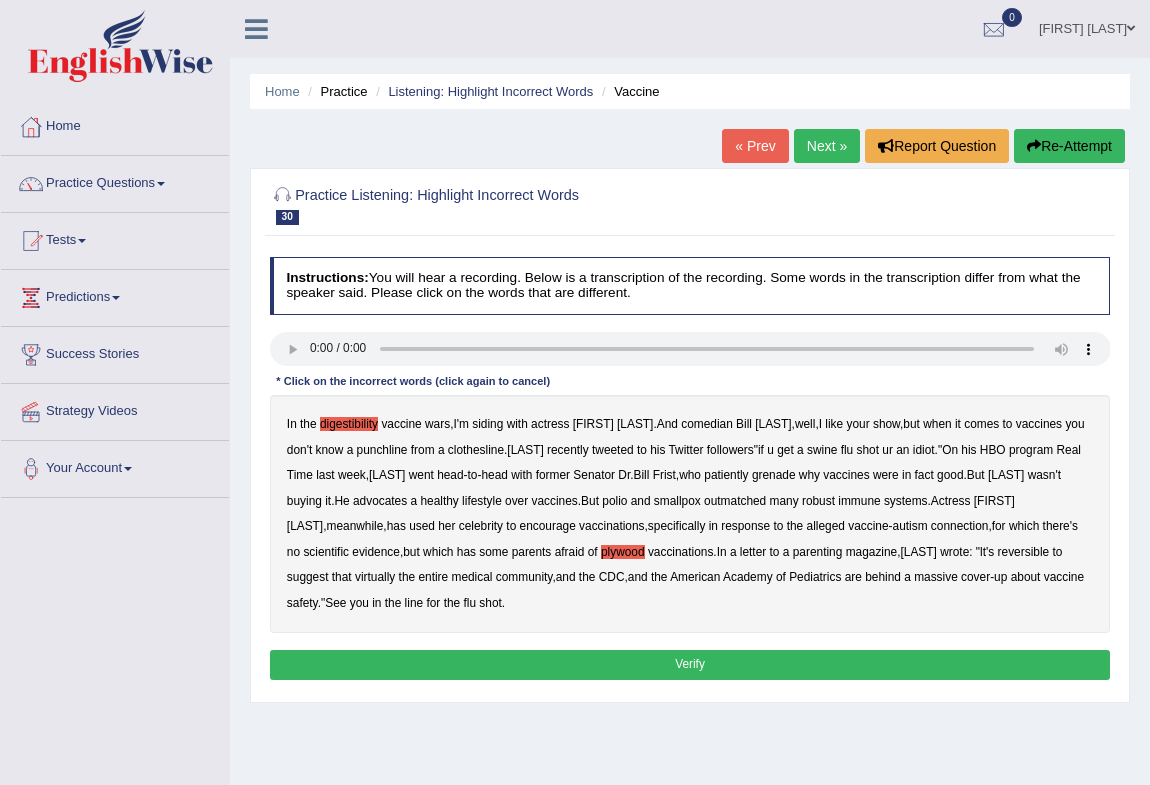 click on "Verify" at bounding box center (690, 664) 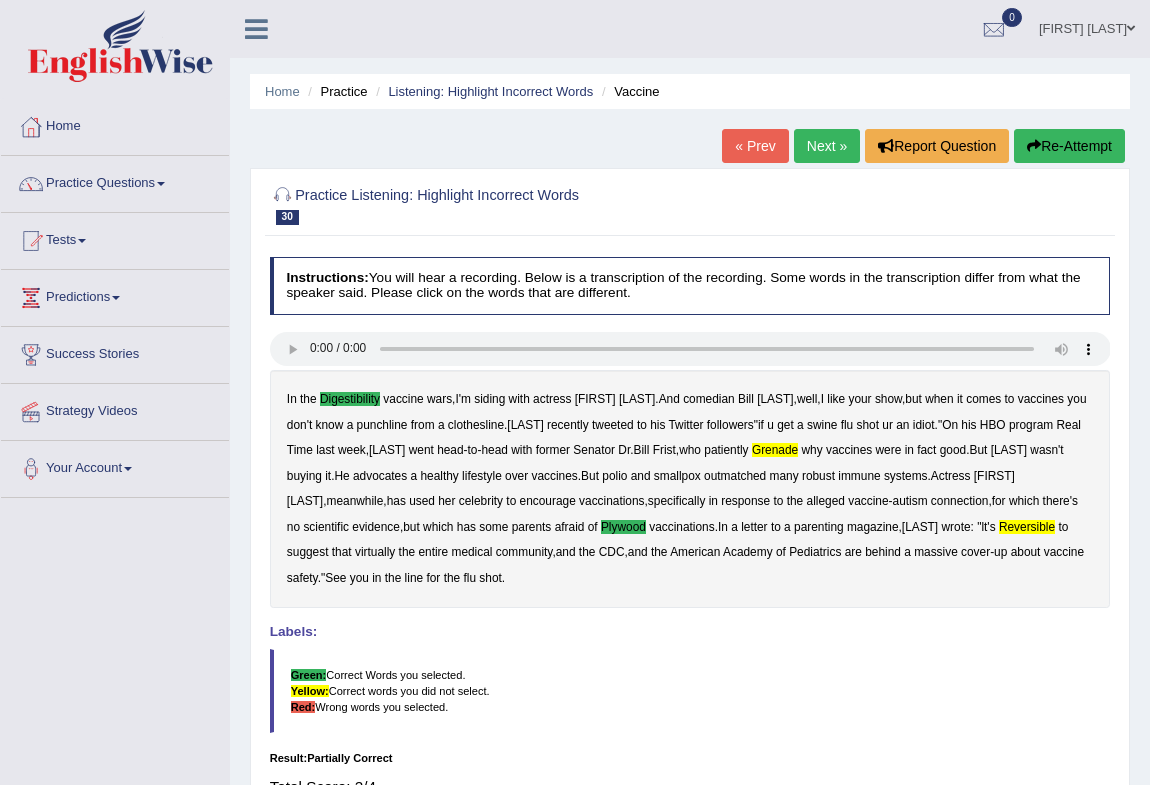 drag, startPoint x: 804, startPoint y: 138, endPoint x: 825, endPoint y: 152, distance: 25.23886 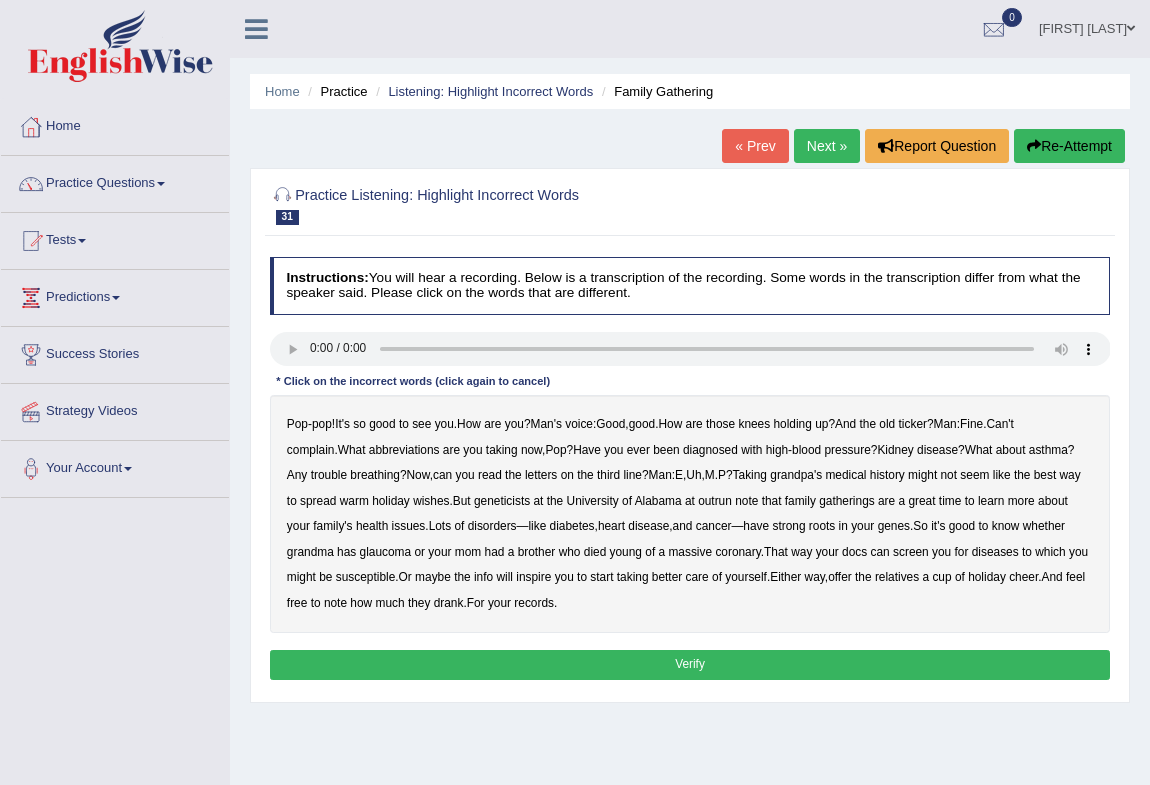 scroll, scrollTop: 0, scrollLeft: 0, axis: both 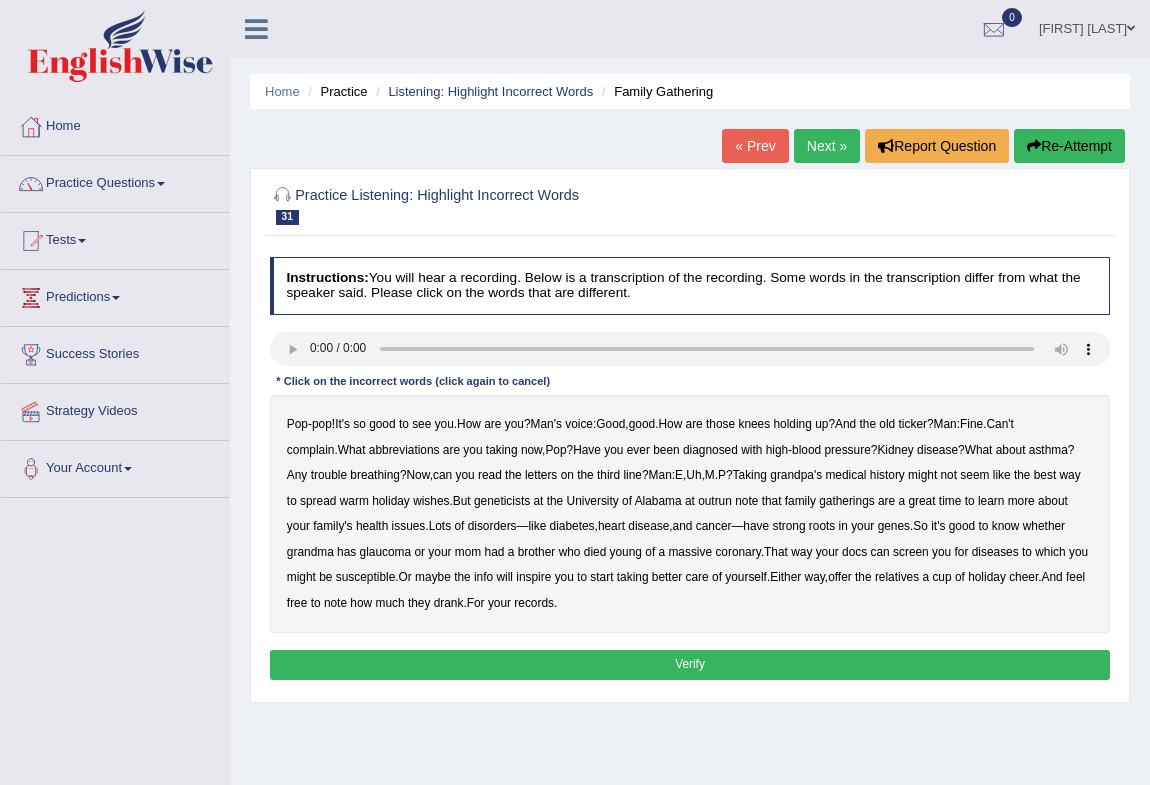 type 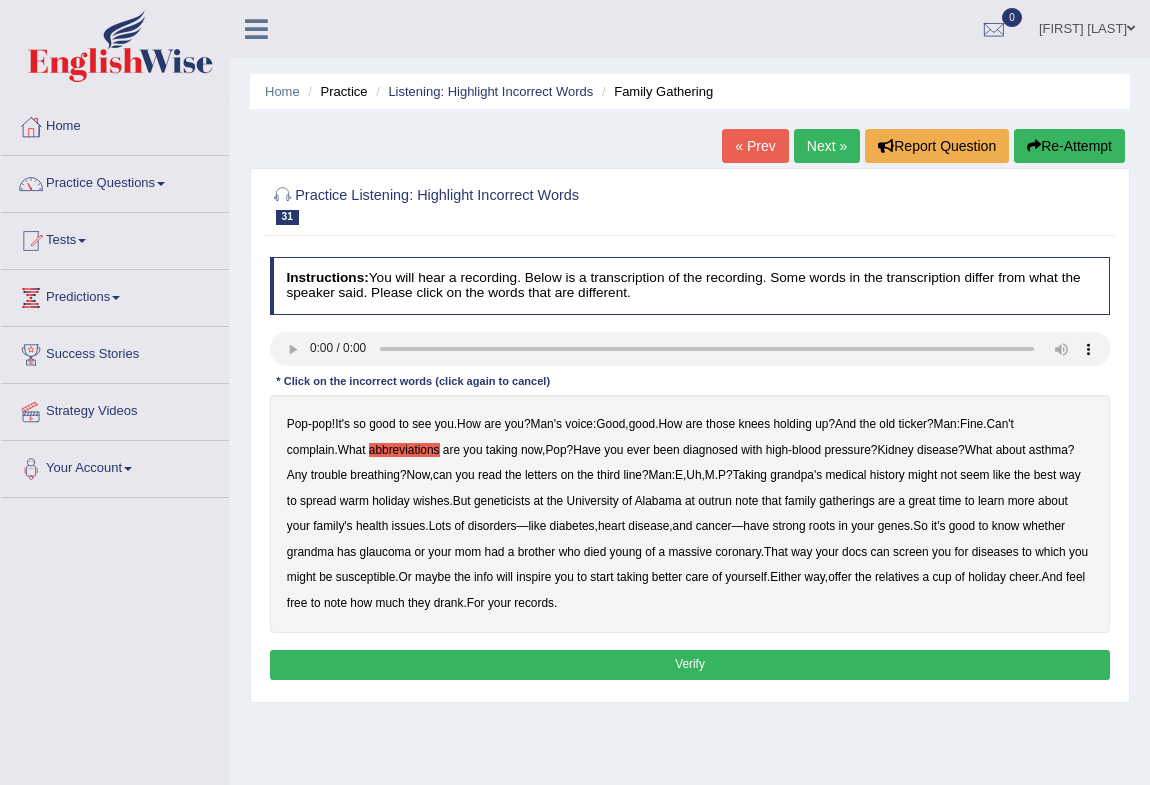 click on "outrun" at bounding box center (715, 501) 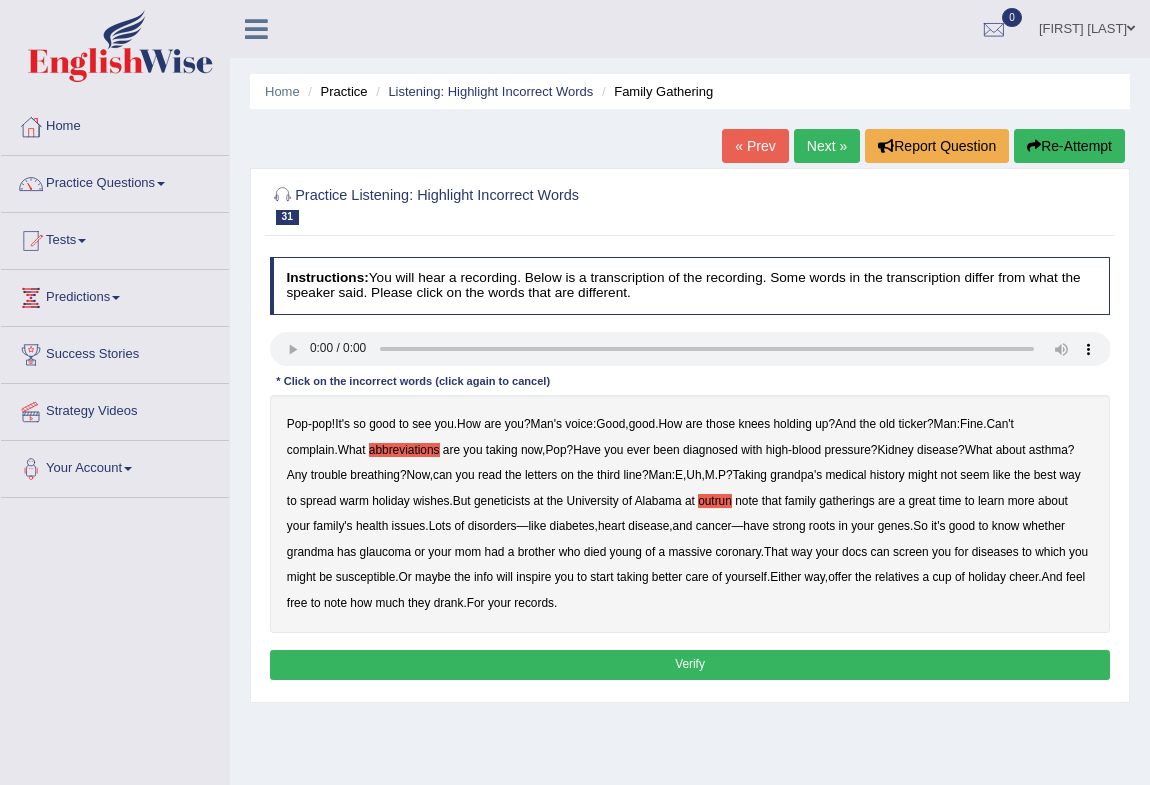 click on "Verify" at bounding box center [690, 664] 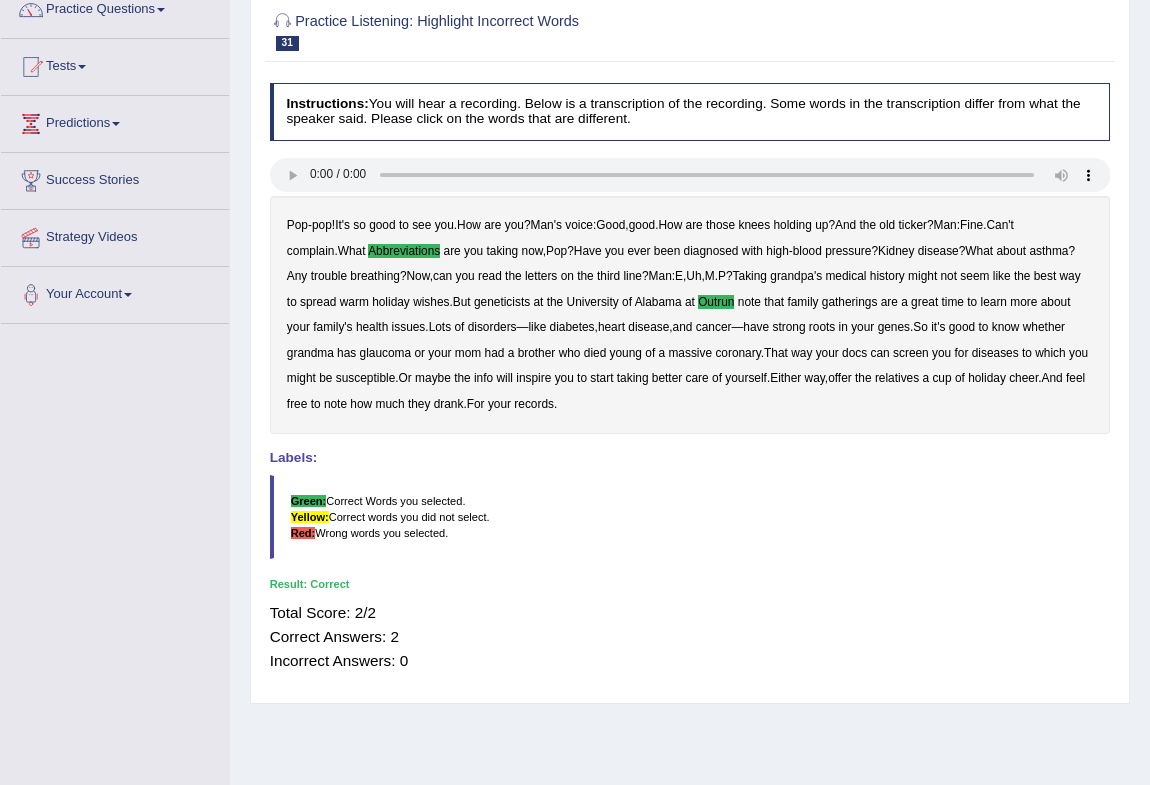 scroll, scrollTop: 0, scrollLeft: 0, axis: both 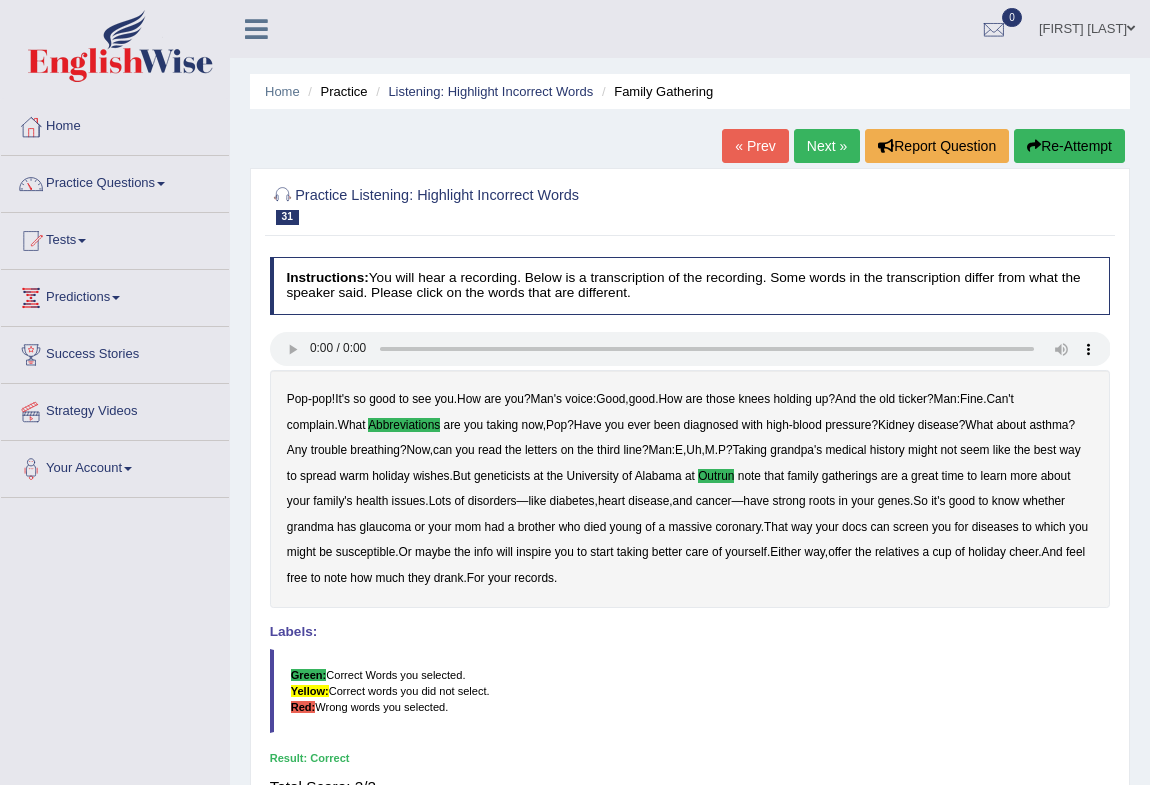click on "Next »" at bounding box center (827, 146) 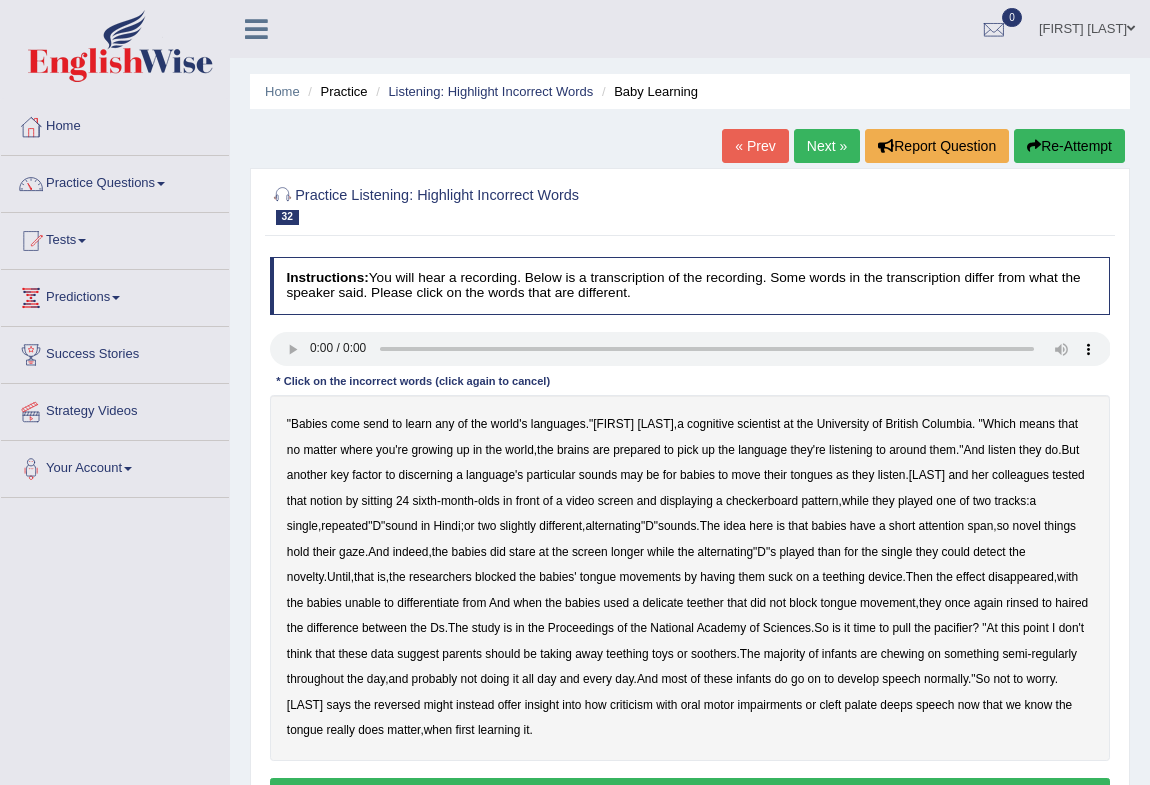 scroll, scrollTop: 0, scrollLeft: 0, axis: both 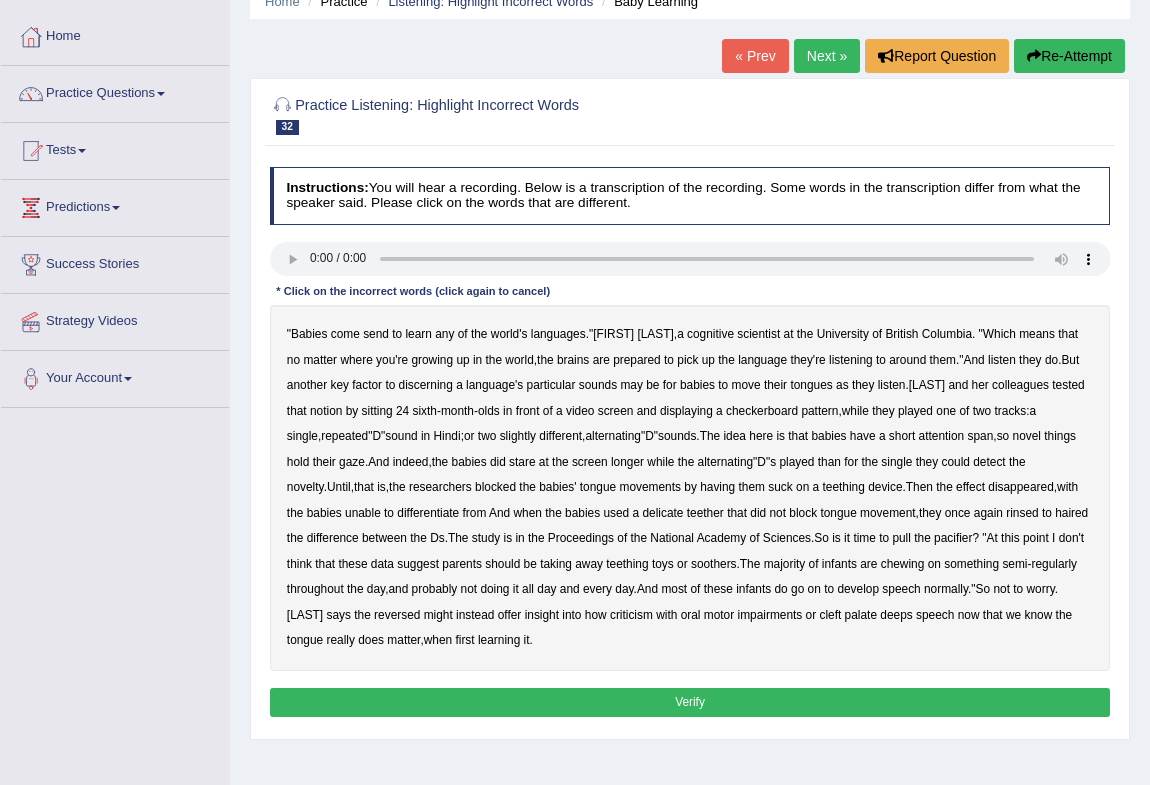 click on "send" at bounding box center (376, 334) 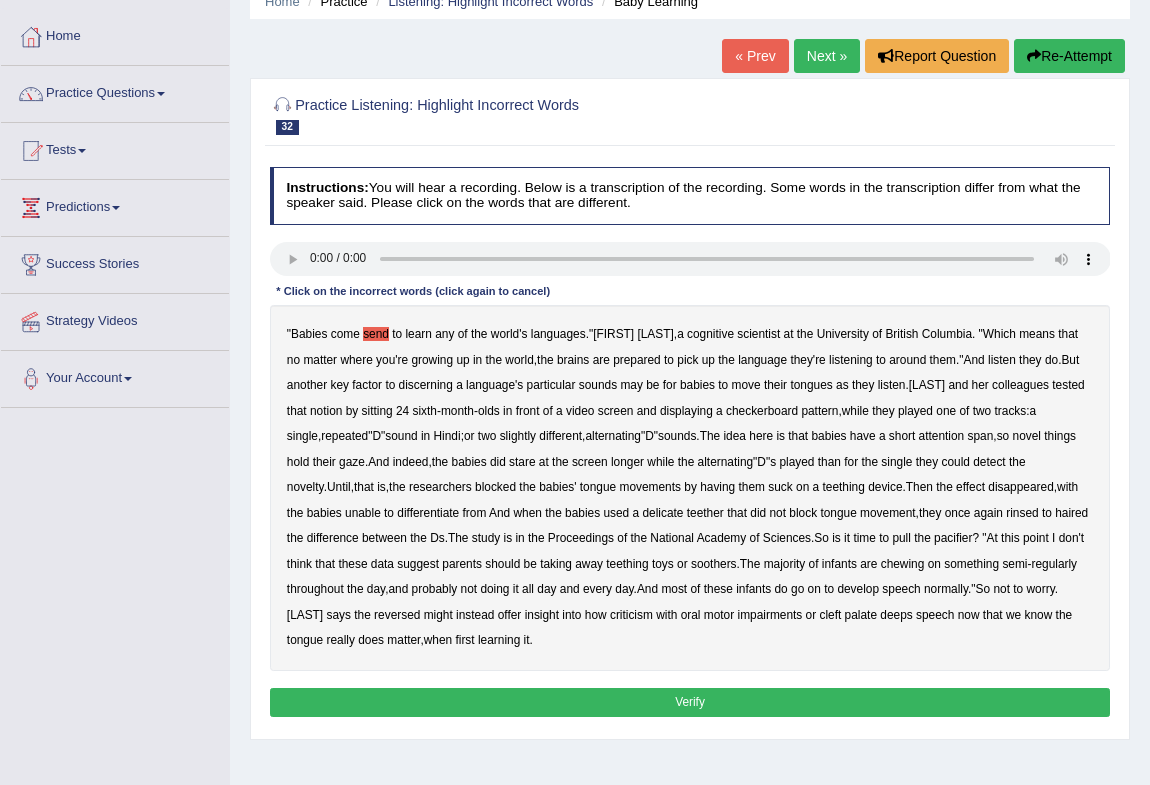 type 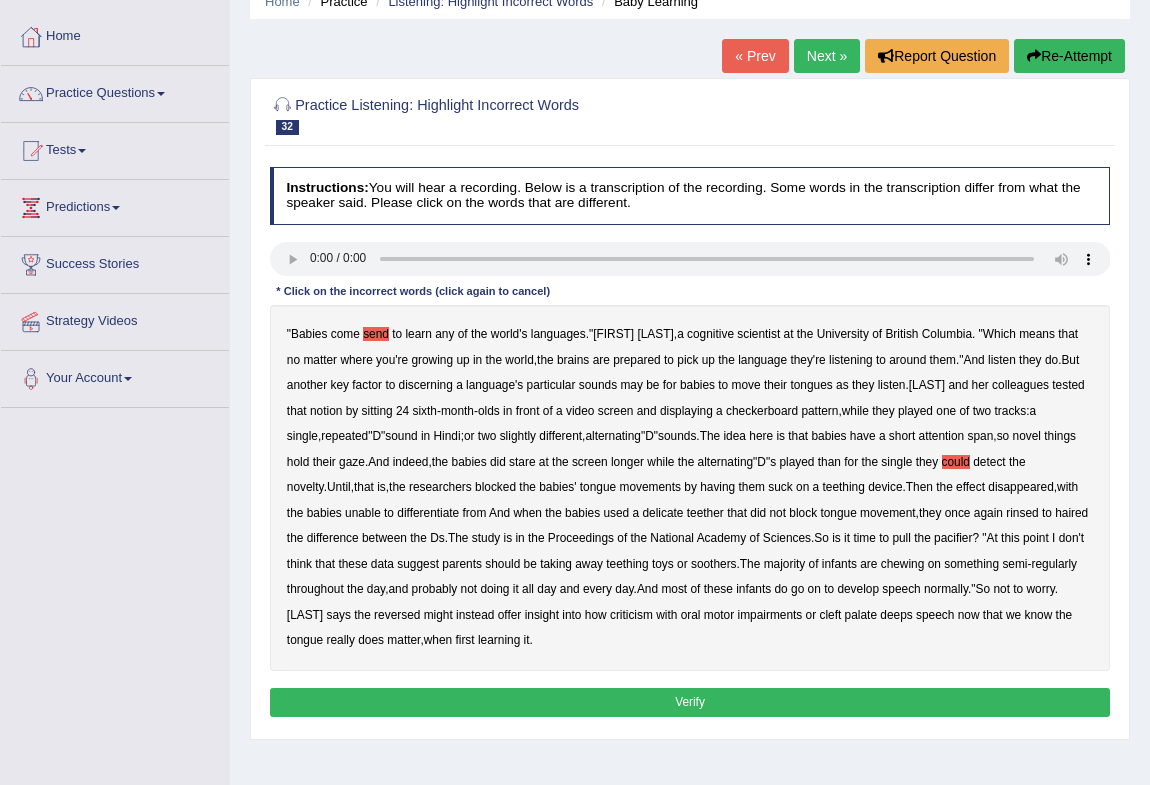 click on "could" at bounding box center [956, 462] 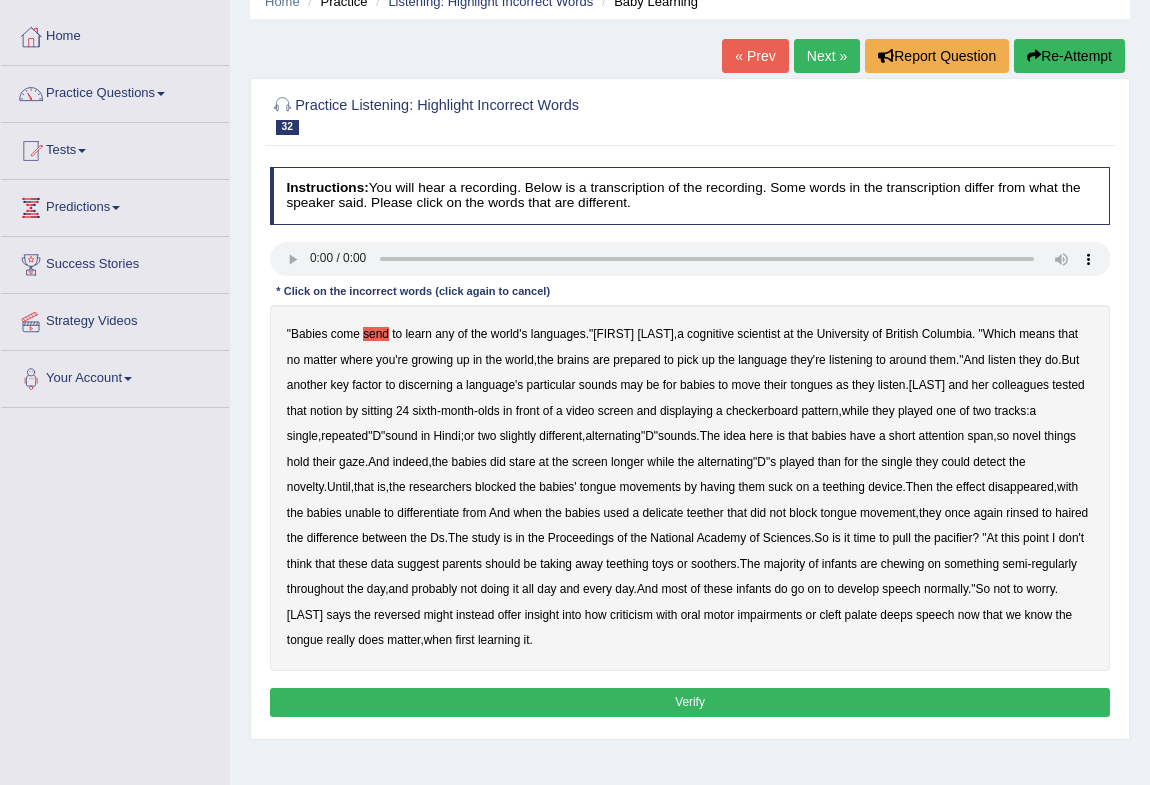 click on "delicate" at bounding box center [662, 513] 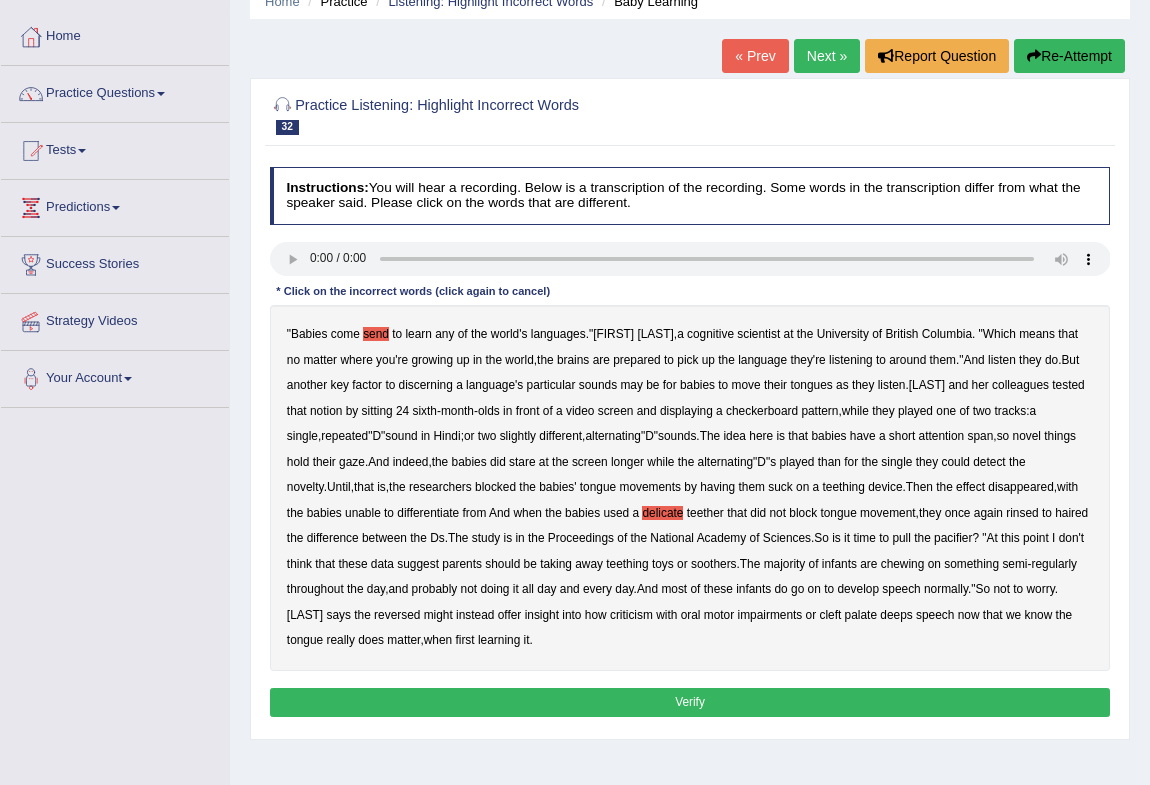 click on "rinsed" at bounding box center [1022, 513] 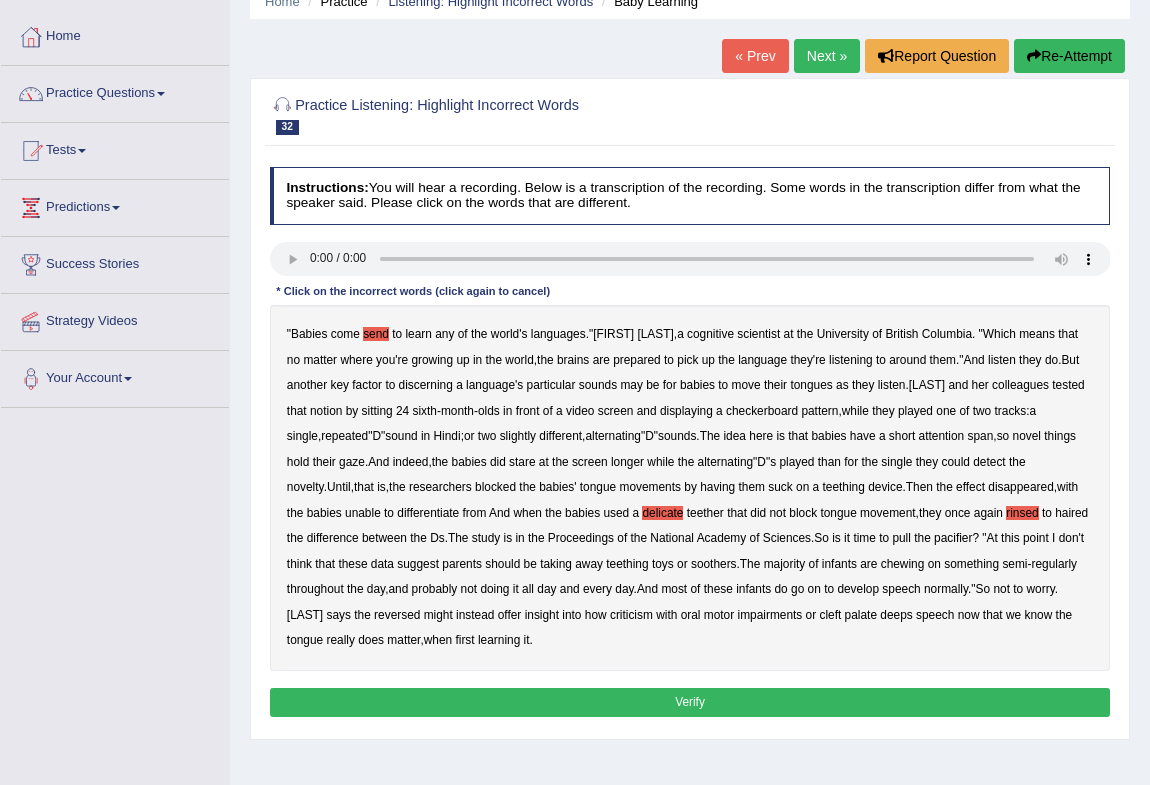 click on "haired" at bounding box center [1071, 513] 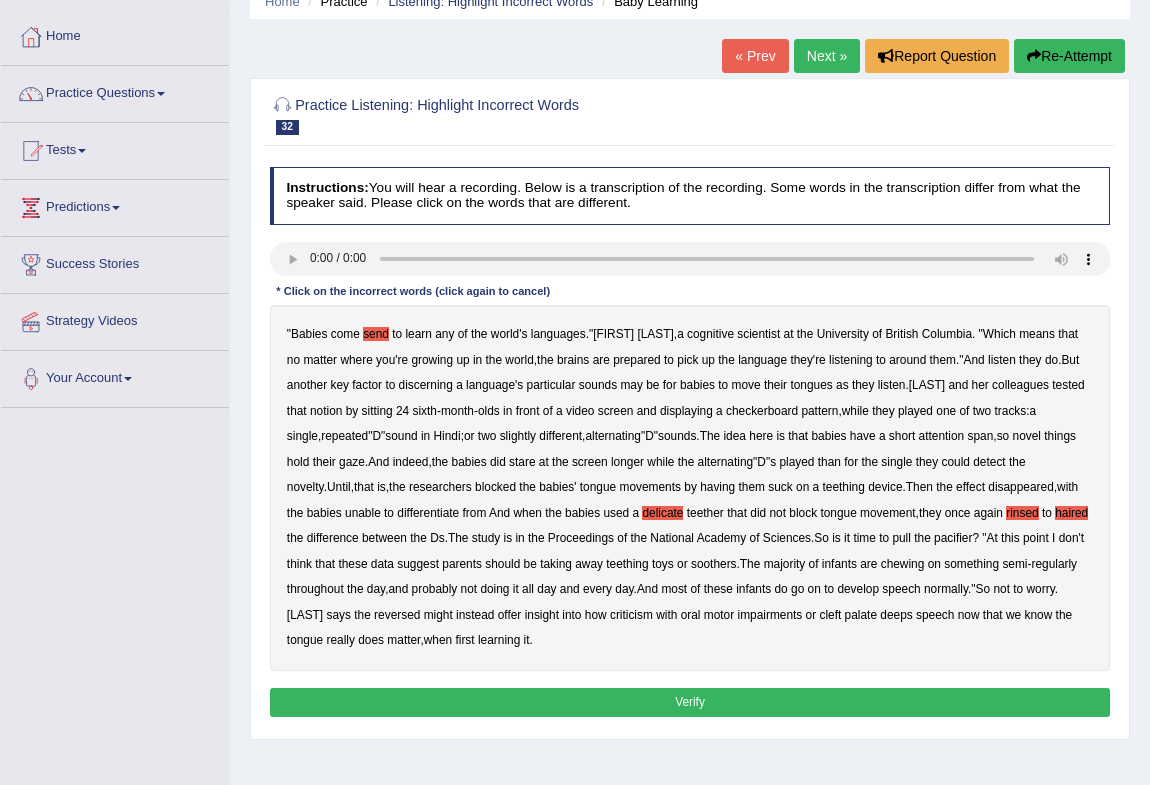 click on "reversed" at bounding box center (397, 615) 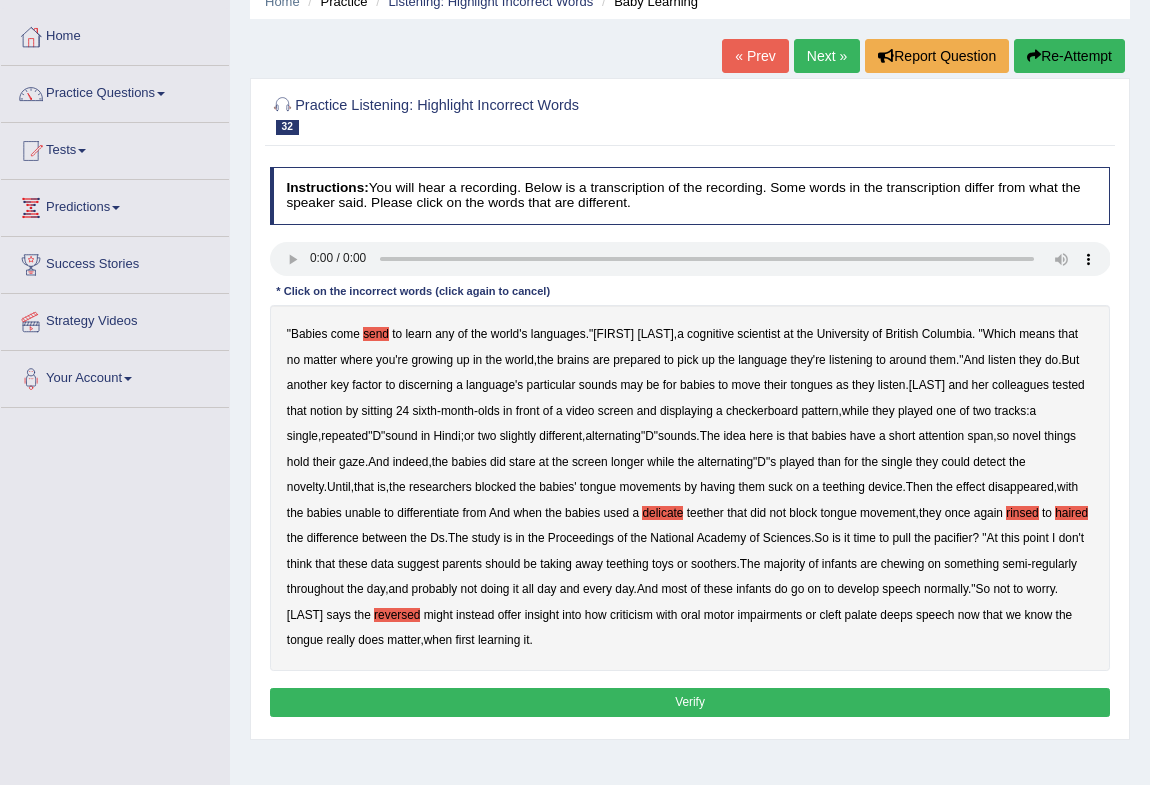 click on "criticism" at bounding box center (631, 615) 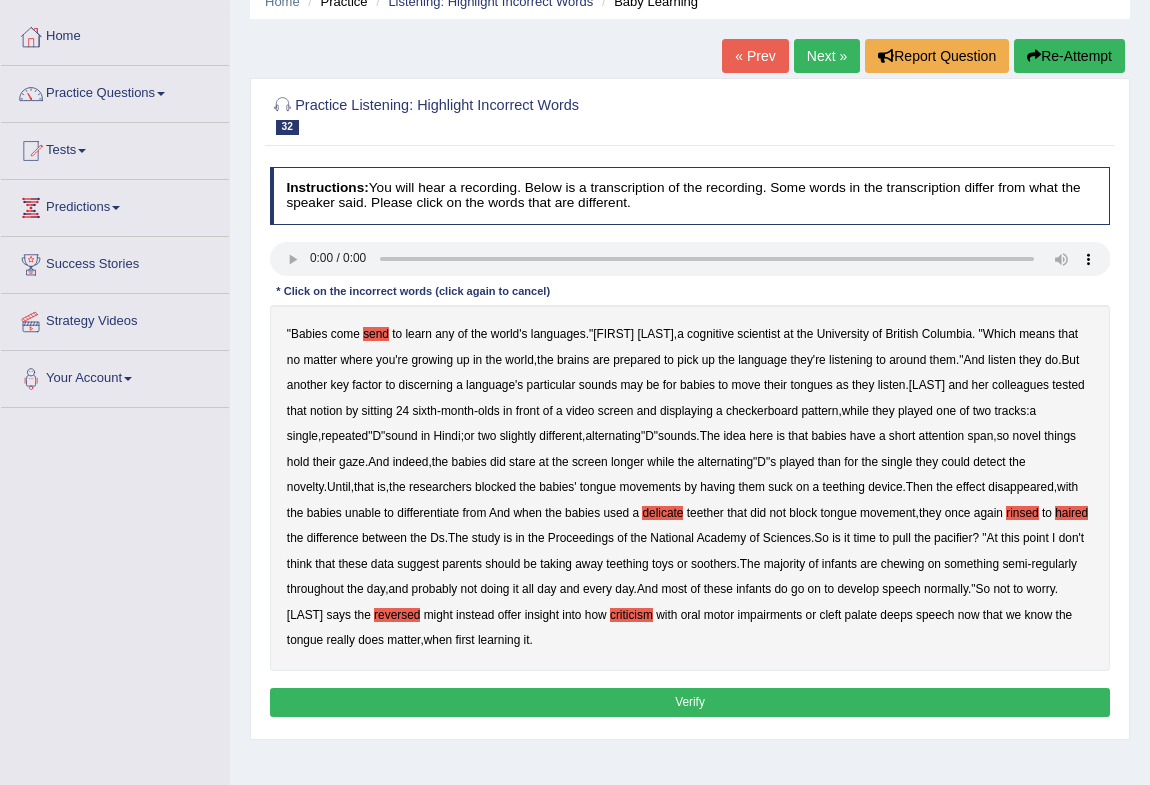 click on "Instructions:  You will hear a recording. Below is a transcription of the recording. Some words in the transcription differ from what the speaker said. Please click on the words that are different.
Transcript: * Click on the incorrect words (click again to cancel) " Babies   come   send   to   learn   any   of   the   world's   languages ."  Alison   Bruderer ,  a   cognitive   scientist   at   the   University   of   British   Columbia . " Which   means   that   no   matter   where   you're   growing   up   in   the   world ,  the   brains   are   prepared   to   pick   up   the   language   they're   listening   to   around   them ."  And   listen   they   do .  But   another   key   factor   to   discerning   a   language's   particular   sounds   may   be   for   babies   to   move   their   tongues   as   they   listen .  Bruderer   and   her   colleagues   tested   that   notion   by   sitting   24   sixth - month - olds   in   front   of   a   video   screen   and   displaying   a     ," at bounding box center [689, 445] 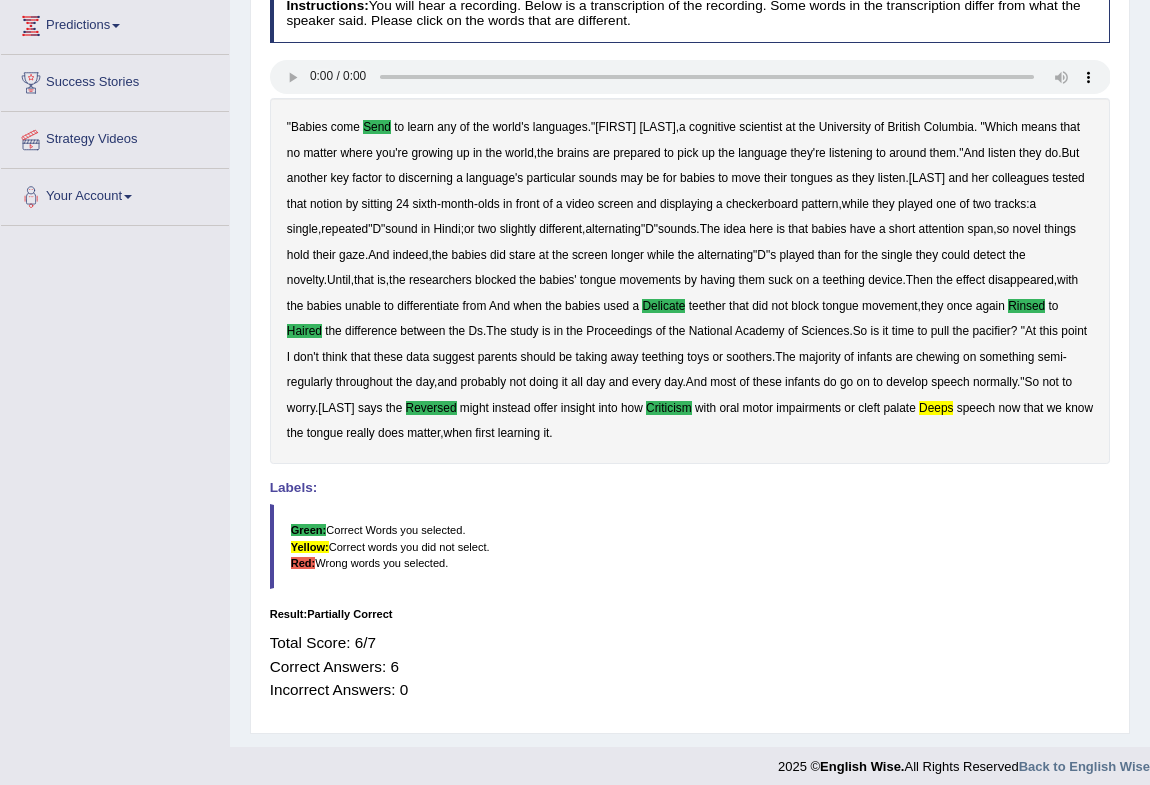 scroll, scrollTop: 0, scrollLeft: 0, axis: both 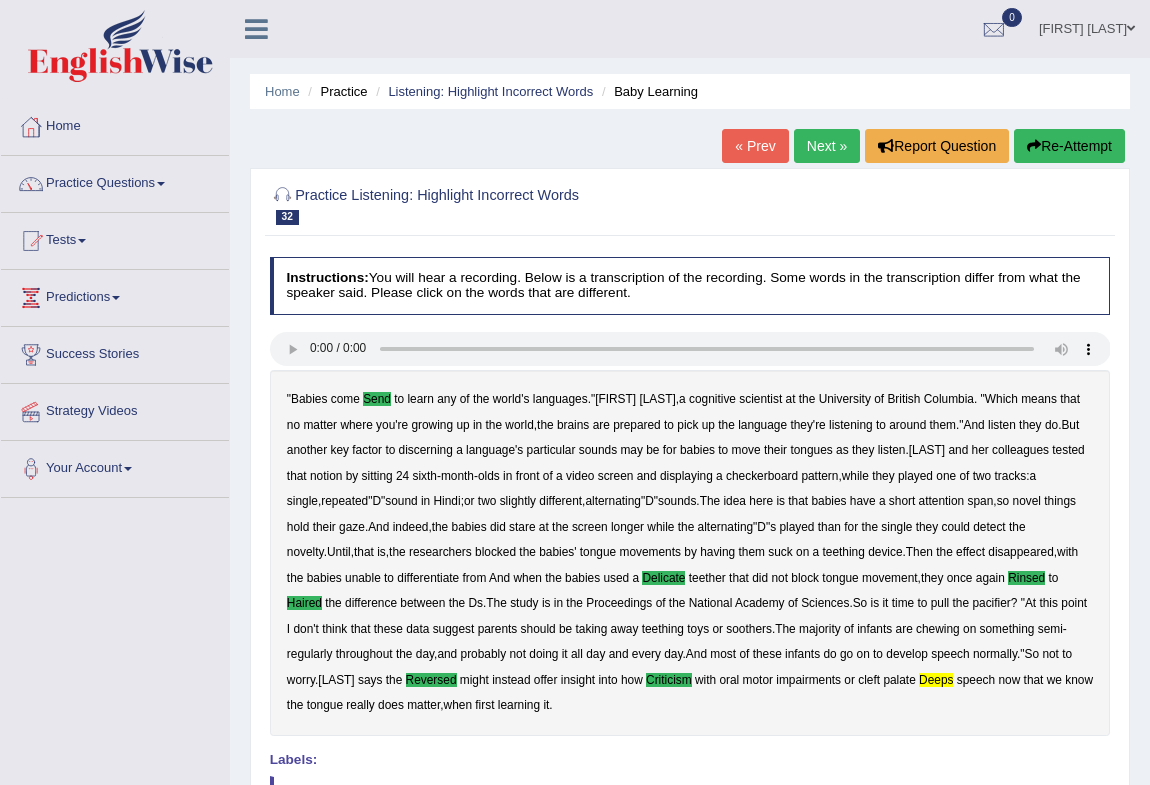 click on "Next »" at bounding box center (827, 146) 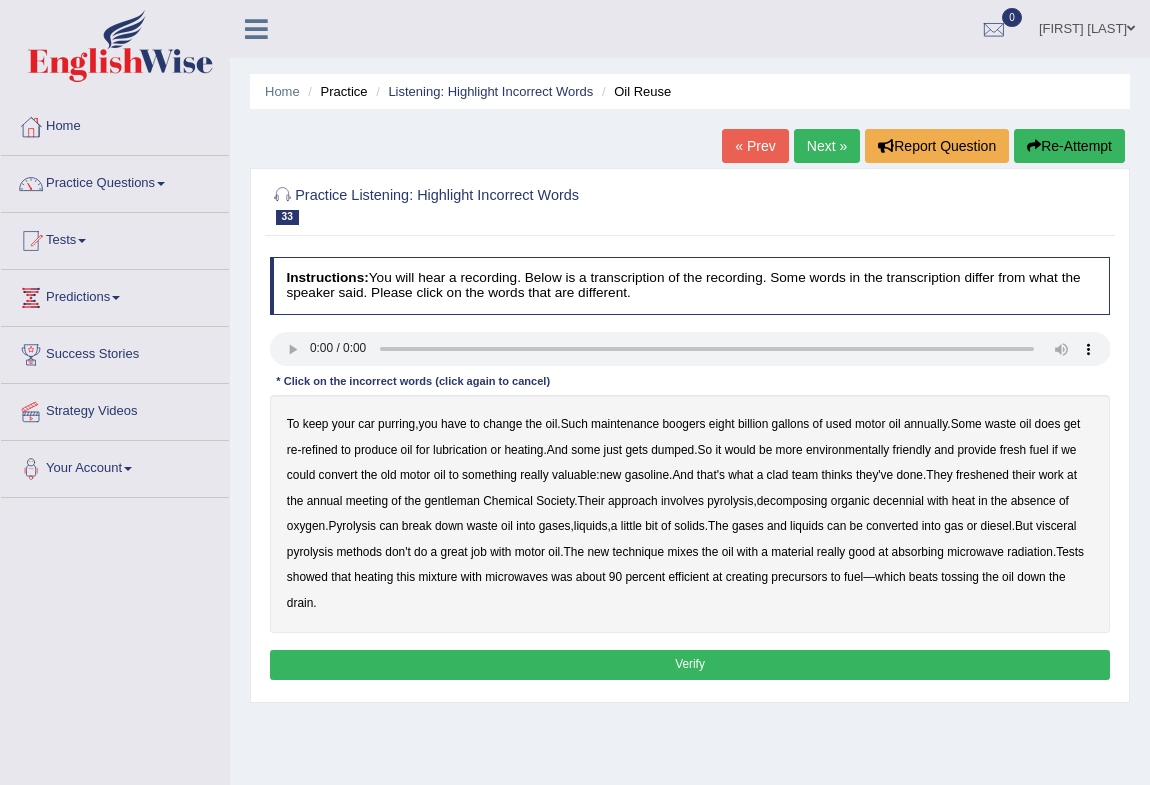 scroll, scrollTop: 0, scrollLeft: 0, axis: both 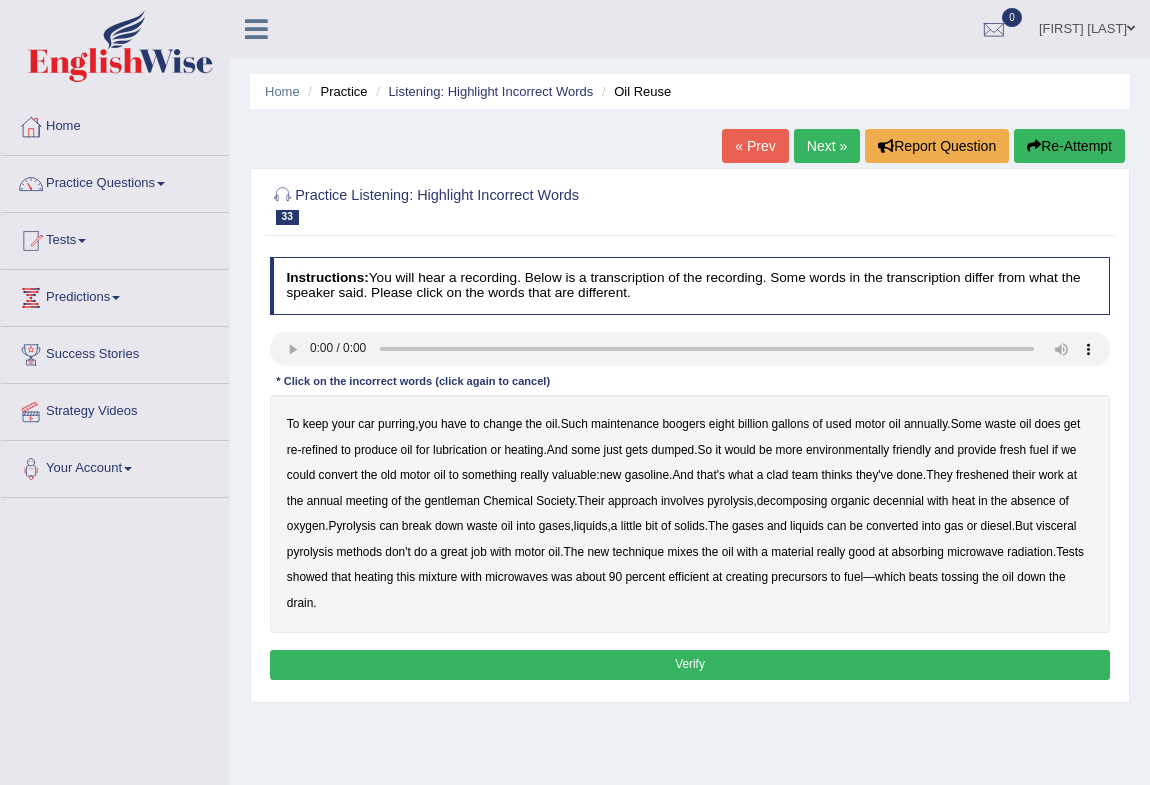 click on "boogers" at bounding box center (683, 424) 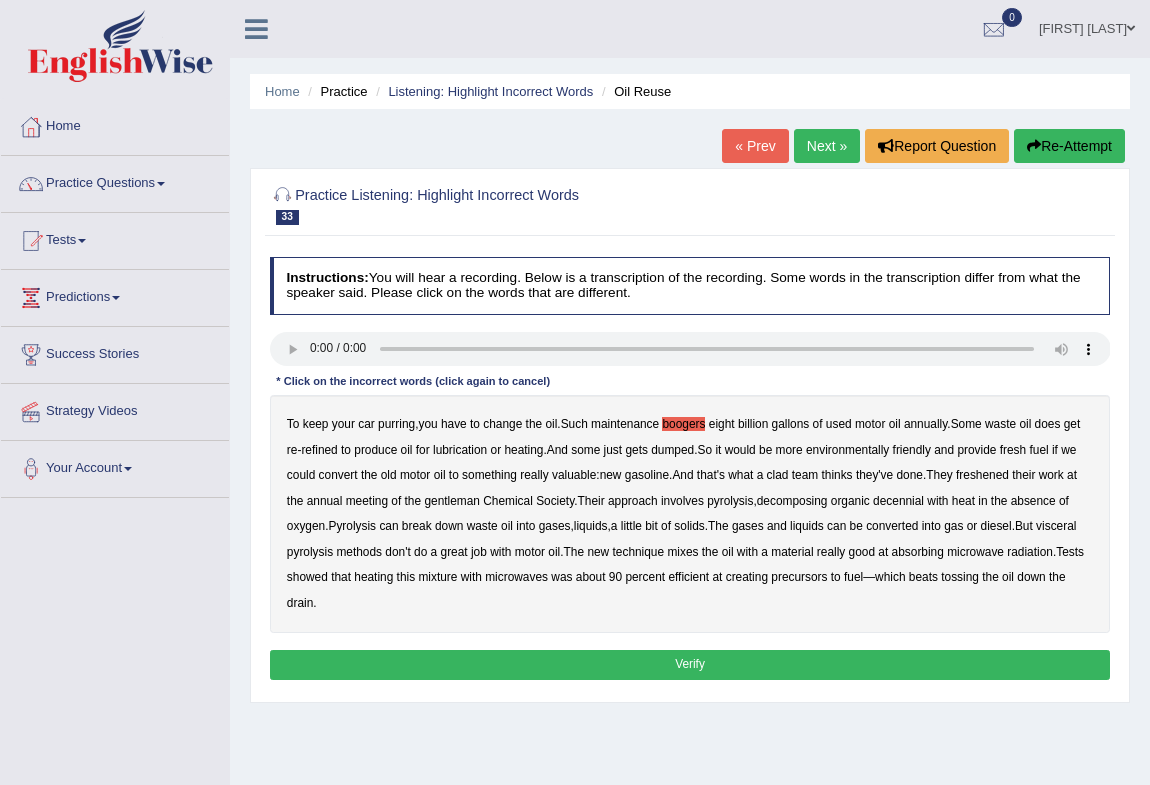click on "clad" at bounding box center [778, 475] 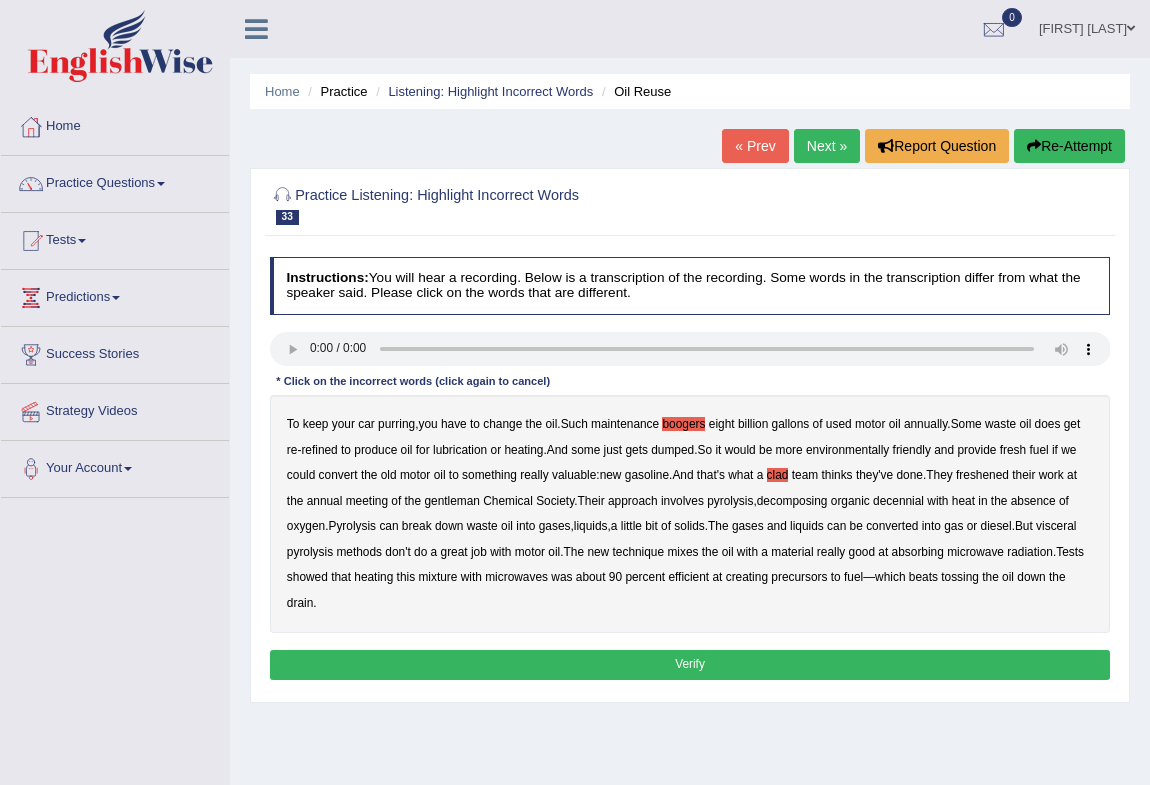 type 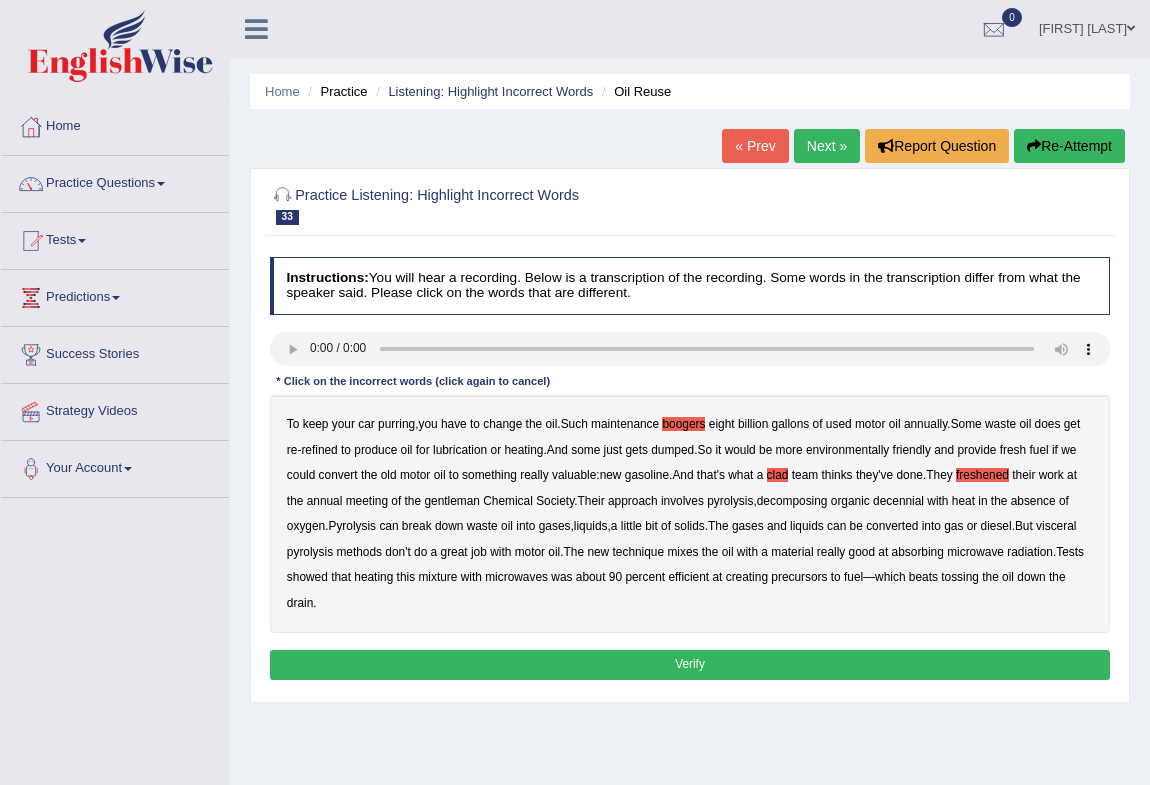 drag, startPoint x: 457, startPoint y: 499, endPoint x: 467, endPoint y: 495, distance: 10.770329 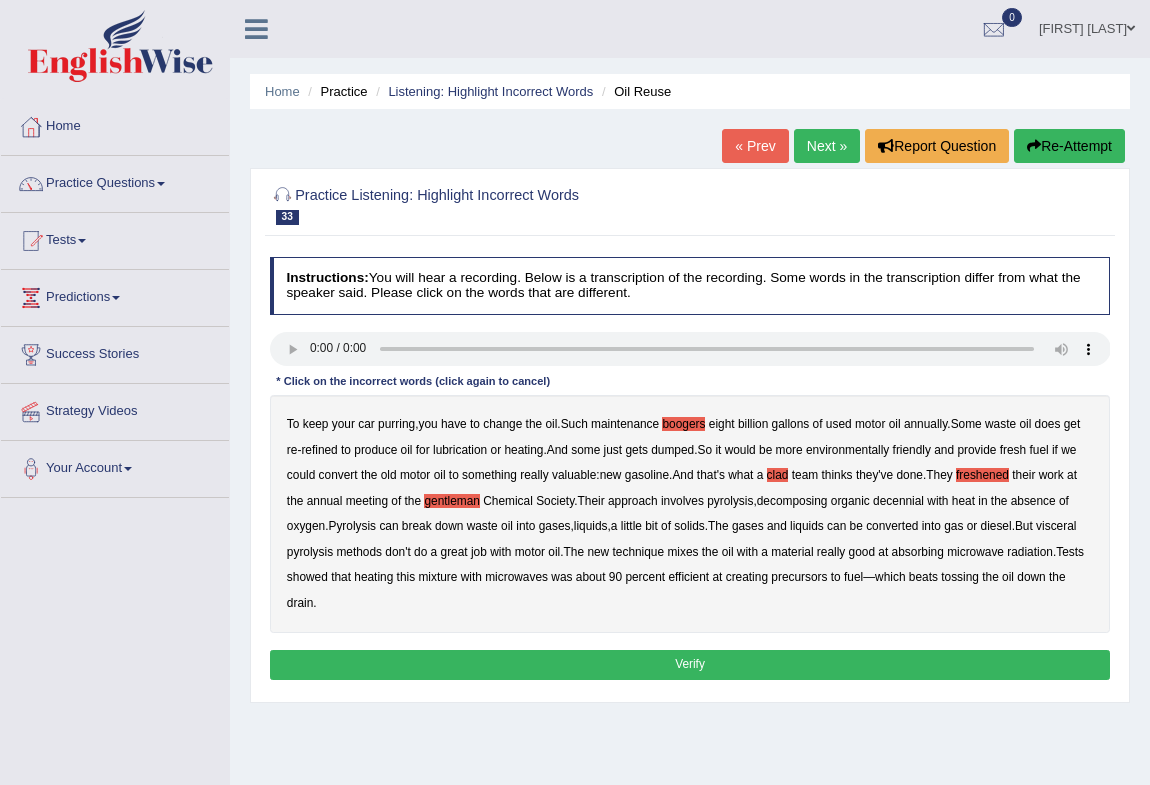 click on "visceral" at bounding box center (1056, 526) 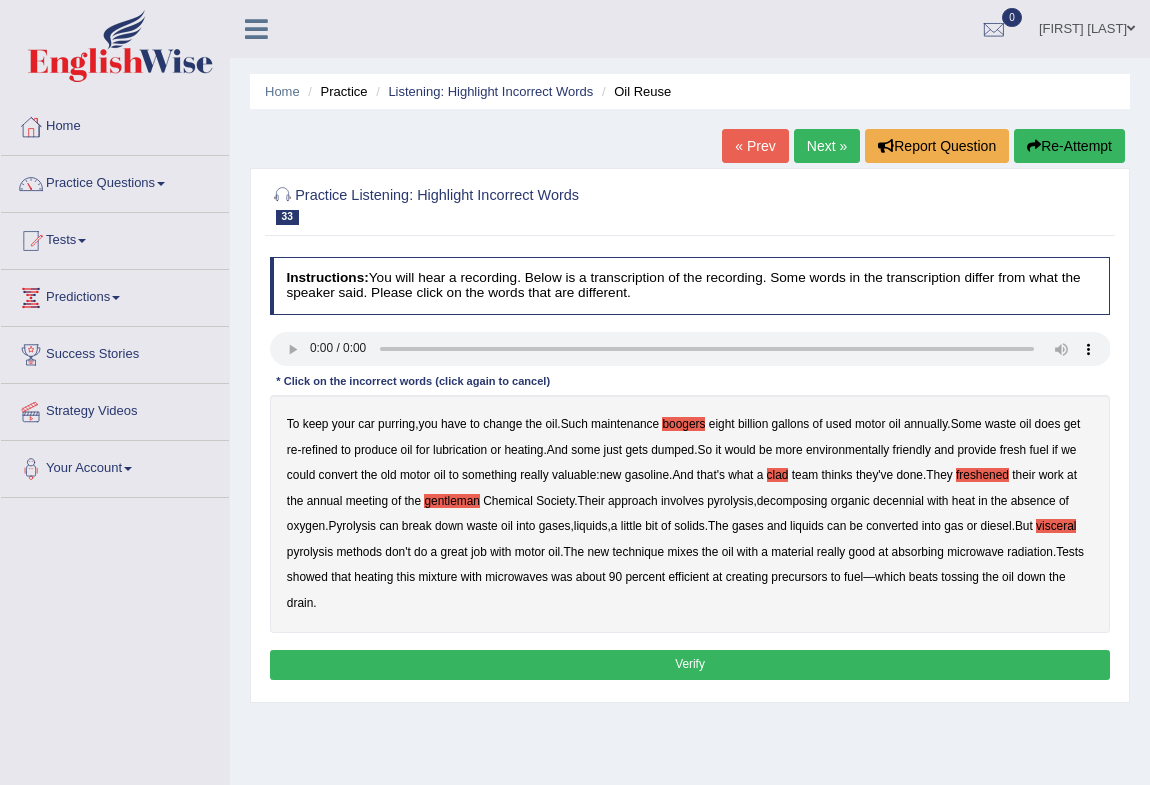click on "Verify" at bounding box center (690, 664) 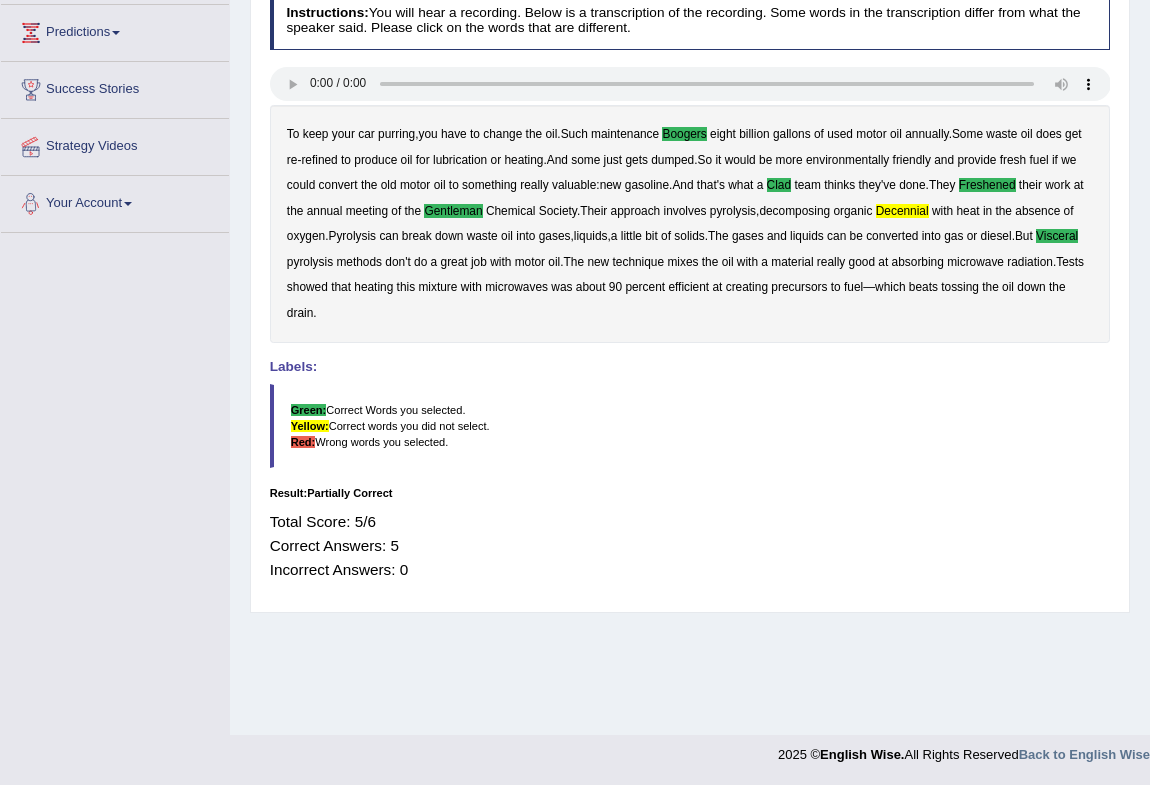 scroll, scrollTop: 0, scrollLeft: 0, axis: both 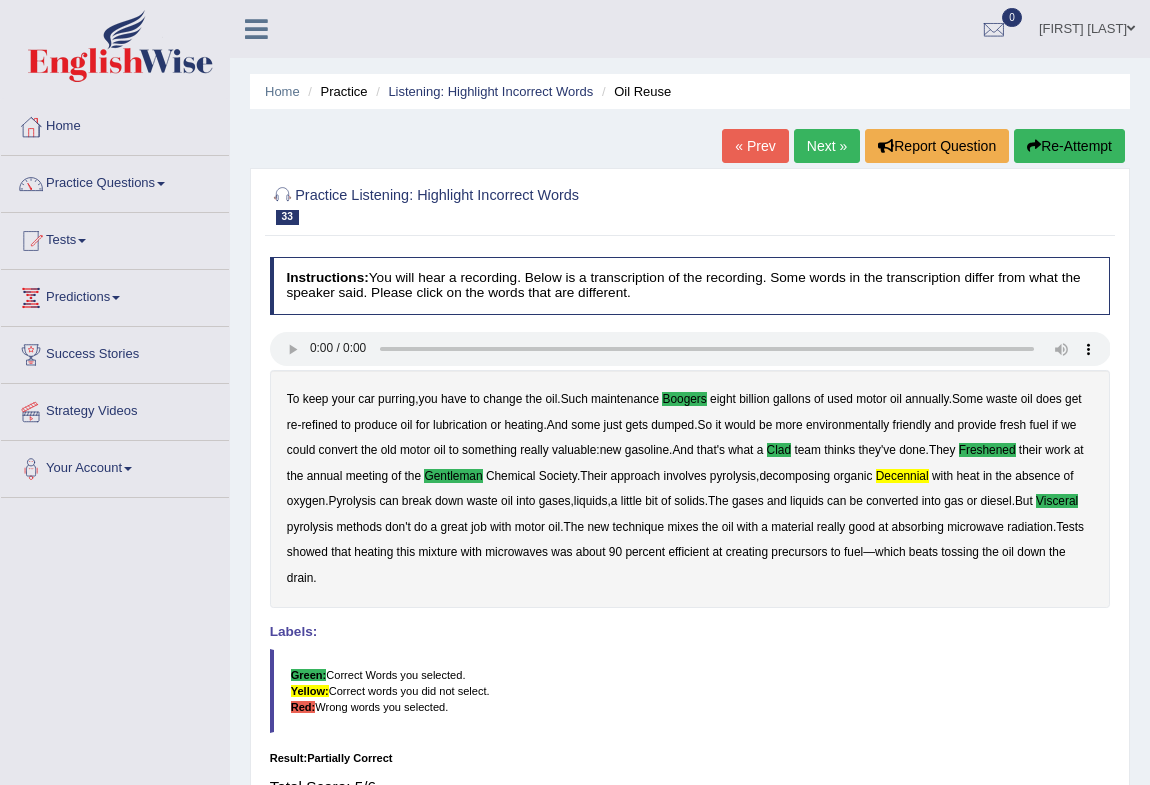 click on "Next »" at bounding box center (827, 146) 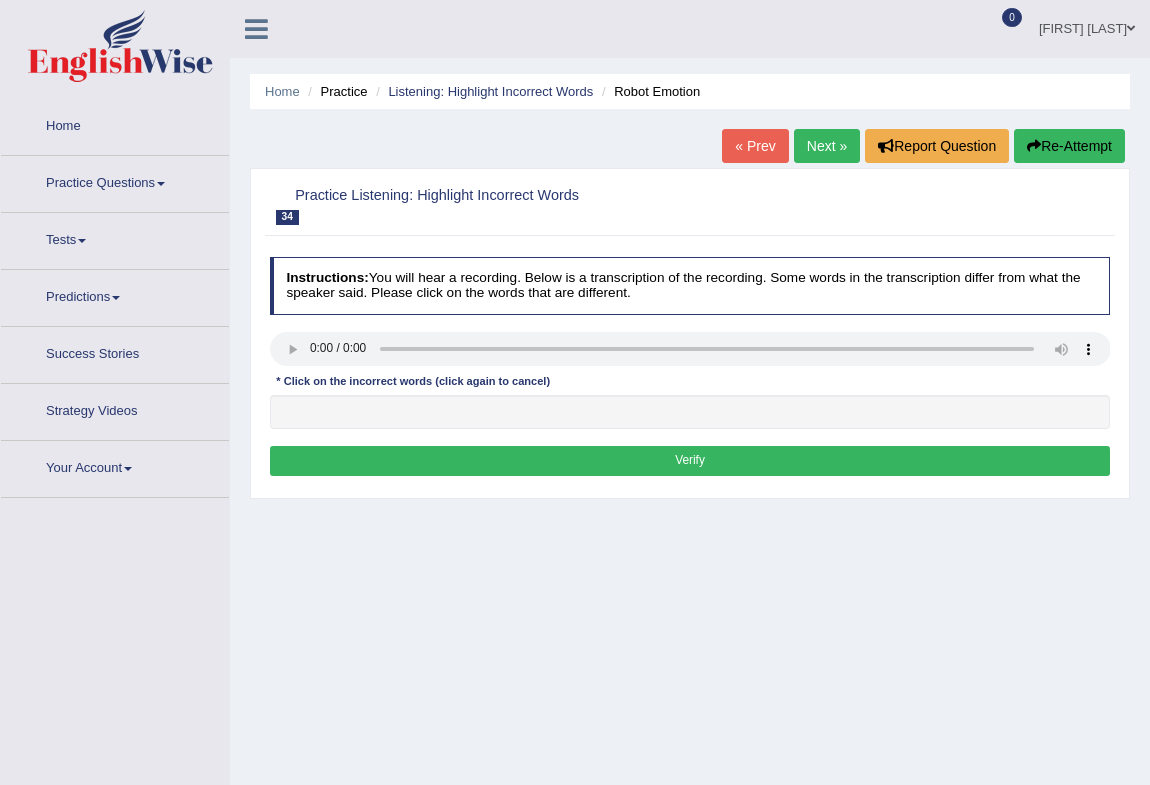 scroll, scrollTop: 0, scrollLeft: 0, axis: both 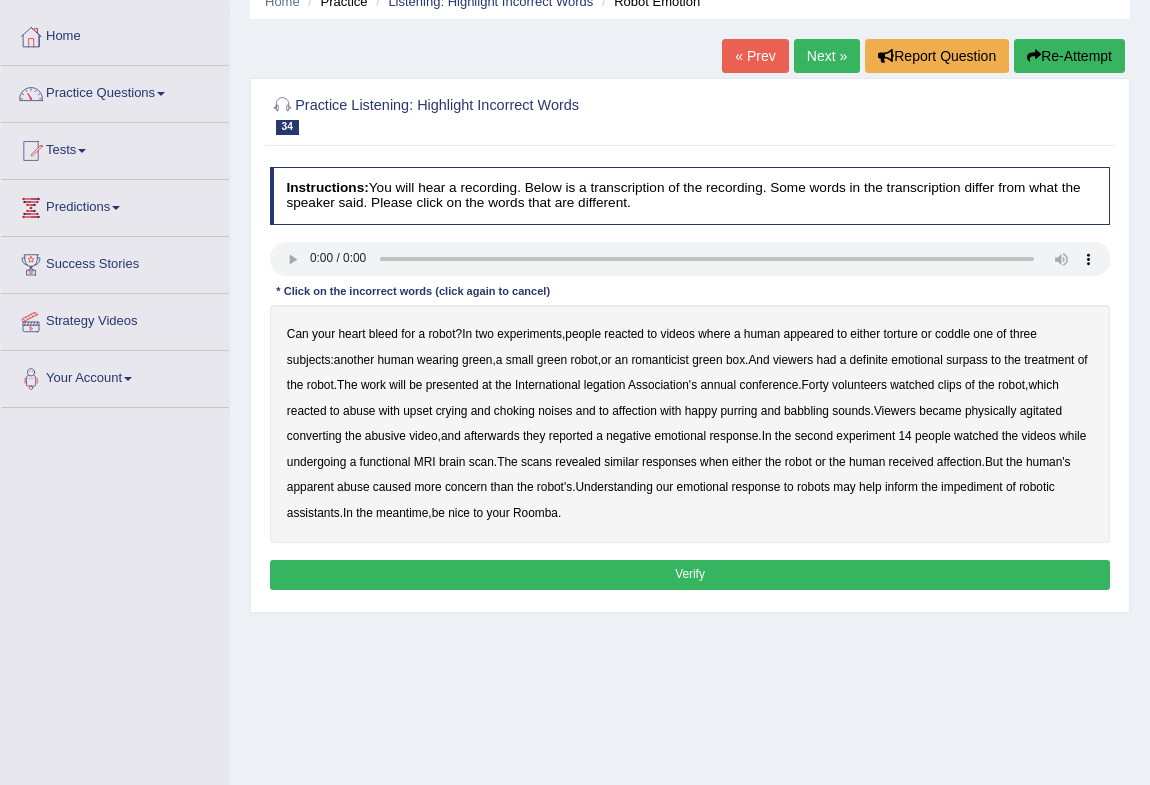 click on "romanticist" at bounding box center [660, 360] 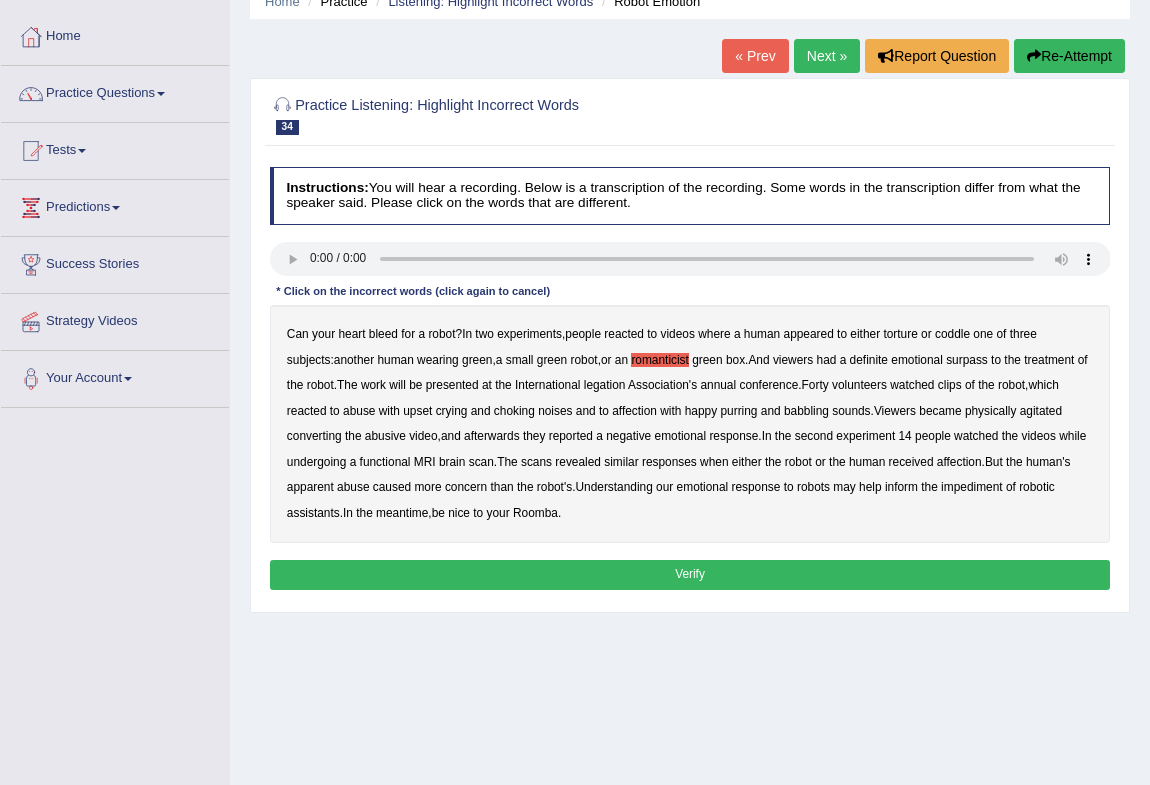 click on "legation" at bounding box center [605, 385] 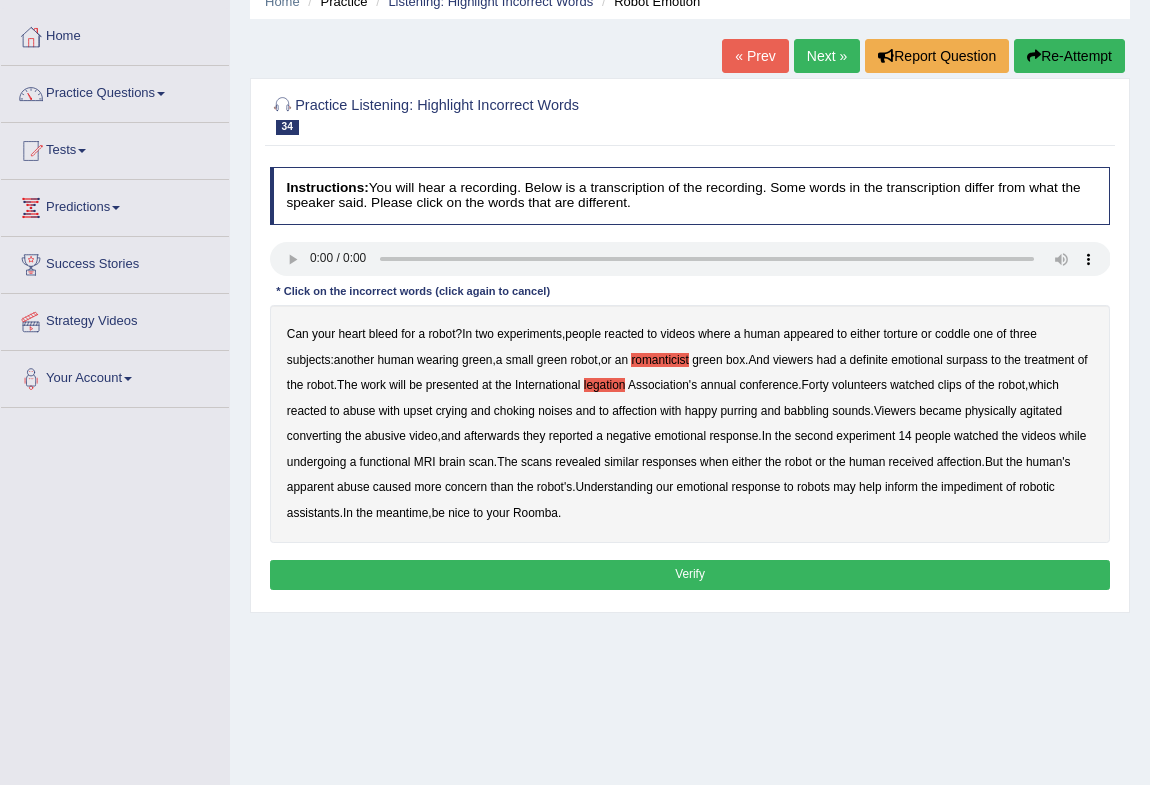click on "converting" at bounding box center (314, 436) 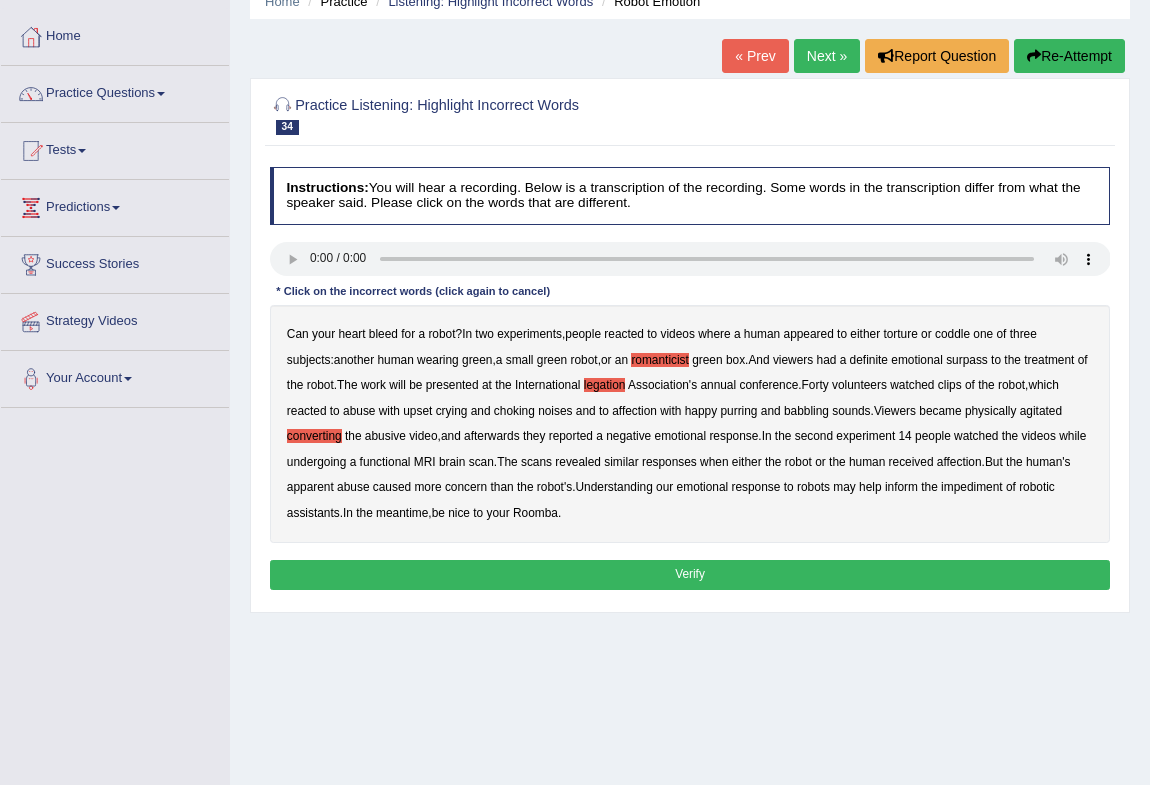 click on "impediment" at bounding box center [971, 487] 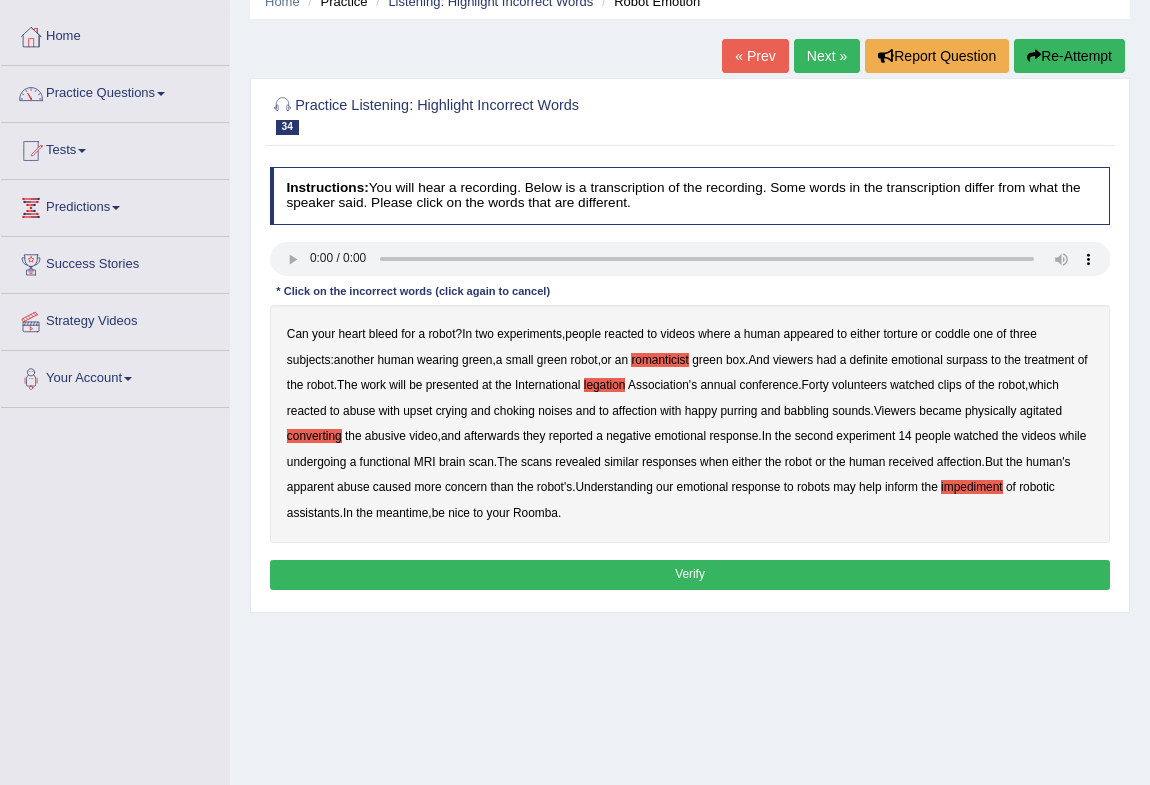 click on "Verify" at bounding box center [690, 574] 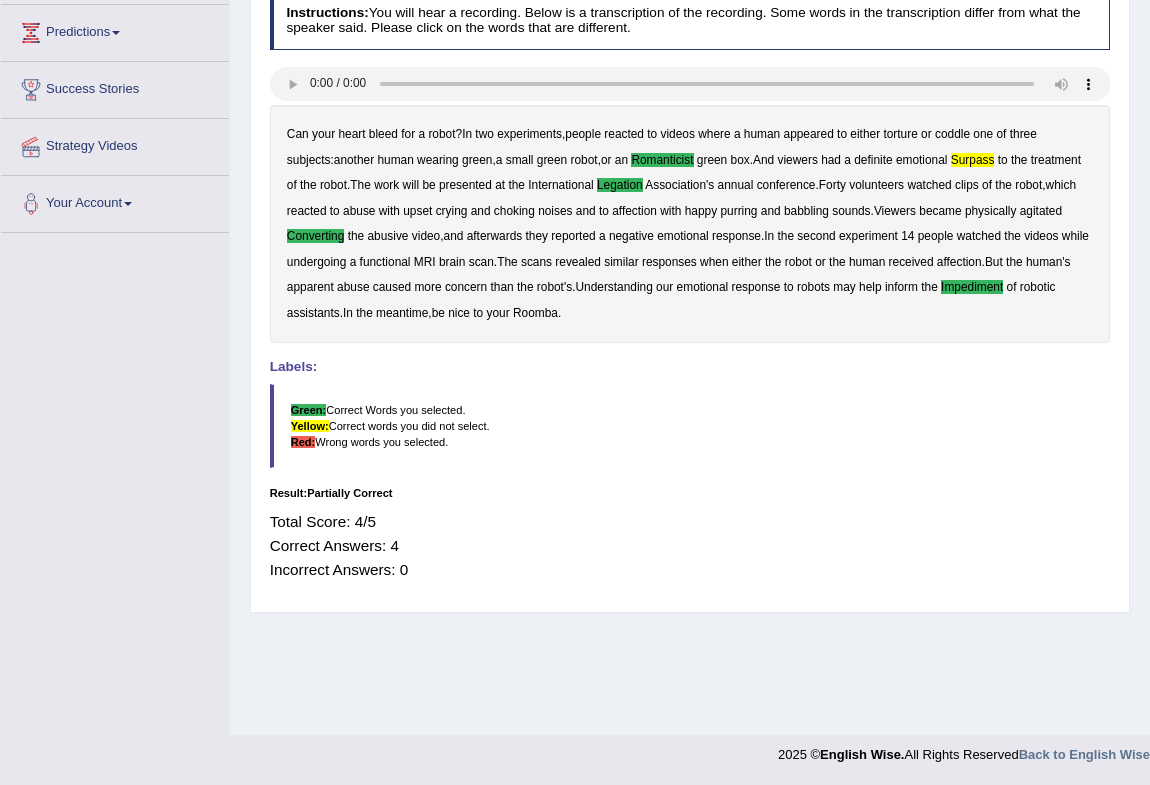 scroll, scrollTop: 0, scrollLeft: 0, axis: both 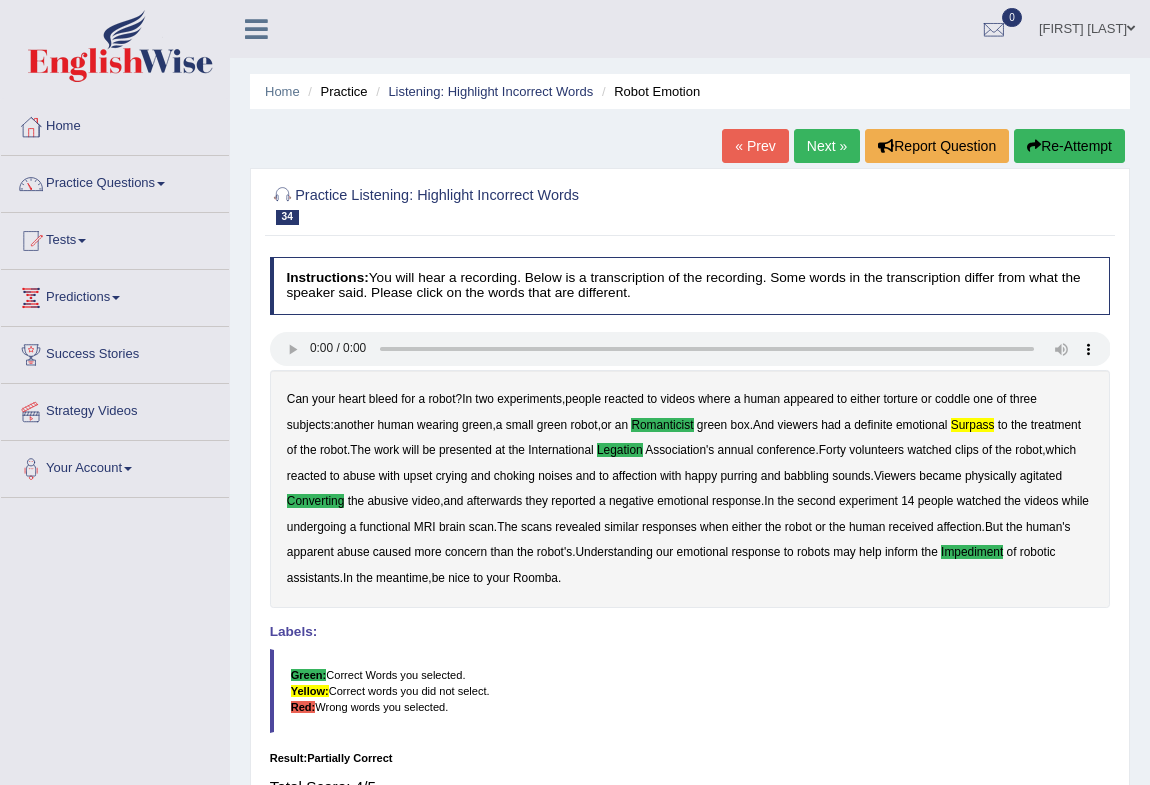 click on "Next »" at bounding box center [827, 146] 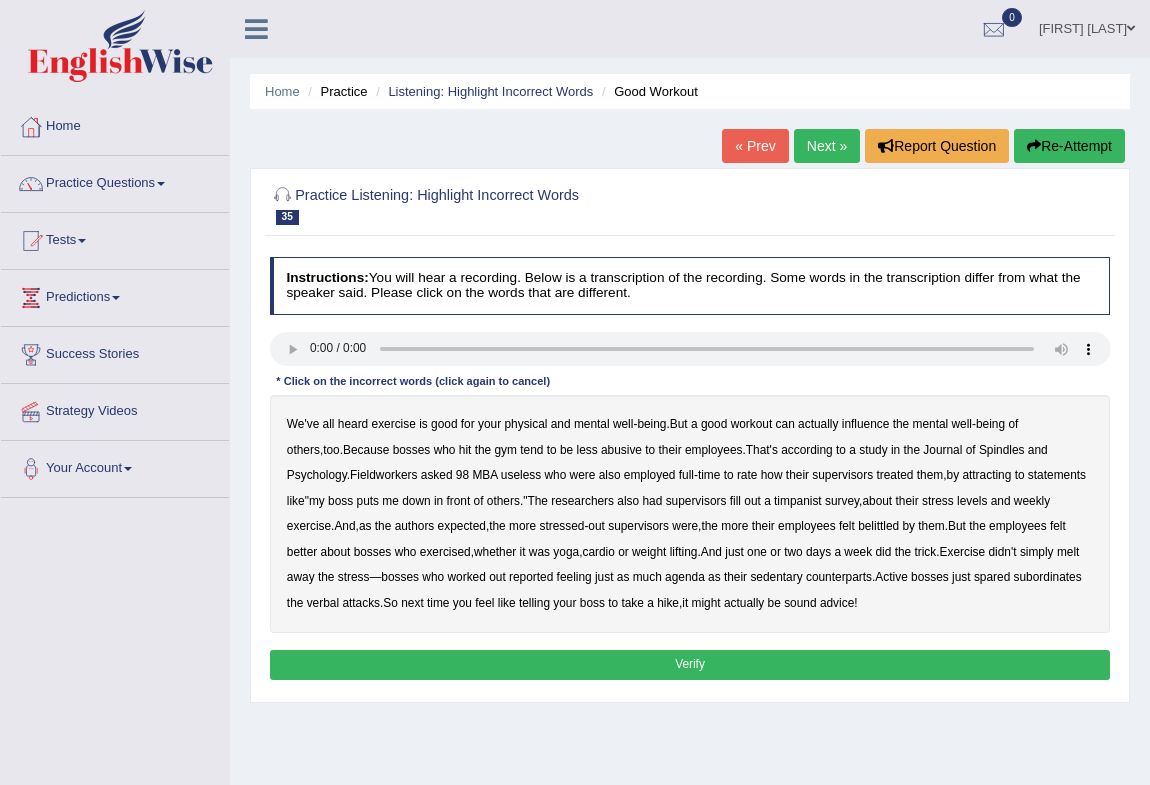scroll, scrollTop: 0, scrollLeft: 0, axis: both 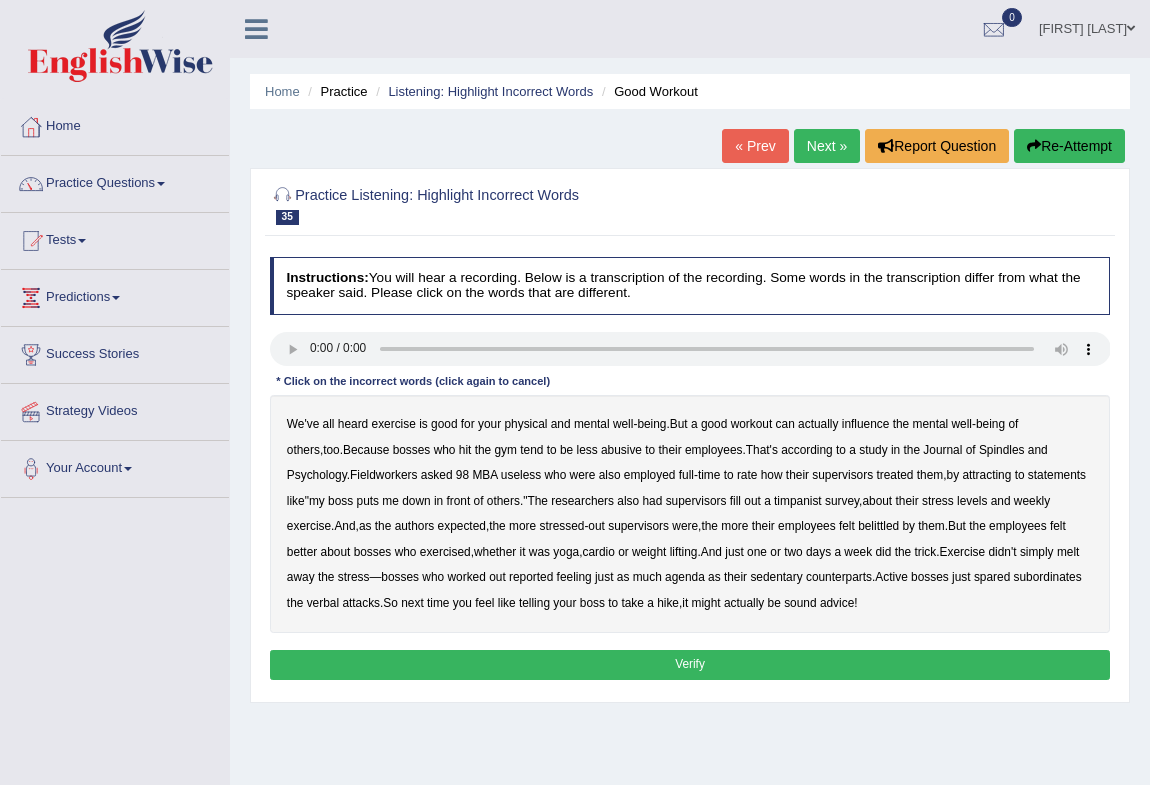 click on "Spindles" at bounding box center (1002, 450) 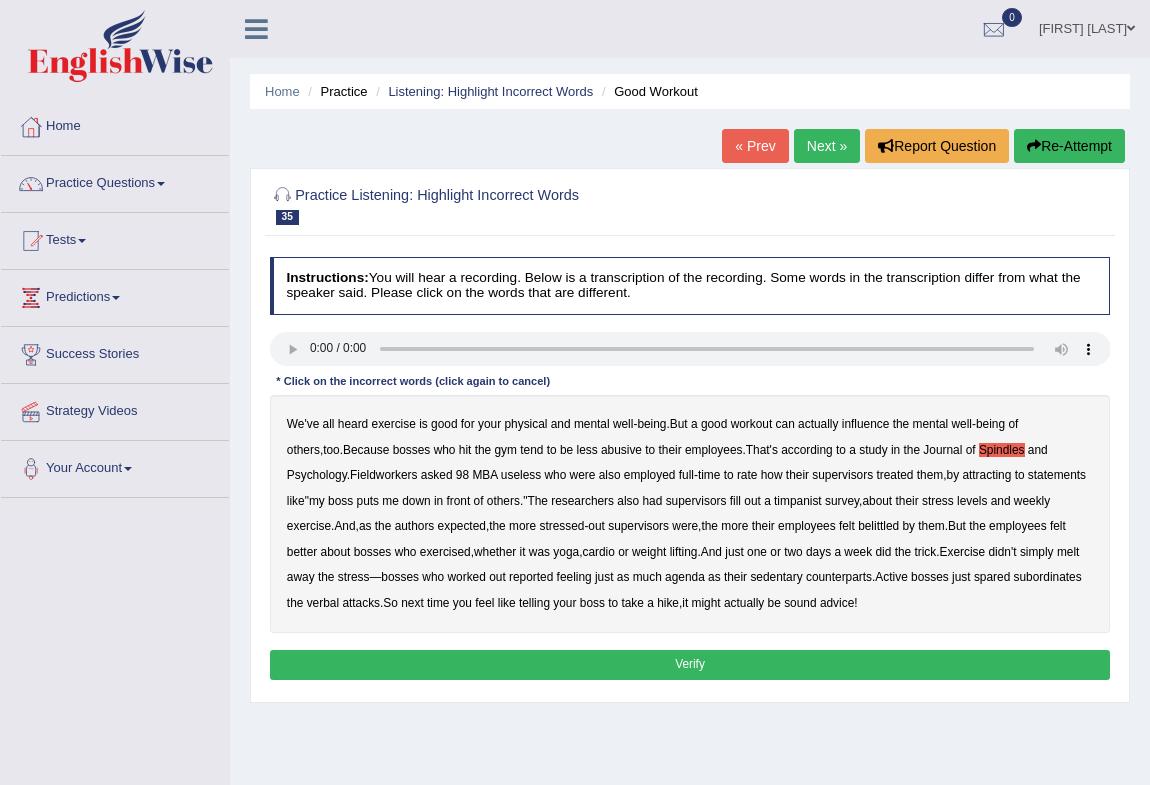 type 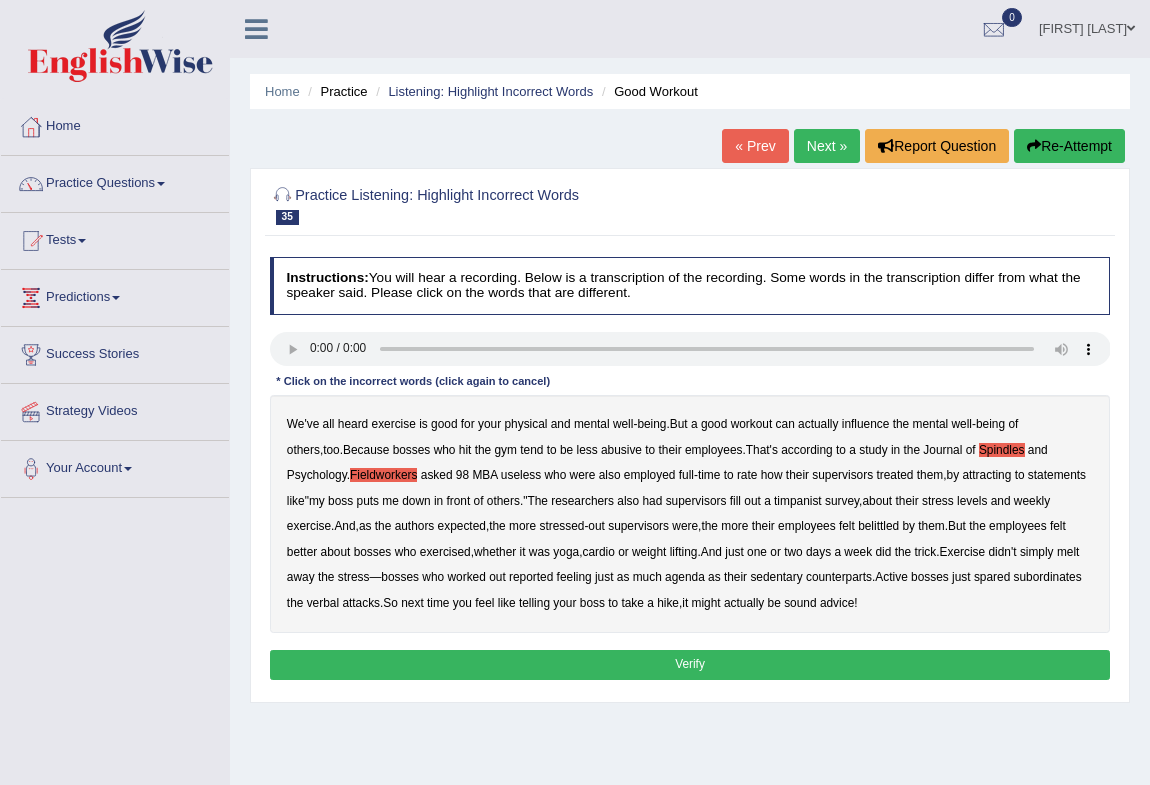 drag, startPoint x: 939, startPoint y: 471, endPoint x: 1037, endPoint y: 488, distance: 99.46356 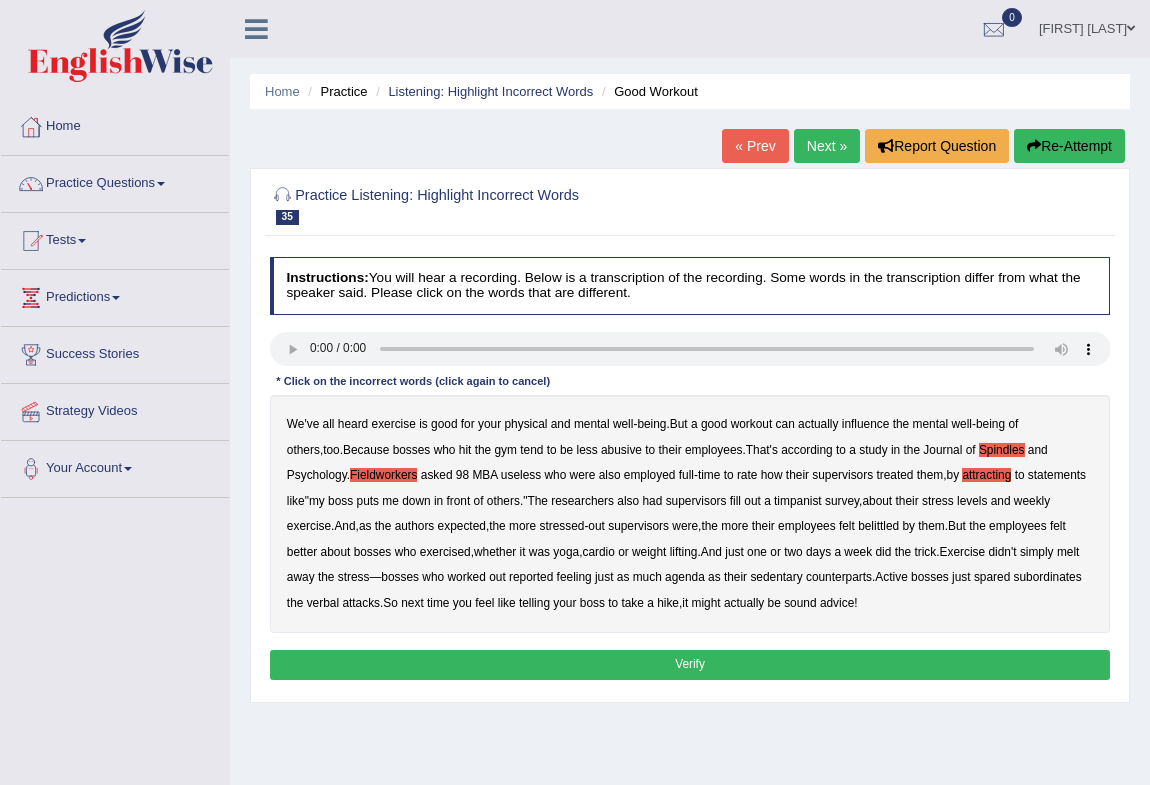 drag, startPoint x: 763, startPoint y: 499, endPoint x: 801, endPoint y: 499, distance: 38 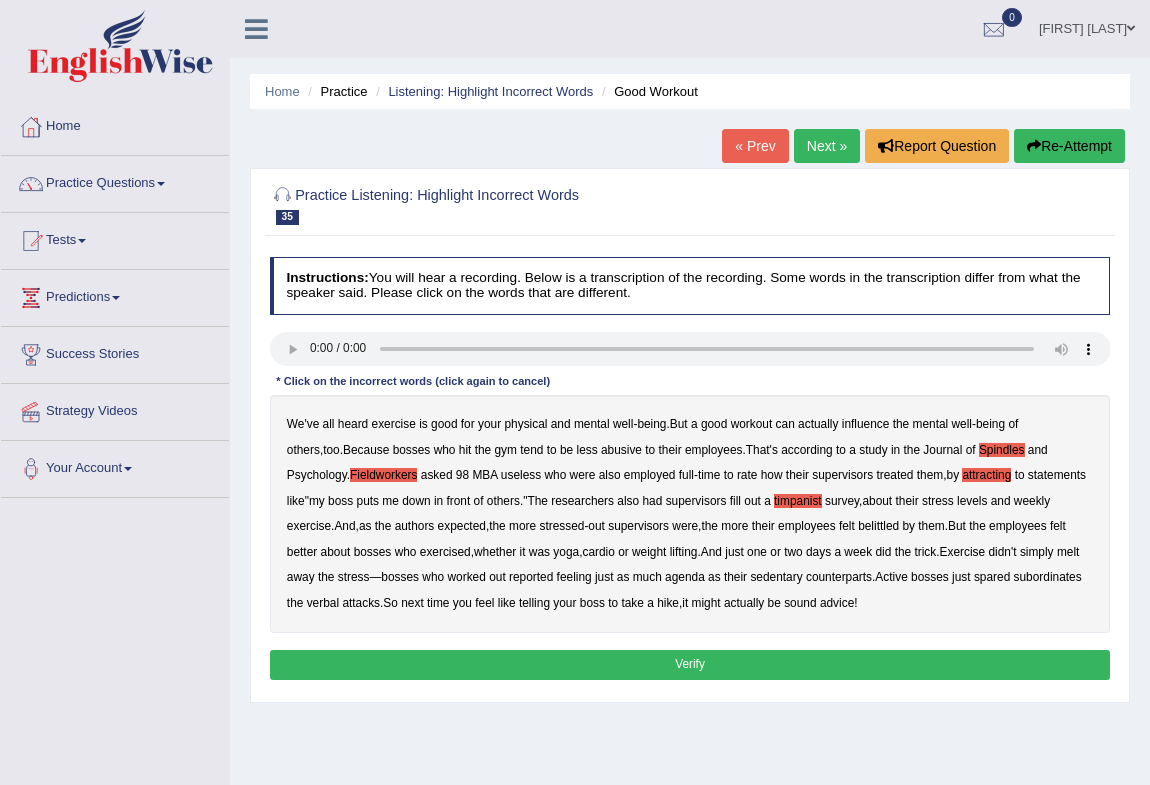 click on "agenda" at bounding box center [685, 577] 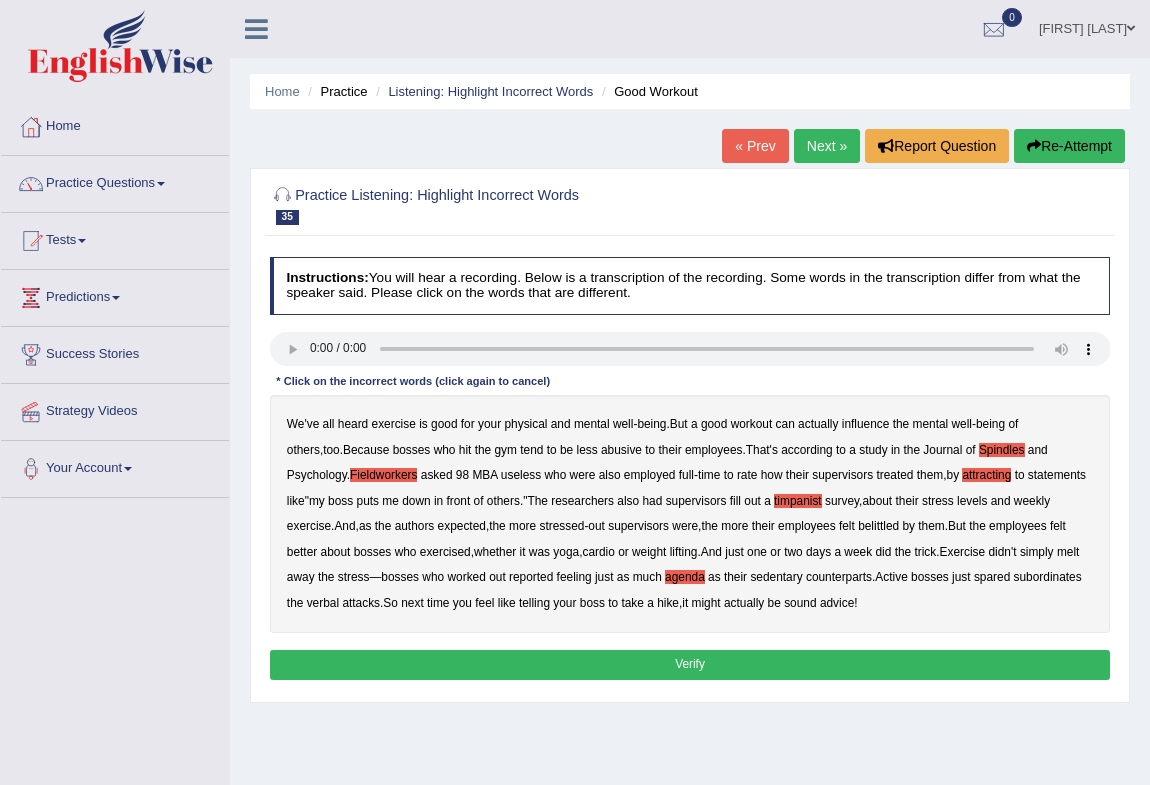 click on "Verify" at bounding box center [690, 664] 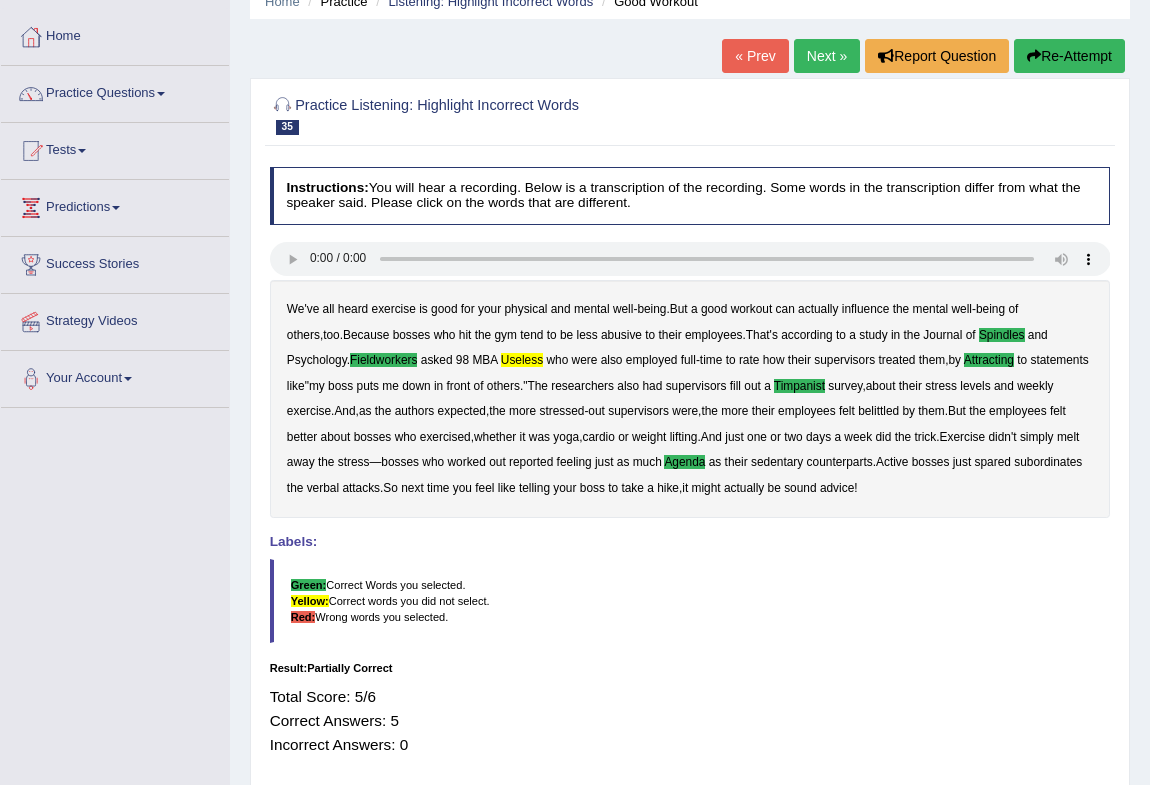 scroll, scrollTop: 0, scrollLeft: 0, axis: both 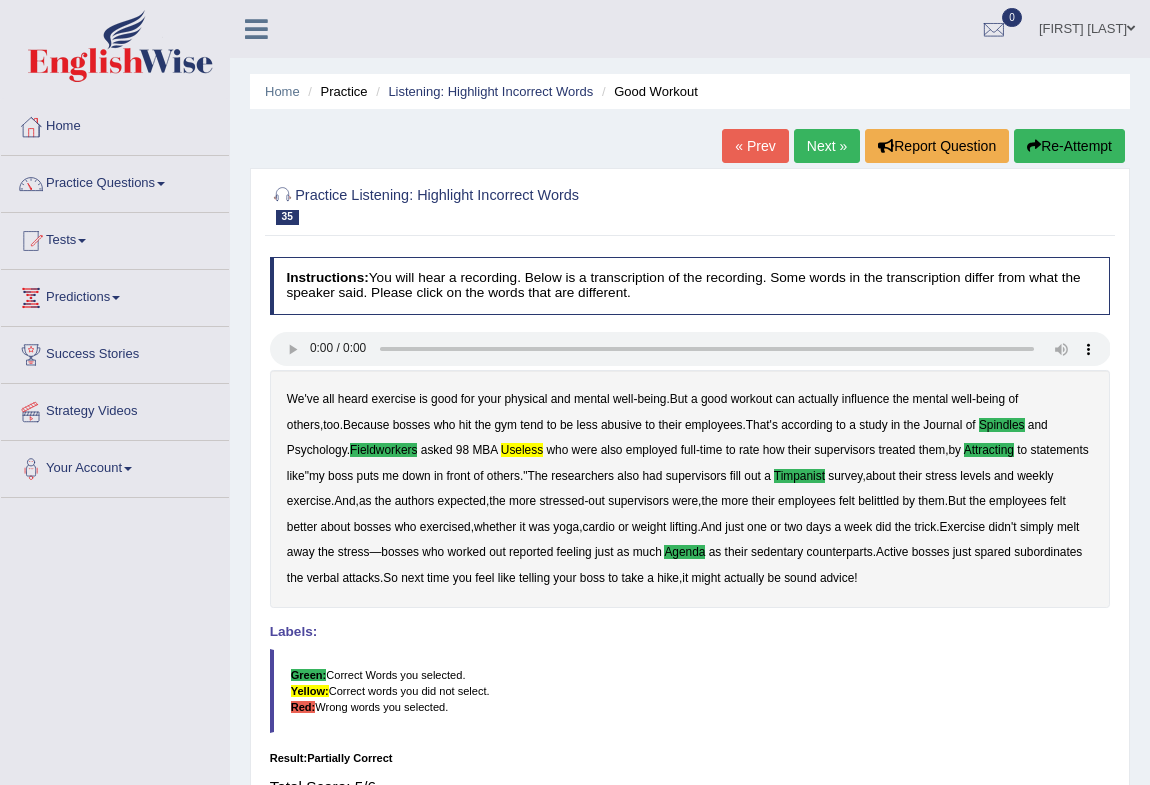 click on "Next »" at bounding box center (827, 146) 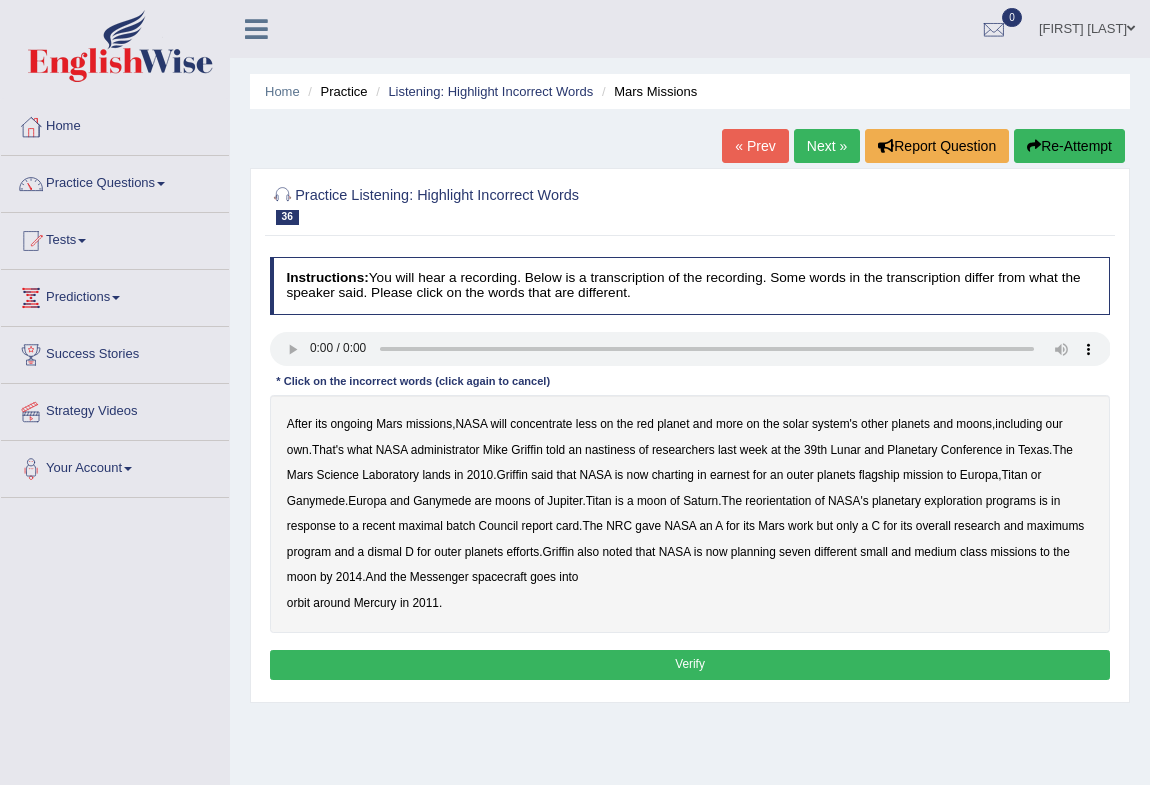 scroll, scrollTop: 0, scrollLeft: 0, axis: both 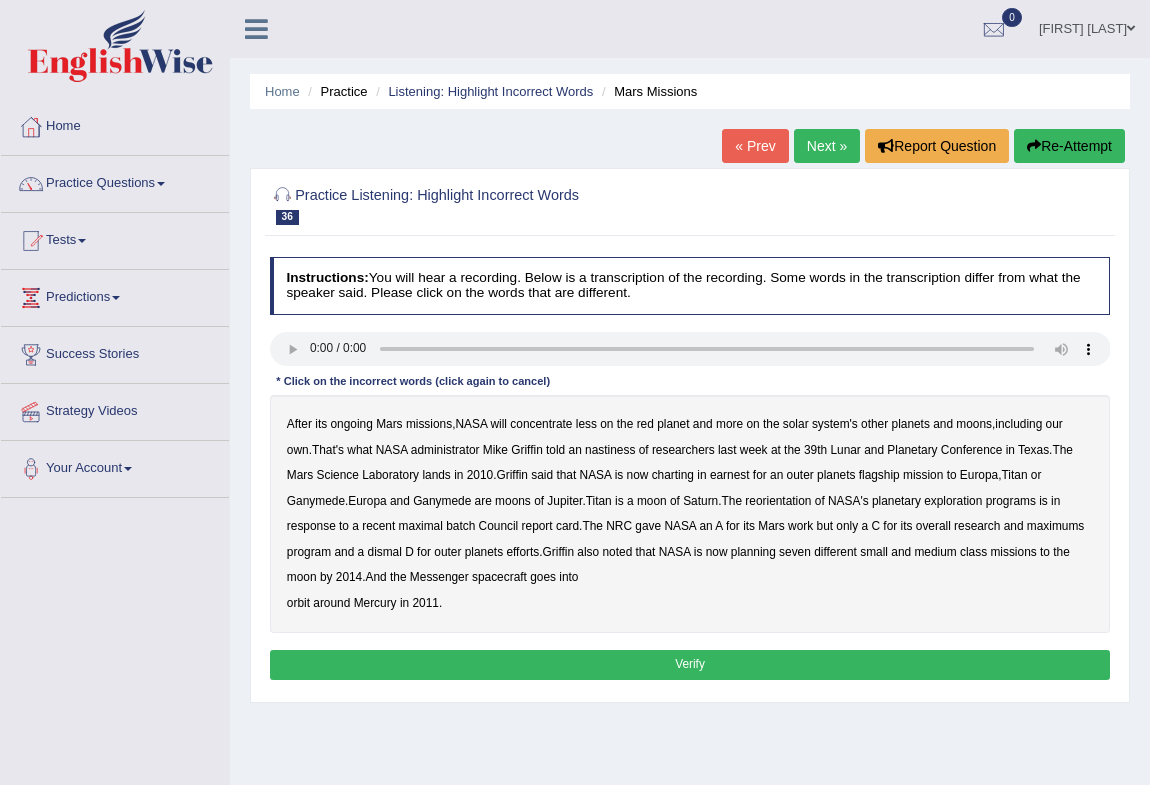 drag, startPoint x: 303, startPoint y: 420, endPoint x: 332, endPoint y: 420, distance: 29 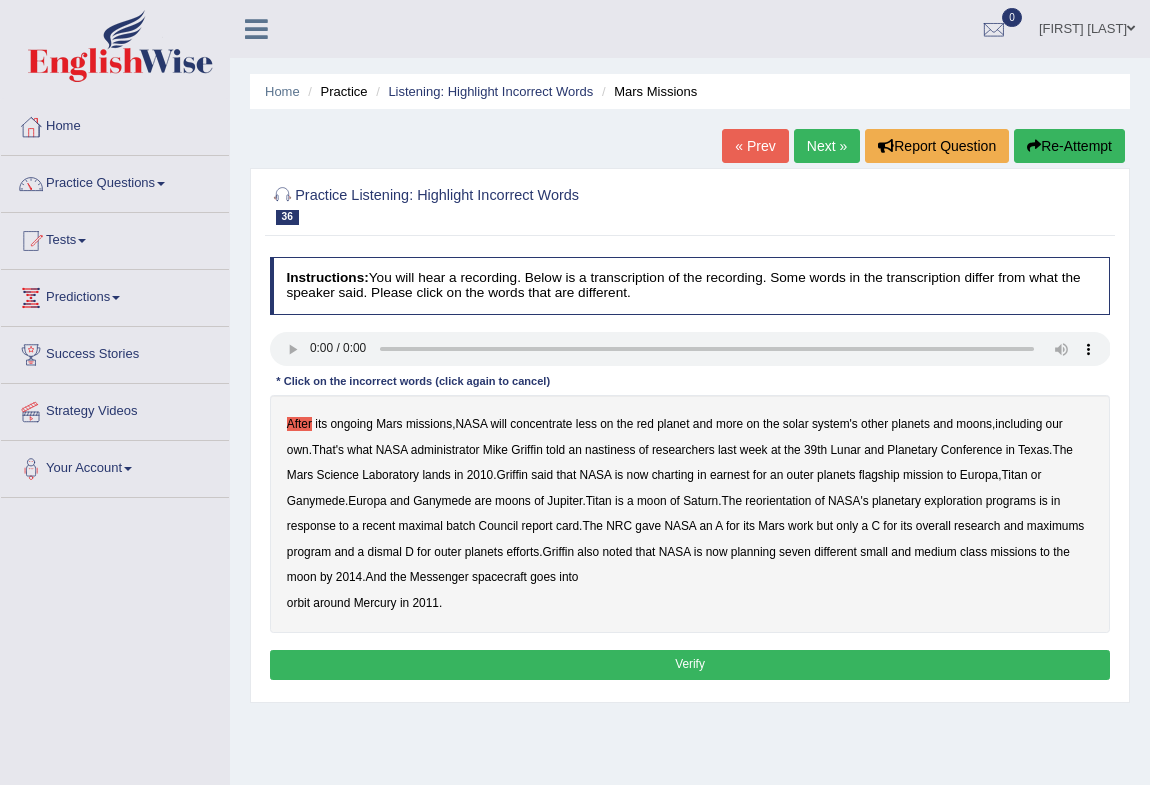 click on "After" at bounding box center (299, 424) 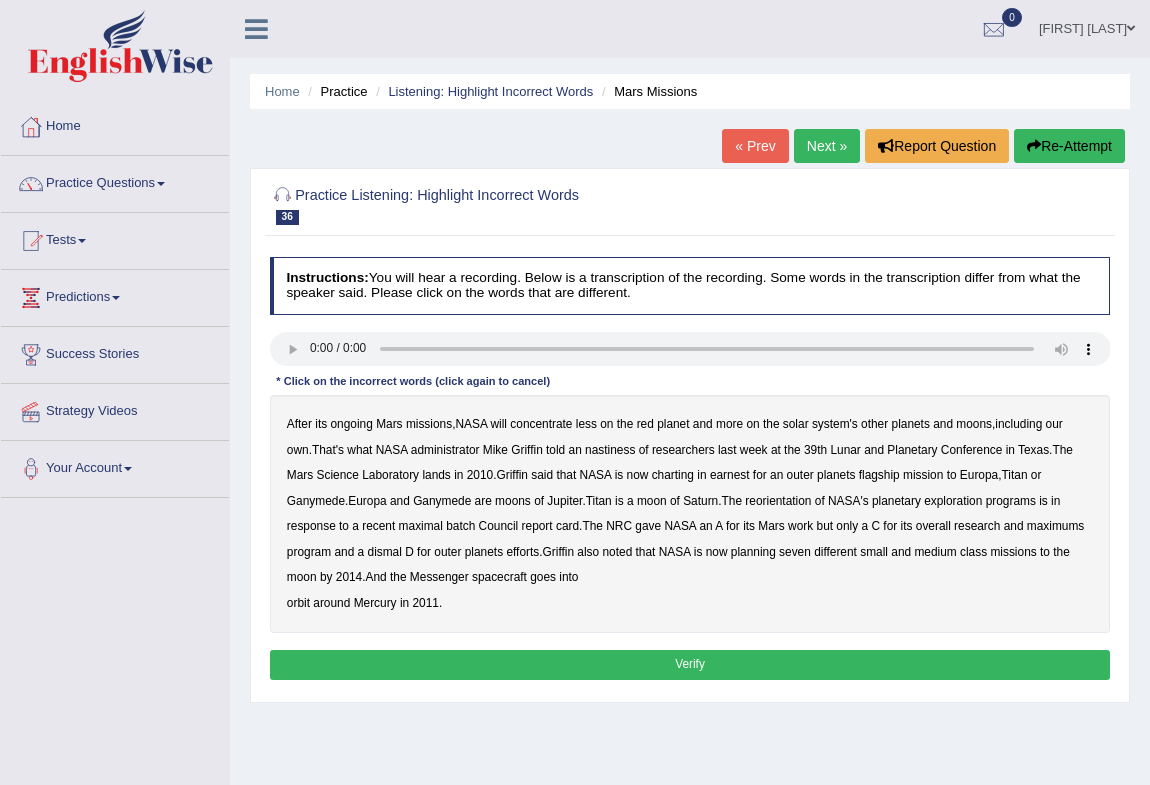 click on "charting" at bounding box center [673, 475] 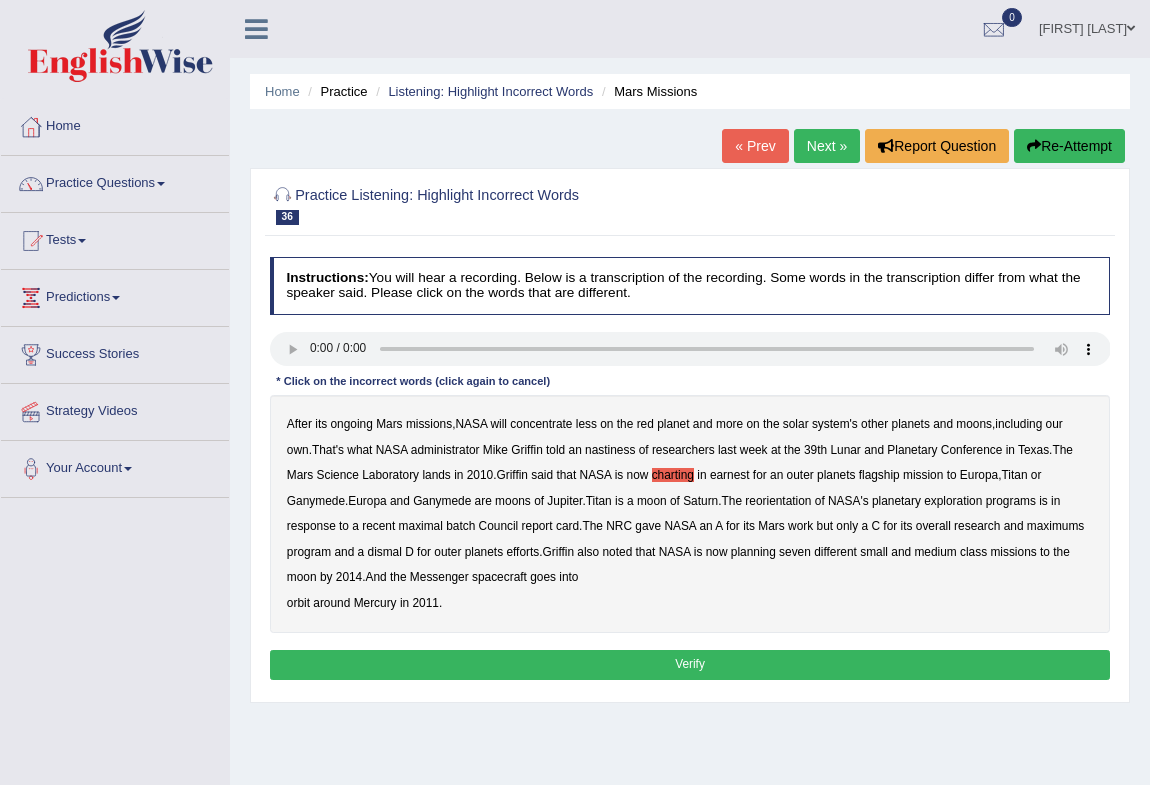 click on "reorientation" at bounding box center [778, 501] 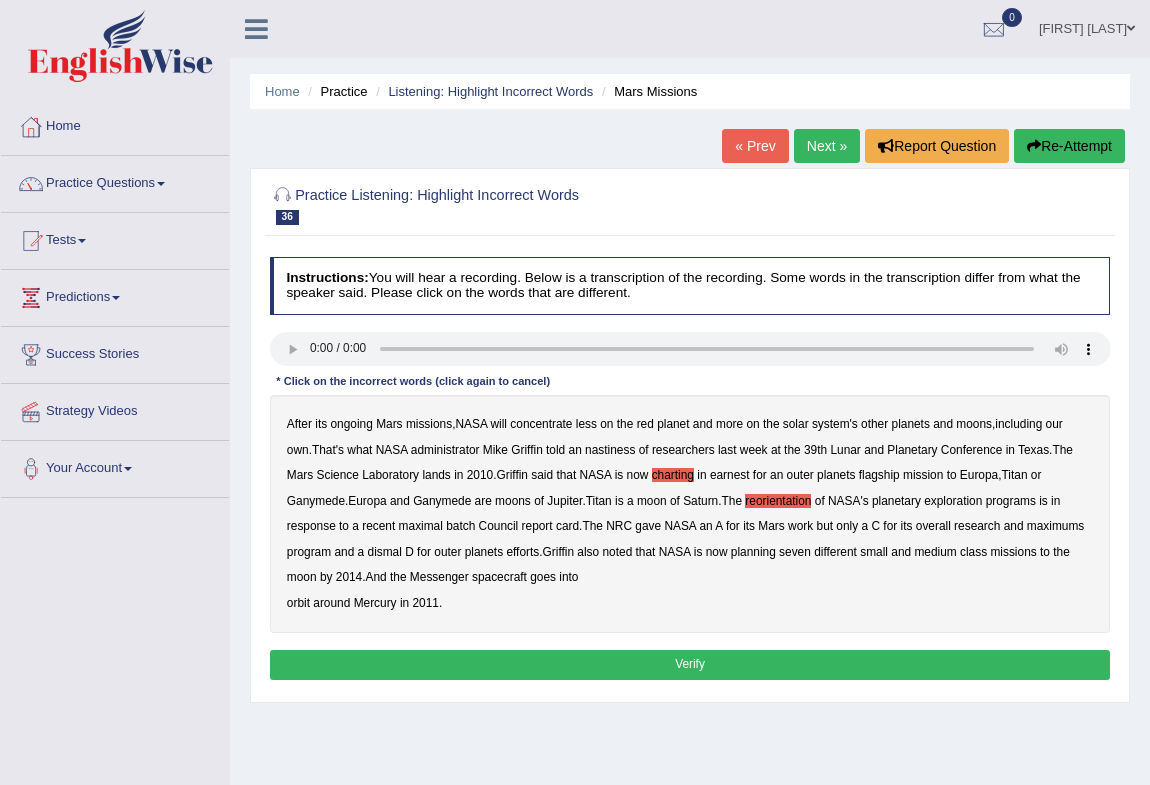 click on "reorientation" at bounding box center [778, 501] 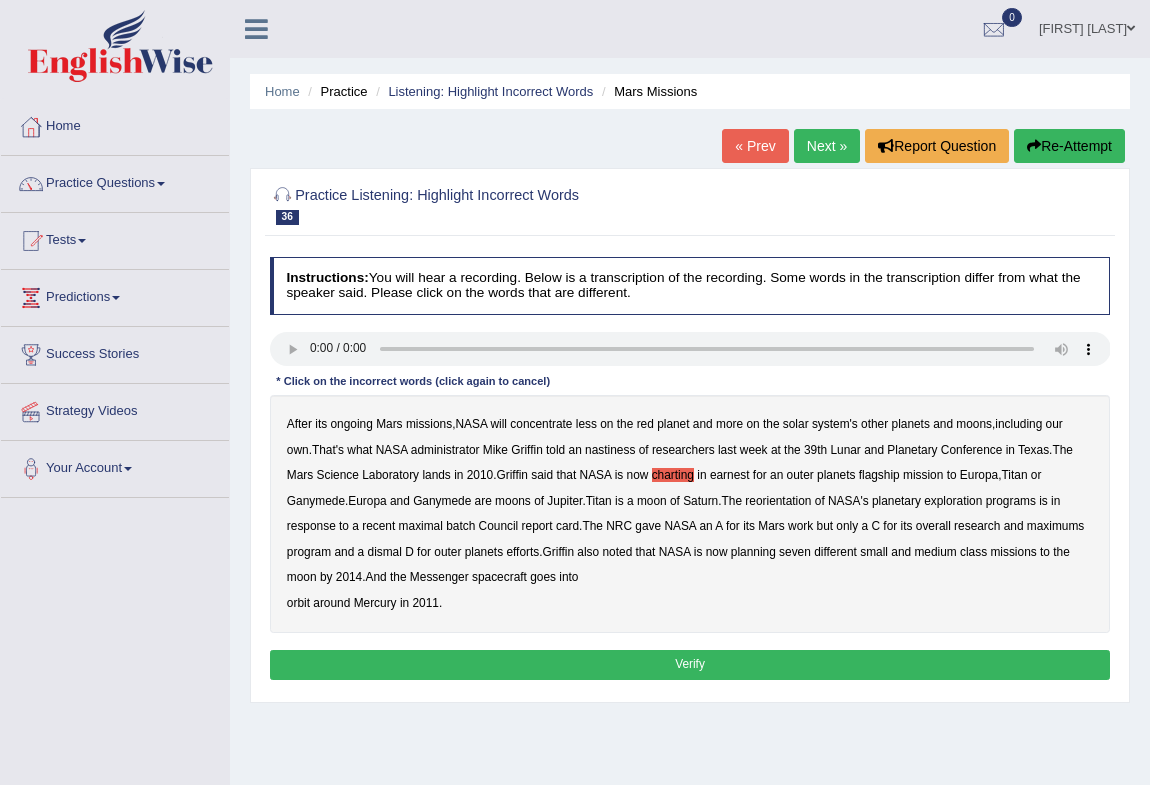 click on "maximal" at bounding box center (421, 526) 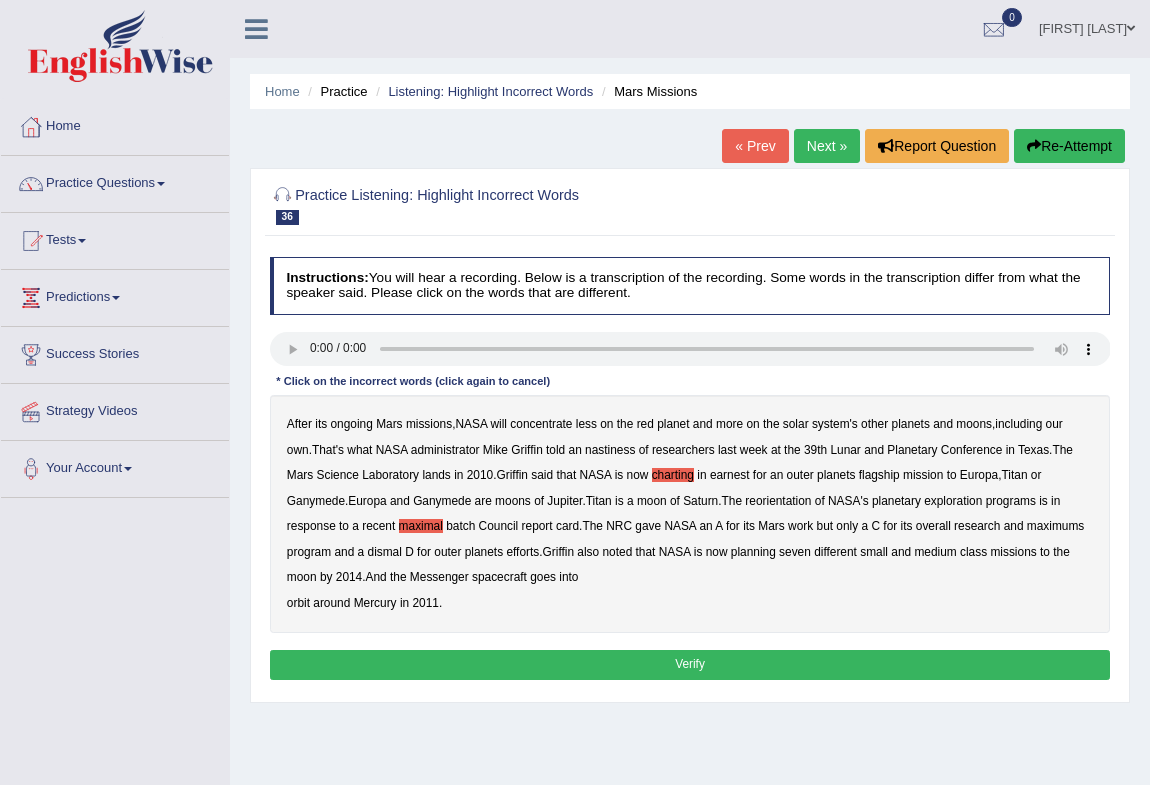 drag, startPoint x: 1069, startPoint y: 530, endPoint x: 1004, endPoint y: 530, distance: 65 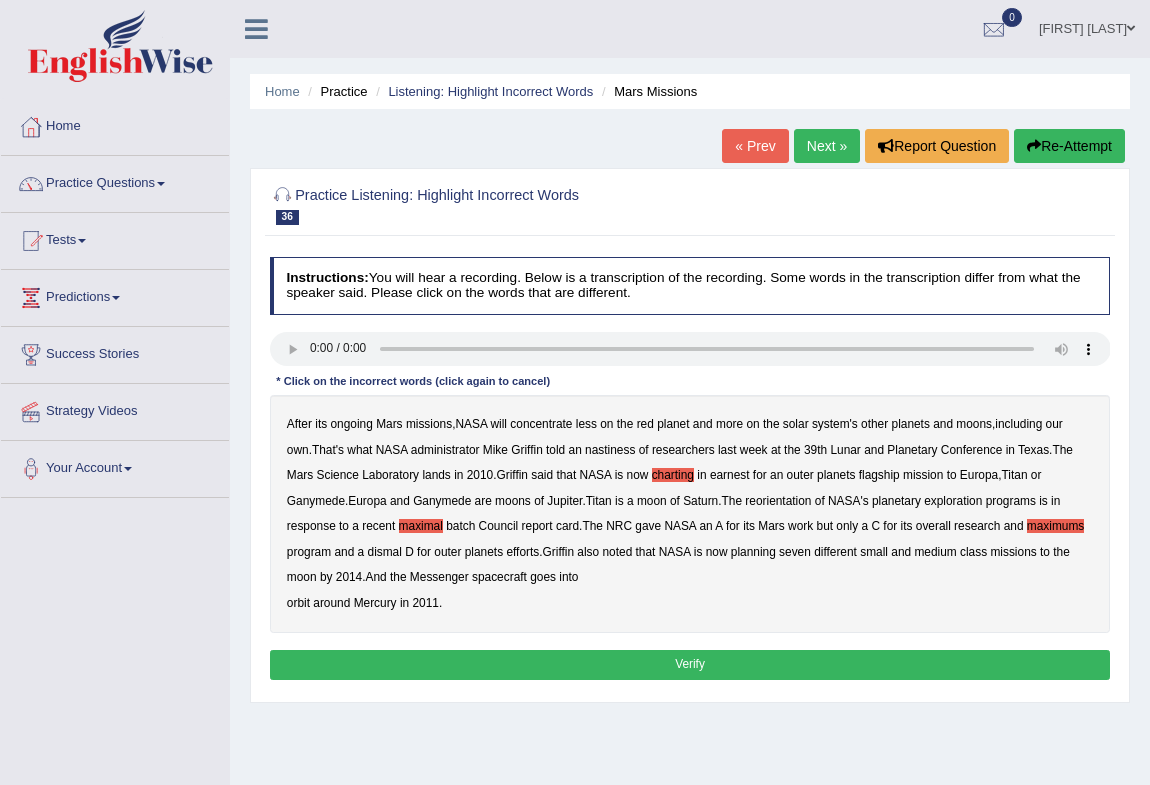 click on "Instructions:  You will hear a recording. Below is a transcription of the recording. Some words in the transcription differ from what the speaker said. Please click on the words that are different.
Transcript: * Click on the incorrect words (click again to cancel) After   its   ongoing   Mars   missions ,  NASA   will   concentrate   less   on   the   red   planet   and   more   on   the   solar   system's   other   planets   and   moons ,  including   our   own .  That's   what   NASA   administrator   Mike   Griffin   told   an   nastiness   of   researchers   last   week   at   the   39th   Lunar   and   Planetary   Conference   in   Texas .  The   Mars   Science   Laboratory   lands   in   2010 .  Griffin   said   that   NASA   is   now   charting   in   earnest   for   an   outer   planets   flagship   mission   to   Europa ,  Titan   or   Ganymede .  Europa   and   Ganymede   are   moons   of   Jupiter .  Titan   is   a   moon   of   Saturn .  The   reorientation   of   NASA's   planetary" at bounding box center [689, 471] 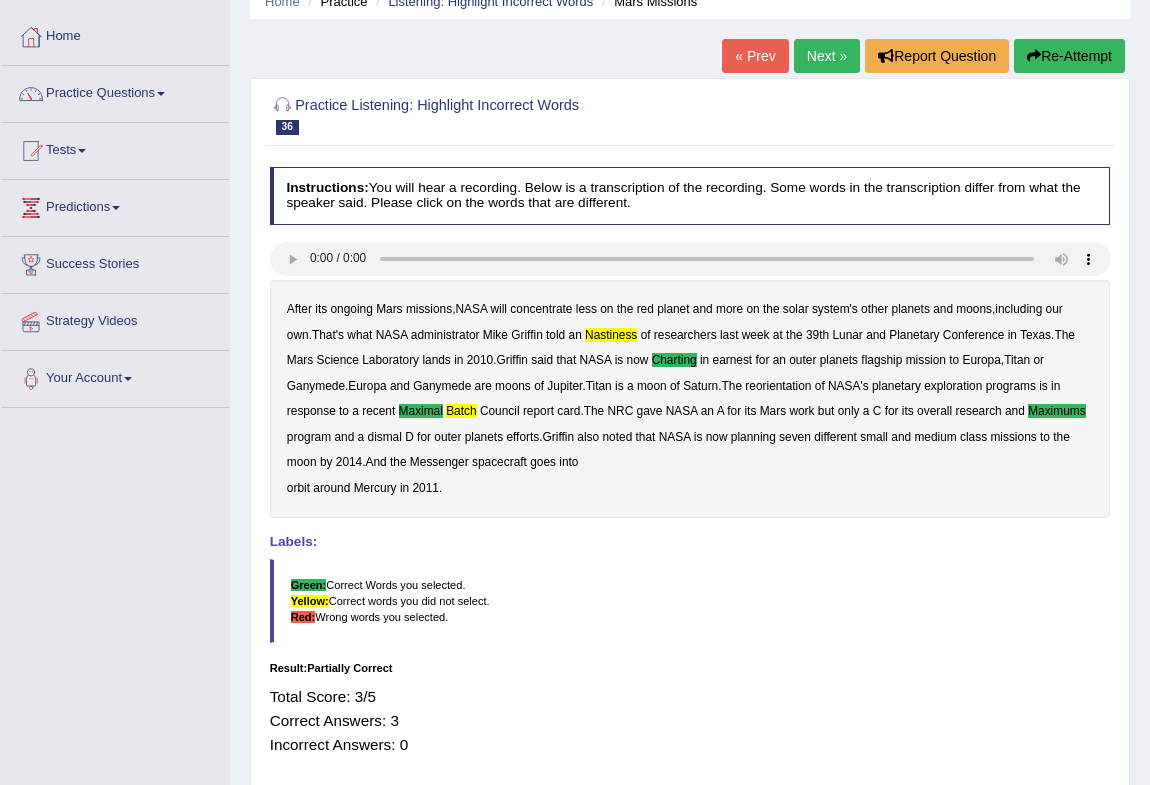 scroll, scrollTop: 0, scrollLeft: 0, axis: both 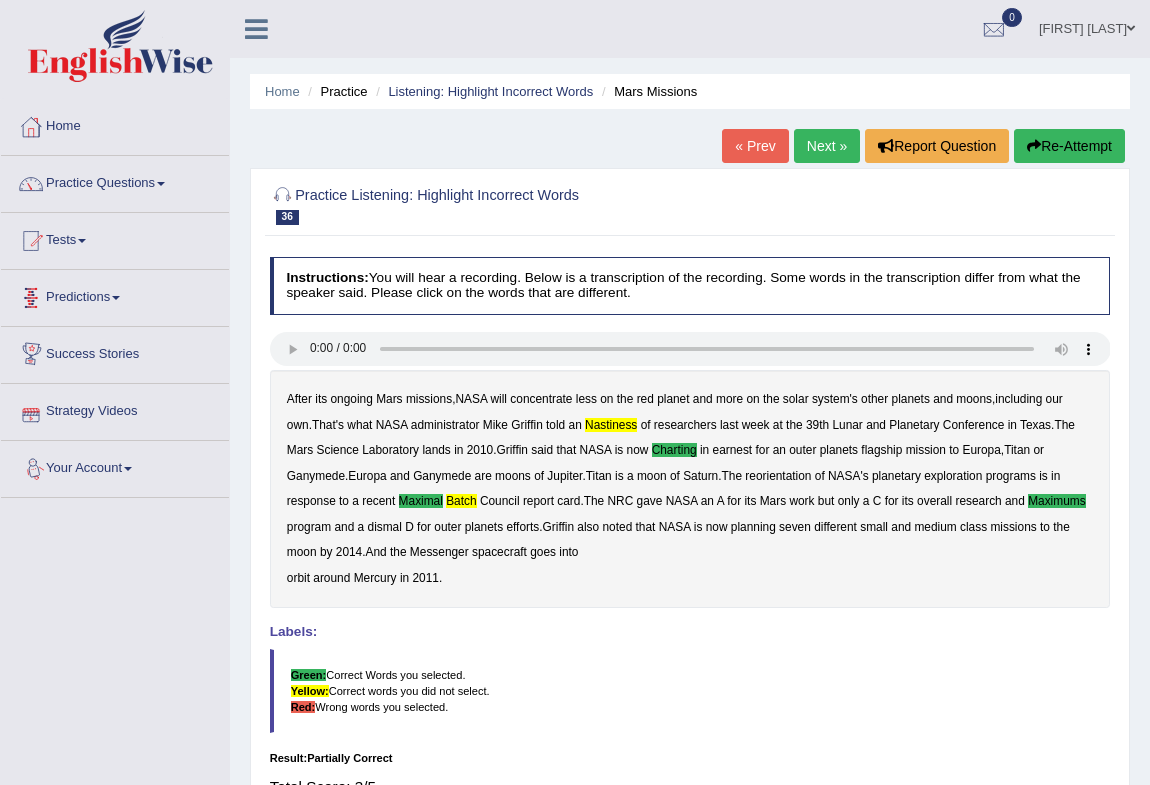 click on "Next »" at bounding box center (827, 146) 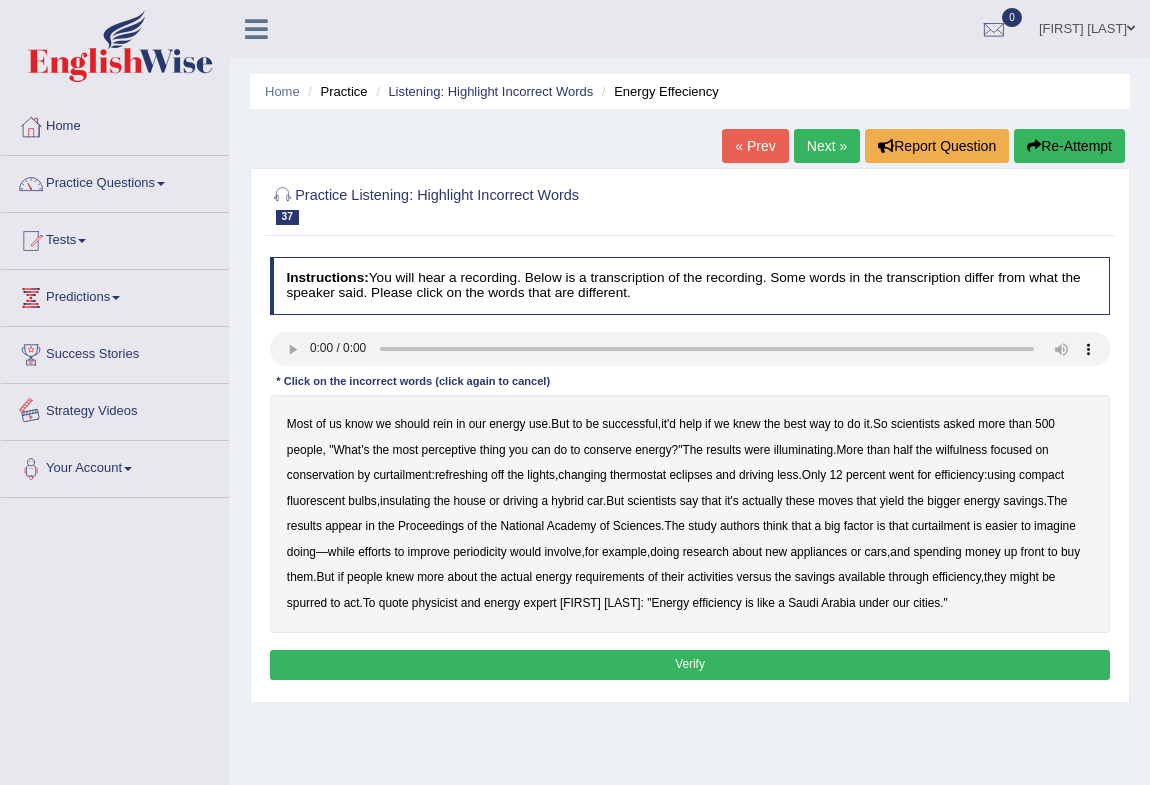 scroll, scrollTop: 0, scrollLeft: 0, axis: both 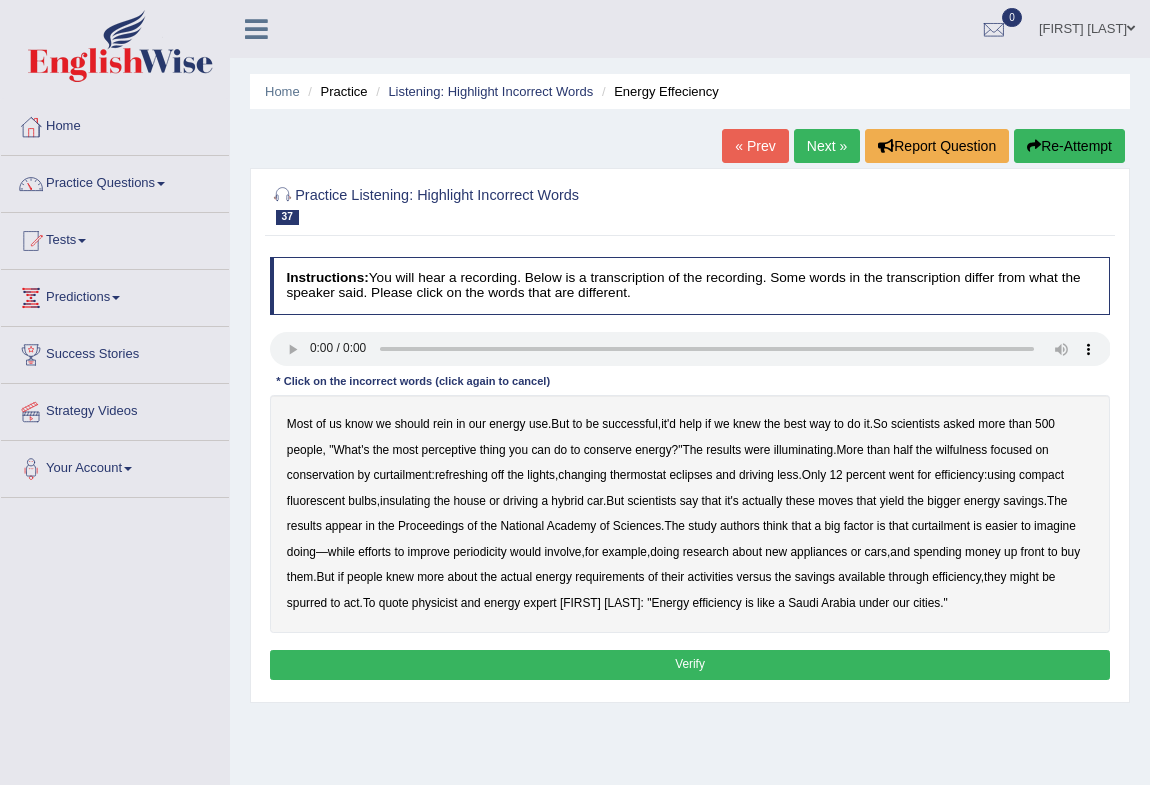 click on "perceptive" at bounding box center (449, 450) 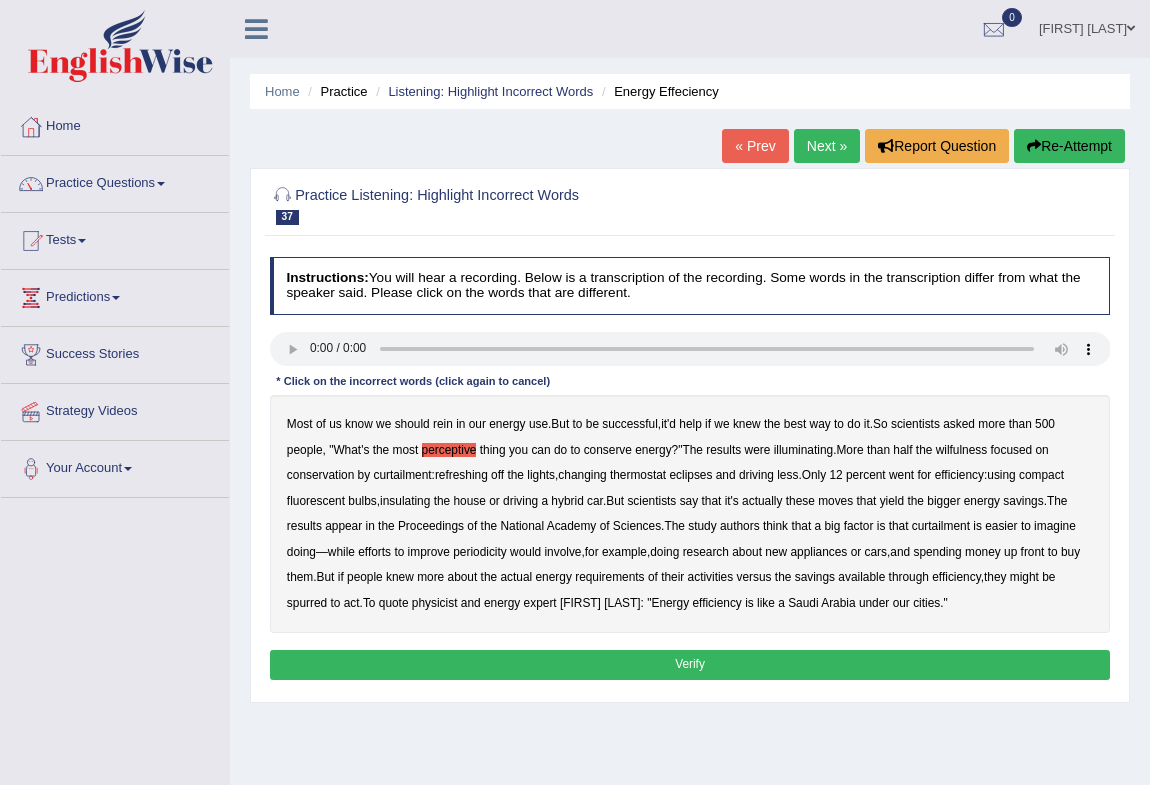 click on "wilfulness" at bounding box center [962, 450] 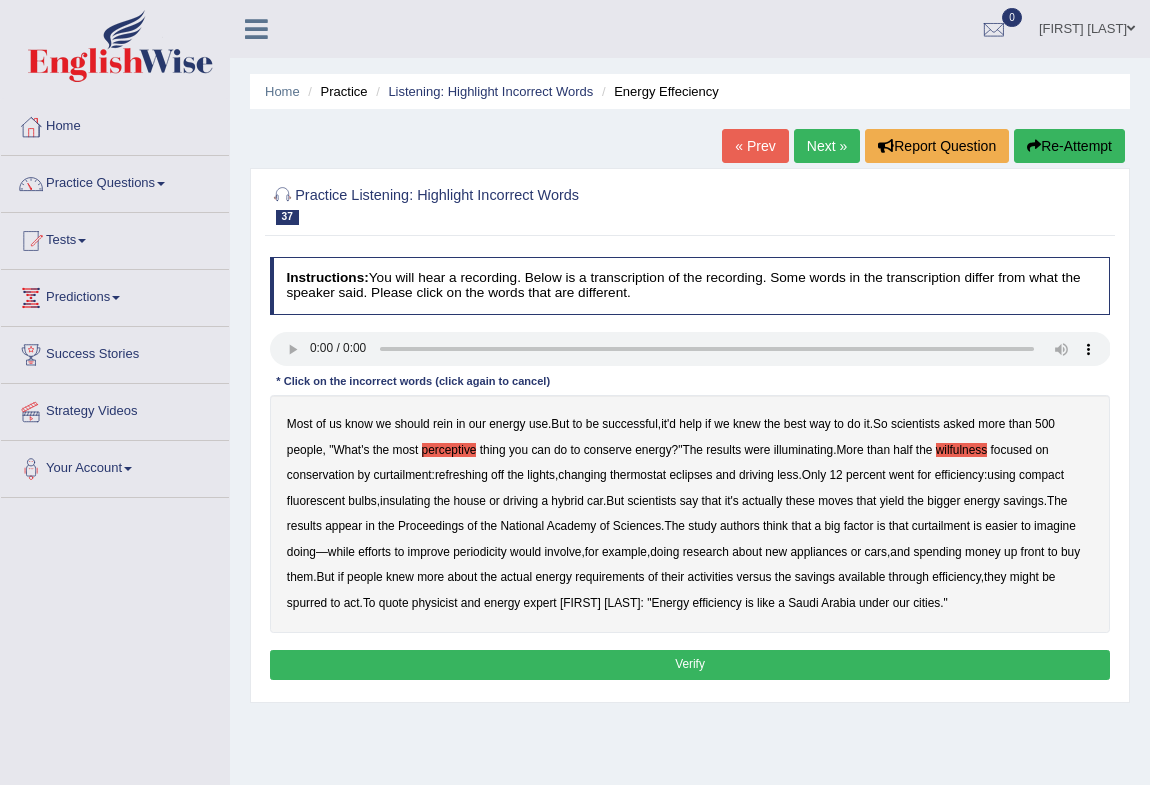 type 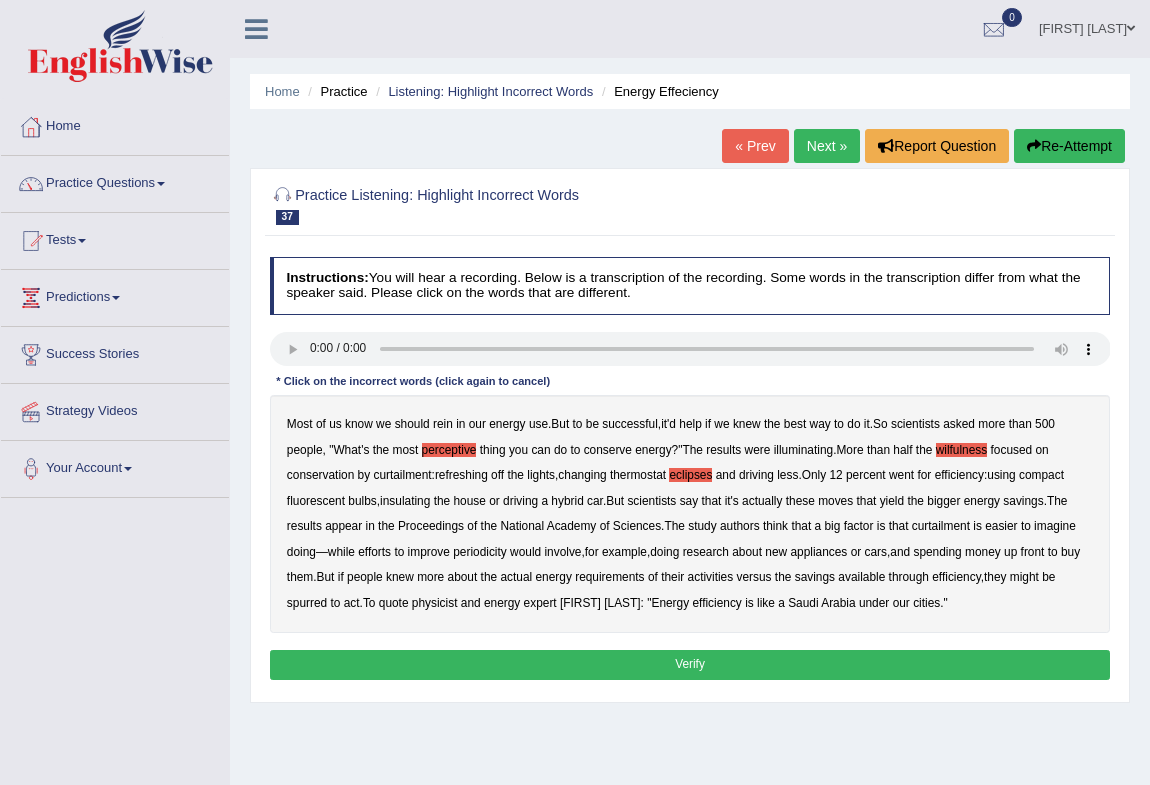 click on "periodicity" at bounding box center (480, 552) 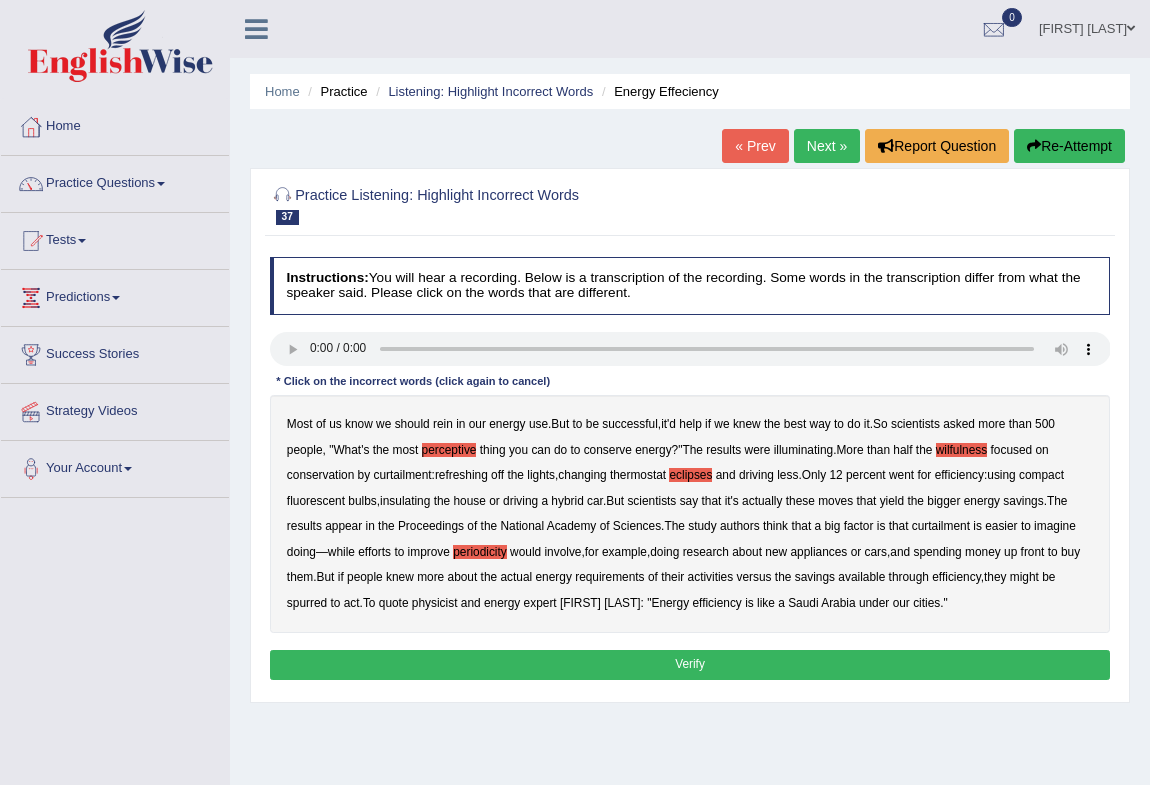 drag, startPoint x: 688, startPoint y: 669, endPoint x: 674, endPoint y: 660, distance: 16.643316 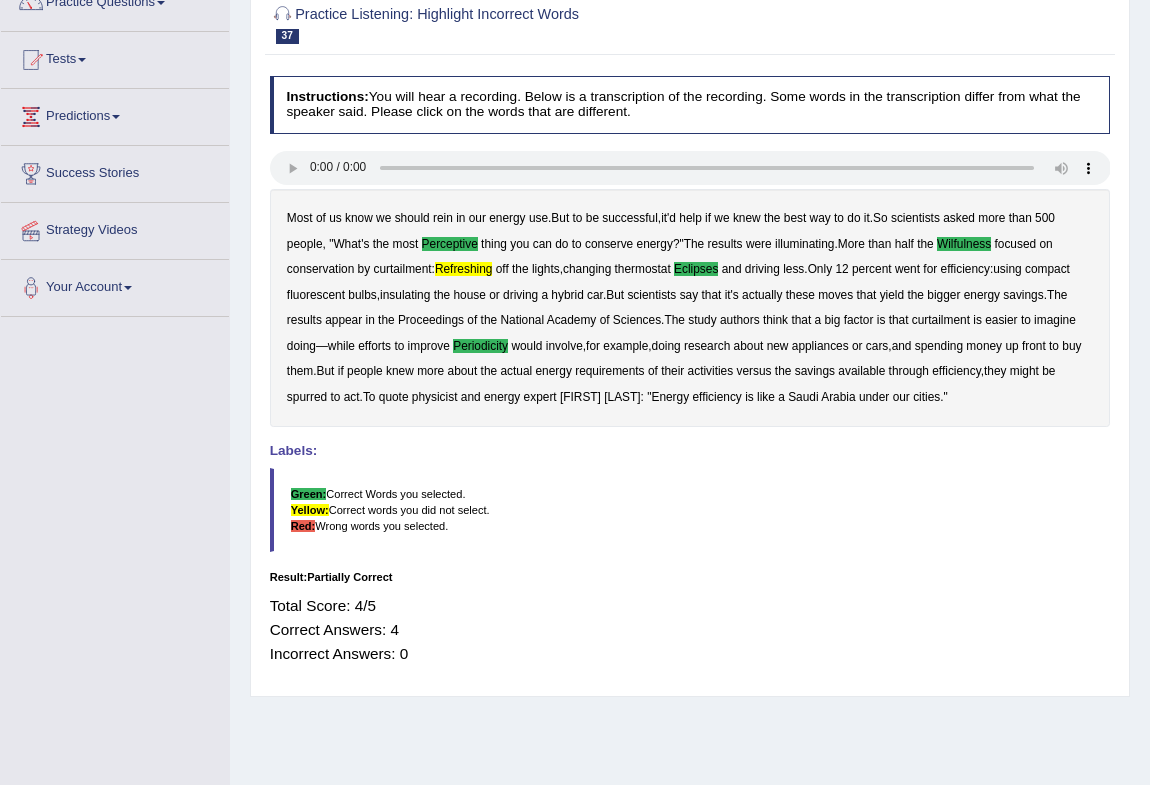 scroll, scrollTop: 0, scrollLeft: 0, axis: both 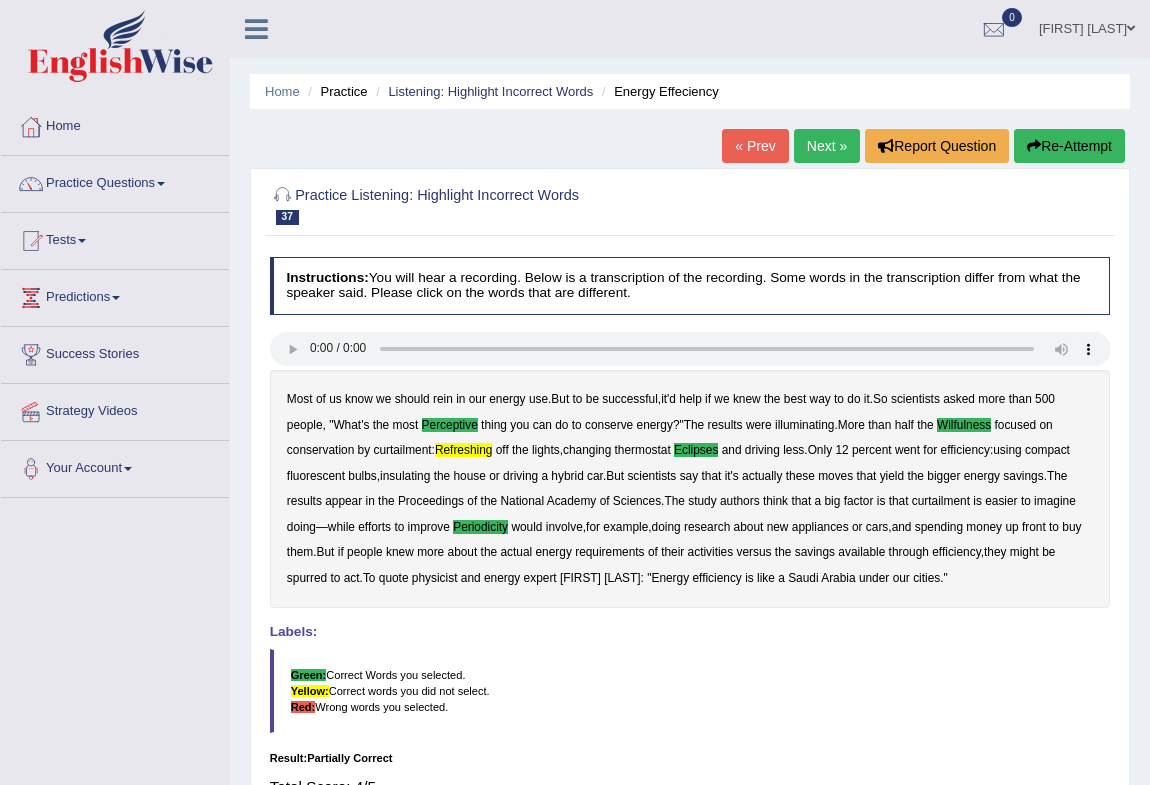 click on "Next »" at bounding box center (827, 146) 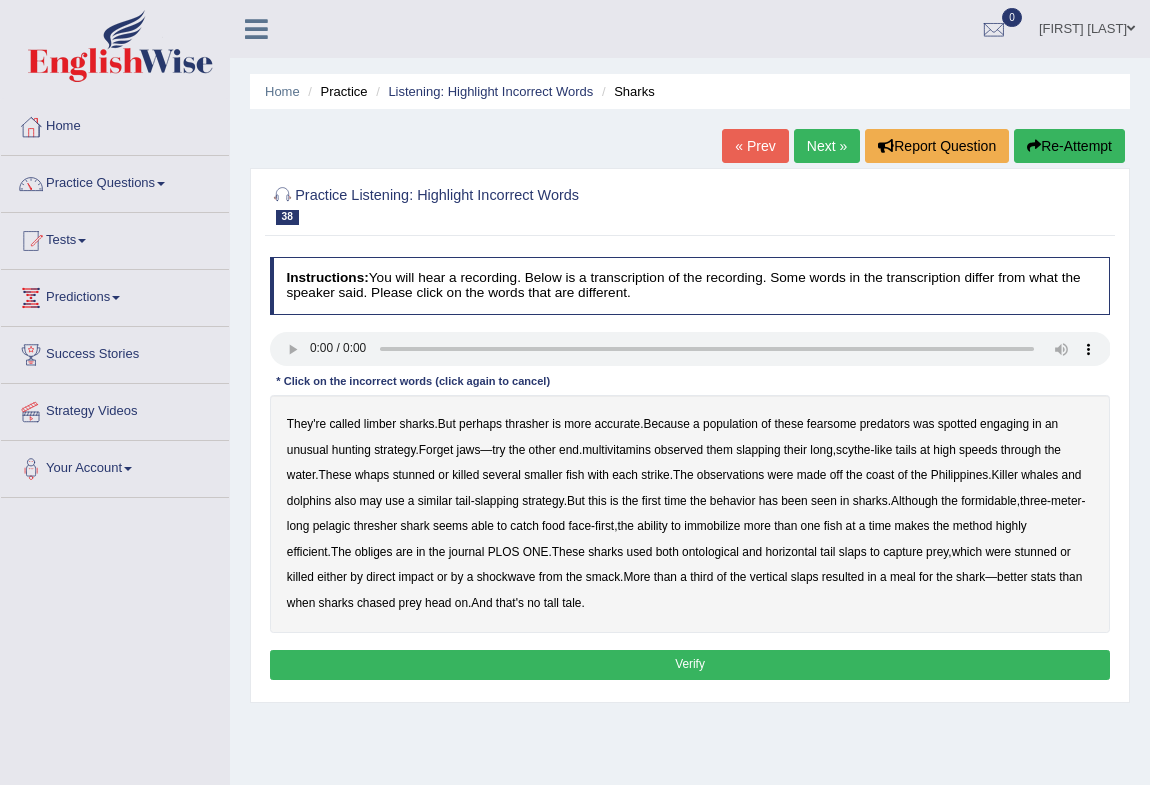 scroll, scrollTop: 0, scrollLeft: 0, axis: both 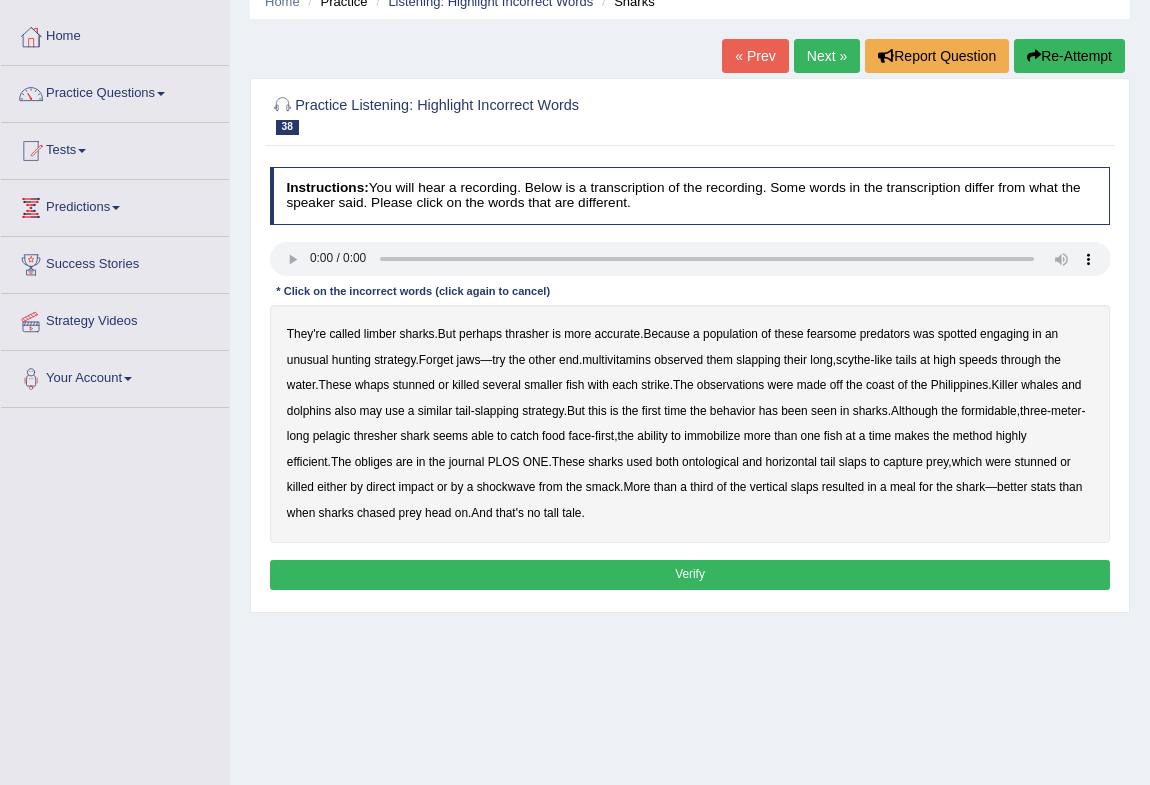 click on "limber" at bounding box center [380, 334] 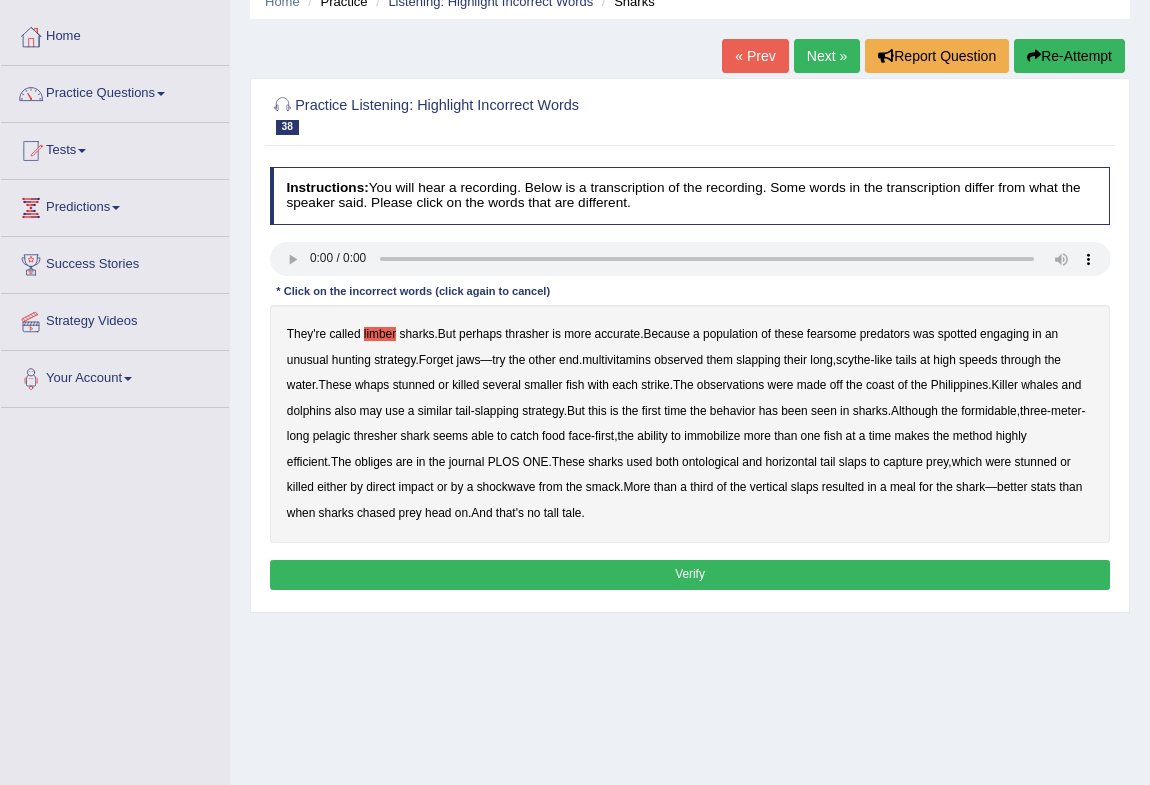 click on "multivitamins" at bounding box center (616, 360) 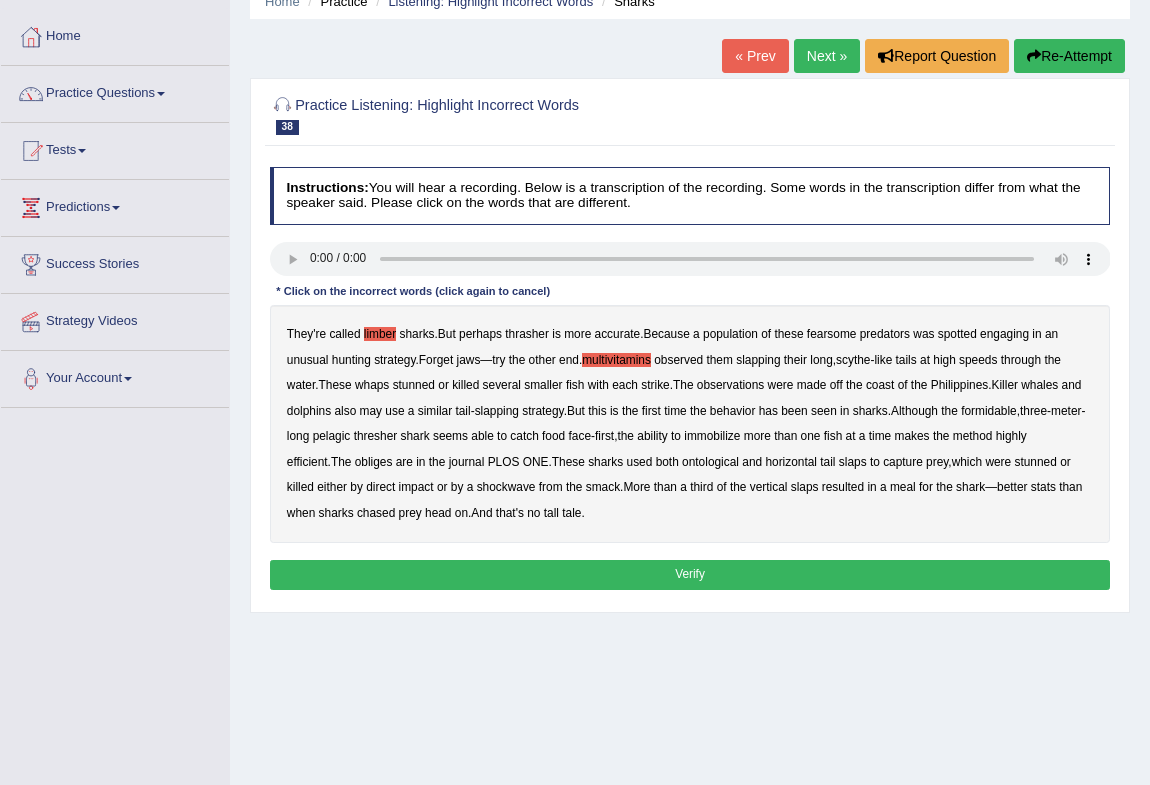 click on "obliges" at bounding box center (374, 462) 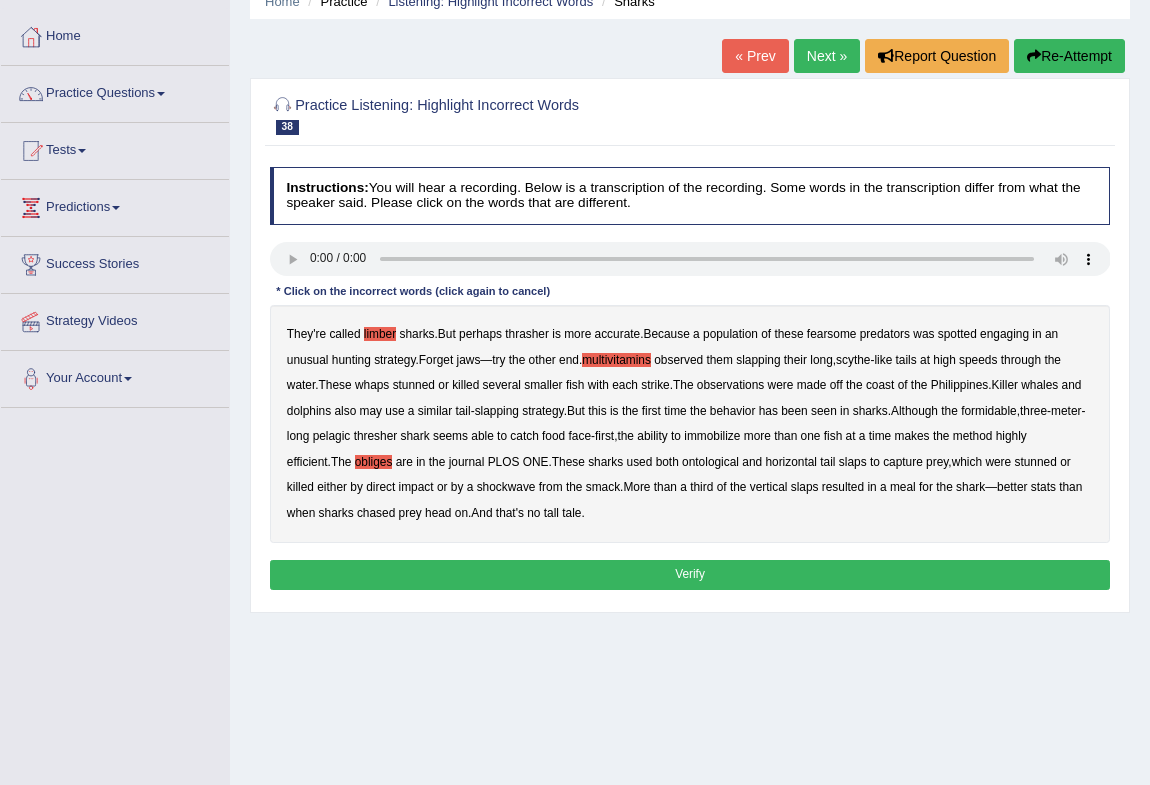 click on "ontological" at bounding box center (710, 462) 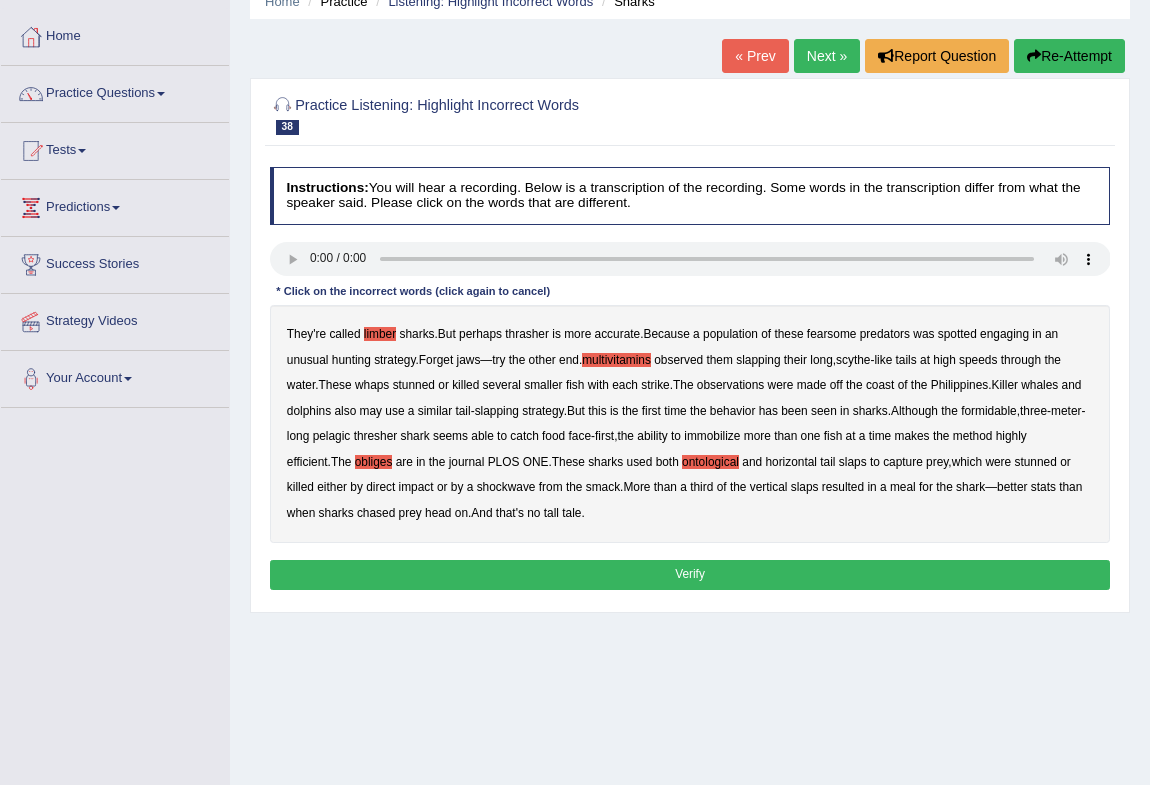 click on "Verify" at bounding box center [690, 574] 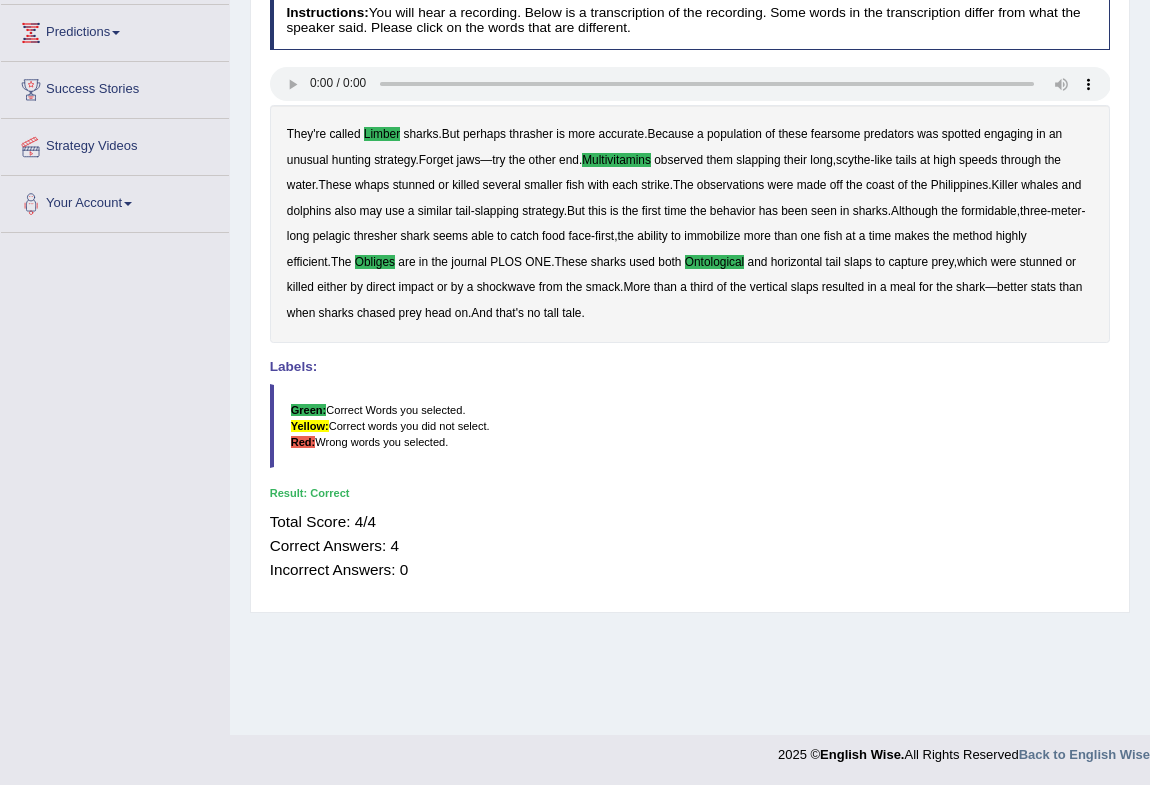 scroll, scrollTop: 0, scrollLeft: 0, axis: both 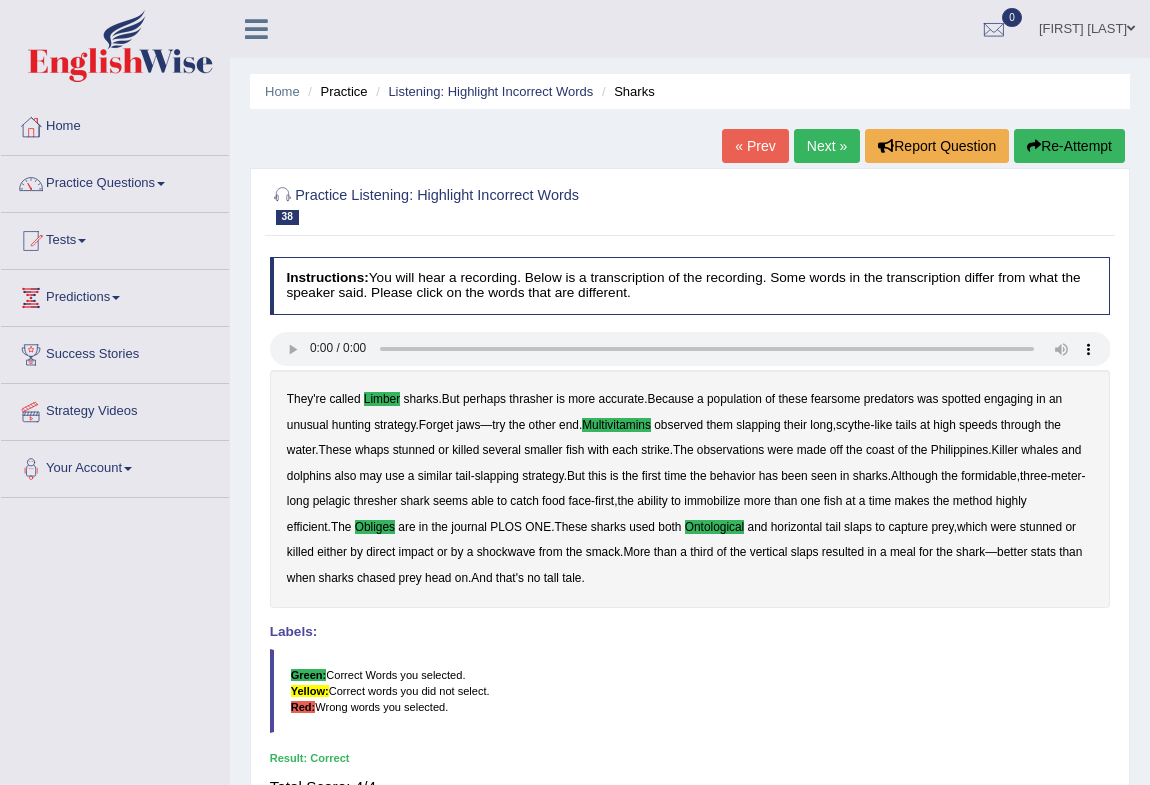 click on "Next »" at bounding box center (827, 146) 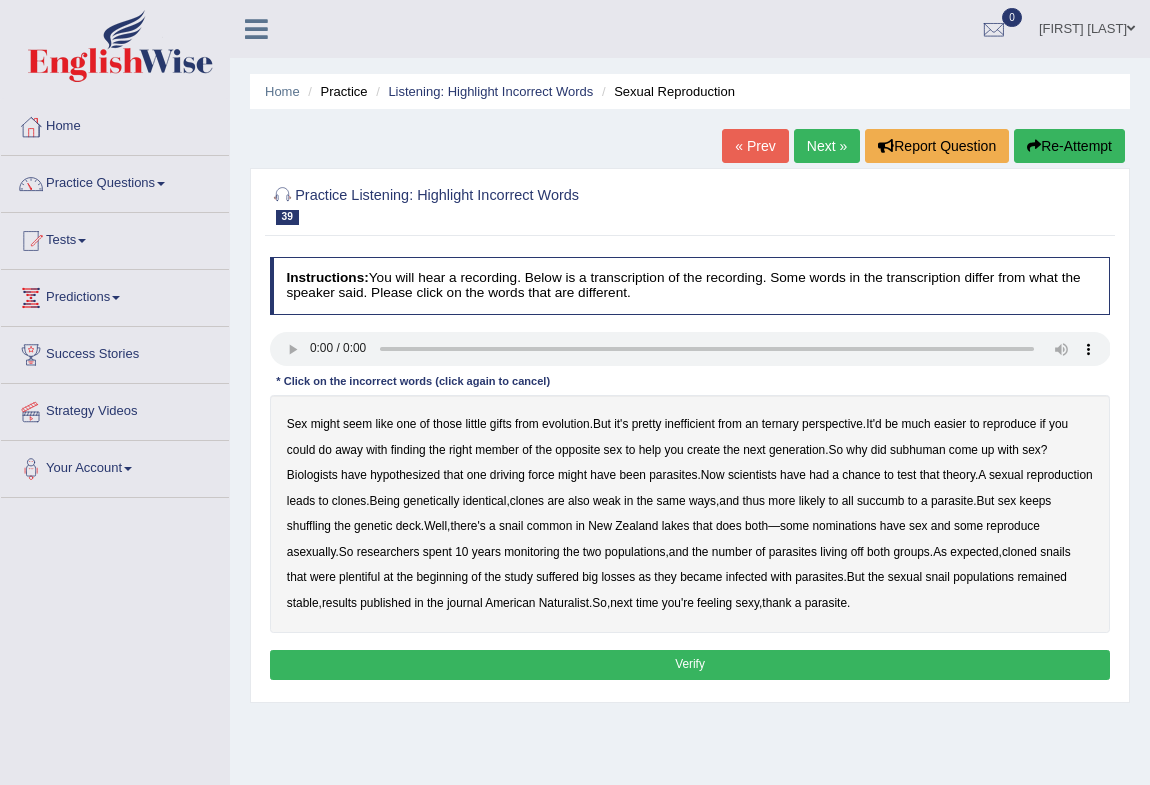 scroll, scrollTop: 0, scrollLeft: 0, axis: both 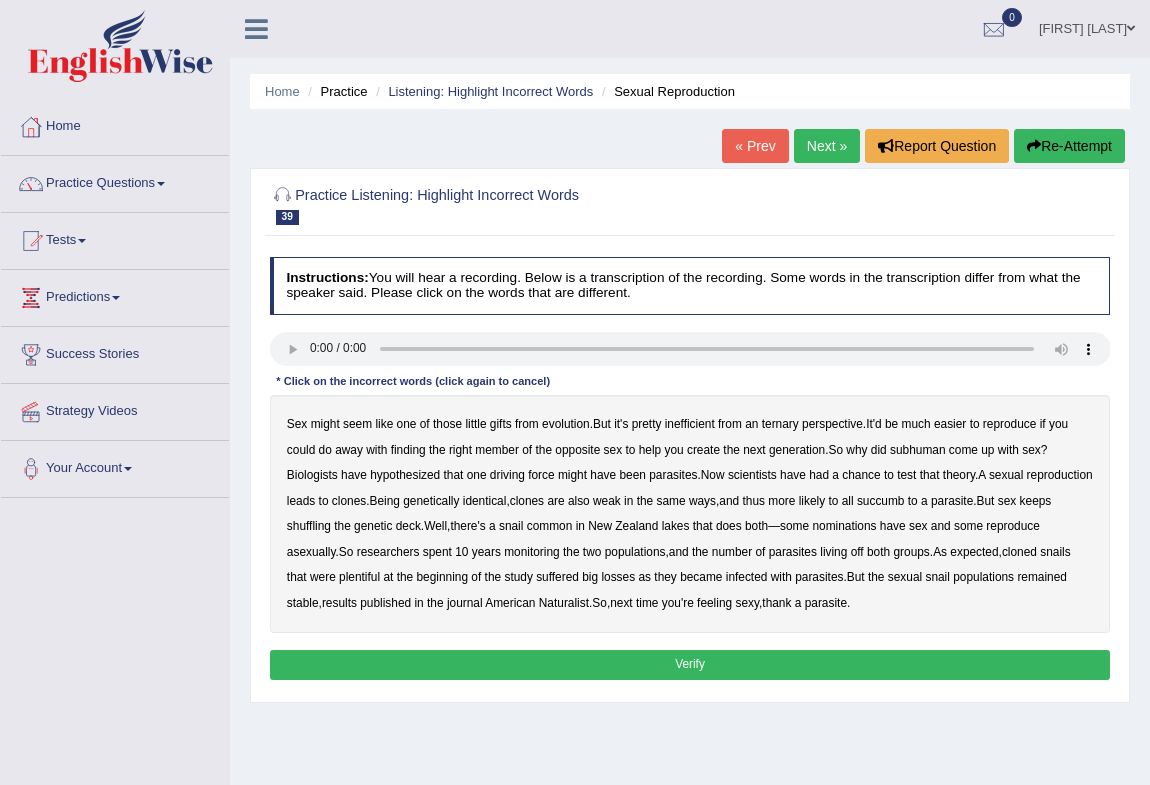 click on "ternary" at bounding box center [780, 424] 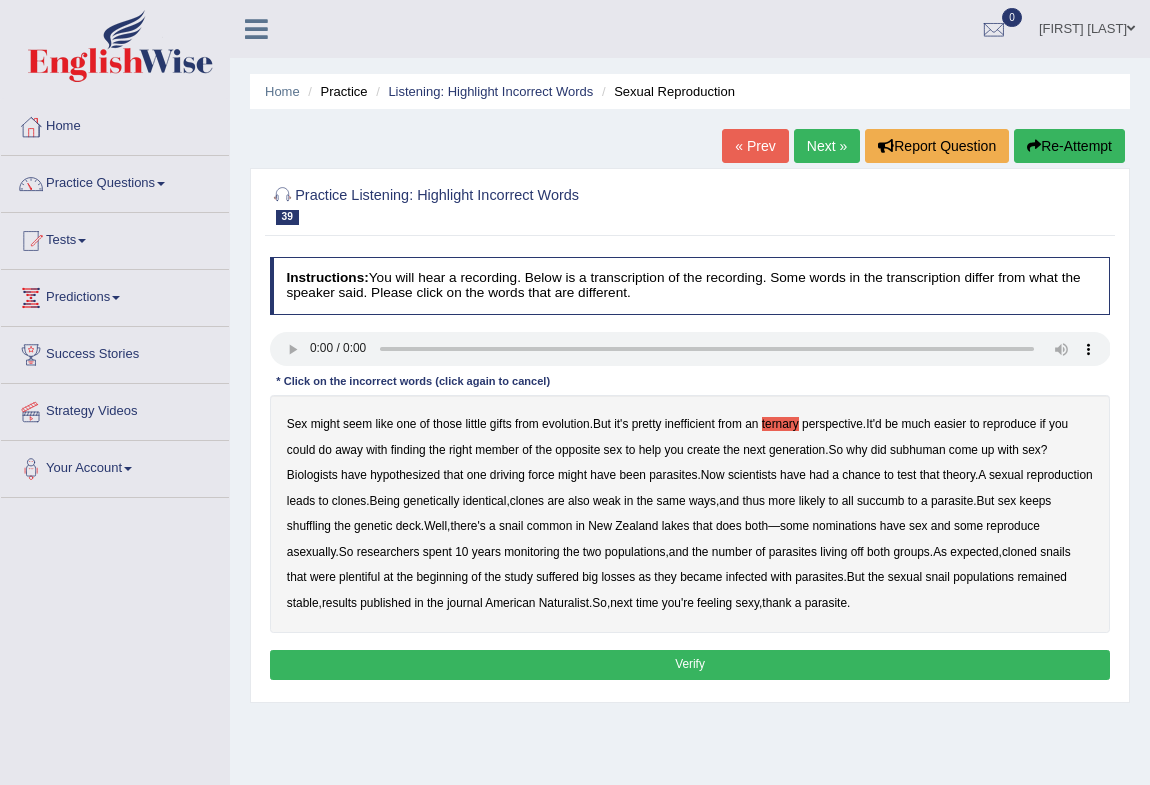 click on "subhuman" at bounding box center (918, 450) 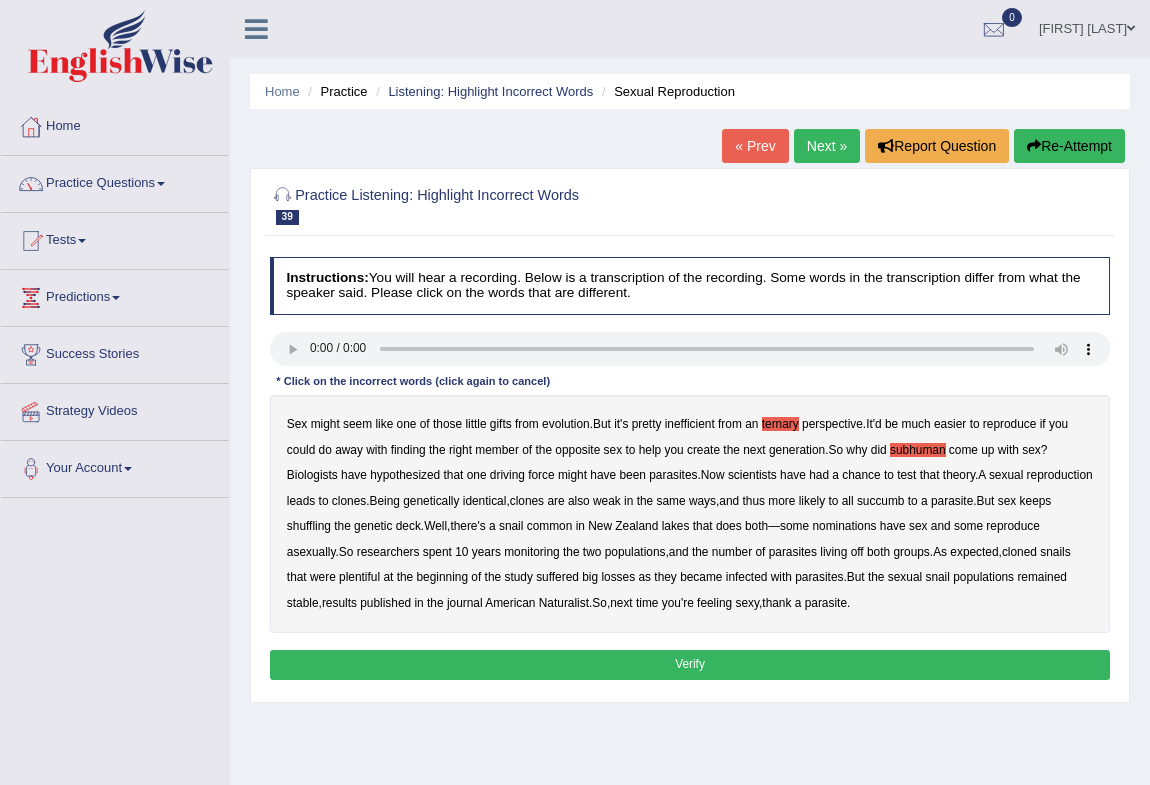 click on "leads" at bounding box center [301, 501] 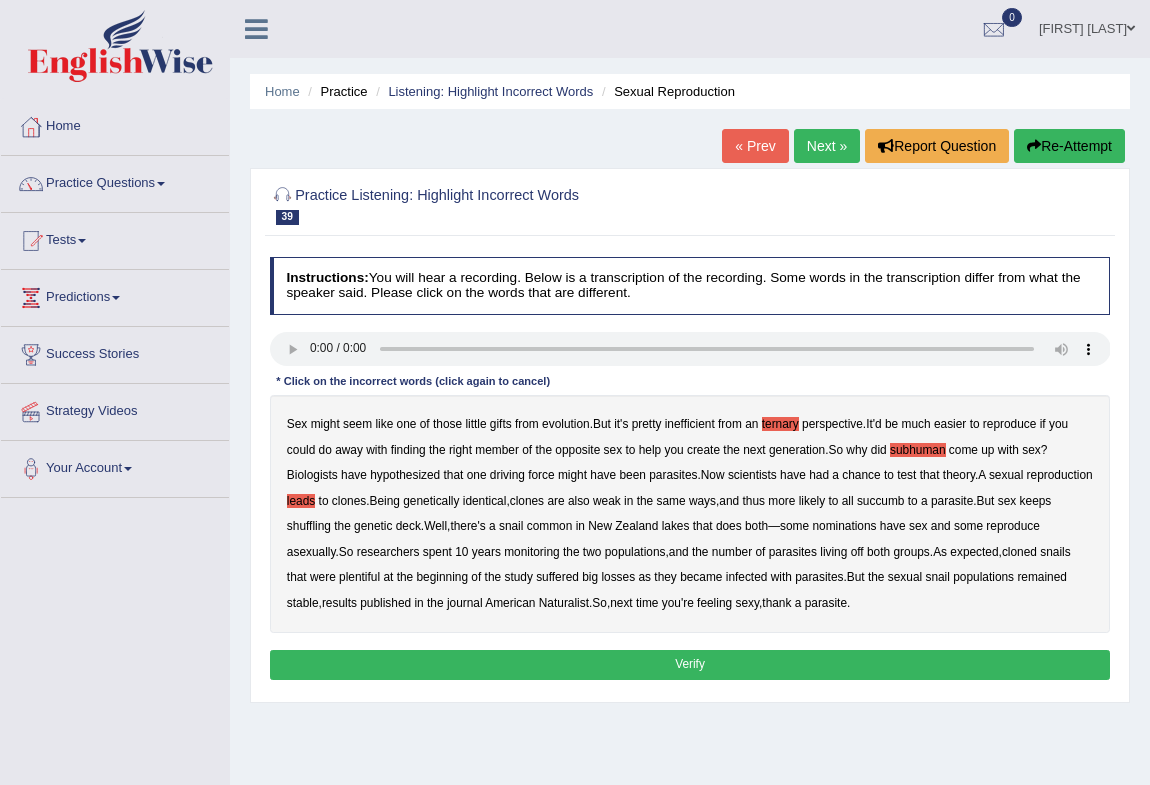 click on "leads" at bounding box center (301, 501) 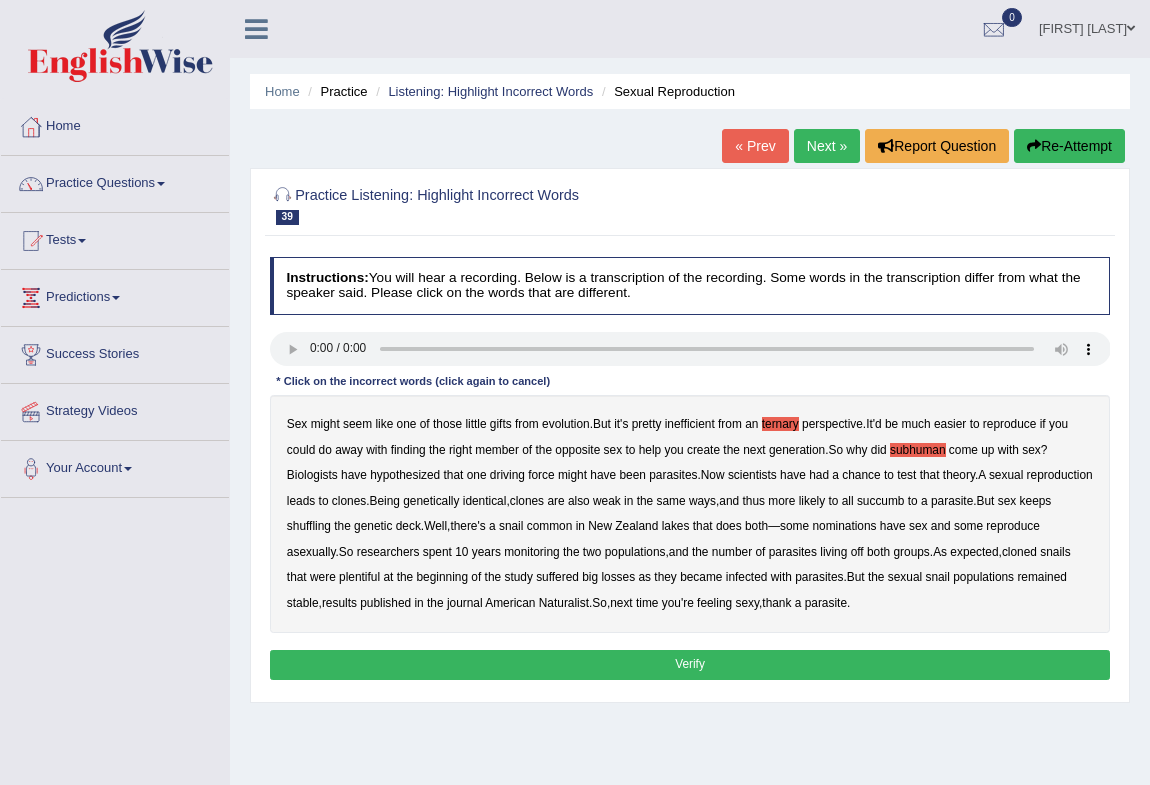 click on "succumb" at bounding box center (881, 501) 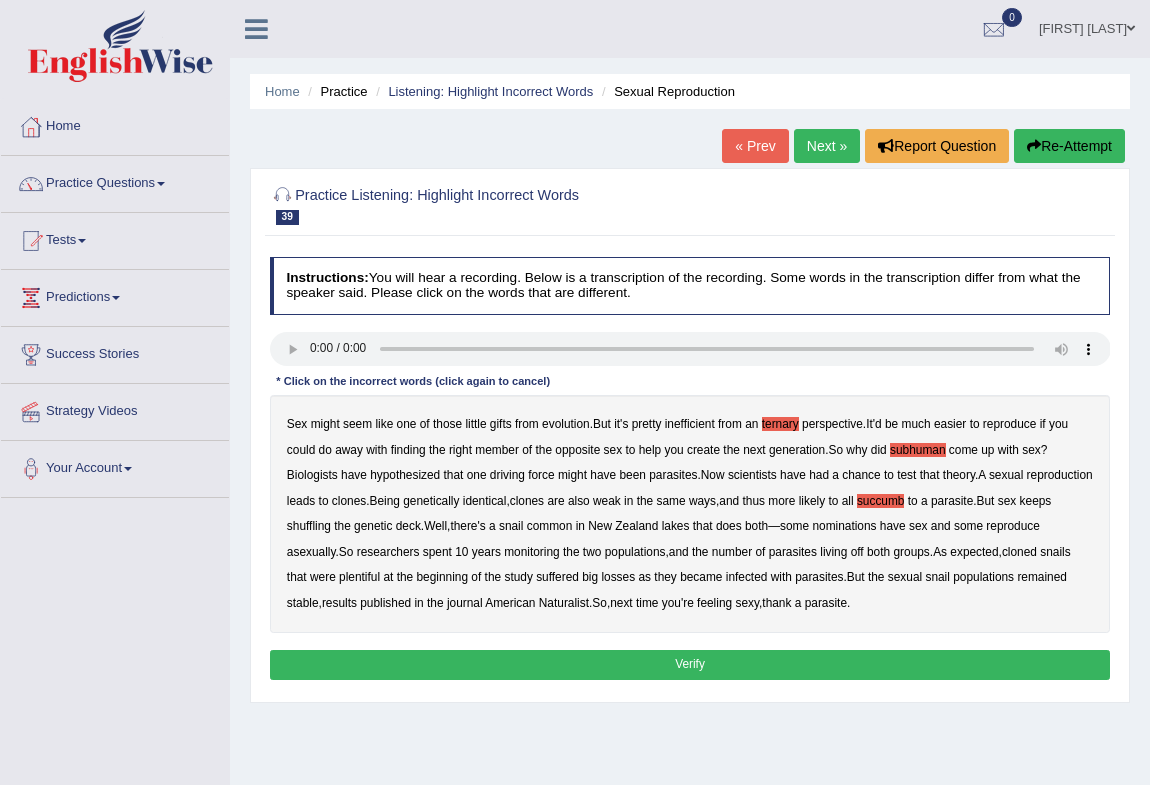 click on "nominations" at bounding box center [844, 526] 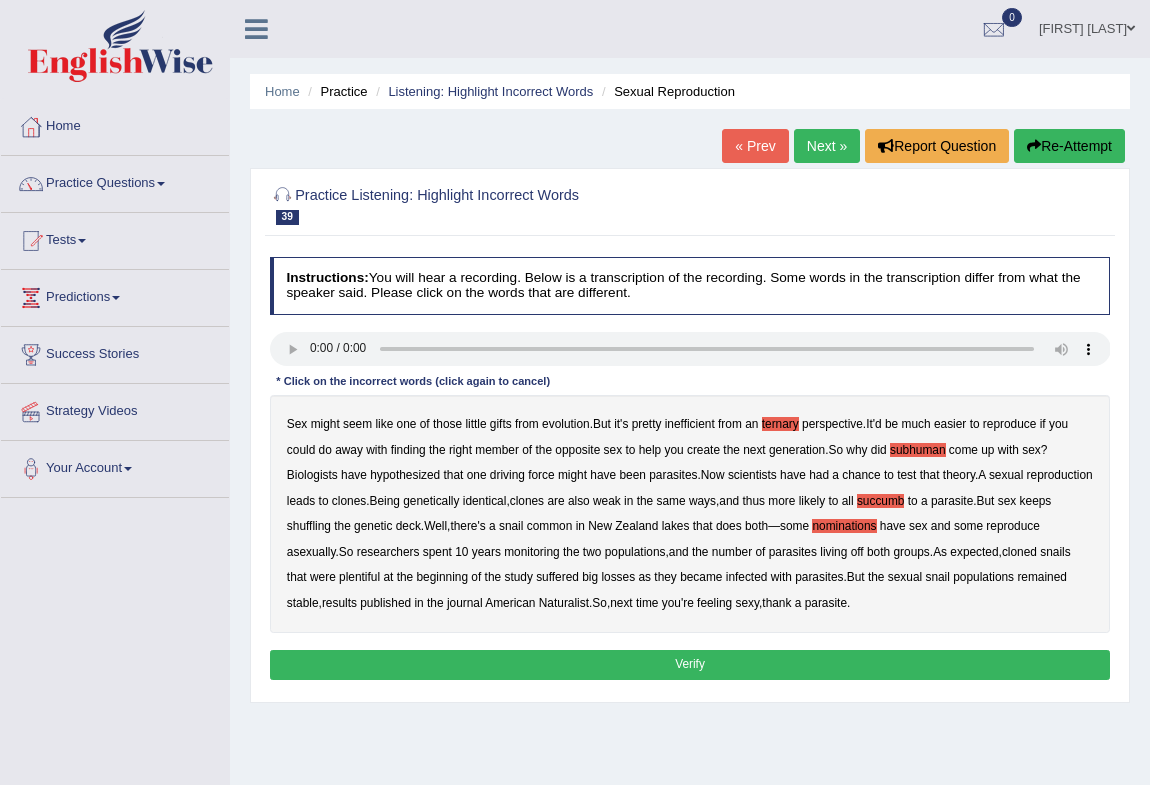 click on "Verify" at bounding box center (690, 664) 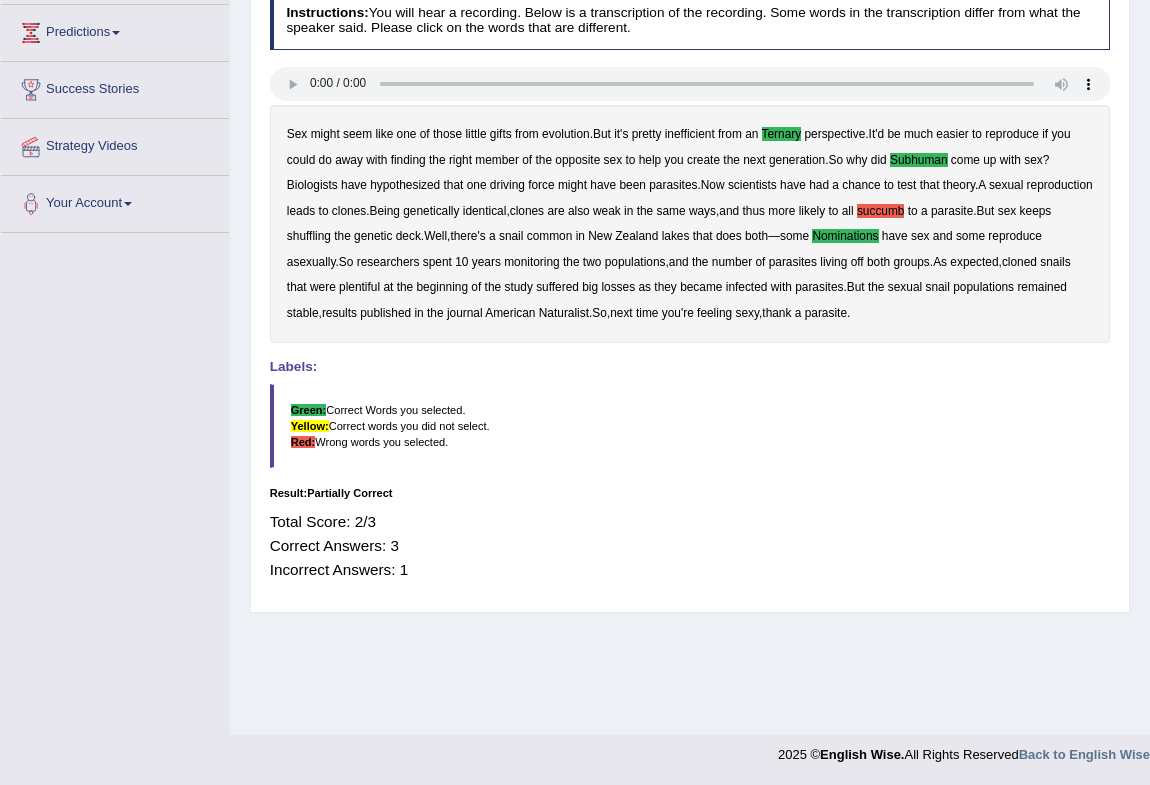 scroll, scrollTop: 0, scrollLeft: 0, axis: both 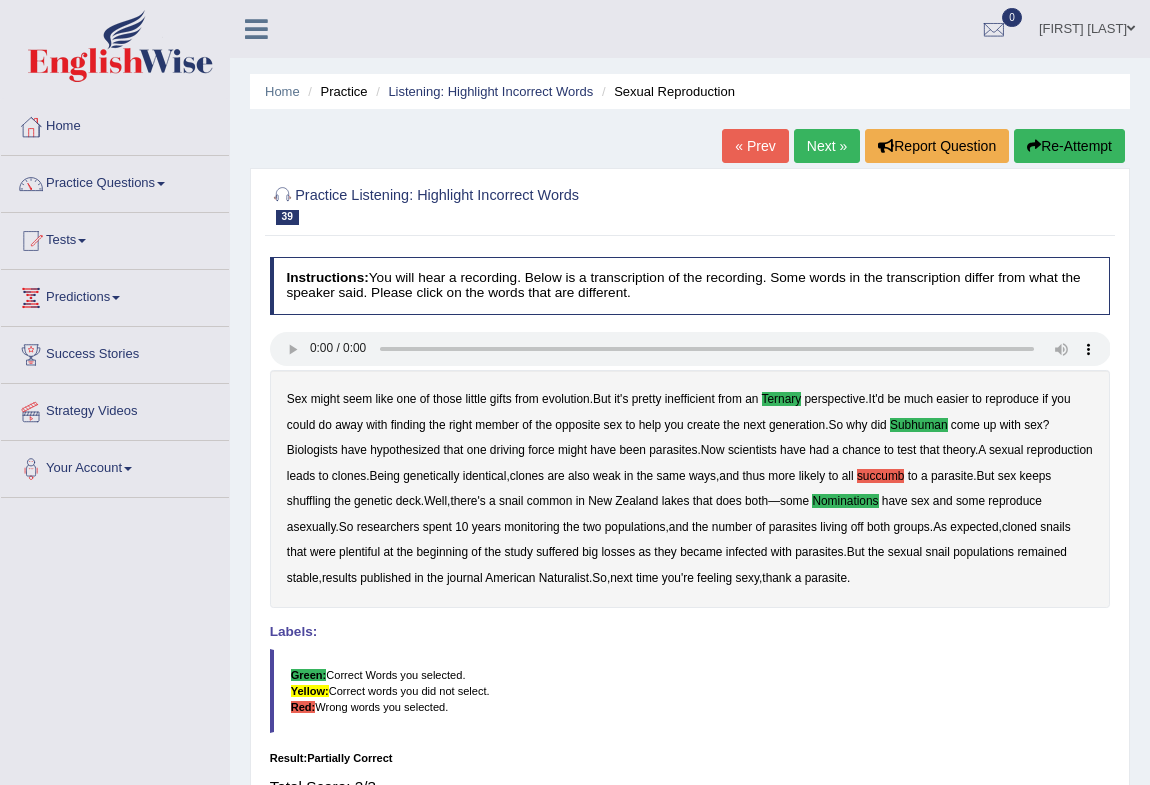 click on "Next »" at bounding box center (827, 146) 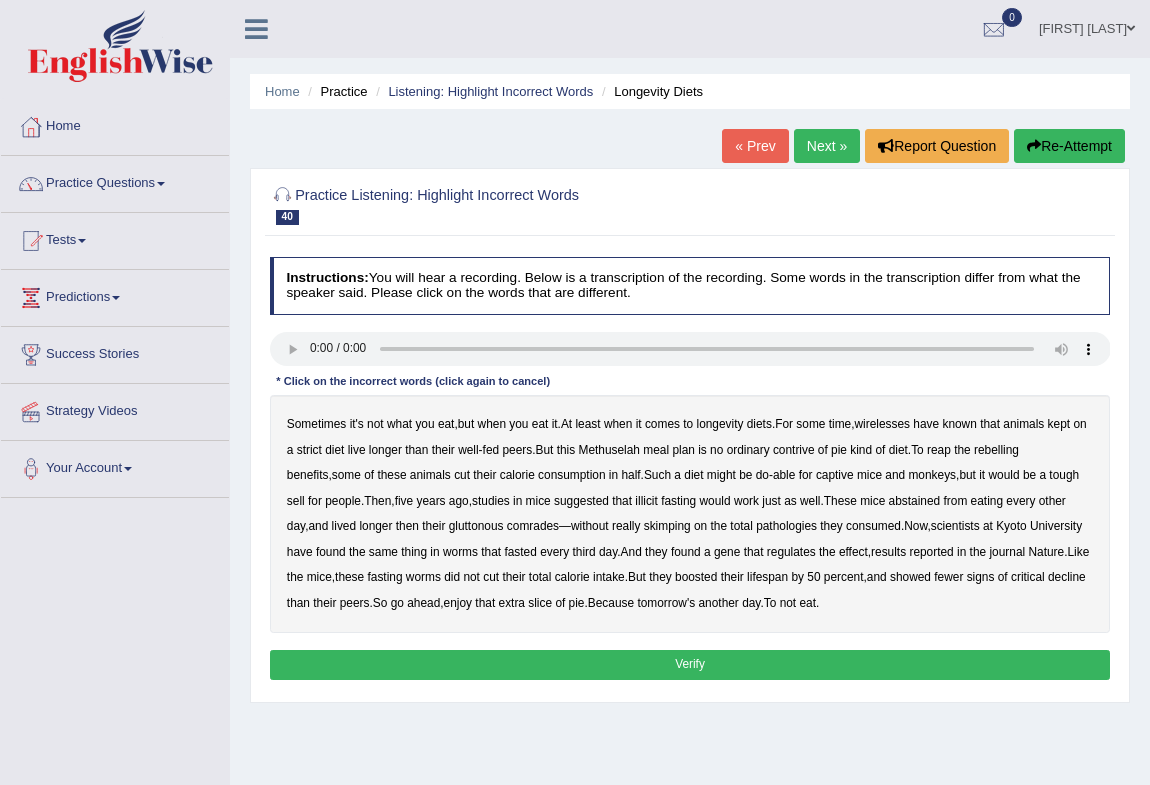scroll, scrollTop: 0, scrollLeft: 0, axis: both 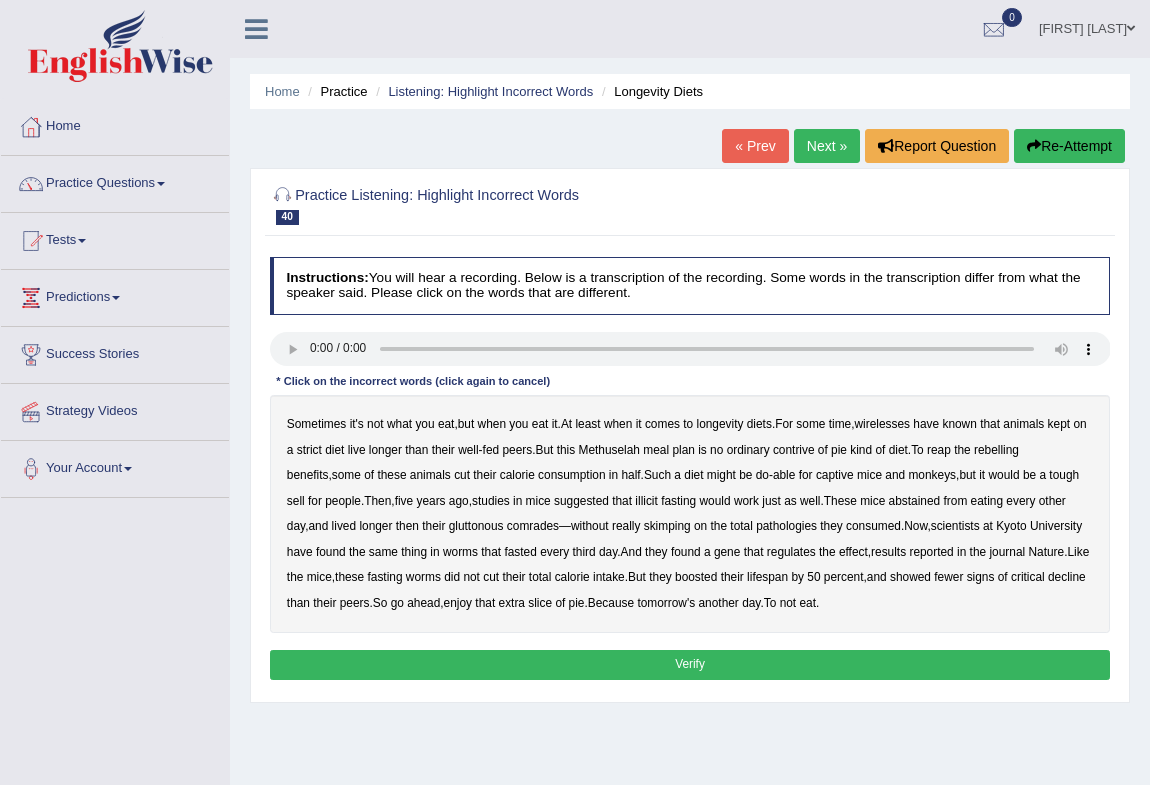 drag, startPoint x: 901, startPoint y: 420, endPoint x: 957, endPoint y: 420, distance: 56 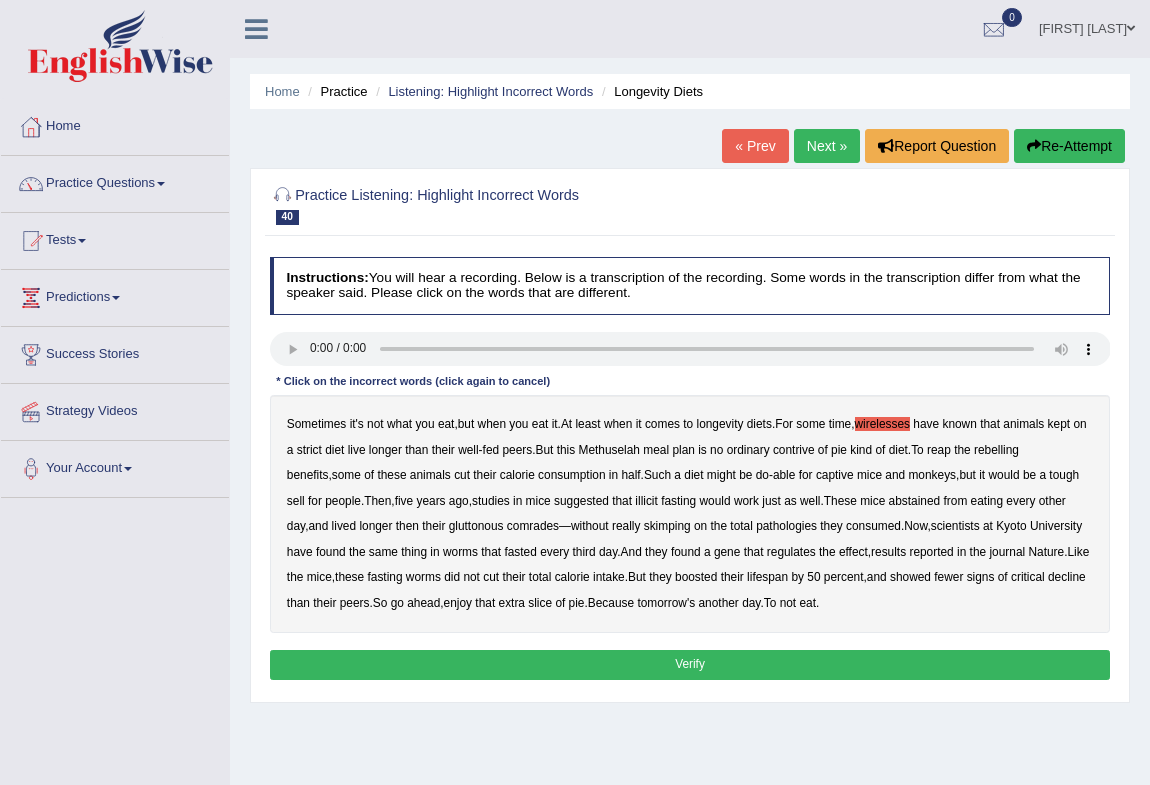 click on "contrive" at bounding box center (794, 450) 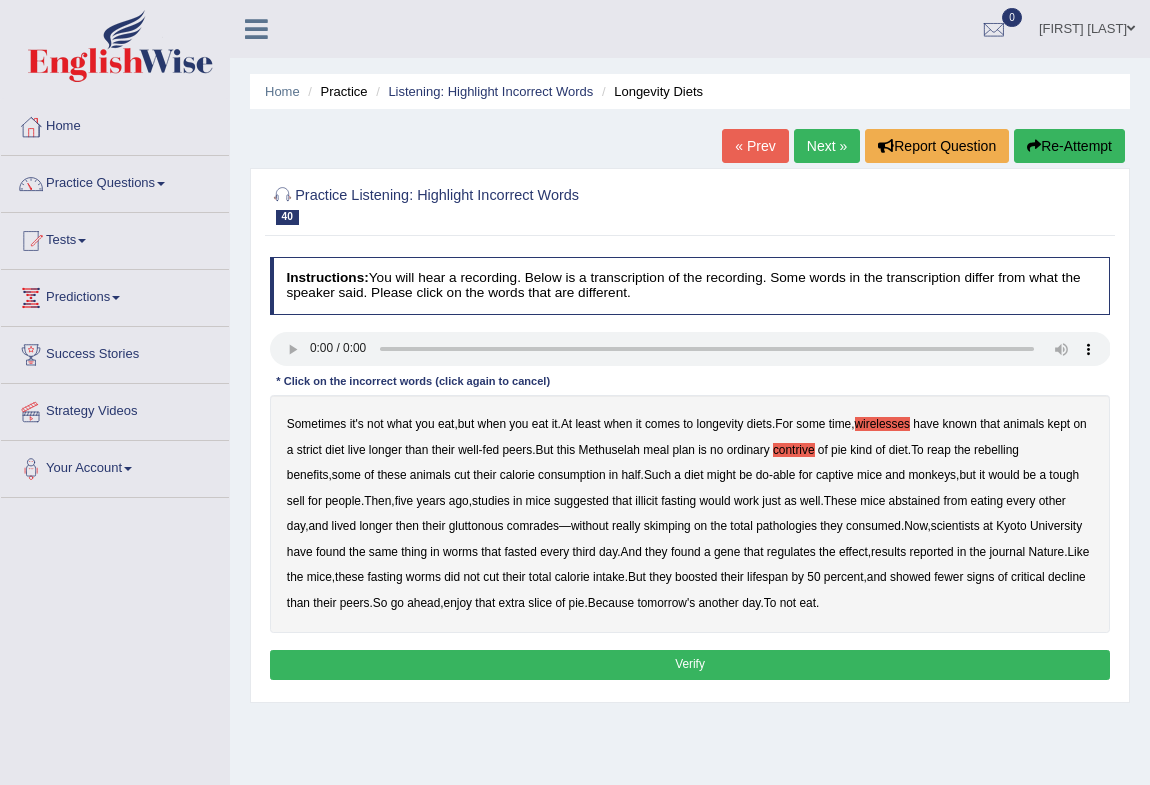 click on "illicit" at bounding box center (646, 501) 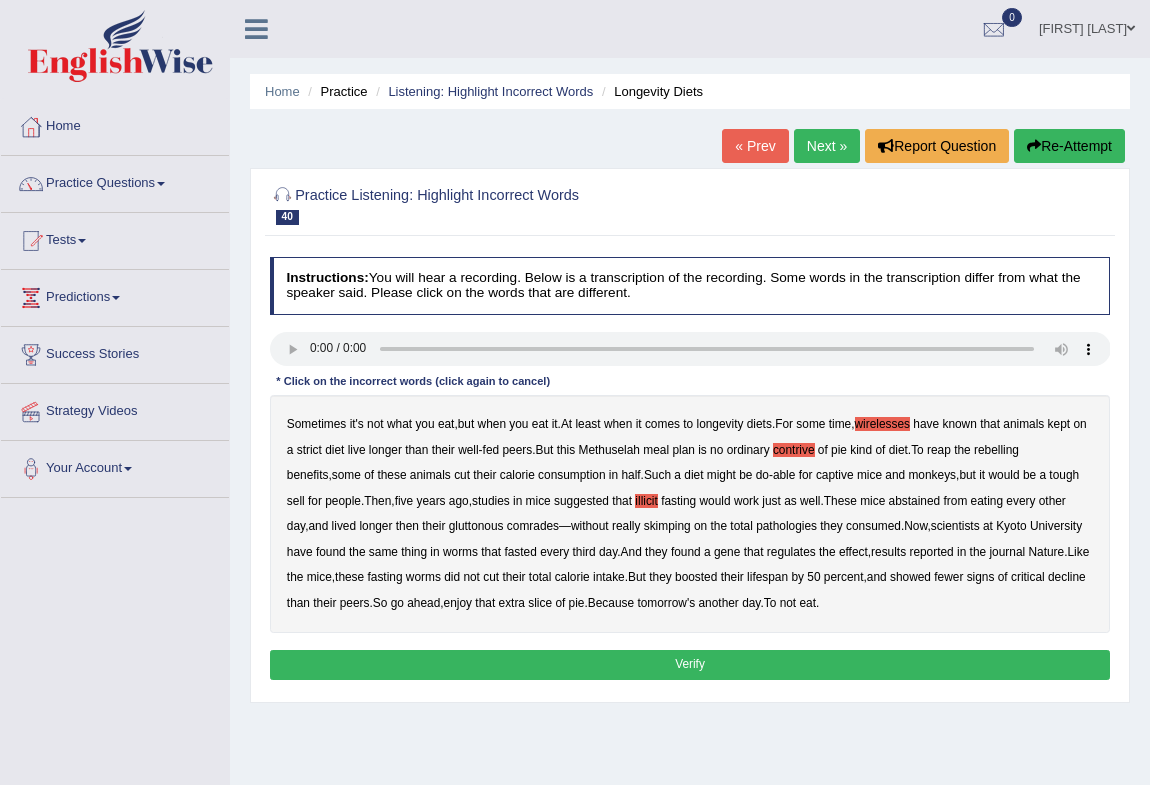 click on "pathologies" at bounding box center [786, 526] 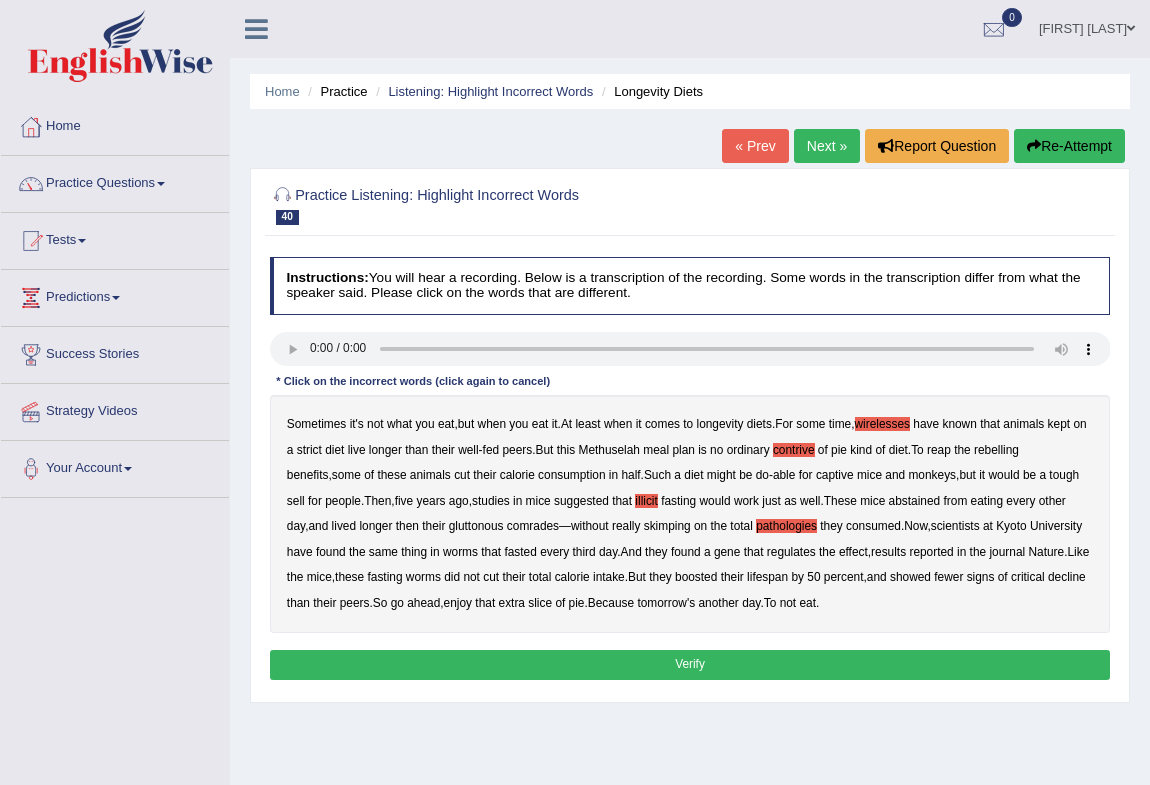 click on "Verify" at bounding box center [690, 664] 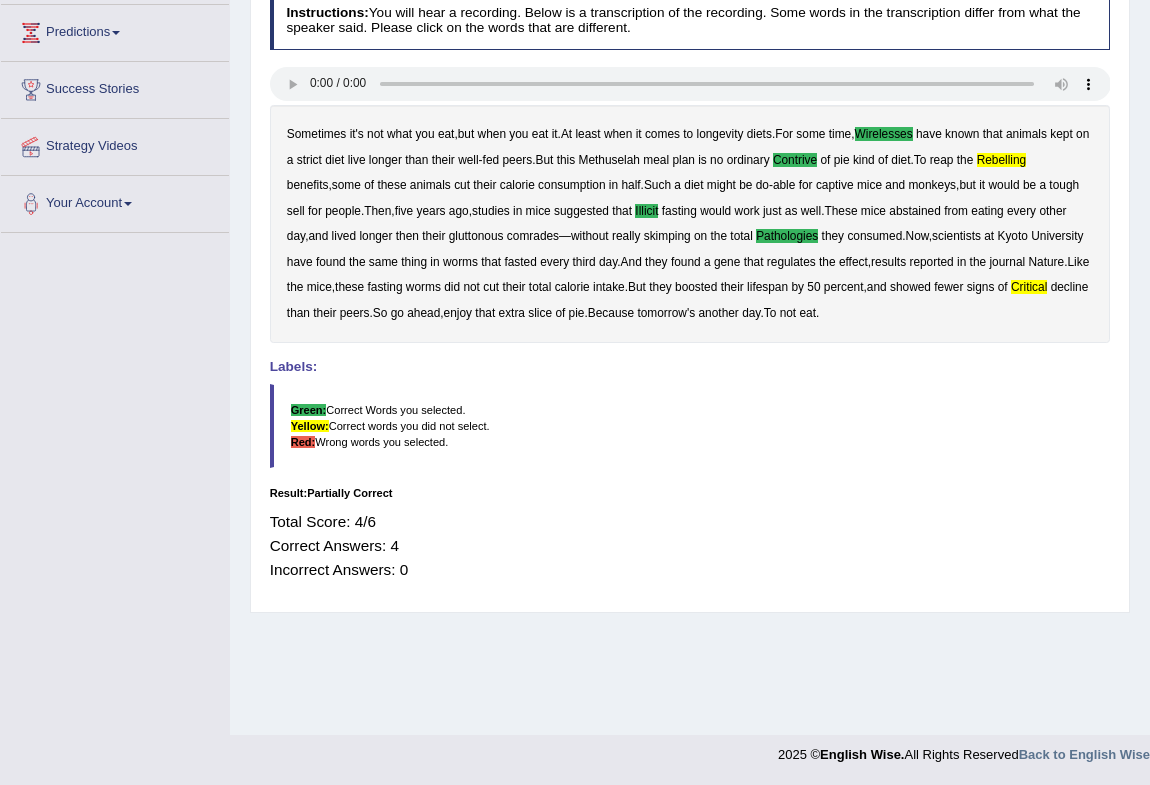 scroll, scrollTop: 0, scrollLeft: 0, axis: both 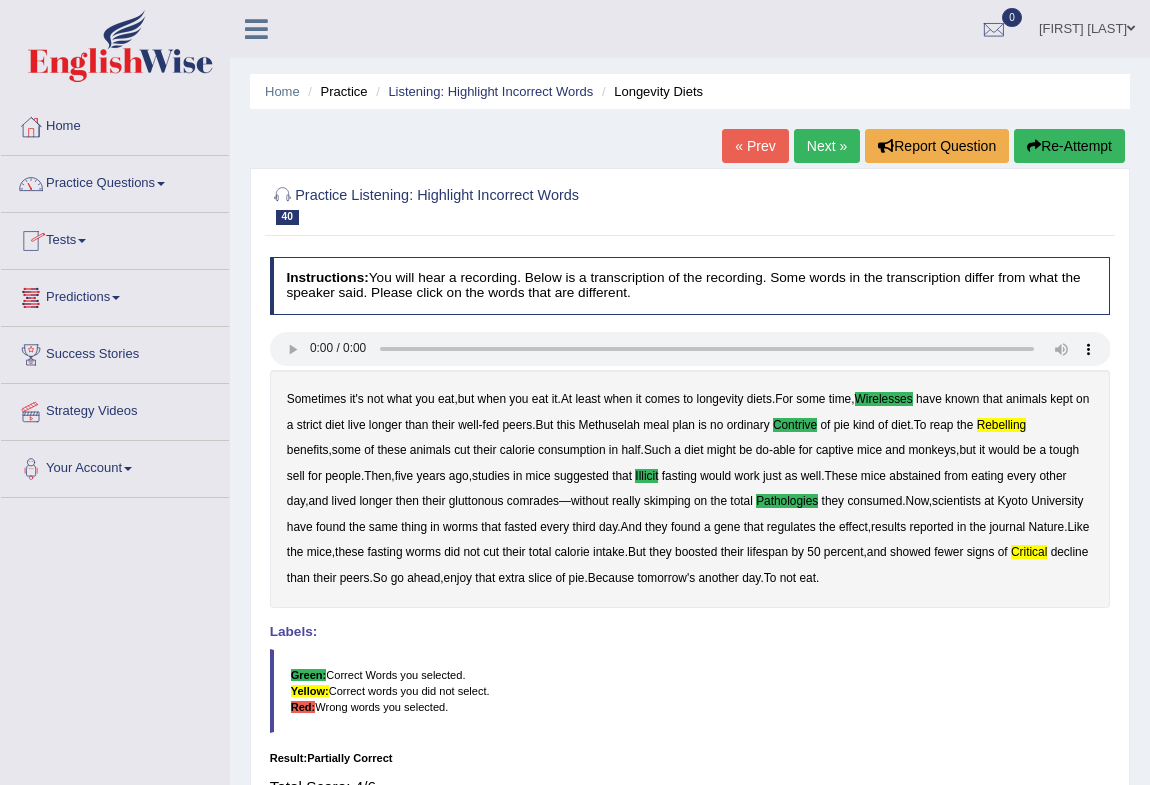 click at bounding box center (161, 184) 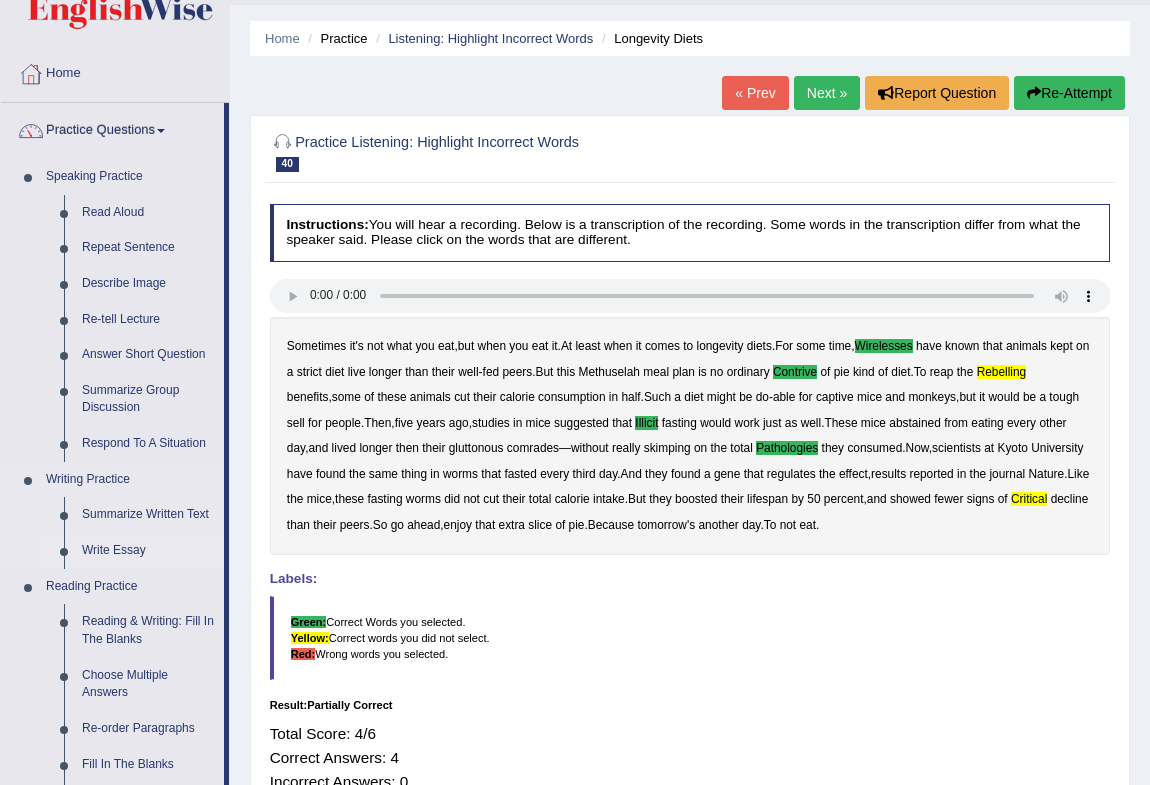 scroll, scrollTop: 0, scrollLeft: 0, axis: both 